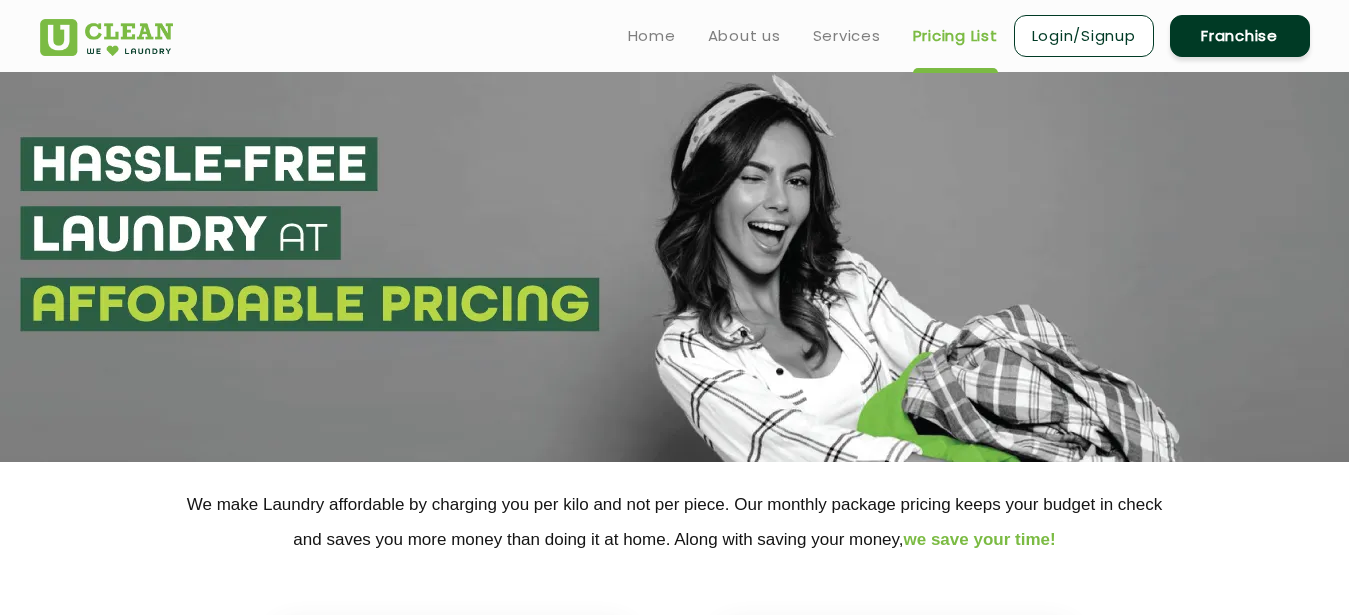 select on "6" 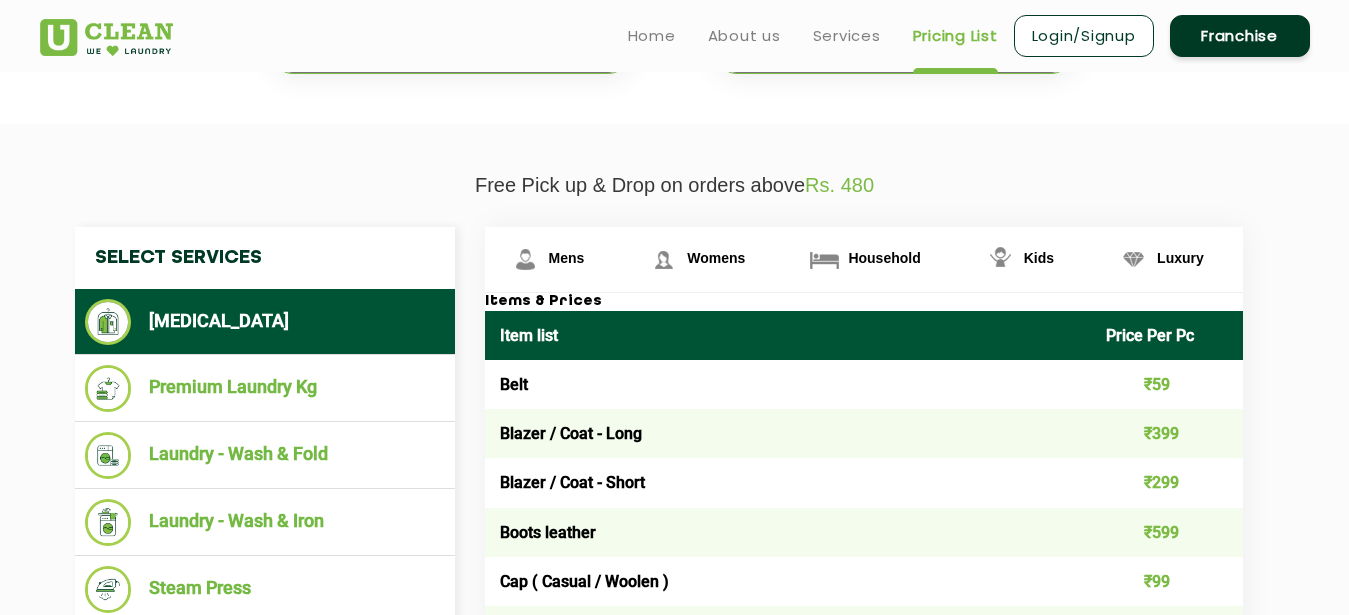 scroll, scrollTop: 612, scrollLeft: 0, axis: vertical 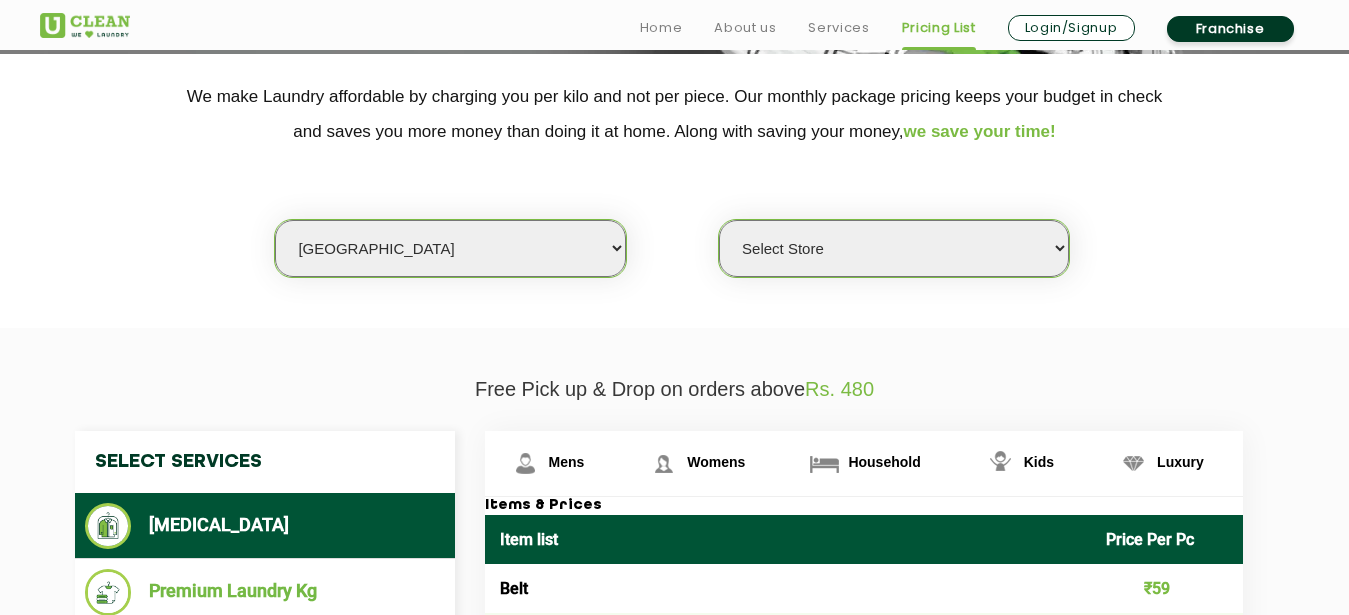 click on "Select city [GEOGRAPHIC_DATA] [GEOGRAPHIC_DATA] [GEOGRAPHIC_DATA] [GEOGRAPHIC_DATA] [GEOGRAPHIC_DATA] [GEOGRAPHIC_DATA] [GEOGRAPHIC_DATA] - [GEOGRAPHIC_DATA] Select [GEOGRAPHIC_DATA] [GEOGRAPHIC_DATA] [GEOGRAPHIC_DATA] [GEOGRAPHIC_DATA] [GEOGRAPHIC_DATA] [GEOGRAPHIC_DATA] [GEOGRAPHIC_DATA] [GEOGRAPHIC_DATA] [GEOGRAPHIC_DATA] [GEOGRAPHIC_DATA] [GEOGRAPHIC_DATA] [GEOGRAPHIC_DATA] [GEOGRAPHIC_DATA] [GEOGRAPHIC_DATA] [GEOGRAPHIC_DATA] [GEOGRAPHIC_DATA] [GEOGRAPHIC_DATA] [GEOGRAPHIC_DATA] [GEOGRAPHIC_DATA] [GEOGRAPHIC_DATA] [GEOGRAPHIC_DATA] [GEOGRAPHIC_DATA] [GEOGRAPHIC_DATA] [GEOGRAPHIC_DATA] [GEOGRAPHIC_DATA] [GEOGRAPHIC_DATA] [GEOGRAPHIC_DATA] [GEOGRAPHIC_DATA] [GEOGRAPHIC_DATA] [GEOGRAPHIC_DATA] [GEOGRAPHIC_DATA] [GEOGRAPHIC_DATA] [GEOGRAPHIC_DATA] [GEOGRAPHIC_DATA] [GEOGRAPHIC_DATA] [GEOGRAPHIC_DATA] [GEOGRAPHIC_DATA] [GEOGRAPHIC_DATA] [GEOGRAPHIC_DATA] [GEOGRAPHIC_DATA] [GEOGRAPHIC_DATA] [GEOGRAPHIC_DATA] [GEOGRAPHIC_DATA] [GEOGRAPHIC_DATA] [GEOGRAPHIC_DATA] [GEOGRAPHIC_DATA] [GEOGRAPHIC_DATA] [GEOGRAPHIC_DATA] [GEOGRAPHIC_DATA] [GEOGRAPHIC_DATA] [GEOGRAPHIC_DATA] [GEOGRAPHIC_DATA] [GEOGRAPHIC_DATA] [GEOGRAPHIC_DATA] [GEOGRAPHIC_DATA] [GEOGRAPHIC_DATA] [GEOGRAPHIC_DATA] [GEOGRAPHIC_DATA] [GEOGRAPHIC_DATA] [GEOGRAPHIC_DATA] [GEOGRAPHIC_DATA] [GEOGRAPHIC_DATA] [GEOGRAPHIC_DATA] [GEOGRAPHIC_DATA] [GEOGRAPHIC_DATA] [GEOGRAPHIC_DATA] [GEOGRAPHIC_DATA] [GEOGRAPHIC_DATA] [GEOGRAPHIC_DATA] [GEOGRAPHIC_DATA] [GEOGRAPHIC_DATA] [GEOGRAPHIC_DATA] [GEOGRAPHIC_DATA] [GEOGRAPHIC_DATA] [GEOGRAPHIC_DATA] [GEOGRAPHIC_DATA] [GEOGRAPHIC_DATA] [GEOGRAPHIC_DATA] - Select [GEOGRAPHIC_DATA] [GEOGRAPHIC_DATA] [GEOGRAPHIC_DATA] [GEOGRAPHIC_DATA] [GEOGRAPHIC_DATA] [GEOGRAPHIC_DATA] [GEOGRAPHIC_DATA] [GEOGRAPHIC_DATA] [GEOGRAPHIC_DATA] [GEOGRAPHIC_DATA] [GEOGRAPHIC_DATA] [GEOGRAPHIC_DATA] [GEOGRAPHIC_DATA] [GEOGRAPHIC_DATA] [GEOGRAPHIC_DATA] [GEOGRAPHIC_DATA] [GEOGRAPHIC_DATA] [GEOGRAPHIC_DATA] [GEOGRAPHIC_DATA] [GEOGRAPHIC_DATA] [GEOGRAPHIC_DATA] [GEOGRAPHIC_DATA] [GEOGRAPHIC_DATA] [GEOGRAPHIC_DATA] [GEOGRAPHIC_DATA] [GEOGRAPHIC_DATA] [GEOGRAPHIC_DATA] [GEOGRAPHIC_DATA] [GEOGRAPHIC_DATA] [GEOGRAPHIC_DATA] [GEOGRAPHIC_DATA] [GEOGRAPHIC_DATA]" at bounding box center (450, 248) 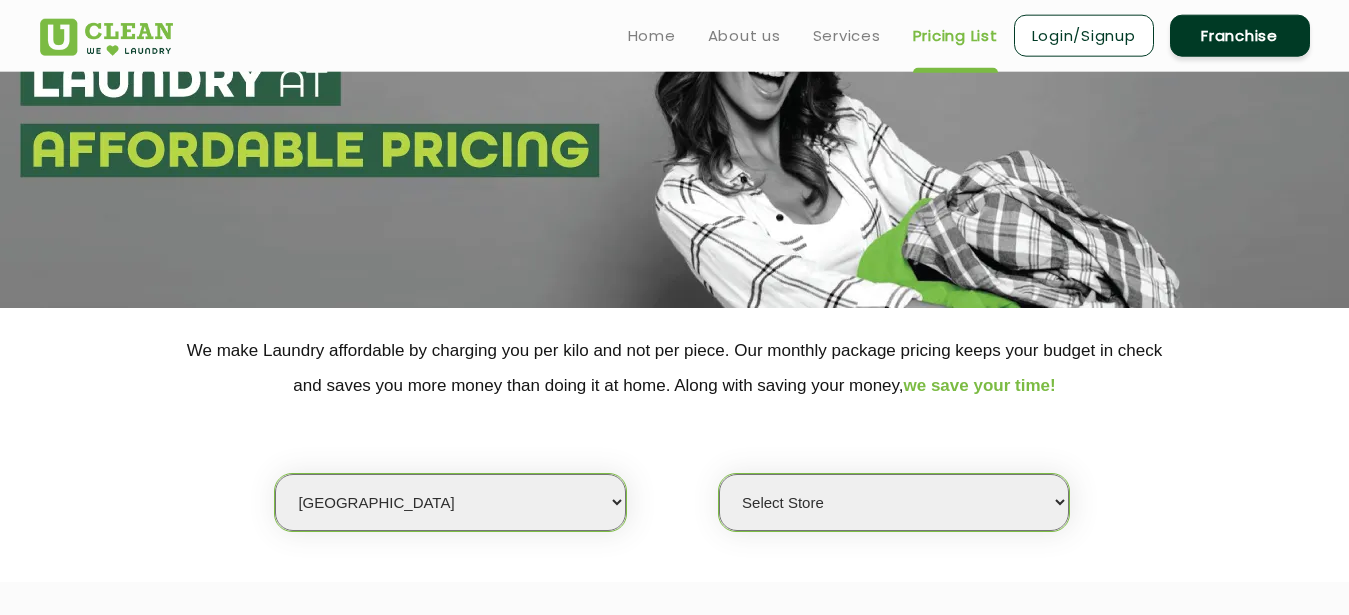 scroll, scrollTop: 0, scrollLeft: 0, axis: both 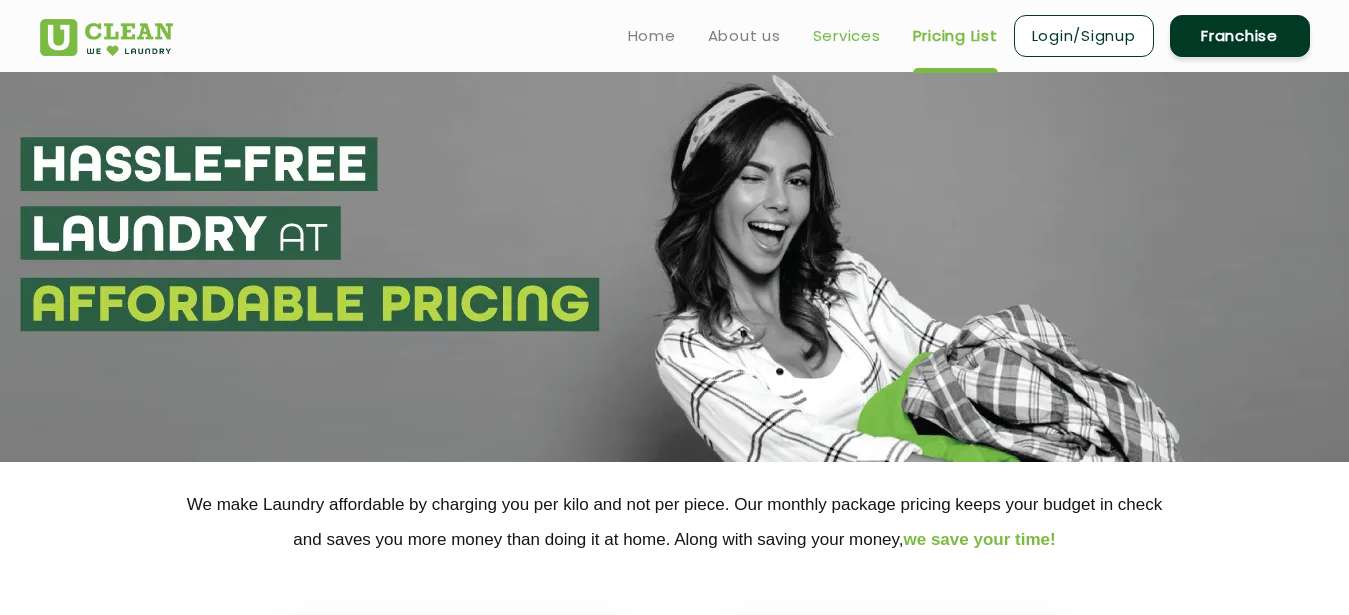 click on "Services" at bounding box center (847, 36) 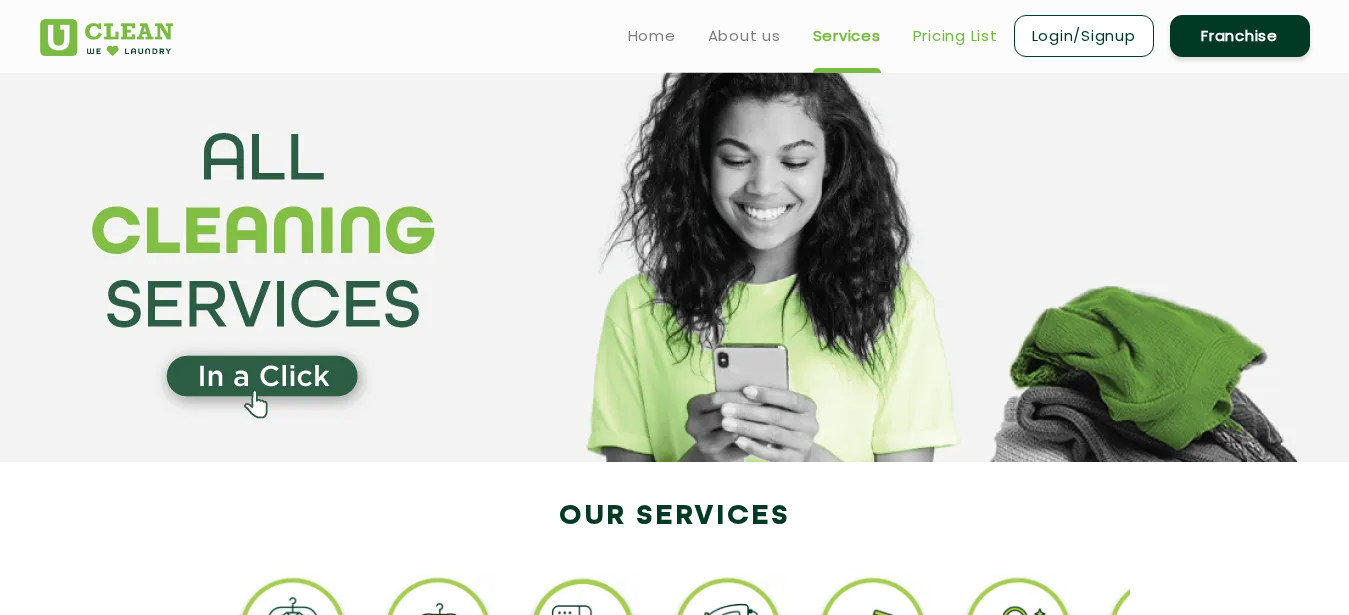 click on "Pricing List" at bounding box center (955, 36) 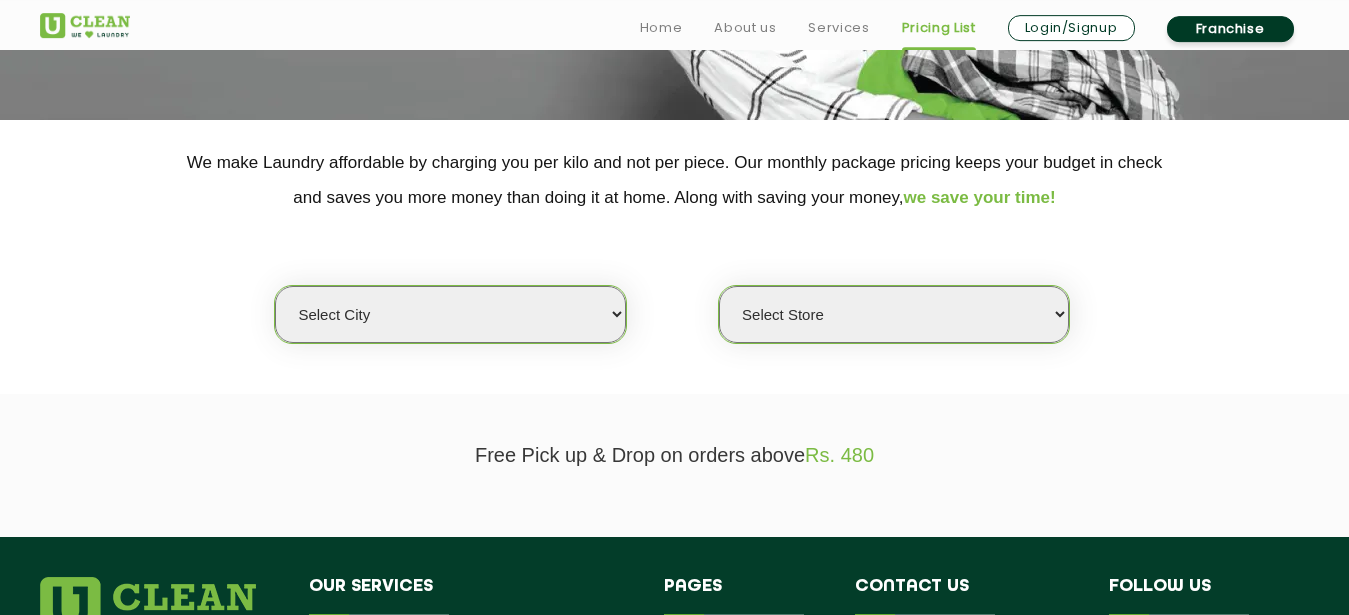 scroll, scrollTop: 408, scrollLeft: 0, axis: vertical 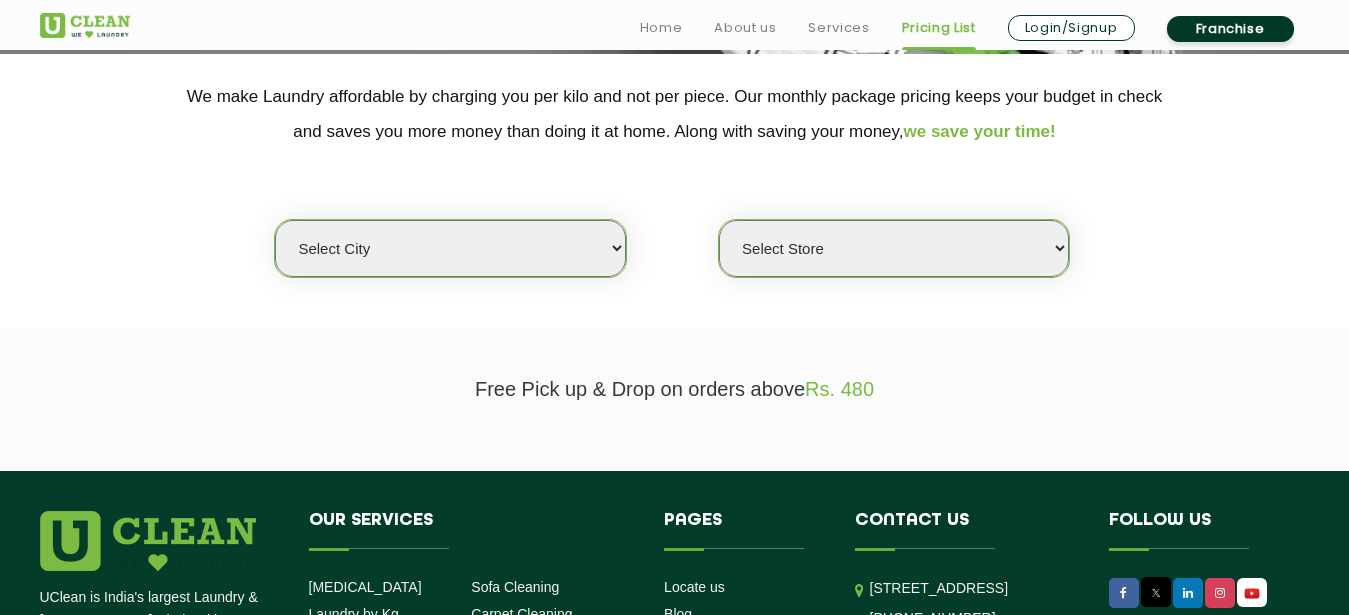 select on "6" 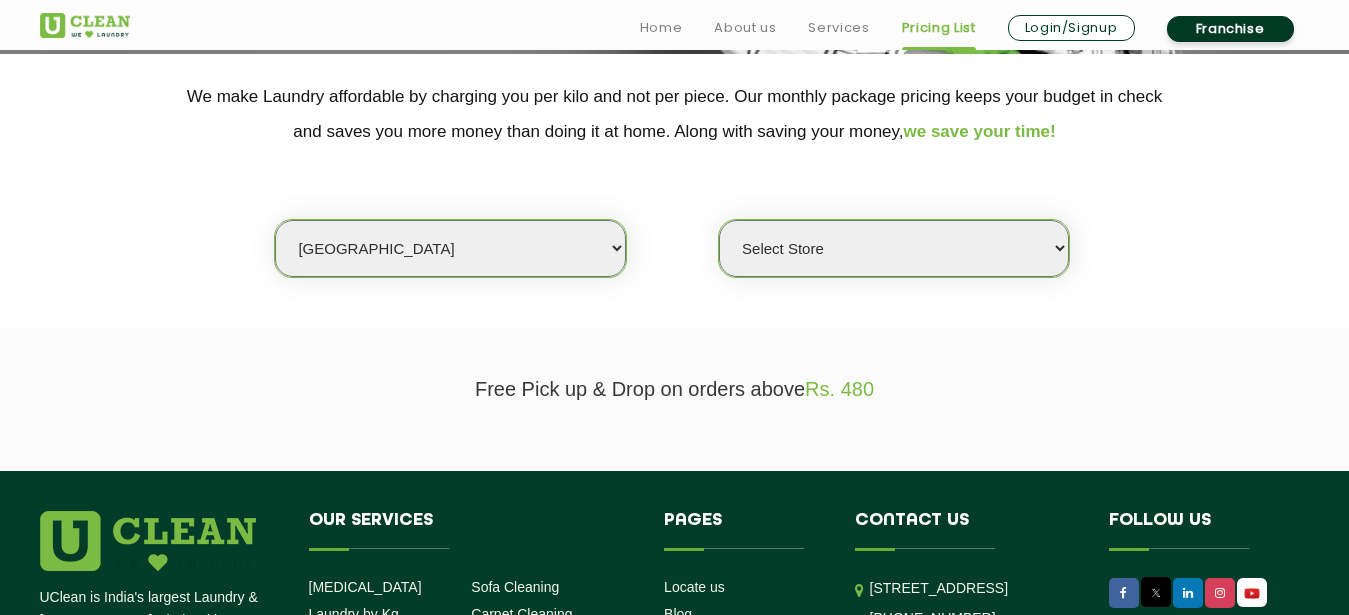 click on "[GEOGRAPHIC_DATA]" at bounding box center [0, 0] 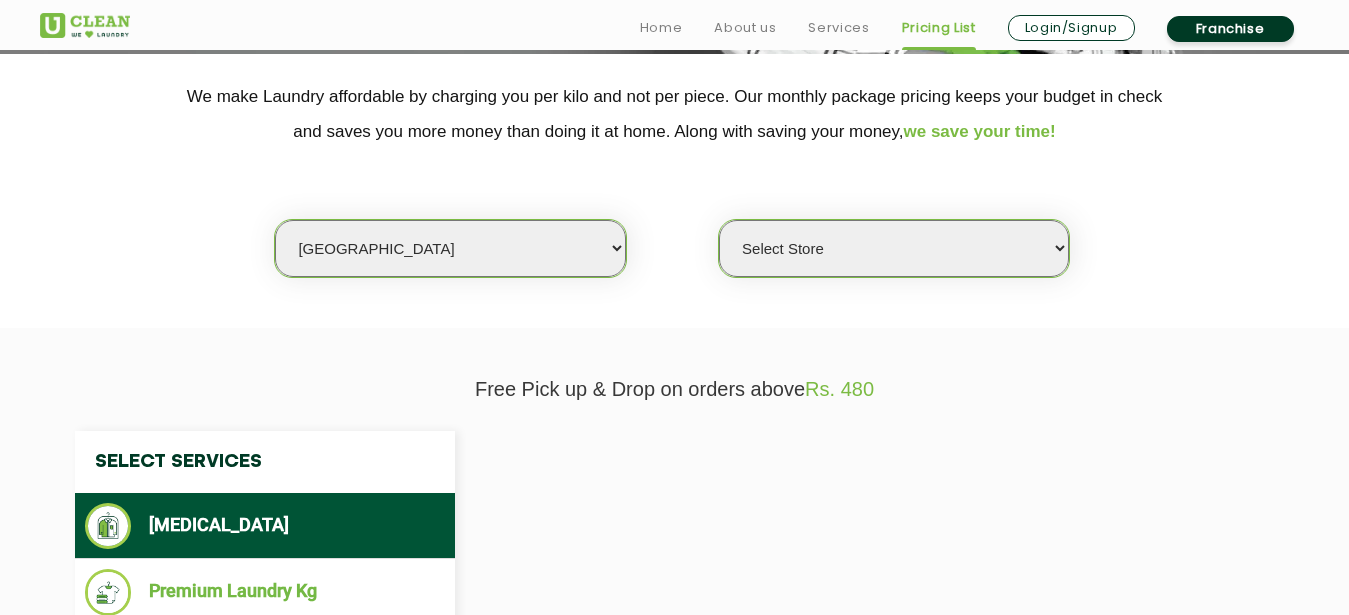 select on "0" 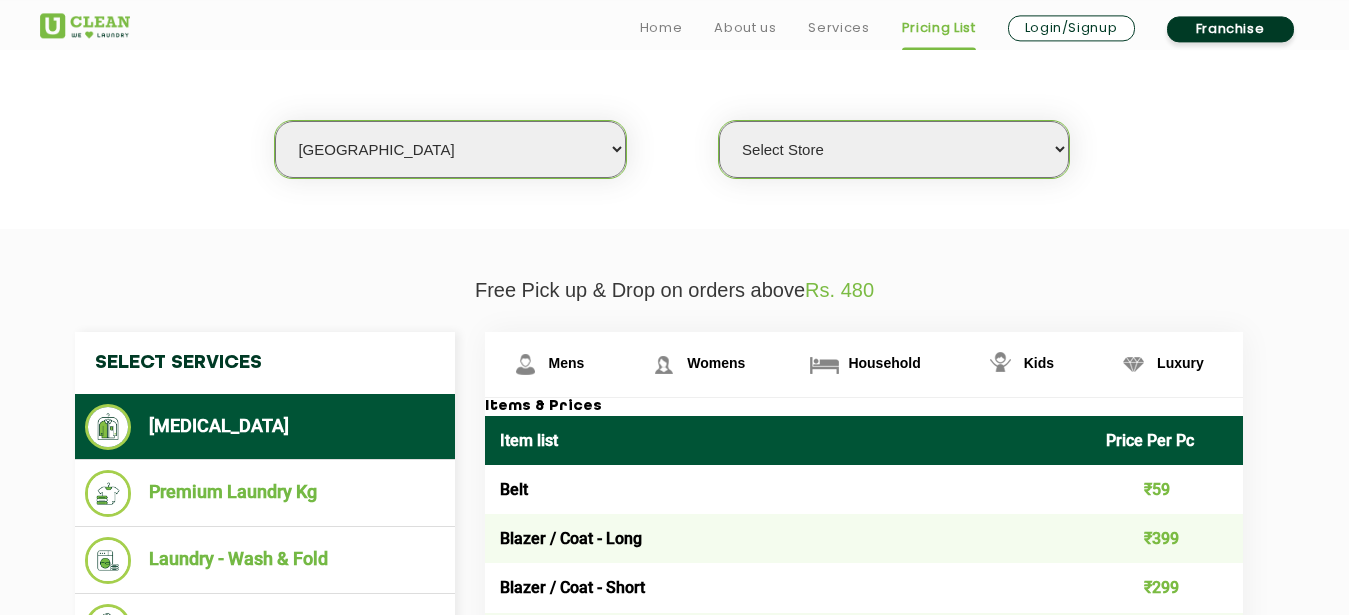 scroll, scrollTop: 612, scrollLeft: 0, axis: vertical 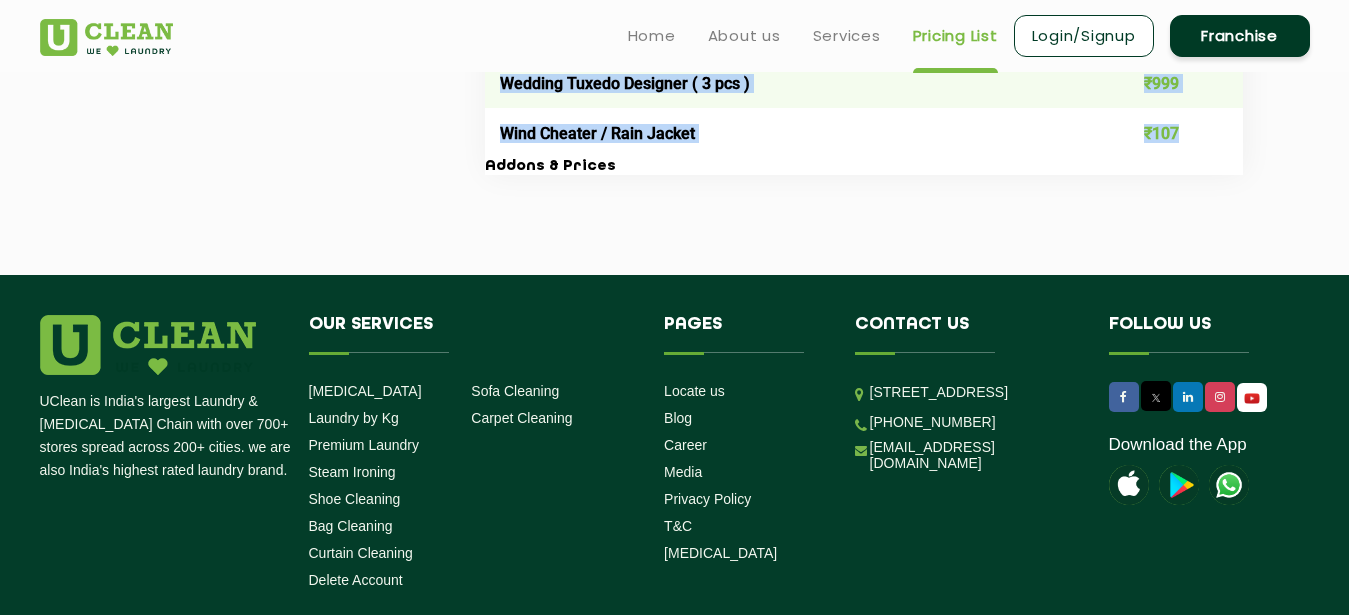 drag, startPoint x: 500, startPoint y: 339, endPoint x: 1181, endPoint y: 140, distance: 709.4801 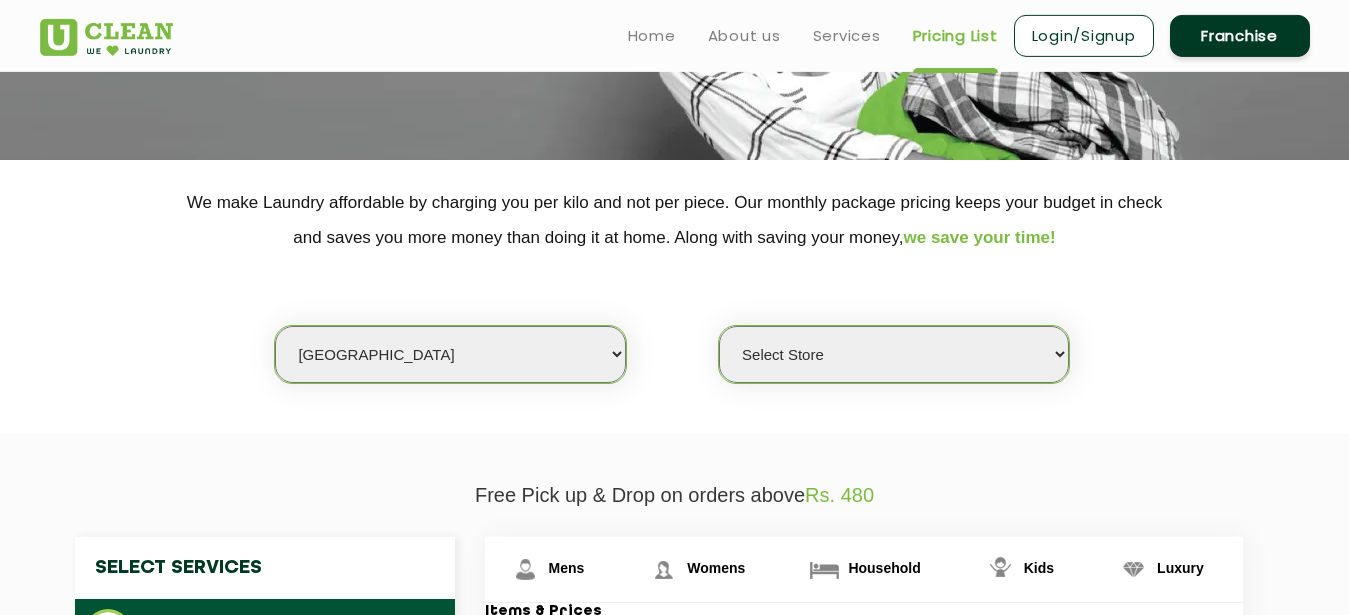 scroll, scrollTop: 0, scrollLeft: 0, axis: both 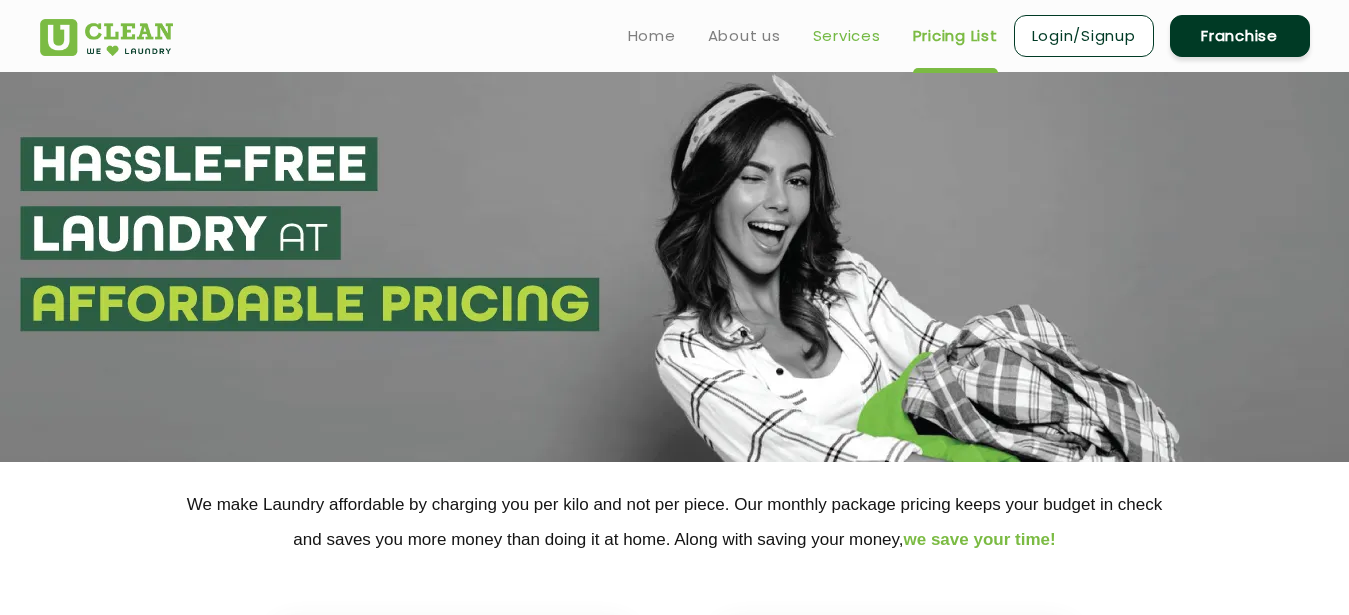 click on "Services" at bounding box center (847, 36) 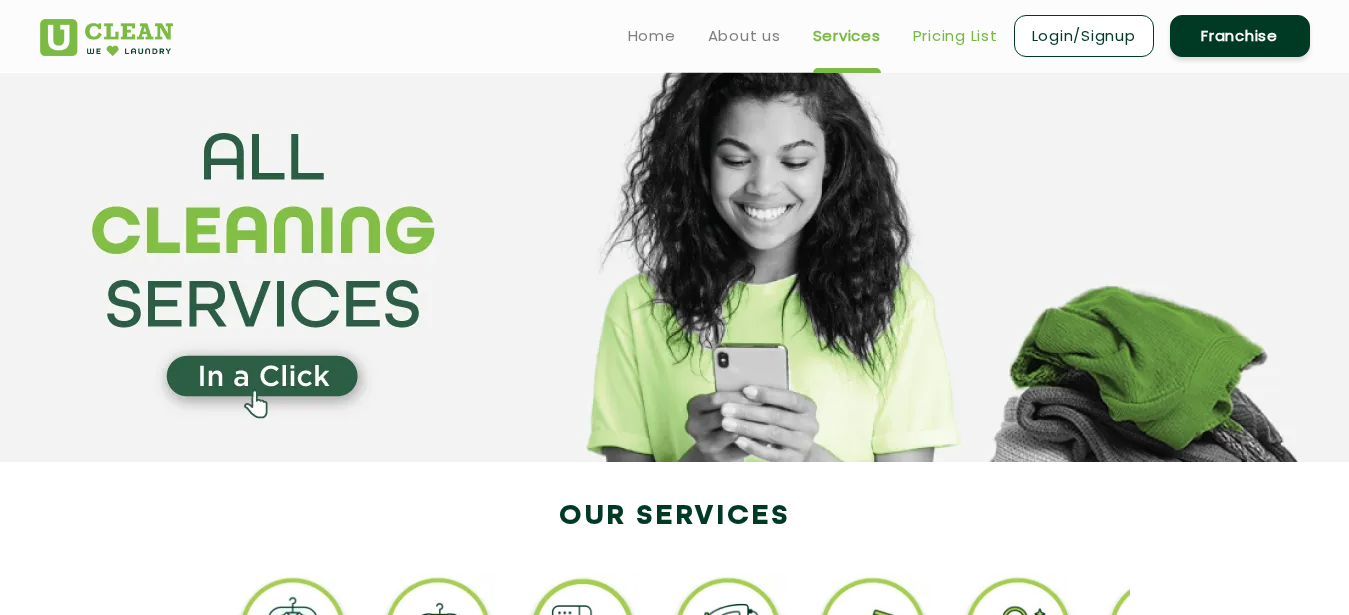 click on "Pricing List" at bounding box center (955, 36) 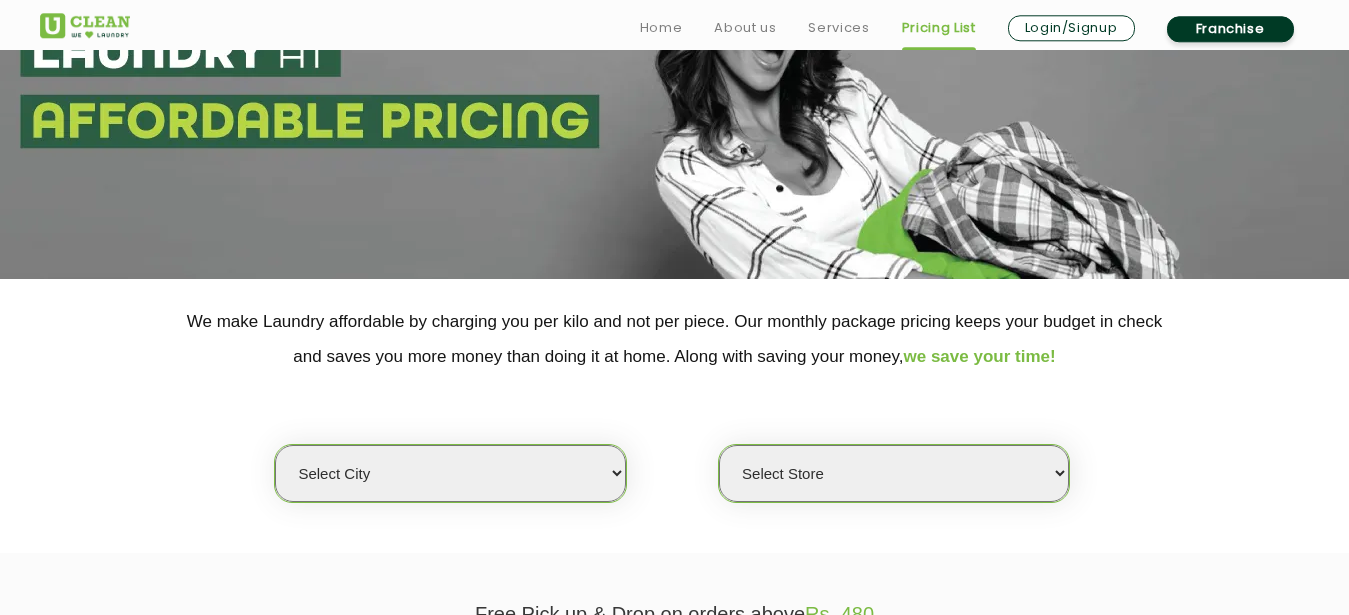 scroll, scrollTop: 204, scrollLeft: 0, axis: vertical 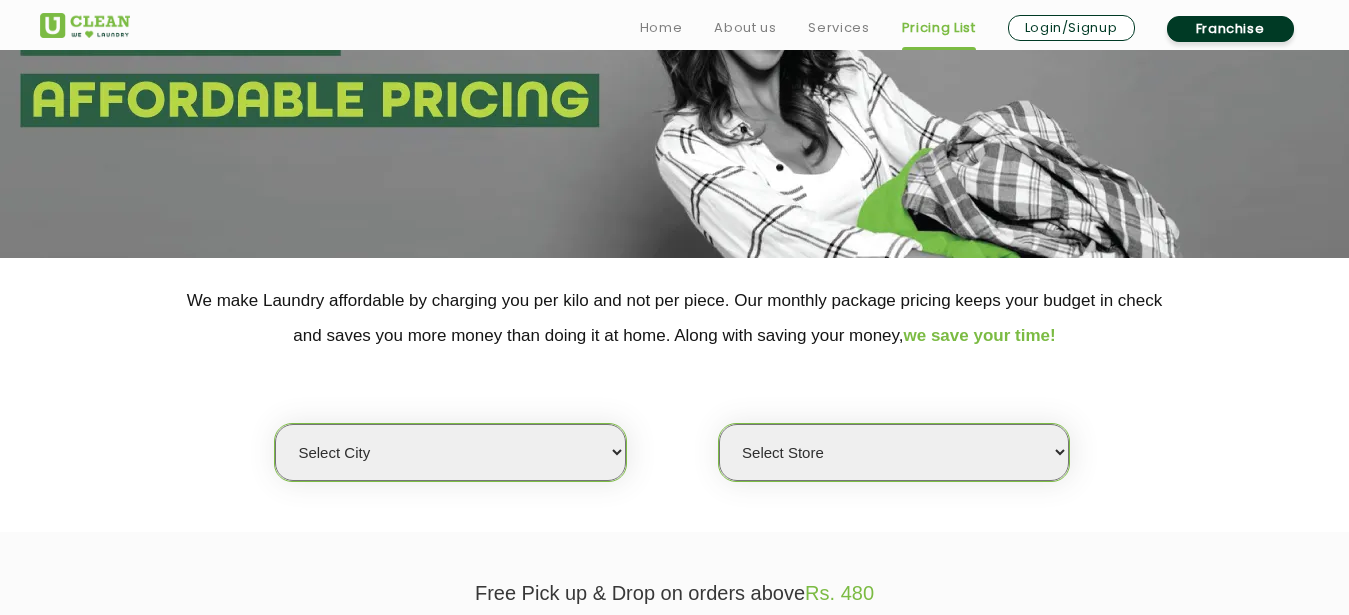 select on "11" 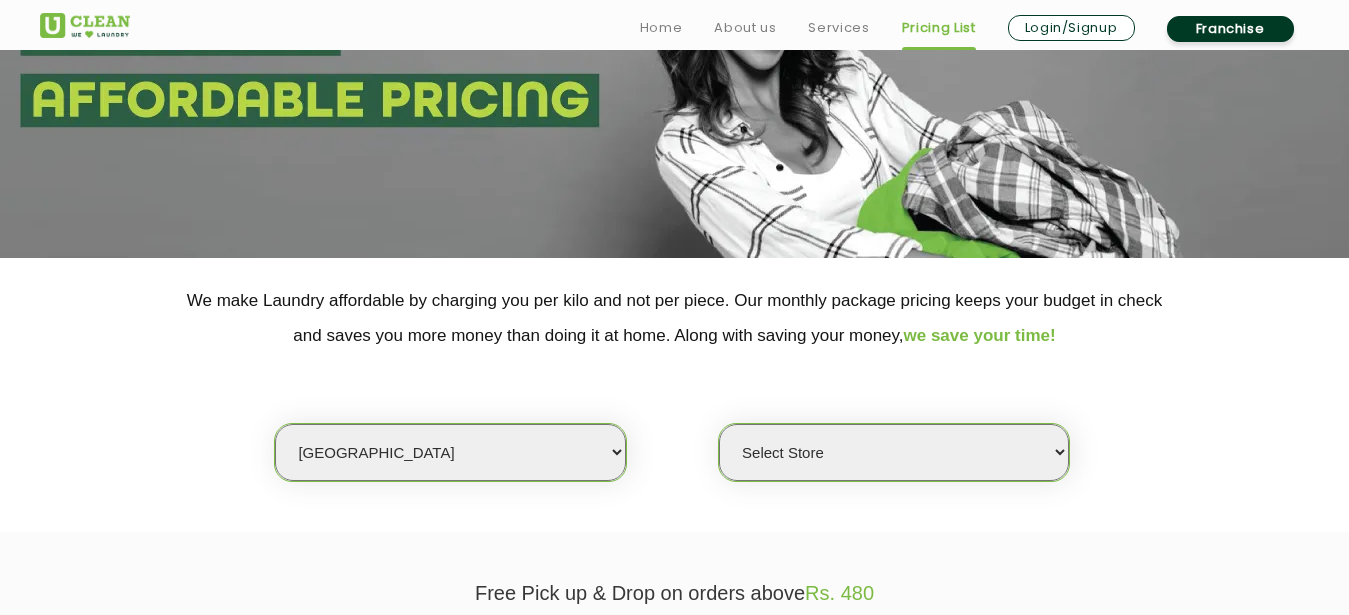 click on "[GEOGRAPHIC_DATA]" at bounding box center [0, 0] 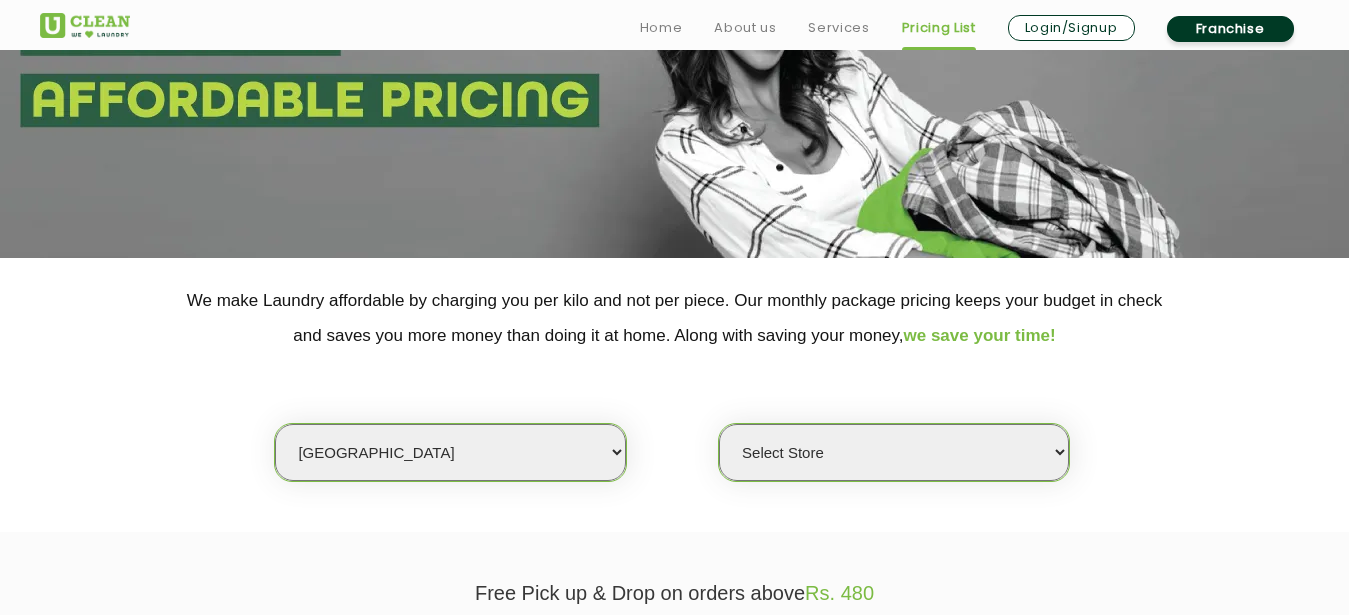 select on "0" 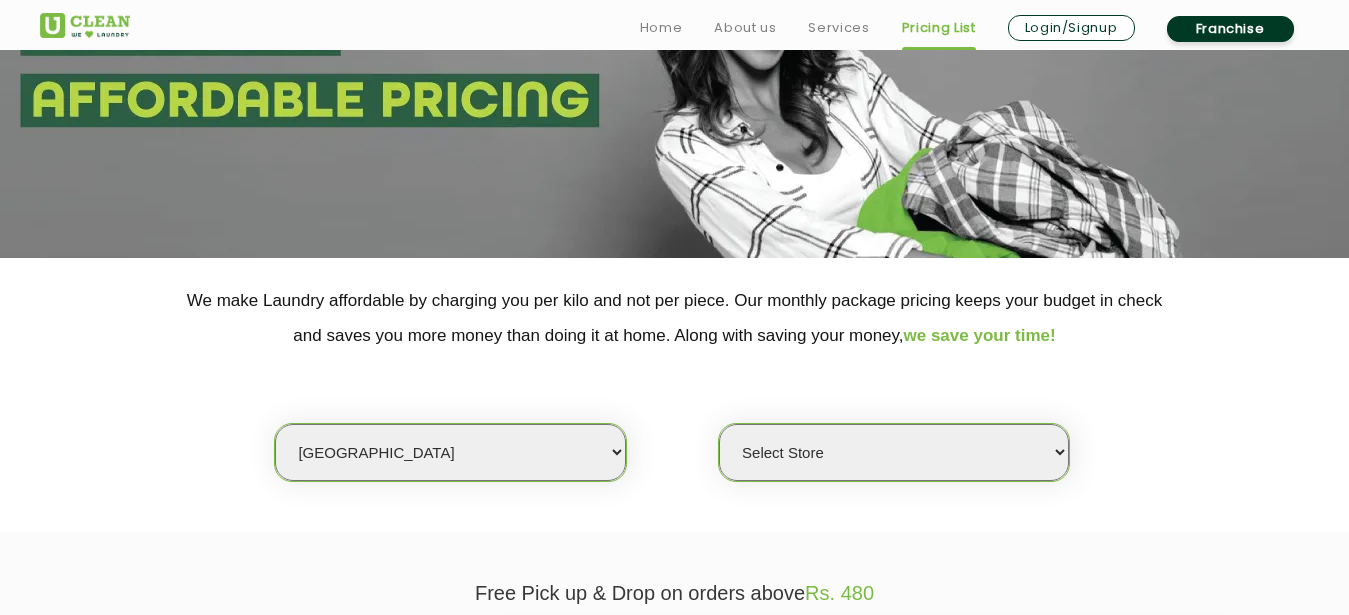 click on "Select Store [GEOGRAPHIC_DATA][PERSON_NAME] UClean Navalur UClean Chitlapakkam UClean Urrapakam UClean Velachery UClean Kelambakkam [GEOGRAPHIC_DATA] [GEOGRAPHIC_DATA] [GEOGRAPHIC_DATA][PERSON_NAME] [GEOGRAPHIC_DATA] Thoraipakkam [PERSON_NAME] Perungalathur" at bounding box center [894, 452] 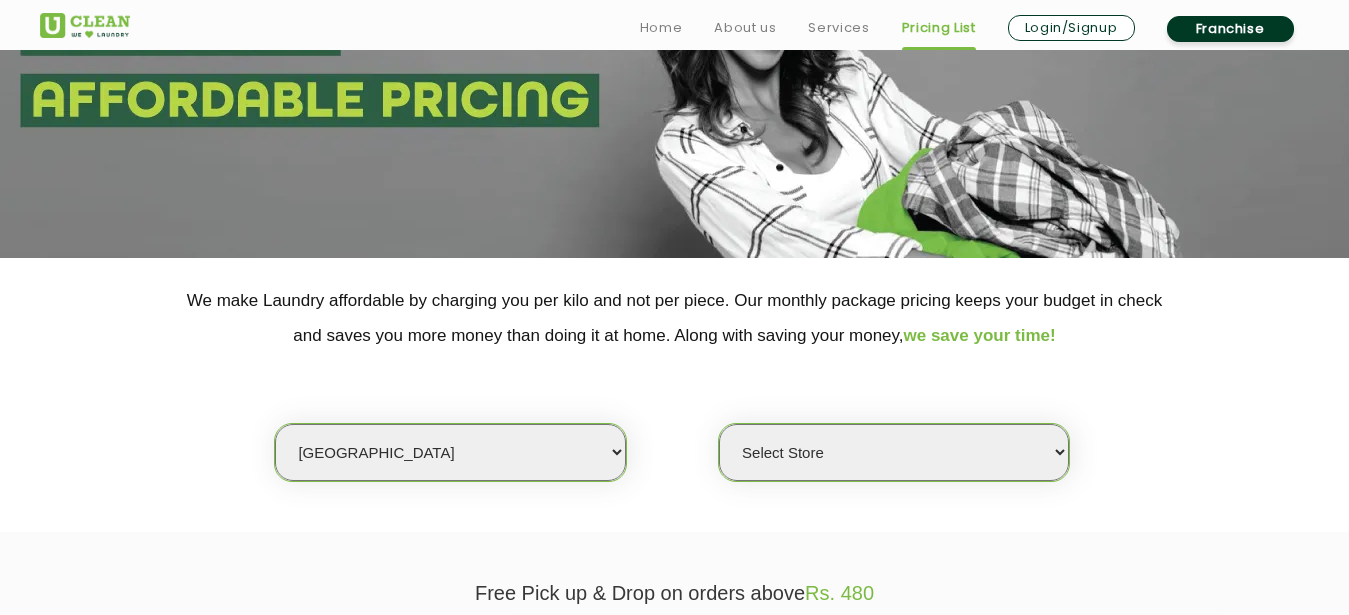 click on "Select Store [GEOGRAPHIC_DATA][PERSON_NAME] UClean Navalur UClean Chitlapakkam UClean Urrapakam UClean Velachery UClean Kelambakkam [GEOGRAPHIC_DATA] [GEOGRAPHIC_DATA] [GEOGRAPHIC_DATA][PERSON_NAME] [GEOGRAPHIC_DATA] Thoraipakkam [PERSON_NAME] Perungalathur" at bounding box center (894, 452) 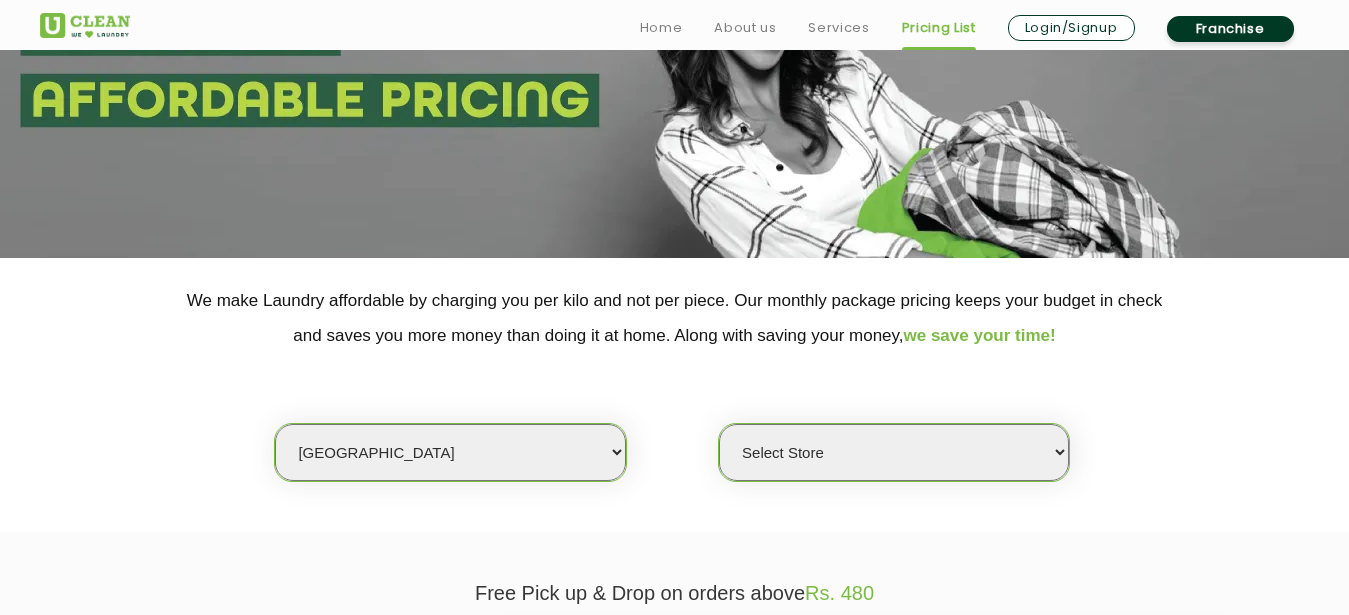 click on "Select city [GEOGRAPHIC_DATA] [GEOGRAPHIC_DATA] [GEOGRAPHIC_DATA] [GEOGRAPHIC_DATA] [GEOGRAPHIC_DATA] [GEOGRAPHIC_DATA] [GEOGRAPHIC_DATA] - [GEOGRAPHIC_DATA] Select [GEOGRAPHIC_DATA] [GEOGRAPHIC_DATA] [GEOGRAPHIC_DATA] [GEOGRAPHIC_DATA] [GEOGRAPHIC_DATA] [GEOGRAPHIC_DATA] [GEOGRAPHIC_DATA] [GEOGRAPHIC_DATA] [GEOGRAPHIC_DATA] [GEOGRAPHIC_DATA] [GEOGRAPHIC_DATA] [GEOGRAPHIC_DATA] [GEOGRAPHIC_DATA] [GEOGRAPHIC_DATA] [GEOGRAPHIC_DATA] [GEOGRAPHIC_DATA] [GEOGRAPHIC_DATA] [GEOGRAPHIC_DATA] [GEOGRAPHIC_DATA] [GEOGRAPHIC_DATA] [GEOGRAPHIC_DATA] [GEOGRAPHIC_DATA] [GEOGRAPHIC_DATA] [GEOGRAPHIC_DATA] [GEOGRAPHIC_DATA] [GEOGRAPHIC_DATA] [GEOGRAPHIC_DATA] [GEOGRAPHIC_DATA] [GEOGRAPHIC_DATA] [GEOGRAPHIC_DATA] [GEOGRAPHIC_DATA] [GEOGRAPHIC_DATA] [GEOGRAPHIC_DATA] [GEOGRAPHIC_DATA] [GEOGRAPHIC_DATA] [GEOGRAPHIC_DATA] [GEOGRAPHIC_DATA] [GEOGRAPHIC_DATA] [GEOGRAPHIC_DATA] [GEOGRAPHIC_DATA] [GEOGRAPHIC_DATA] [GEOGRAPHIC_DATA] [GEOGRAPHIC_DATA] [GEOGRAPHIC_DATA] [GEOGRAPHIC_DATA] [GEOGRAPHIC_DATA] [GEOGRAPHIC_DATA] [GEOGRAPHIC_DATA] [GEOGRAPHIC_DATA] [GEOGRAPHIC_DATA] [GEOGRAPHIC_DATA] [GEOGRAPHIC_DATA] [GEOGRAPHIC_DATA] [GEOGRAPHIC_DATA] [GEOGRAPHIC_DATA] [GEOGRAPHIC_DATA] [GEOGRAPHIC_DATA] [GEOGRAPHIC_DATA] [GEOGRAPHIC_DATA] [GEOGRAPHIC_DATA] [GEOGRAPHIC_DATA] [GEOGRAPHIC_DATA] [GEOGRAPHIC_DATA] [GEOGRAPHIC_DATA] [GEOGRAPHIC_DATA] [GEOGRAPHIC_DATA] [GEOGRAPHIC_DATA] [GEOGRAPHIC_DATA] [GEOGRAPHIC_DATA] [GEOGRAPHIC_DATA] [GEOGRAPHIC_DATA] [GEOGRAPHIC_DATA] [GEOGRAPHIC_DATA] [GEOGRAPHIC_DATA] [GEOGRAPHIC_DATA] [GEOGRAPHIC_DATA] [GEOGRAPHIC_DATA] [GEOGRAPHIC_DATA] - Select [GEOGRAPHIC_DATA] [GEOGRAPHIC_DATA] [GEOGRAPHIC_DATA] [GEOGRAPHIC_DATA] [GEOGRAPHIC_DATA] [GEOGRAPHIC_DATA] [GEOGRAPHIC_DATA] [GEOGRAPHIC_DATA] [GEOGRAPHIC_DATA] [GEOGRAPHIC_DATA] [GEOGRAPHIC_DATA] [GEOGRAPHIC_DATA] [GEOGRAPHIC_DATA] [GEOGRAPHIC_DATA] [GEOGRAPHIC_DATA] [GEOGRAPHIC_DATA] [GEOGRAPHIC_DATA] [GEOGRAPHIC_DATA] [GEOGRAPHIC_DATA] [GEOGRAPHIC_DATA] [GEOGRAPHIC_DATA] [GEOGRAPHIC_DATA] [GEOGRAPHIC_DATA] [GEOGRAPHIC_DATA] [GEOGRAPHIC_DATA] [GEOGRAPHIC_DATA] [GEOGRAPHIC_DATA] [GEOGRAPHIC_DATA] [GEOGRAPHIC_DATA] [GEOGRAPHIC_DATA] [GEOGRAPHIC_DATA] [GEOGRAPHIC_DATA]" 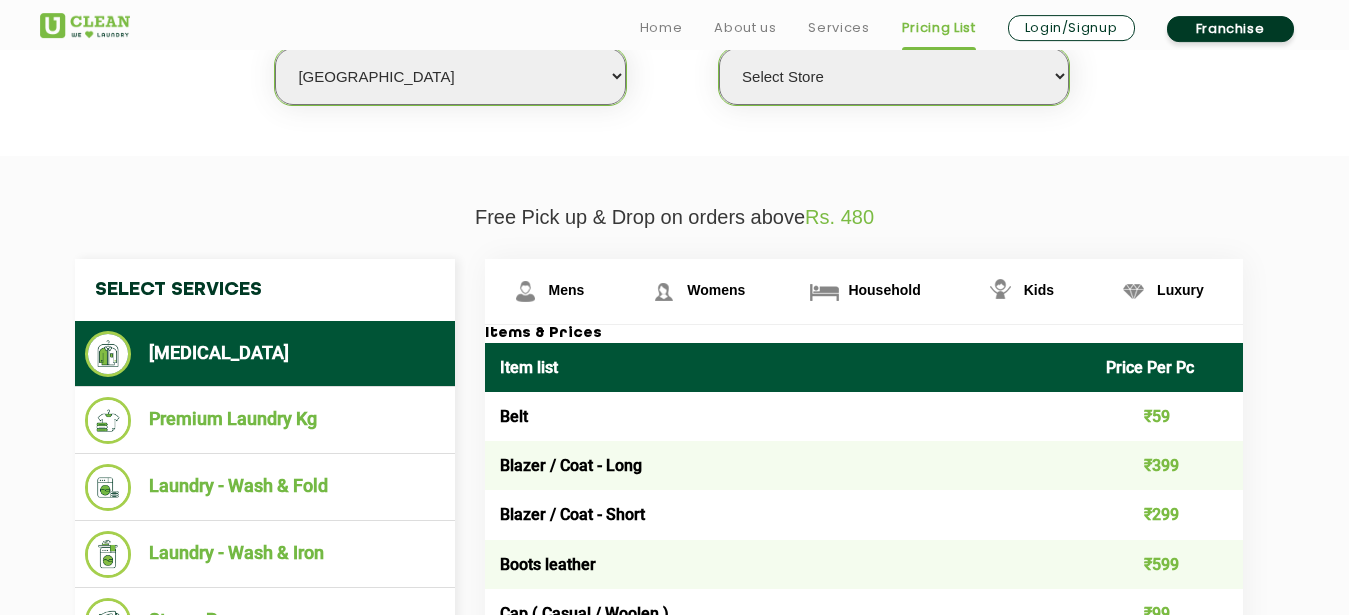 scroll, scrollTop: 612, scrollLeft: 0, axis: vertical 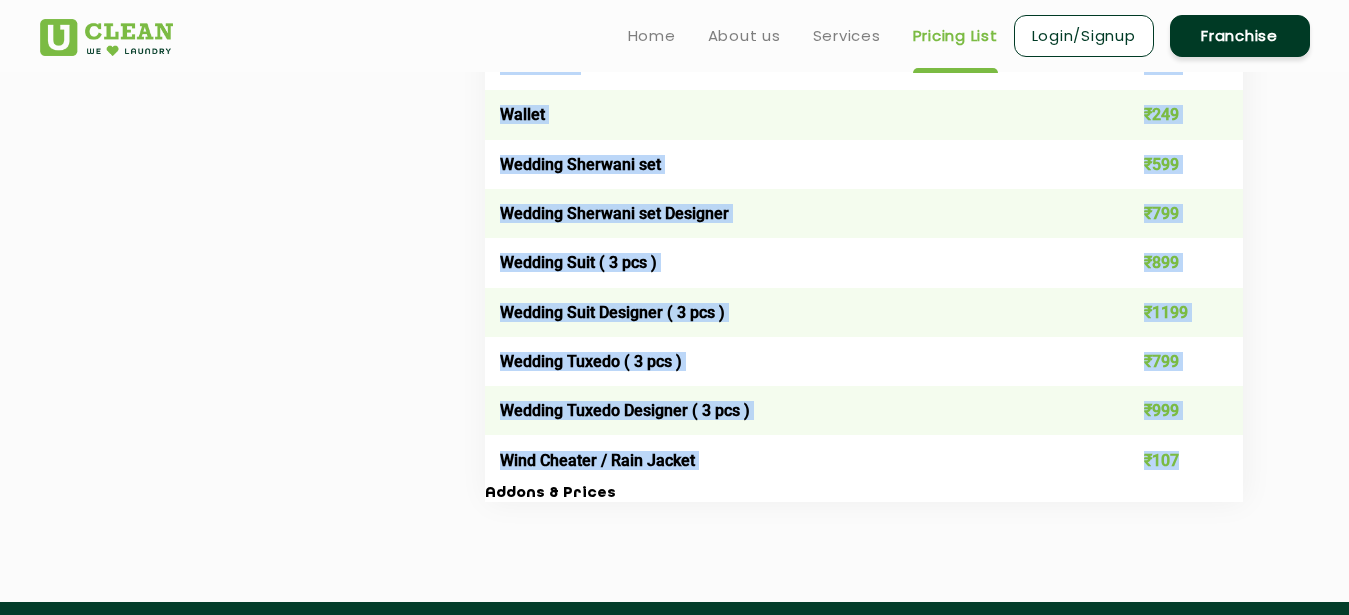 drag, startPoint x: 501, startPoint y: 337, endPoint x: 1189, endPoint y: 466, distance: 699.98926 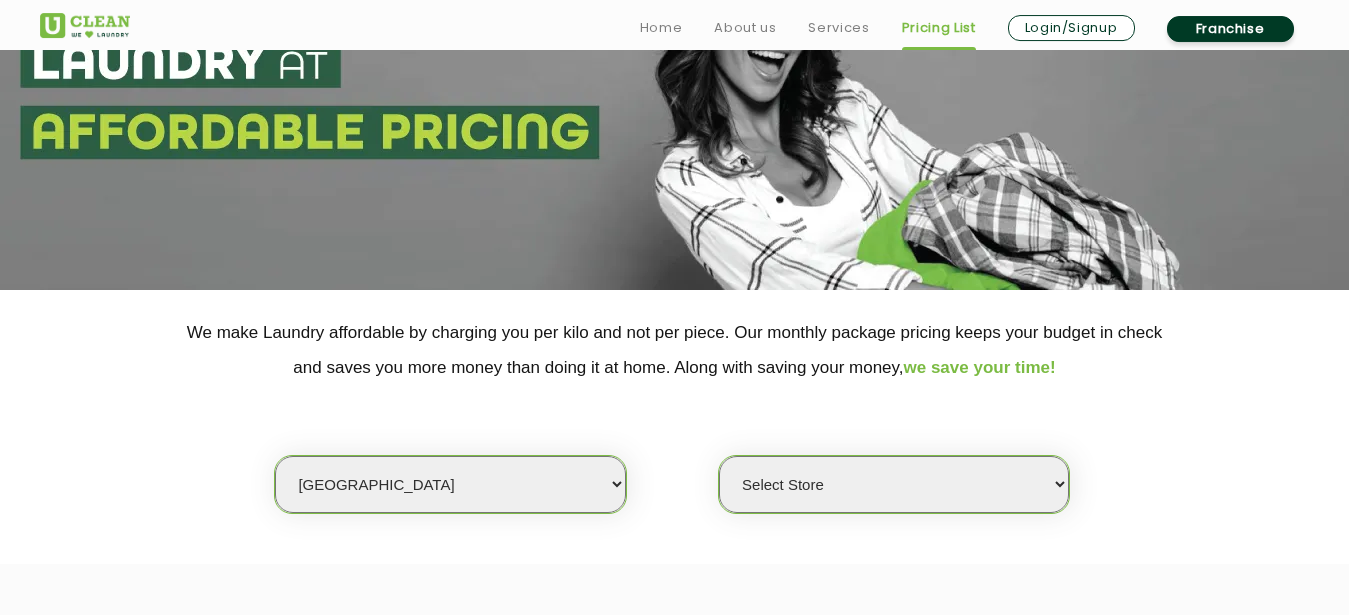 scroll, scrollTop: 306, scrollLeft: 0, axis: vertical 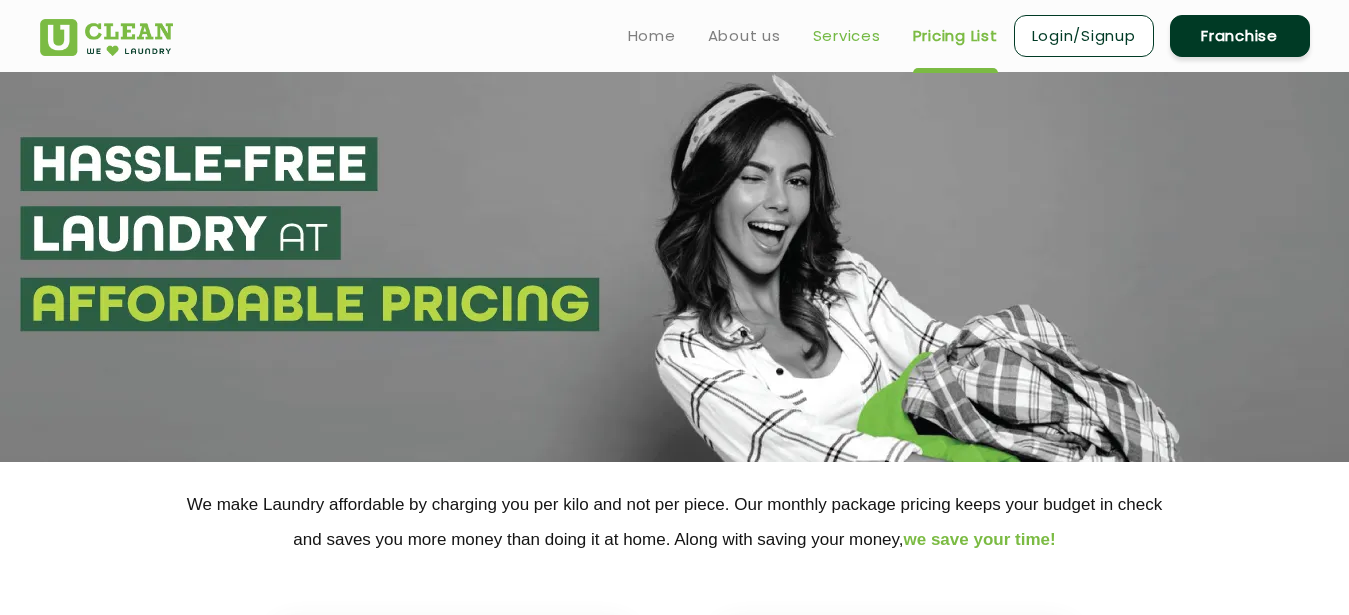 click on "Services" at bounding box center [847, 36] 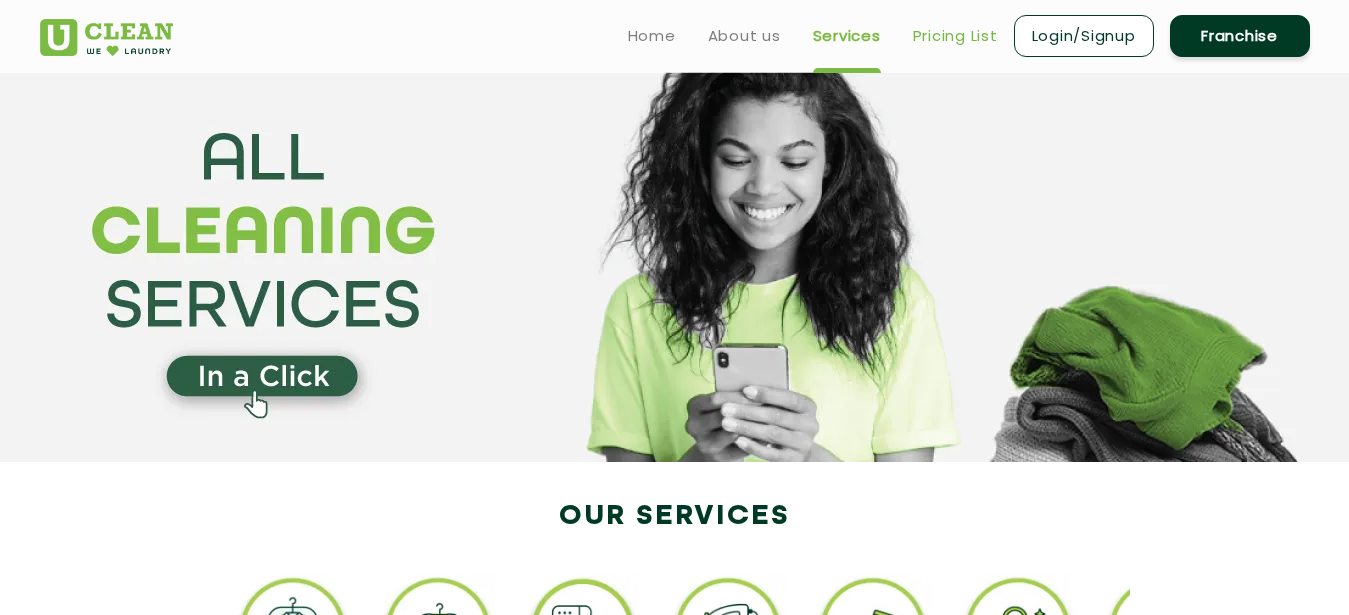 click on "Pricing List" at bounding box center [955, 36] 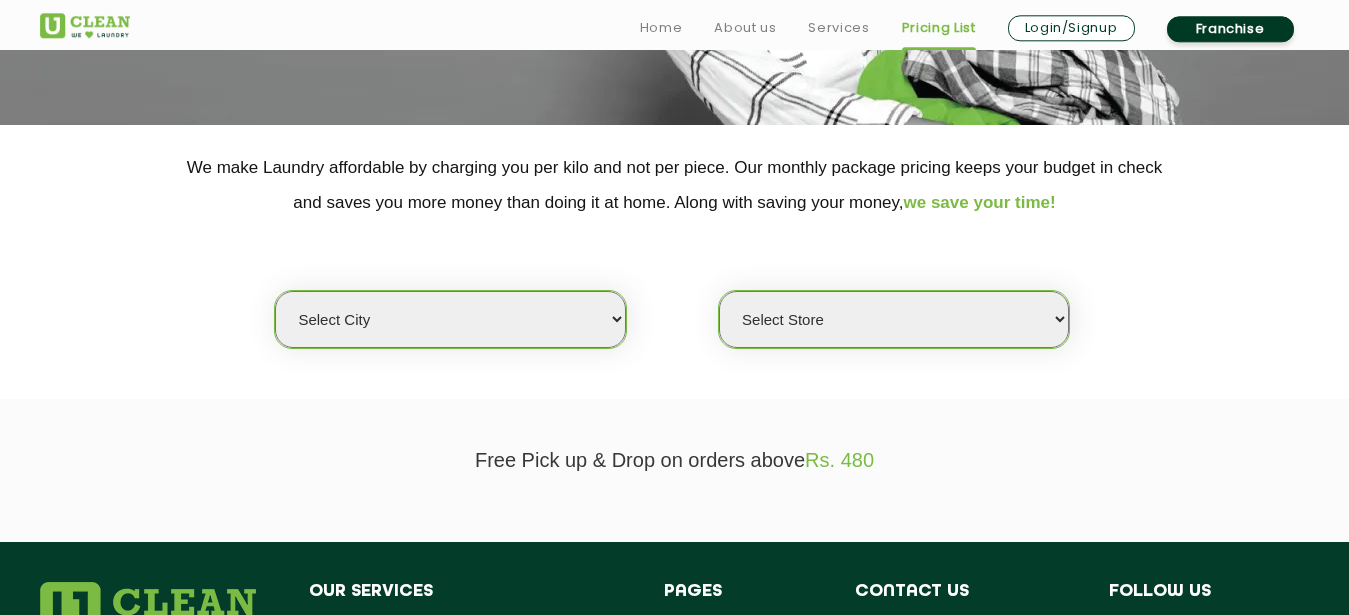 scroll, scrollTop: 408, scrollLeft: 0, axis: vertical 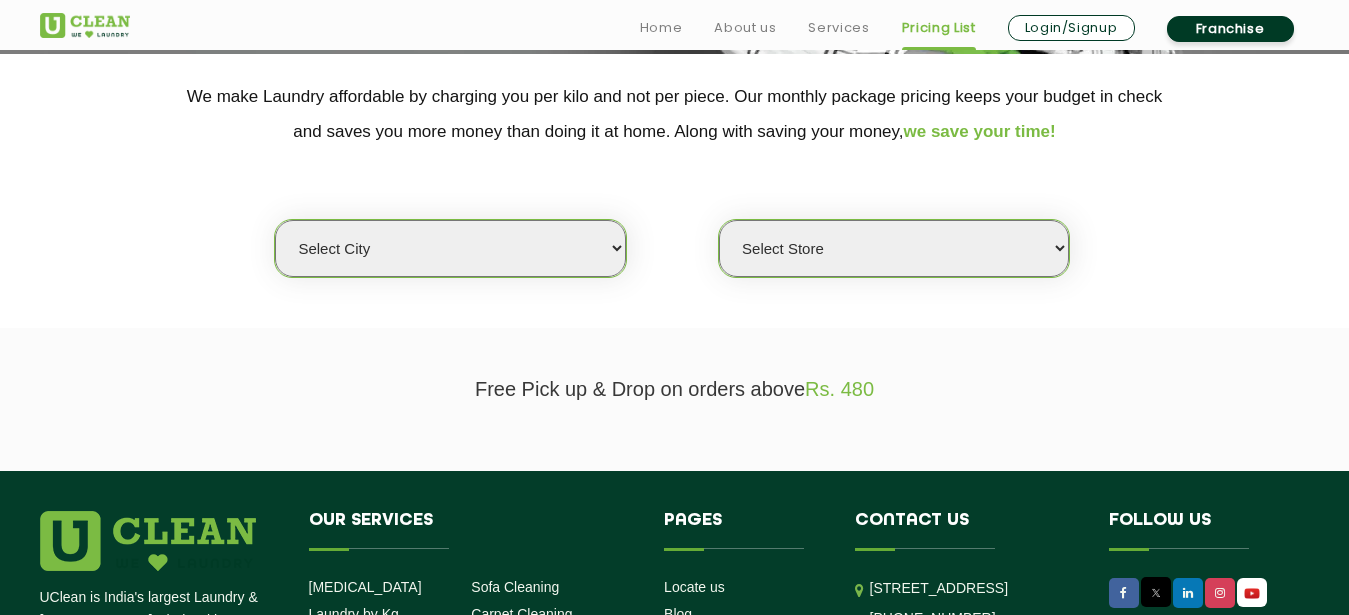 select on "1" 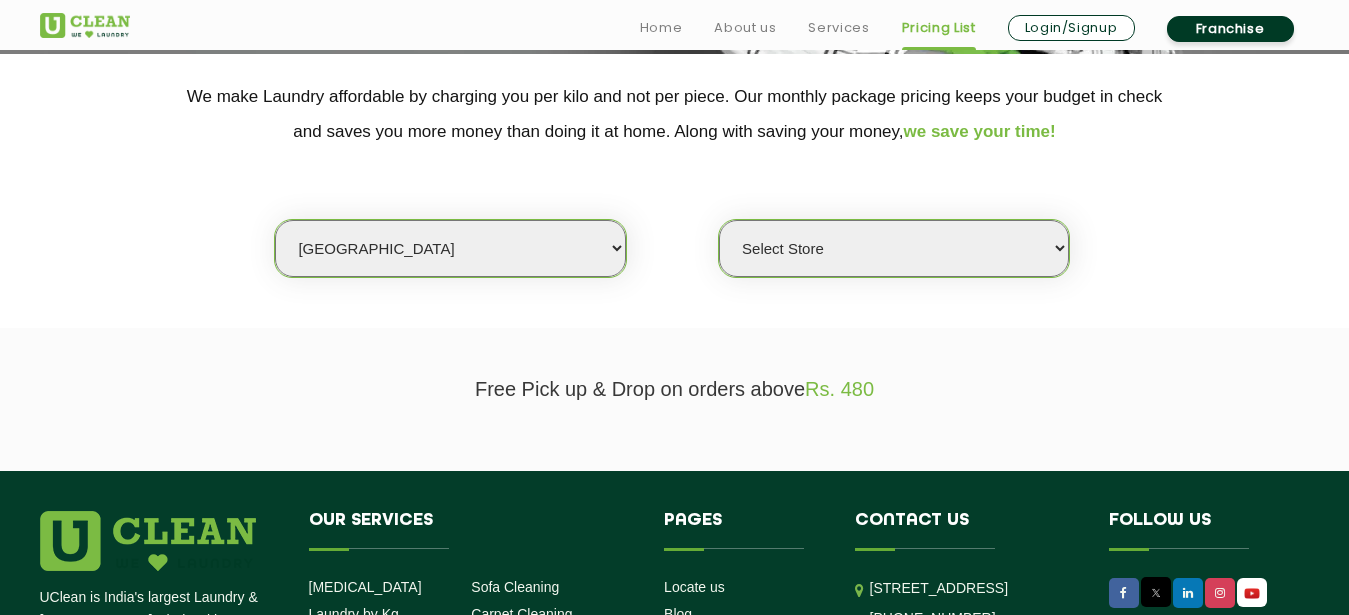 click on "[GEOGRAPHIC_DATA]" at bounding box center [0, 0] 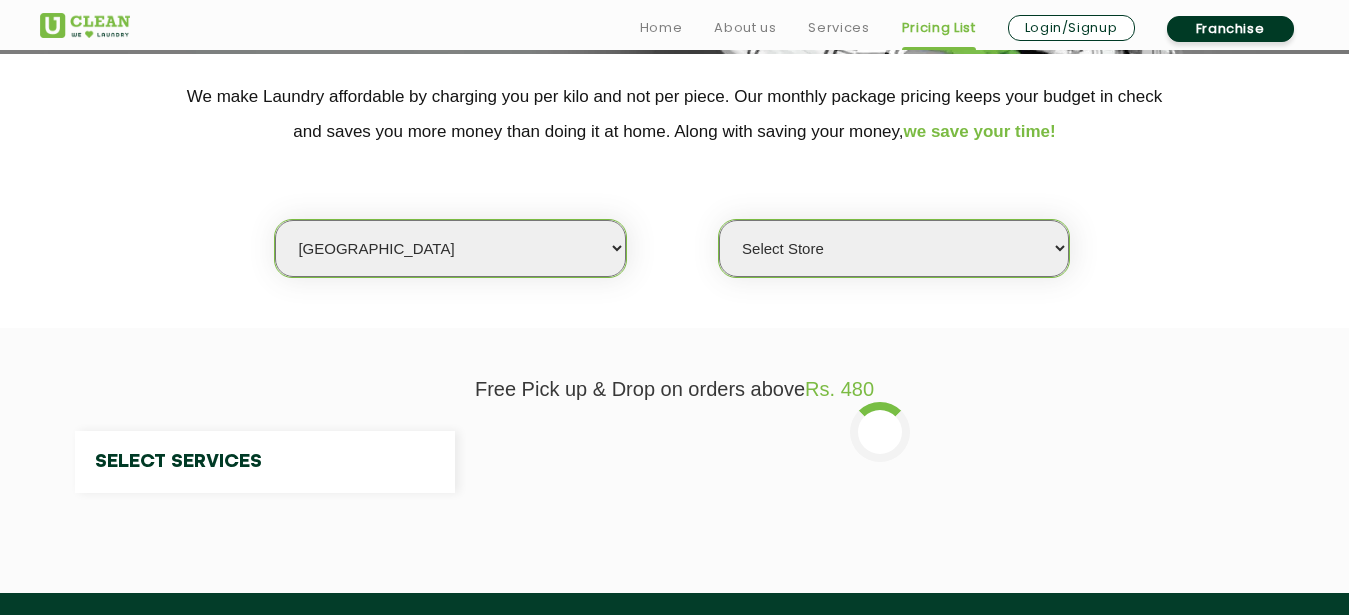 select on "0" 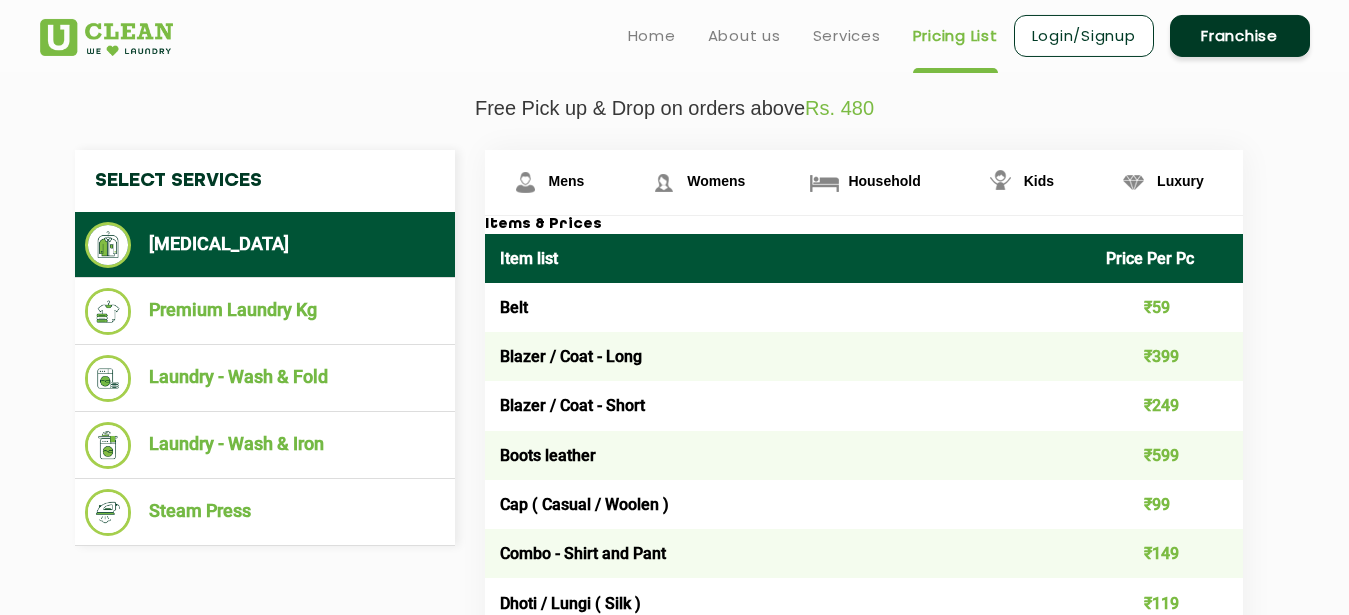 scroll, scrollTop: 612, scrollLeft: 0, axis: vertical 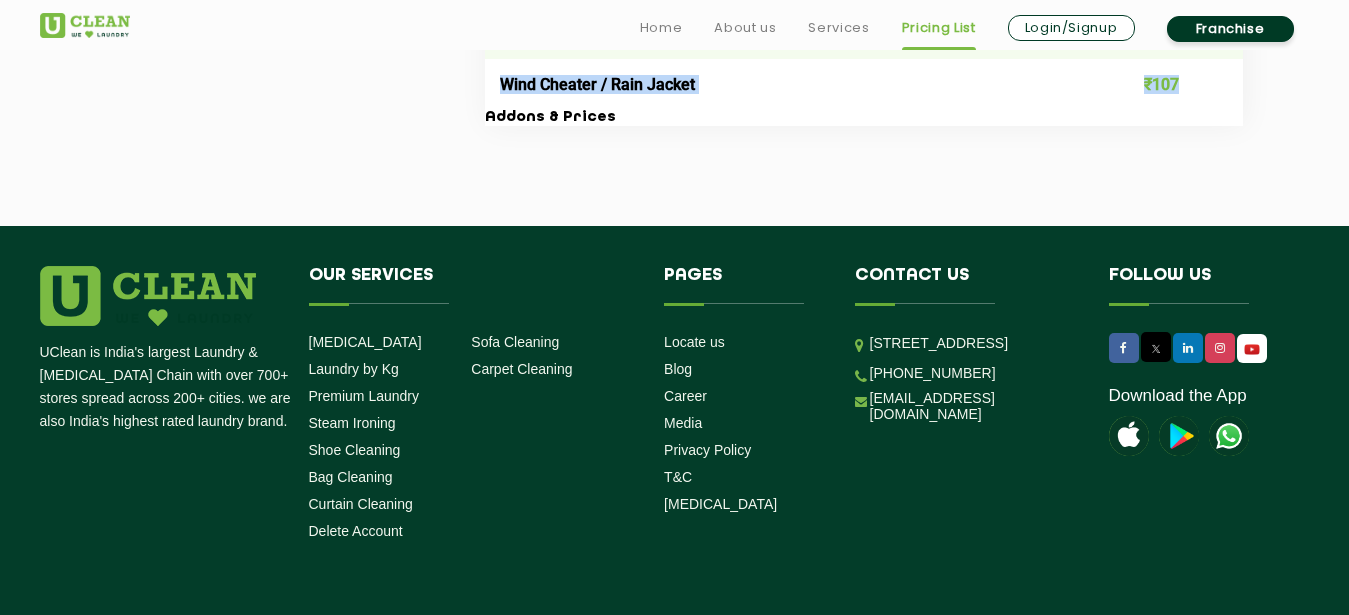 drag, startPoint x: 498, startPoint y: 334, endPoint x: 1192, endPoint y: 88, distance: 736.3097 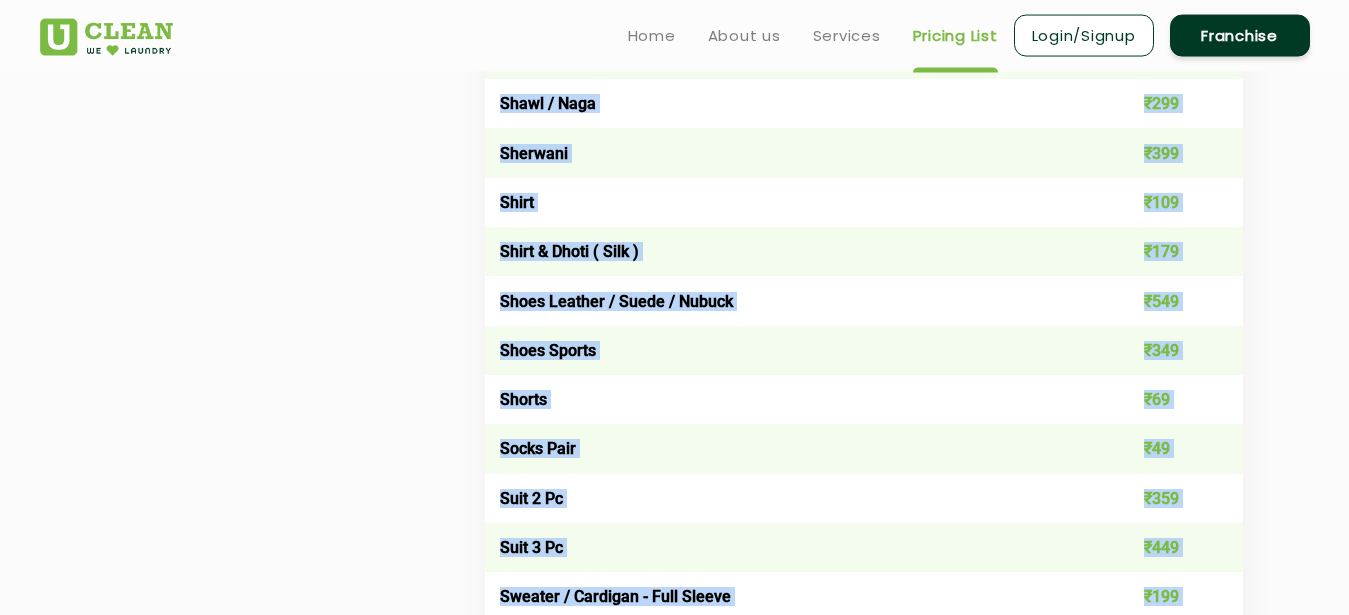 scroll, scrollTop: 2834, scrollLeft: 0, axis: vertical 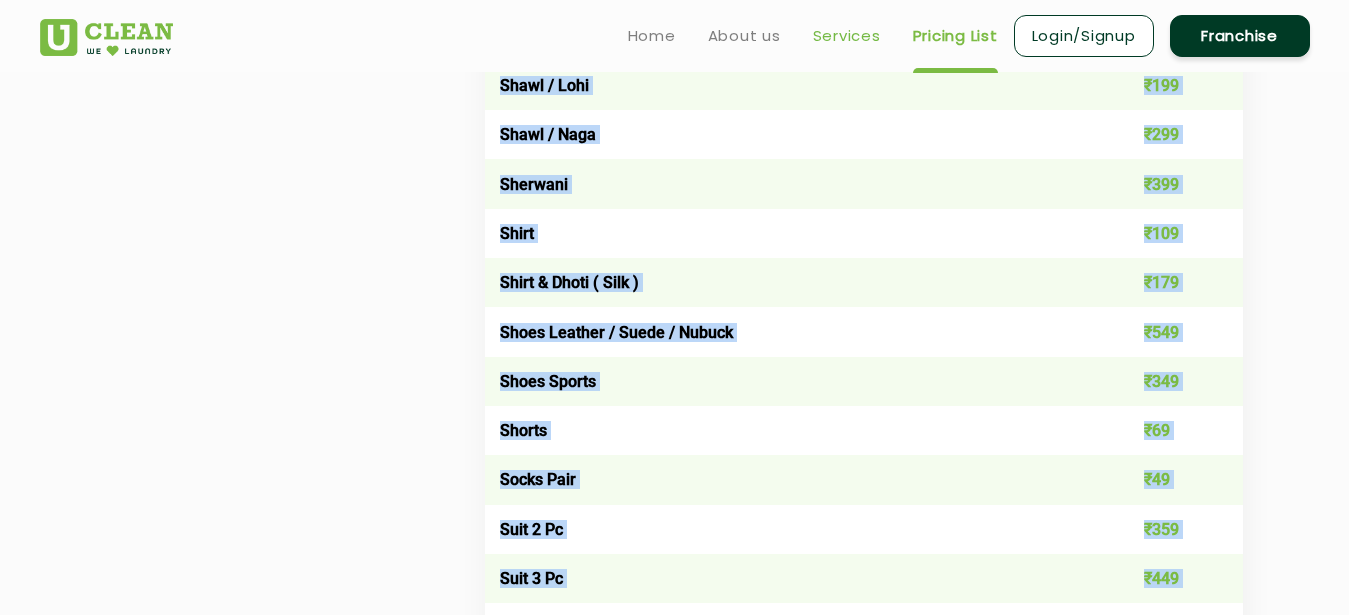 click on "Services" at bounding box center [847, 36] 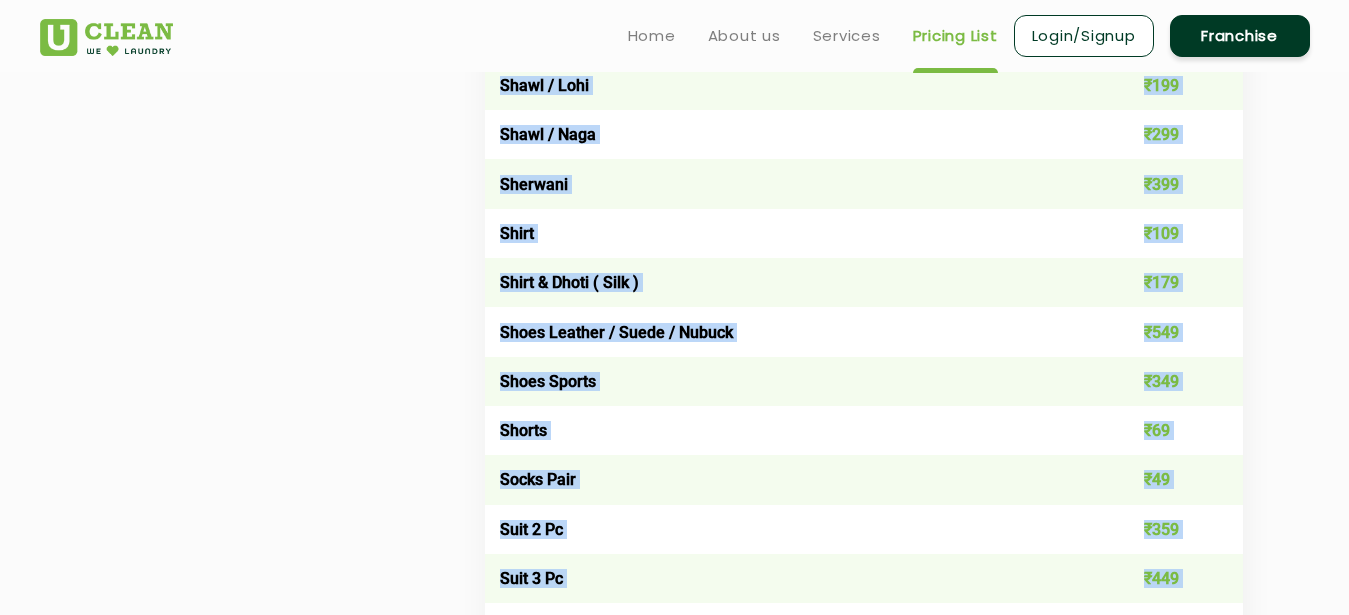 scroll, scrollTop: 0, scrollLeft: 0, axis: both 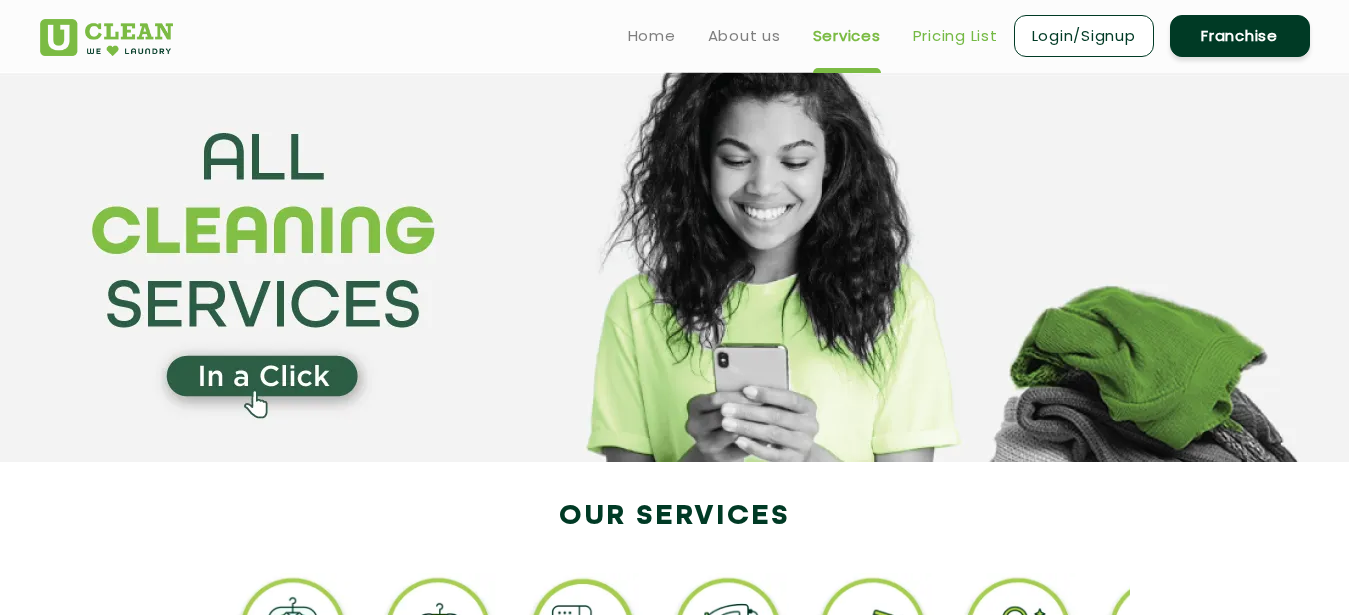 click on "Pricing List" at bounding box center [955, 36] 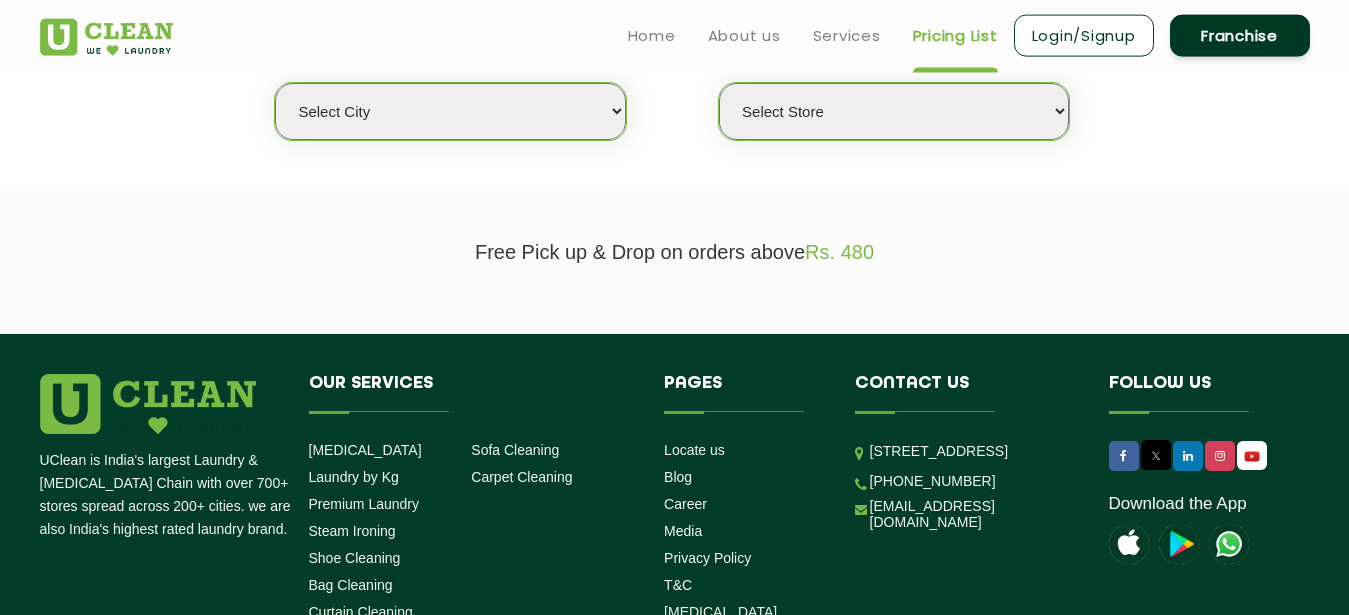 scroll, scrollTop: 408, scrollLeft: 0, axis: vertical 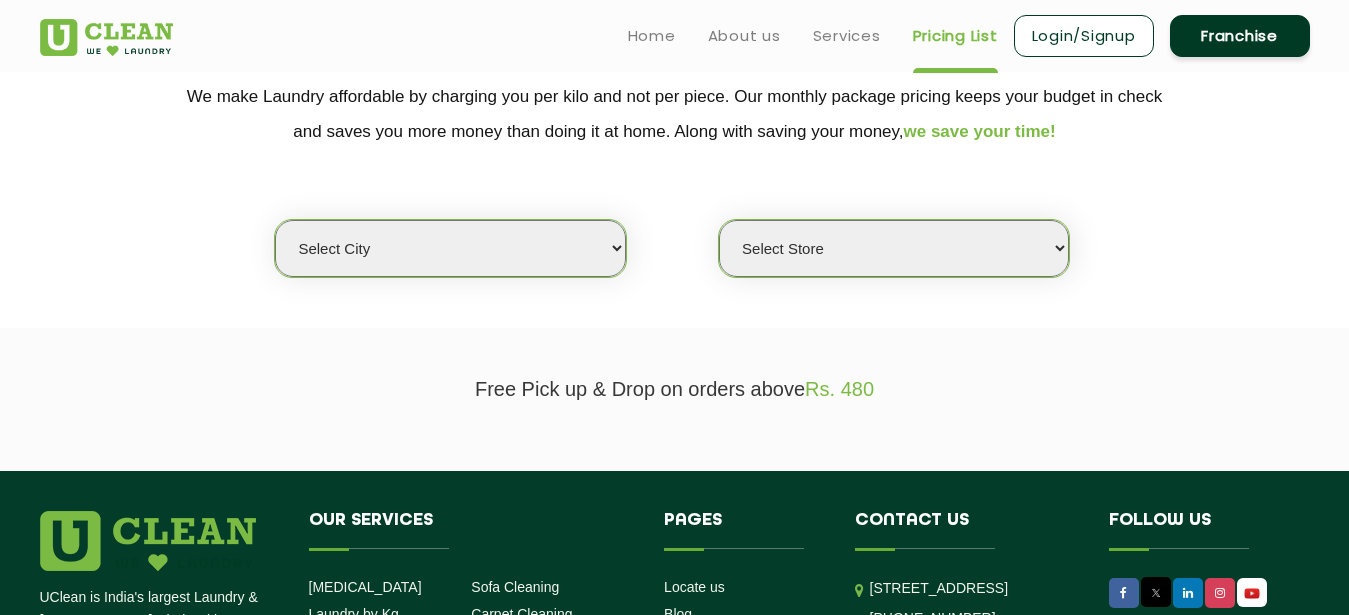 select on "186" 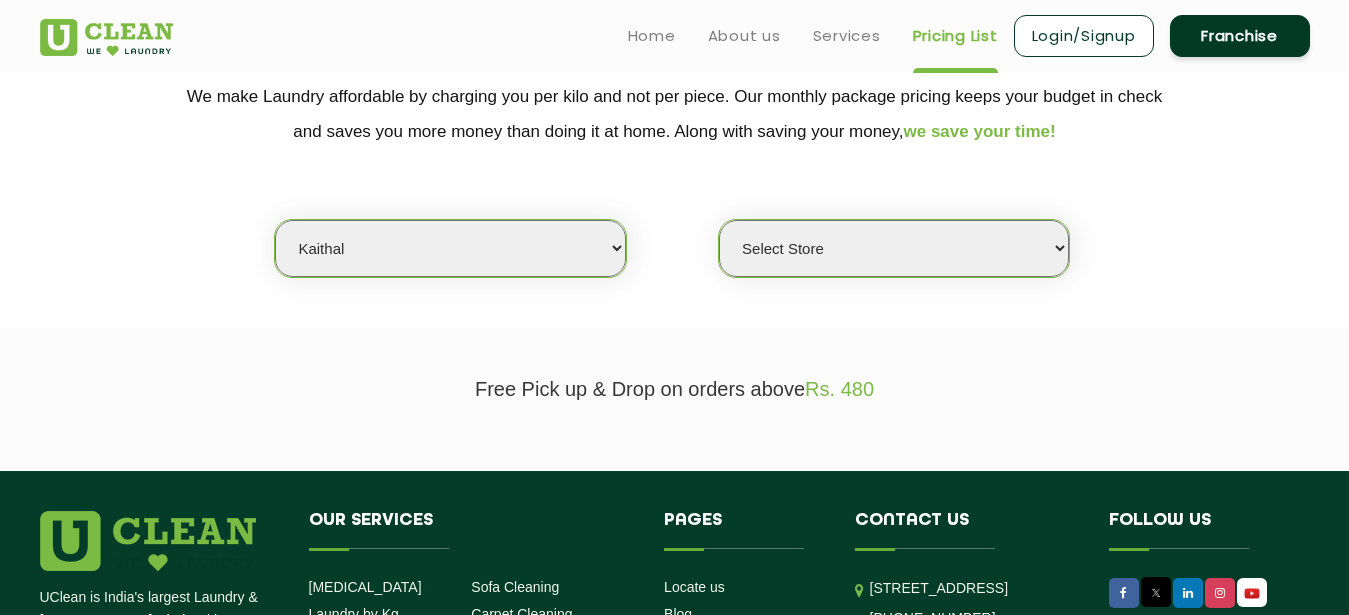 click on "Kaithal" at bounding box center [0, 0] 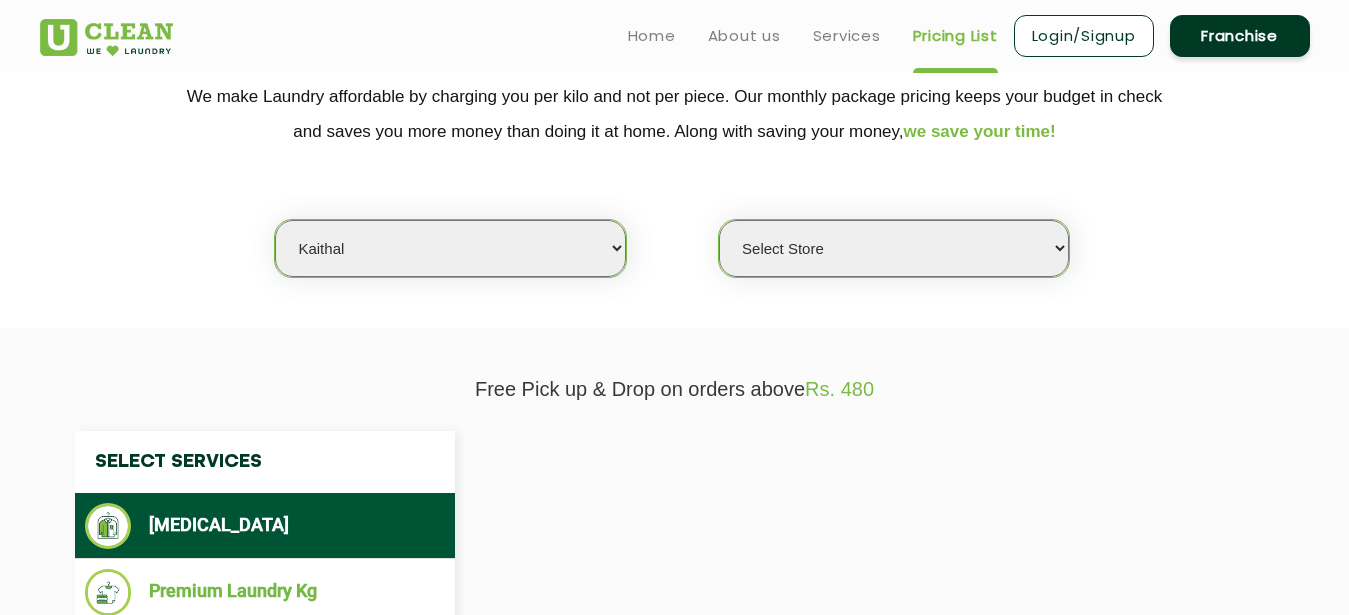 select on "0" 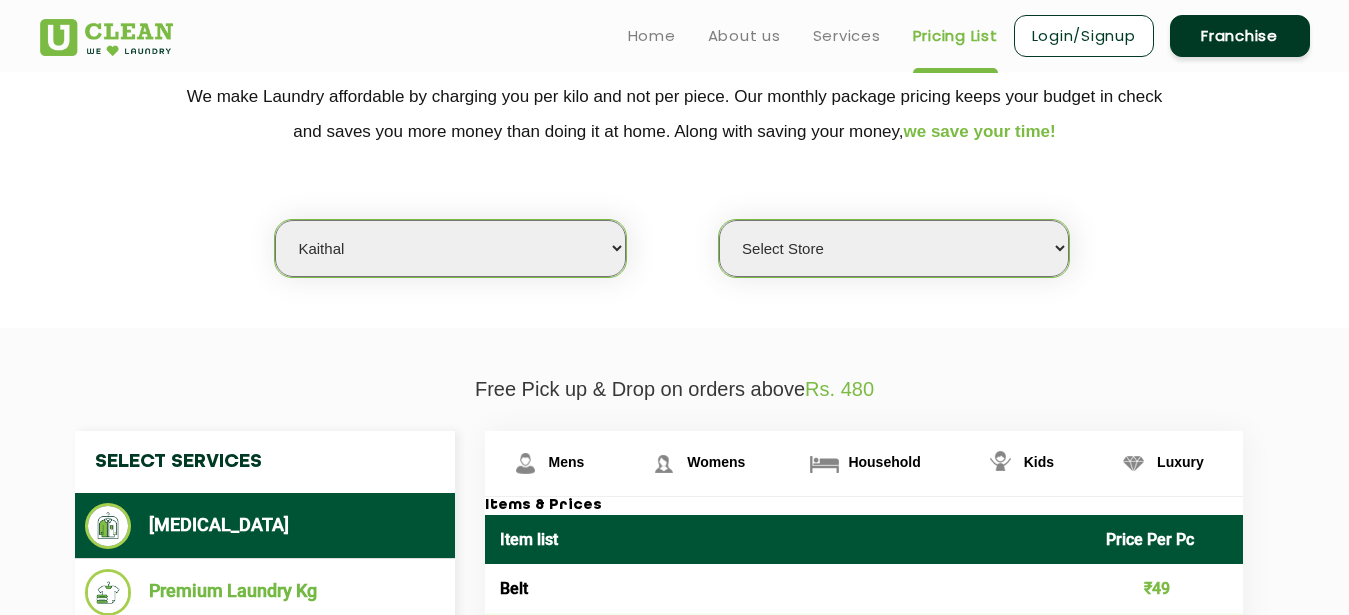 scroll, scrollTop: 0, scrollLeft: 0, axis: both 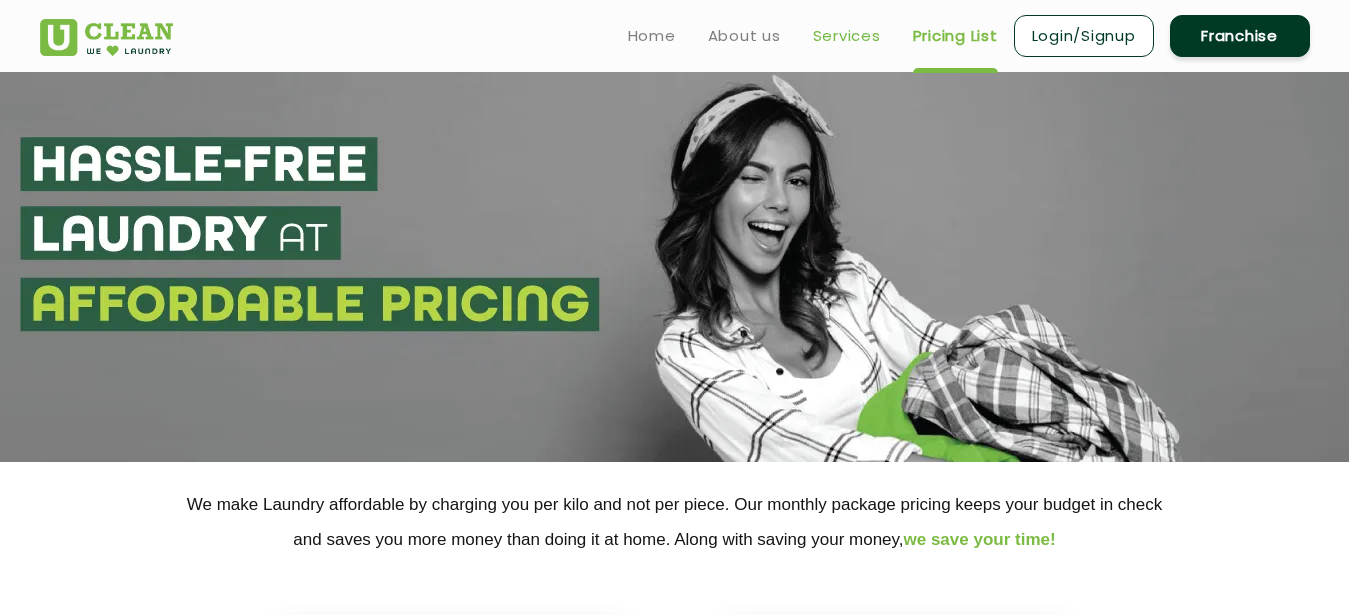 click on "Services" at bounding box center [847, 36] 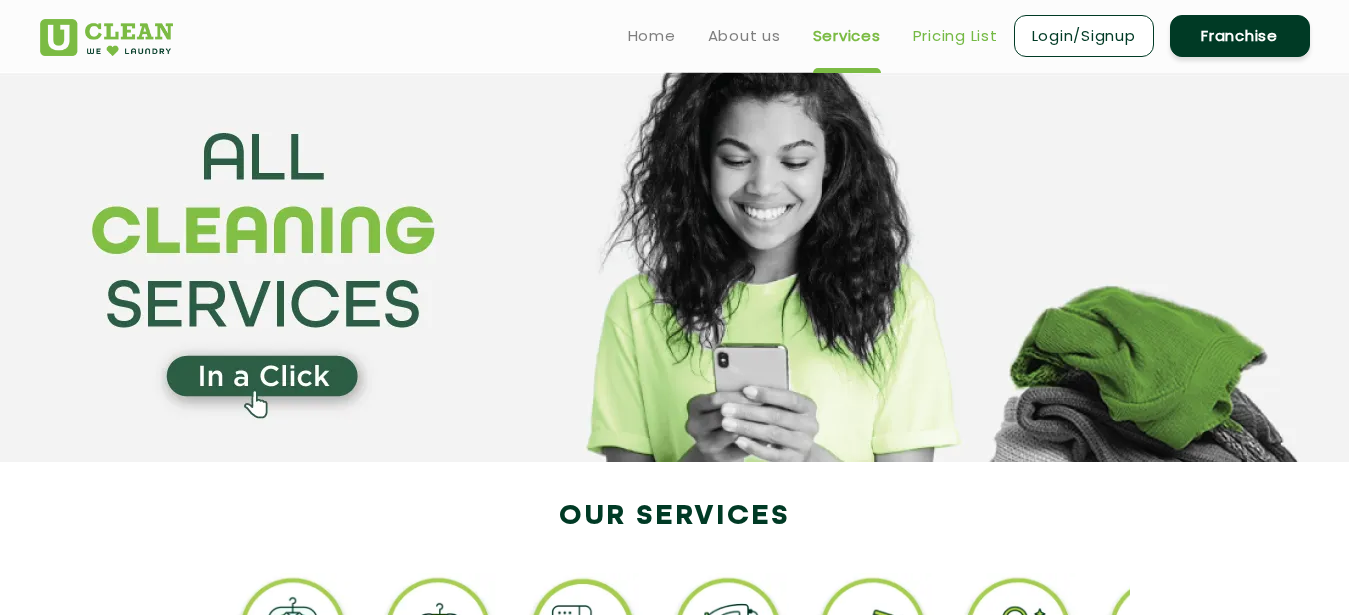 click on "Pricing List" at bounding box center (955, 36) 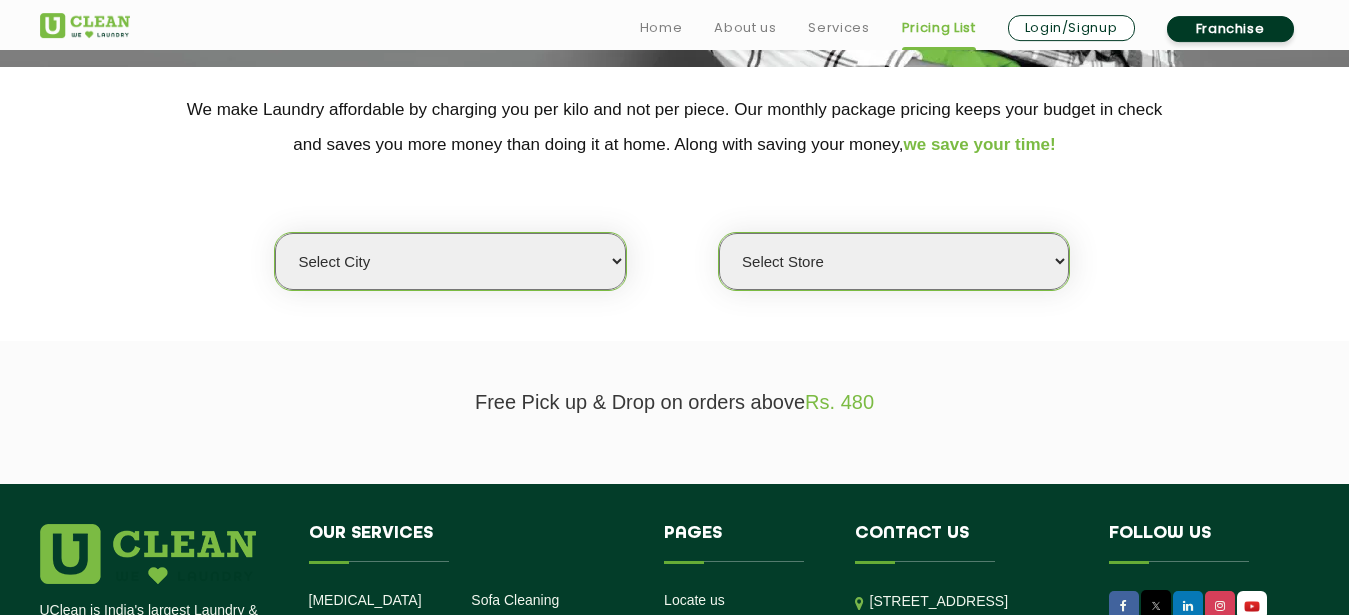scroll, scrollTop: 408, scrollLeft: 0, axis: vertical 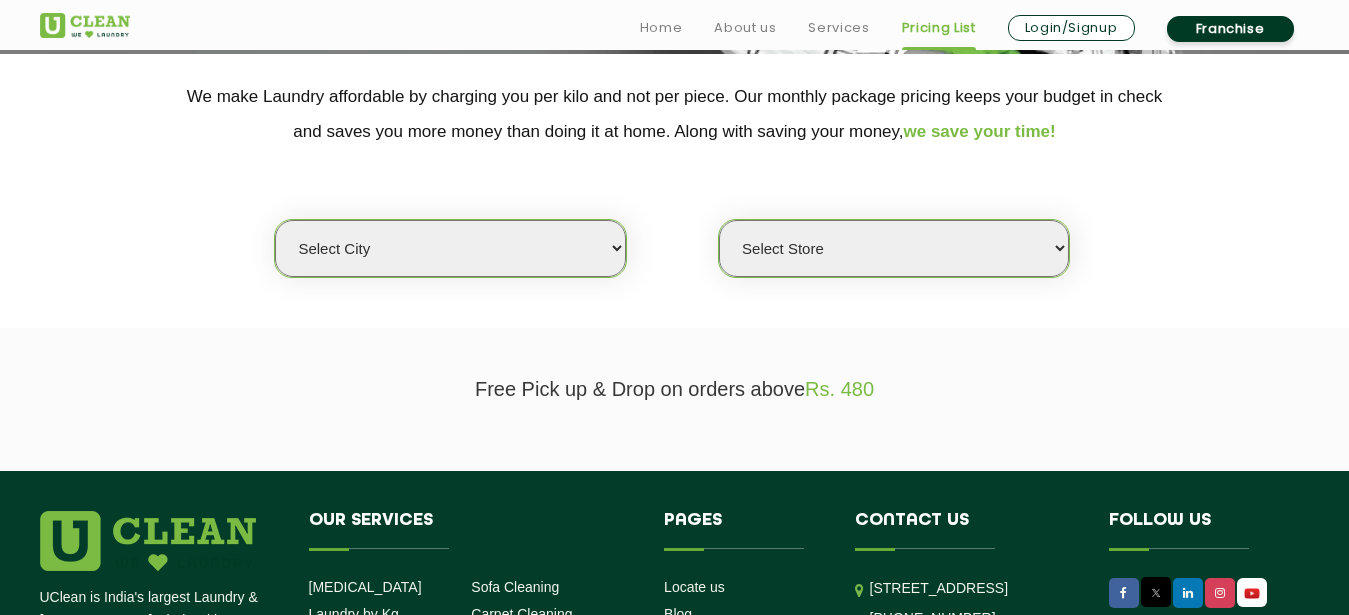 select on "16" 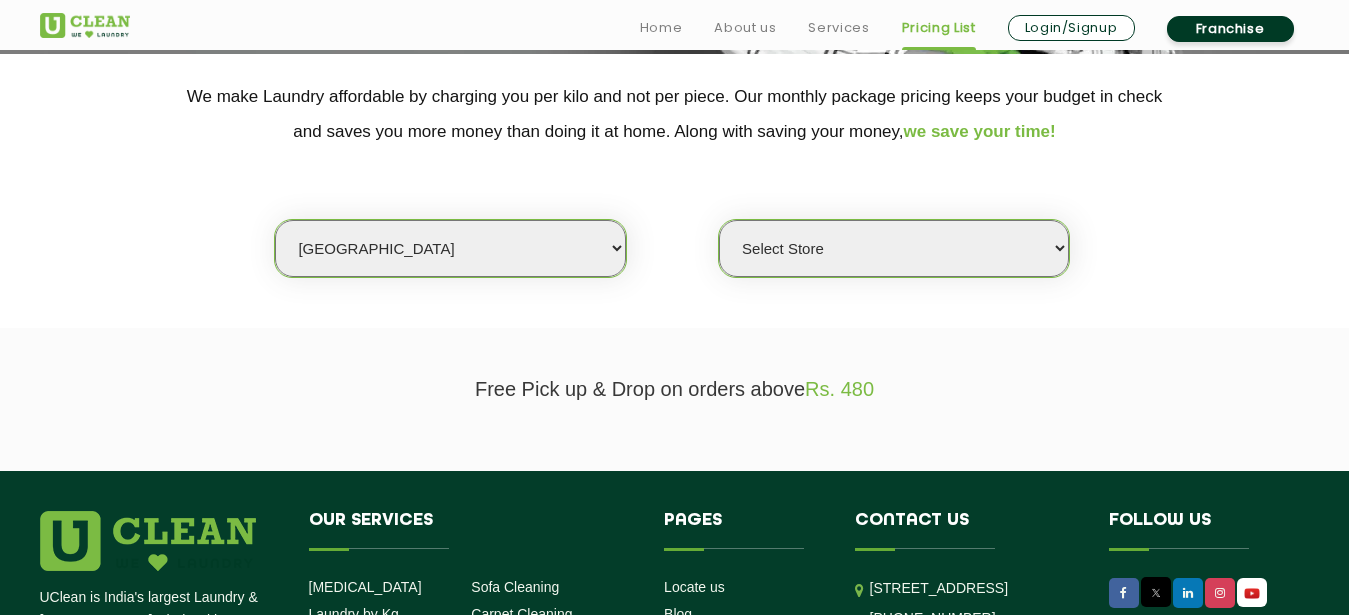 click on "[GEOGRAPHIC_DATA]" at bounding box center [0, 0] 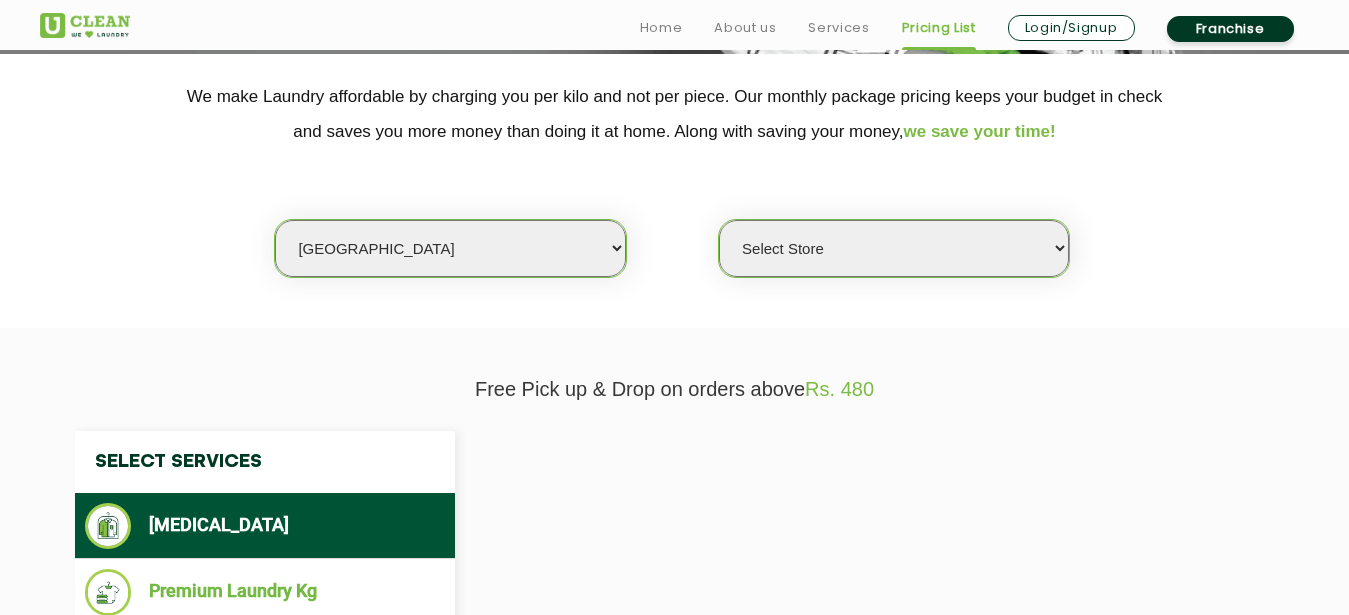 select on "0" 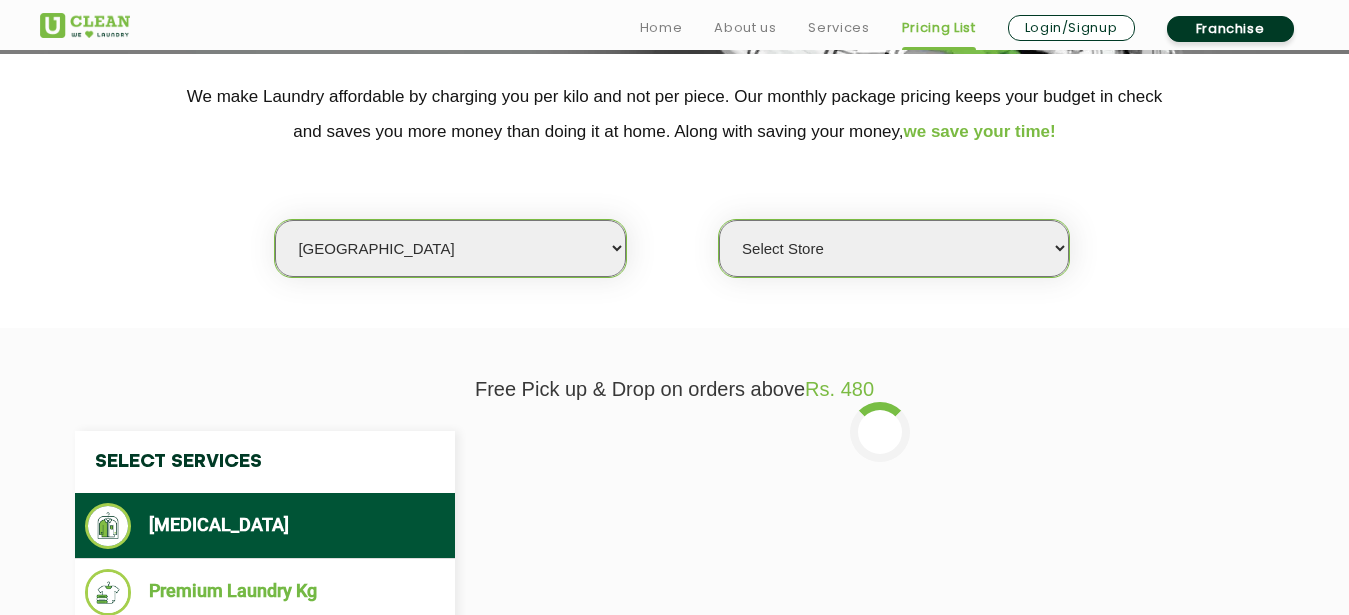 click on "Select Store UClean Powai UClean Deonar UClean LBS Marg UClean Chembur UClean Worli [GEOGRAPHIC_DATA] [GEOGRAPHIC_DATA]" at bounding box center [894, 248] 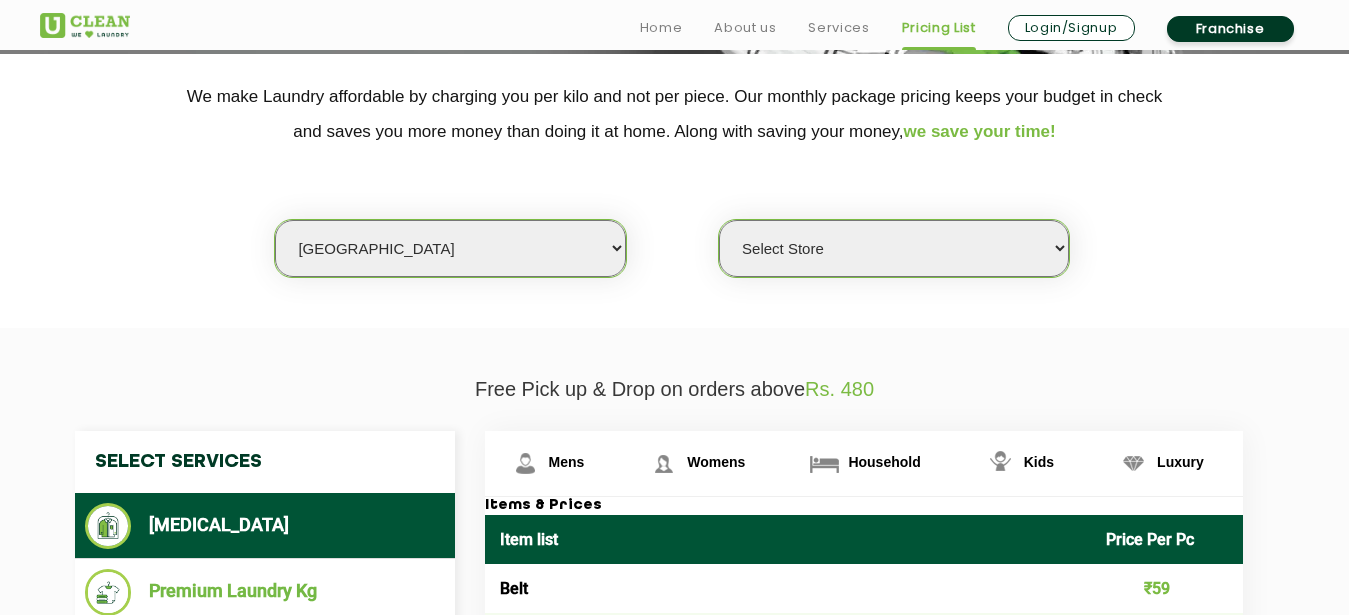 click on "We make Laundry affordable by charging you per kilo and not per piece. Our monthly package pricing keeps your budget in check   and saves you more money than doing it at home. Along with saving your money,  we save your time! Select city [GEOGRAPHIC_DATA] [GEOGRAPHIC_DATA] [GEOGRAPHIC_DATA] [GEOGRAPHIC_DATA] [GEOGRAPHIC_DATA] [GEOGRAPHIC_DATA] [GEOGRAPHIC_DATA] - [GEOGRAPHIC_DATA] Select [GEOGRAPHIC_DATA] [GEOGRAPHIC_DATA] [GEOGRAPHIC_DATA] [GEOGRAPHIC_DATA] [GEOGRAPHIC_DATA] [GEOGRAPHIC_DATA] [GEOGRAPHIC_DATA] [GEOGRAPHIC_DATA] [GEOGRAPHIC_DATA] [GEOGRAPHIC_DATA] [GEOGRAPHIC_DATA] [GEOGRAPHIC_DATA] [GEOGRAPHIC_DATA] [GEOGRAPHIC_DATA] [GEOGRAPHIC_DATA] [GEOGRAPHIC_DATA] [GEOGRAPHIC_DATA] [GEOGRAPHIC_DATA] [GEOGRAPHIC_DATA] [GEOGRAPHIC_DATA] [GEOGRAPHIC_DATA] [GEOGRAPHIC_DATA] [GEOGRAPHIC_DATA] [GEOGRAPHIC_DATA] [GEOGRAPHIC_DATA] [GEOGRAPHIC_DATA] [GEOGRAPHIC_DATA] [GEOGRAPHIC_DATA] [GEOGRAPHIC_DATA] [GEOGRAPHIC_DATA] [GEOGRAPHIC_DATA] [GEOGRAPHIC_DATA] [GEOGRAPHIC_DATA] [GEOGRAPHIC_DATA] [GEOGRAPHIC_DATA] [GEOGRAPHIC_DATA] [GEOGRAPHIC_DATA] [GEOGRAPHIC_DATA] [GEOGRAPHIC_DATA] [GEOGRAPHIC_DATA] [GEOGRAPHIC_DATA] [GEOGRAPHIC_DATA] [GEOGRAPHIC_DATA] [GEOGRAPHIC_DATA] [GEOGRAPHIC_DATA] Dimapur [GEOGRAPHIC_DATA] [GEOGRAPHIC_DATA] [GEOGRAPHIC_DATA] [GEOGRAPHIC_DATA] [GEOGRAPHIC_DATA] [GEOGRAPHIC_DATA] [GEOGRAPHIC_DATA] [GEOGRAPHIC_DATA] [GEOGRAPHIC_DATA] [GEOGRAPHIC_DATA] [GEOGRAPHIC_DATA] [GEOGRAPHIC_DATA] [GEOGRAPHIC_DATA] [GEOGRAPHIC_DATA] [GEOGRAPHIC_DATA] [GEOGRAPHIC_DATA] [GEOGRAPHIC_DATA] [GEOGRAPHIC_DATA] [GEOGRAPHIC_DATA] [GEOGRAPHIC_DATA] [GEOGRAPHIC_DATA] [GEOGRAPHIC_DATA] [GEOGRAPHIC_DATA] [GEOGRAPHIC_DATA] [GEOGRAPHIC_DATA] [GEOGRAPHIC_DATA] [GEOGRAPHIC_DATA] [GEOGRAPHIC_DATA] [GEOGRAPHIC_DATA] [GEOGRAPHIC_DATA] [GEOGRAPHIC_DATA] [GEOGRAPHIC_DATA] - Select [GEOGRAPHIC_DATA] [GEOGRAPHIC_DATA] [GEOGRAPHIC_DATA] [GEOGRAPHIC_DATA] [GEOGRAPHIC_DATA] [GEOGRAPHIC_DATA]" 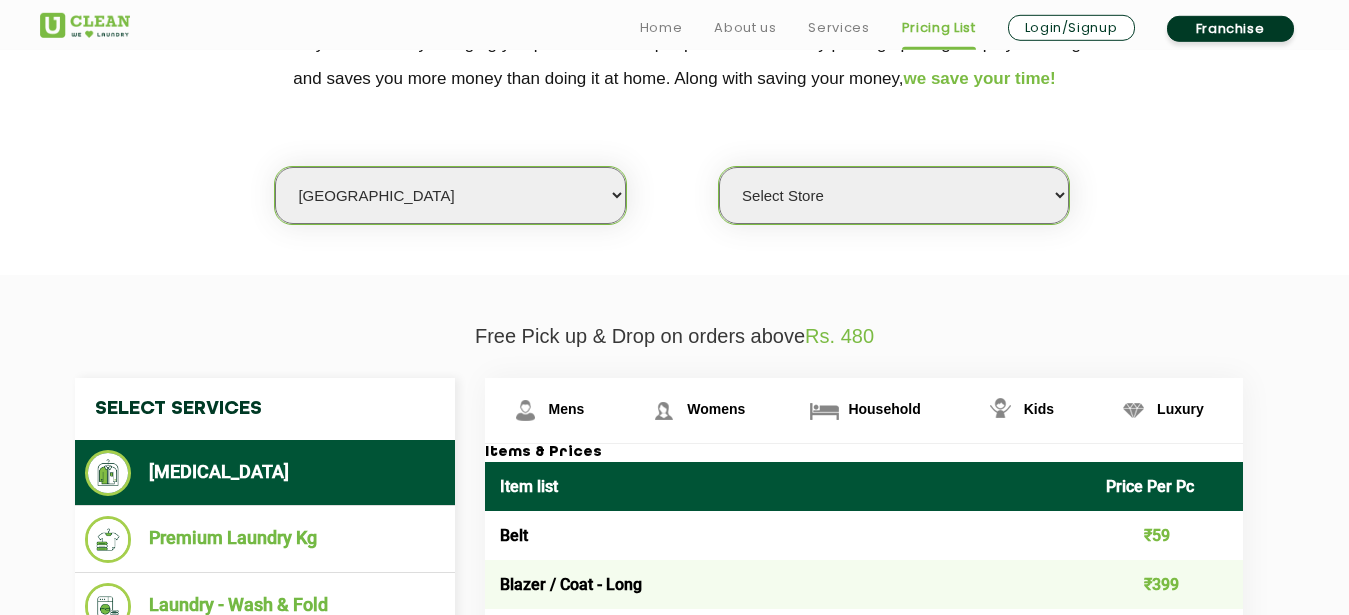 scroll, scrollTop: 510, scrollLeft: 0, axis: vertical 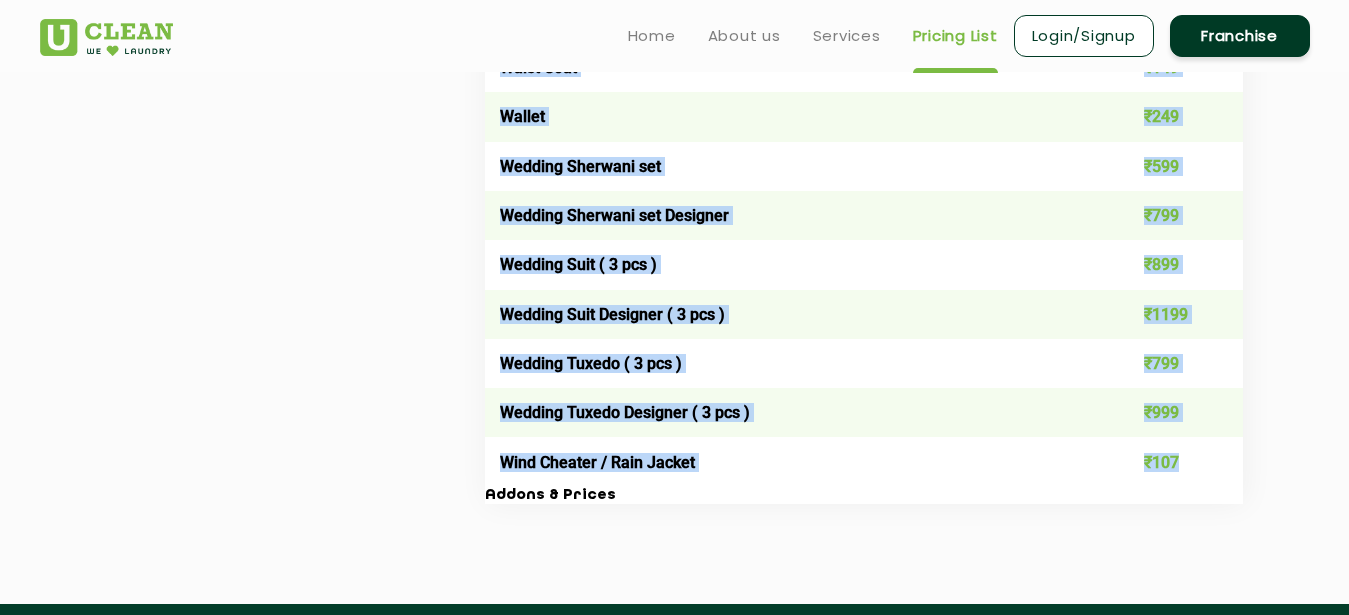drag, startPoint x: 499, startPoint y: 438, endPoint x: 1196, endPoint y: 478, distance: 698.14685 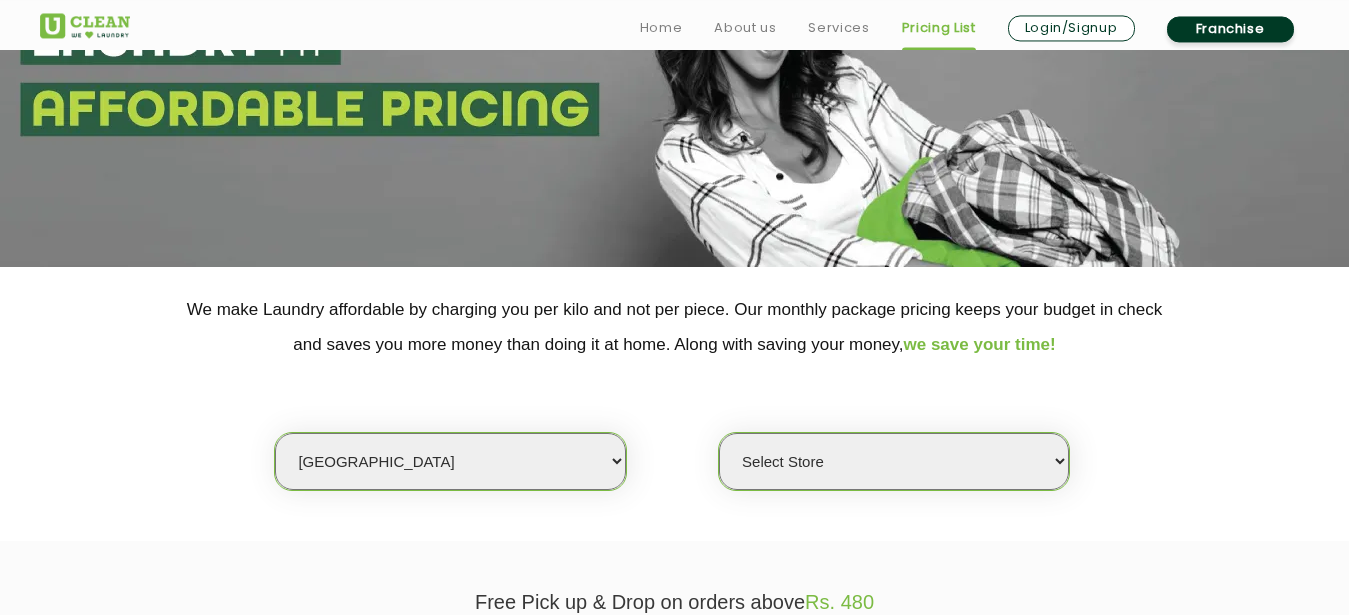 scroll, scrollTop: 306, scrollLeft: 0, axis: vertical 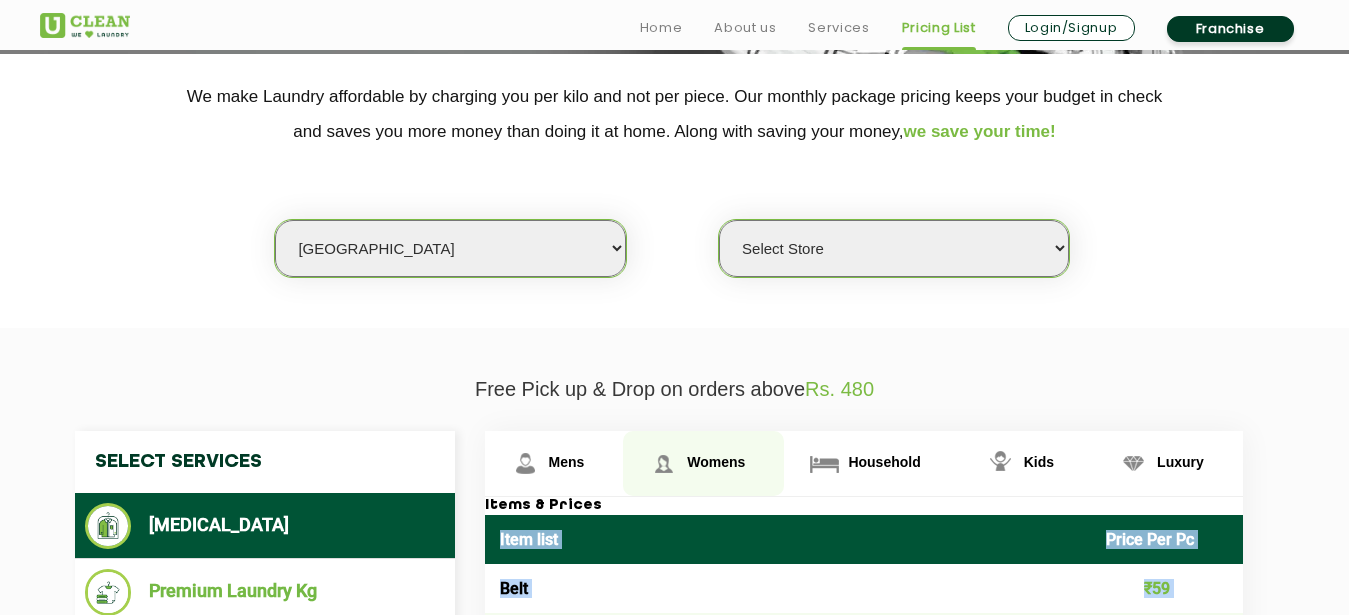 click on "Womens" at bounding box center [567, 462] 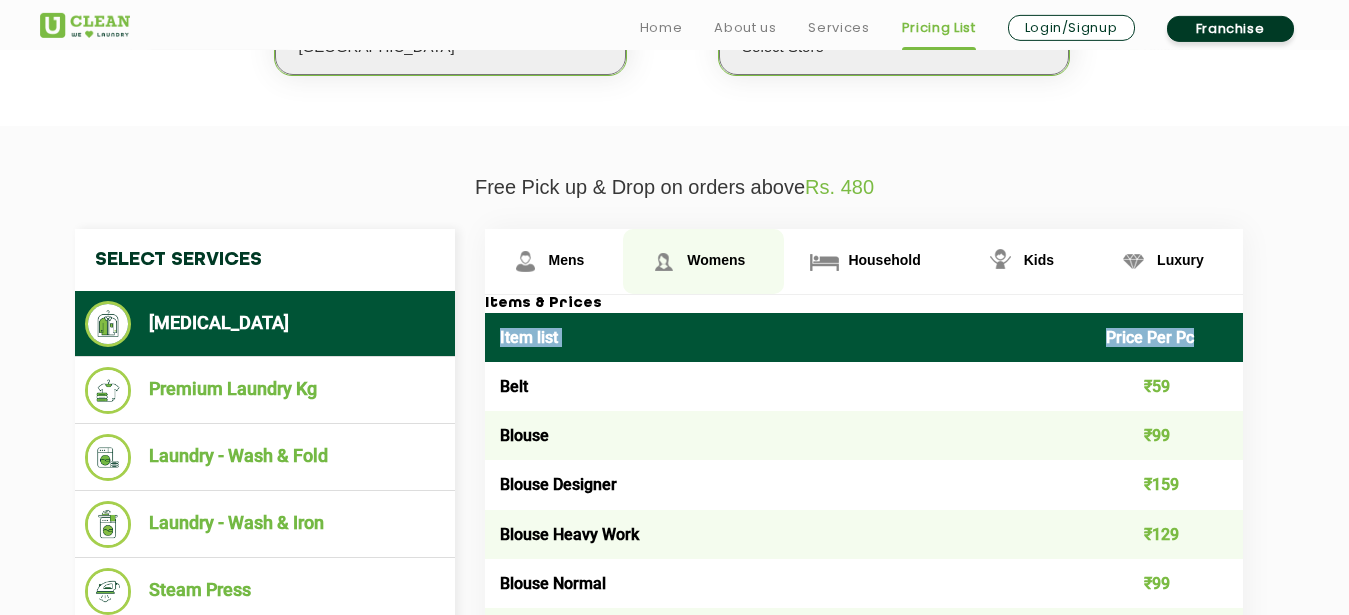 scroll, scrollTop: 612, scrollLeft: 0, axis: vertical 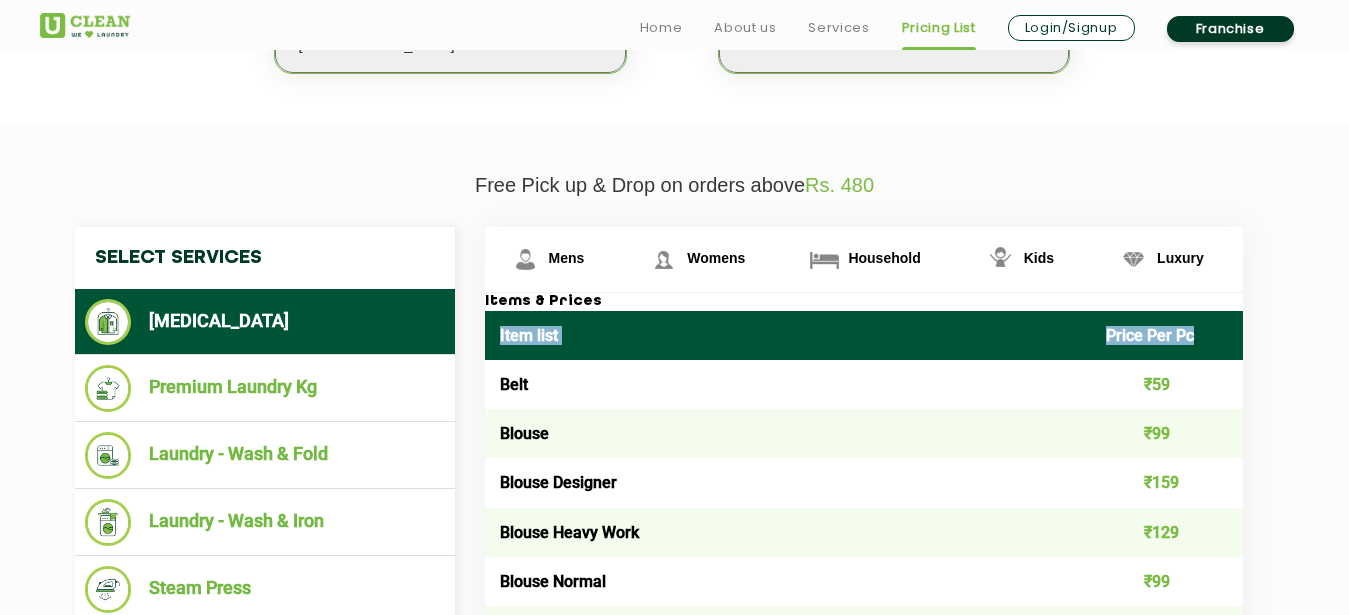 click on "Item list" at bounding box center (788, 335) 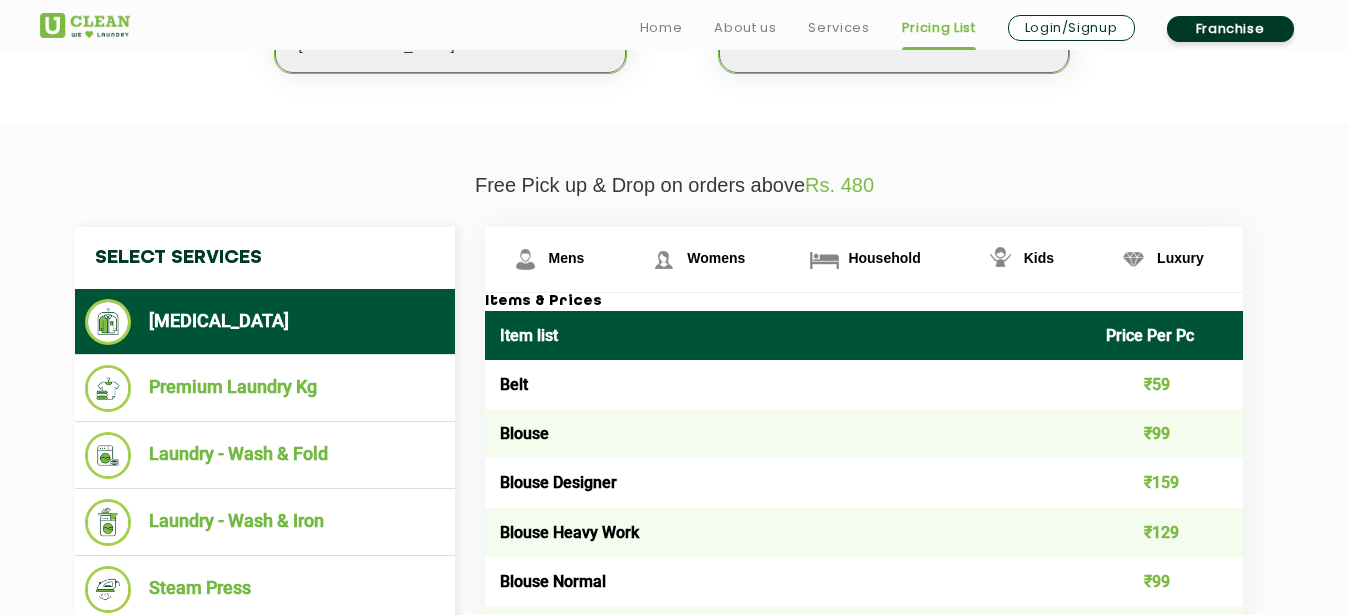 click on "Item list" at bounding box center [788, 335] 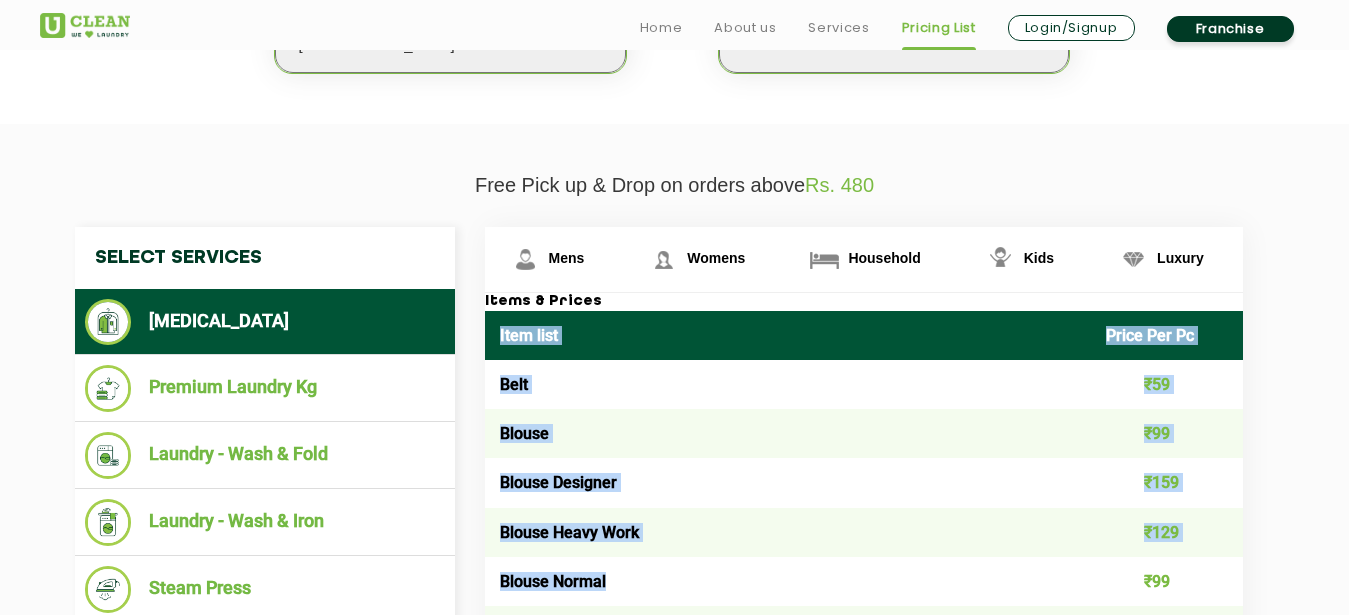 drag, startPoint x: 501, startPoint y: 334, endPoint x: 623, endPoint y: 573, distance: 268.33746 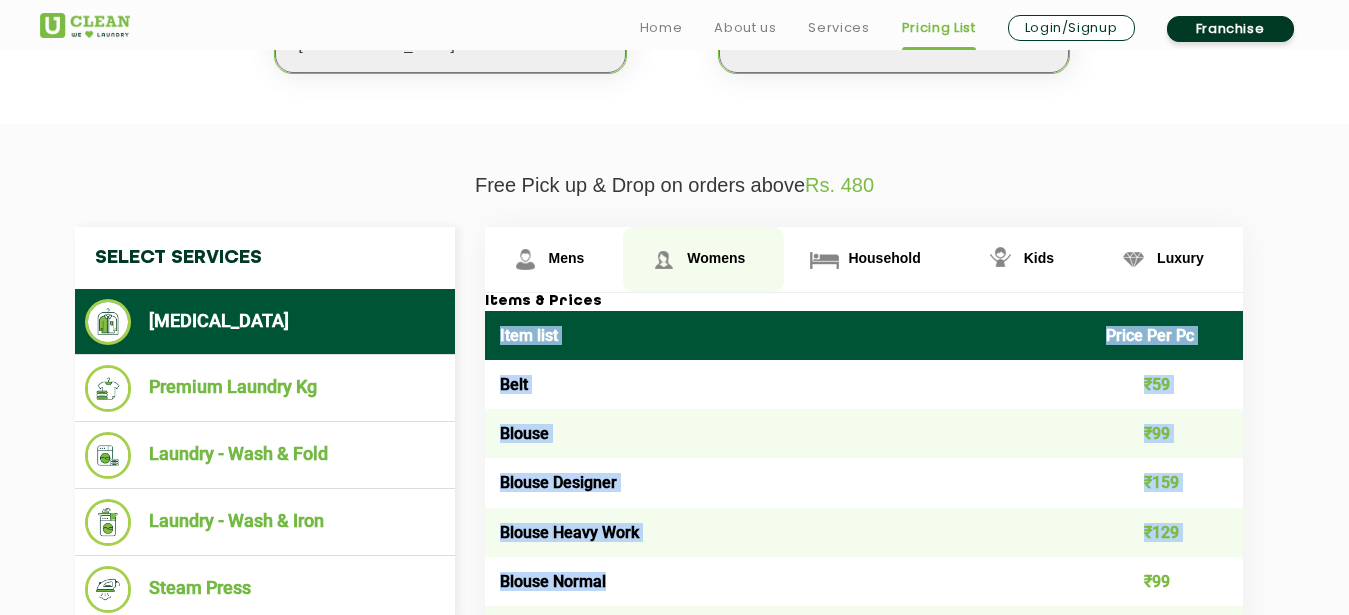 click at bounding box center (663, 259) 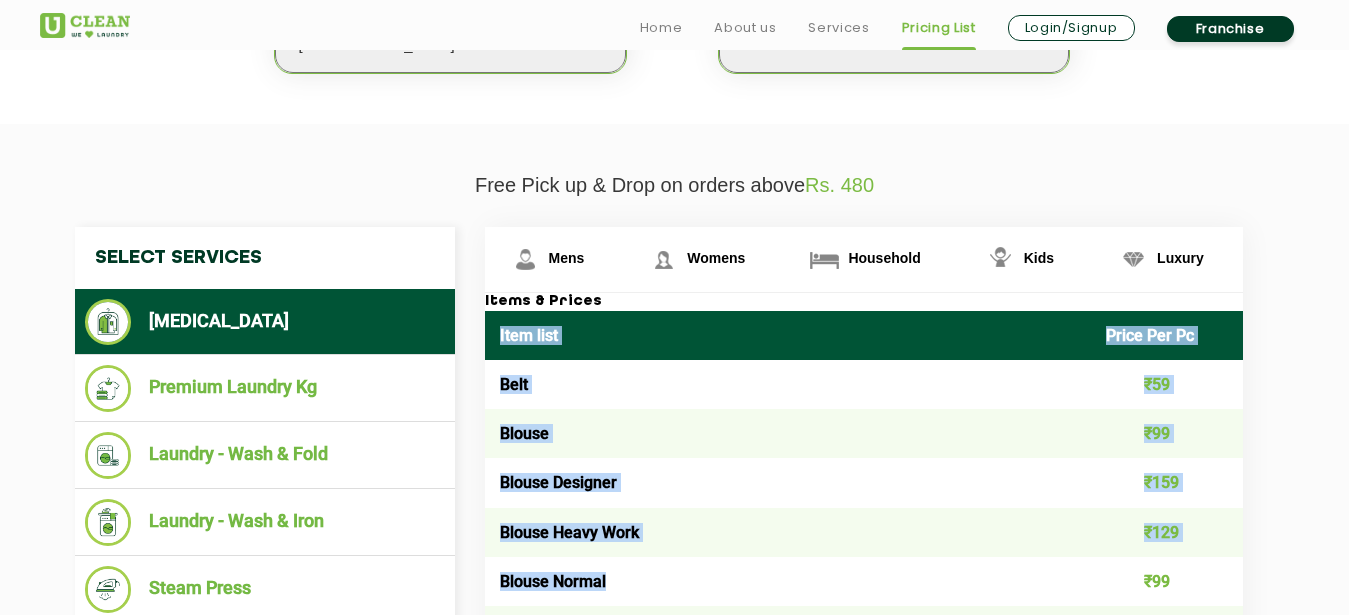 click on "Item list" at bounding box center (788, 335) 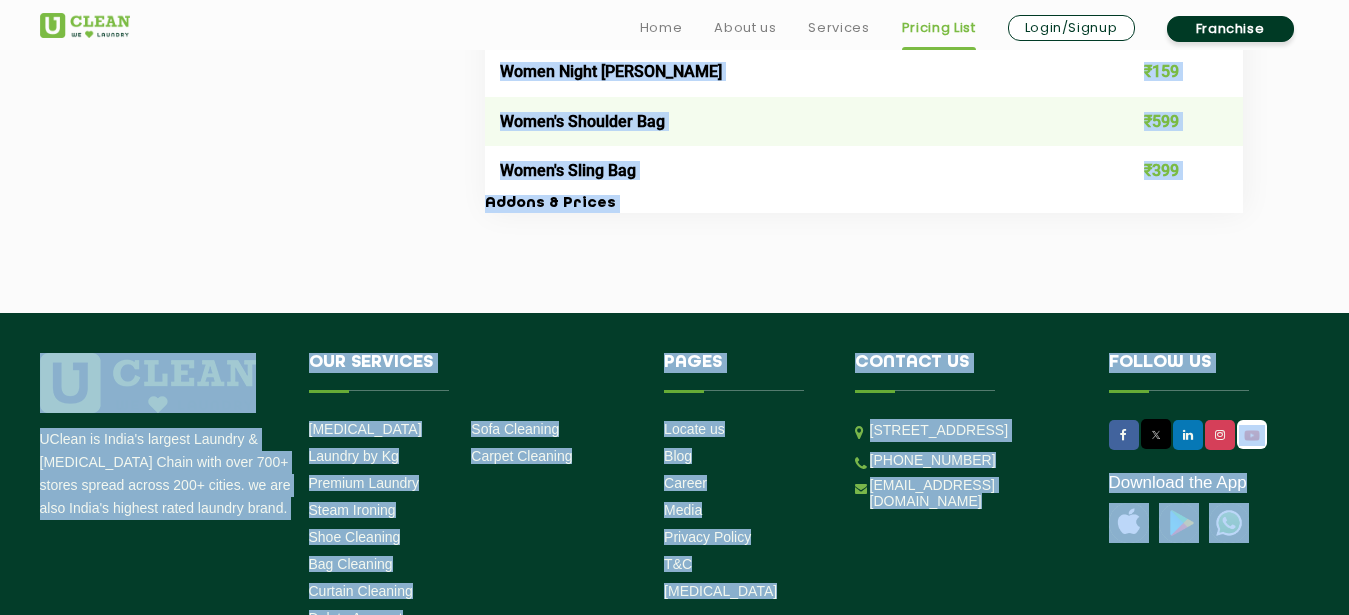 scroll, scrollTop: 7370, scrollLeft: 0, axis: vertical 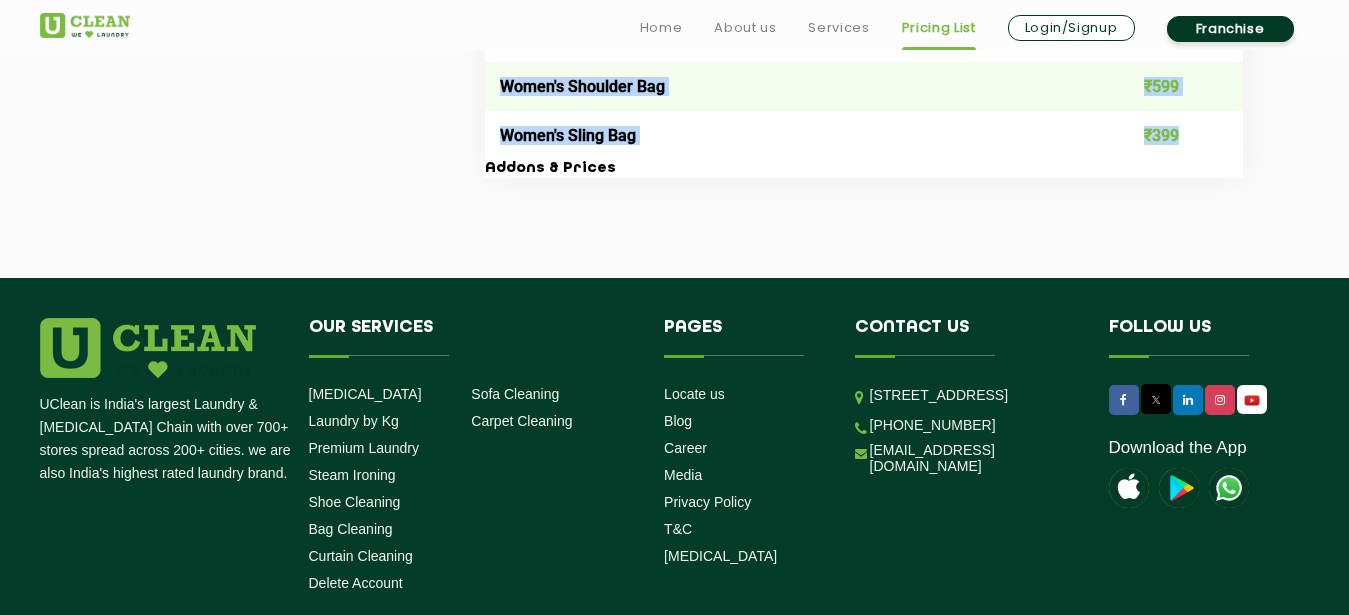 drag, startPoint x: 500, startPoint y: 333, endPoint x: 1191, endPoint y: 133, distance: 719.3615 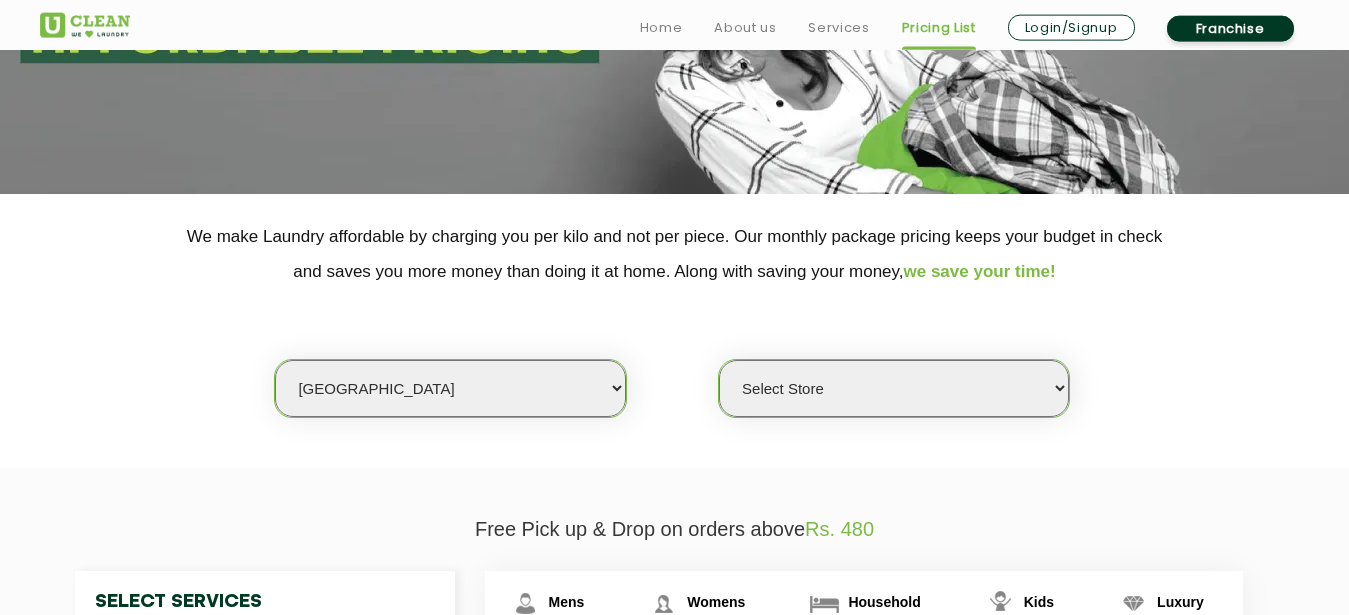scroll, scrollTop: 510, scrollLeft: 0, axis: vertical 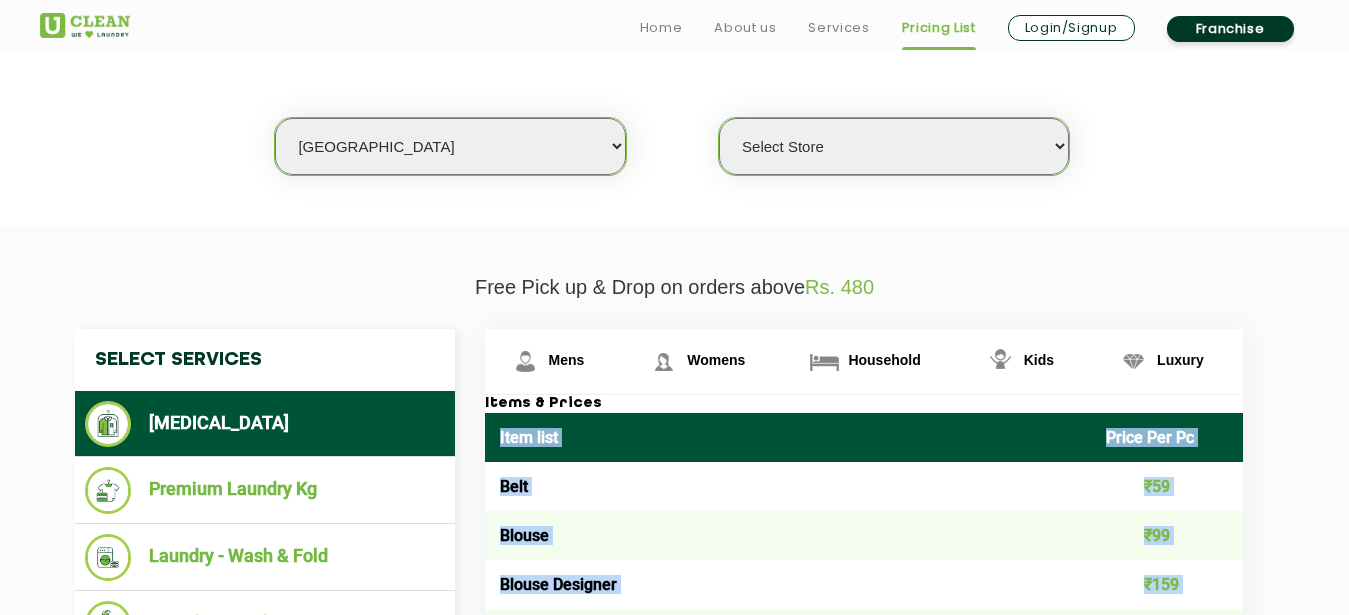 click on "Select city [GEOGRAPHIC_DATA] [GEOGRAPHIC_DATA] [GEOGRAPHIC_DATA] [GEOGRAPHIC_DATA] [GEOGRAPHIC_DATA] [GEOGRAPHIC_DATA] [GEOGRAPHIC_DATA] - [GEOGRAPHIC_DATA] Select [GEOGRAPHIC_DATA] [GEOGRAPHIC_DATA] [GEOGRAPHIC_DATA] [GEOGRAPHIC_DATA] [GEOGRAPHIC_DATA] [GEOGRAPHIC_DATA] [GEOGRAPHIC_DATA] [GEOGRAPHIC_DATA] [GEOGRAPHIC_DATA] [GEOGRAPHIC_DATA] [GEOGRAPHIC_DATA] [GEOGRAPHIC_DATA] [GEOGRAPHIC_DATA] [GEOGRAPHIC_DATA] [GEOGRAPHIC_DATA] [GEOGRAPHIC_DATA] [GEOGRAPHIC_DATA] [GEOGRAPHIC_DATA] [GEOGRAPHIC_DATA] [GEOGRAPHIC_DATA] [GEOGRAPHIC_DATA] [GEOGRAPHIC_DATA] [GEOGRAPHIC_DATA] [GEOGRAPHIC_DATA] [GEOGRAPHIC_DATA] [GEOGRAPHIC_DATA] [GEOGRAPHIC_DATA] [GEOGRAPHIC_DATA] [GEOGRAPHIC_DATA] [GEOGRAPHIC_DATA] [GEOGRAPHIC_DATA] [GEOGRAPHIC_DATA] [GEOGRAPHIC_DATA] [GEOGRAPHIC_DATA] [GEOGRAPHIC_DATA] [GEOGRAPHIC_DATA] [GEOGRAPHIC_DATA] [GEOGRAPHIC_DATA] [GEOGRAPHIC_DATA] [GEOGRAPHIC_DATA] [GEOGRAPHIC_DATA] [GEOGRAPHIC_DATA] [GEOGRAPHIC_DATA] [GEOGRAPHIC_DATA] [GEOGRAPHIC_DATA] [GEOGRAPHIC_DATA] [GEOGRAPHIC_DATA] [GEOGRAPHIC_DATA] [GEOGRAPHIC_DATA] [GEOGRAPHIC_DATA] [GEOGRAPHIC_DATA] [GEOGRAPHIC_DATA] [GEOGRAPHIC_DATA] [GEOGRAPHIC_DATA] [GEOGRAPHIC_DATA] [GEOGRAPHIC_DATA] [GEOGRAPHIC_DATA] [GEOGRAPHIC_DATA] [GEOGRAPHIC_DATA] [GEOGRAPHIC_DATA] [GEOGRAPHIC_DATA] [GEOGRAPHIC_DATA] [GEOGRAPHIC_DATA] [GEOGRAPHIC_DATA] [GEOGRAPHIC_DATA] [GEOGRAPHIC_DATA] [GEOGRAPHIC_DATA] [GEOGRAPHIC_DATA] [GEOGRAPHIC_DATA] [GEOGRAPHIC_DATA] [GEOGRAPHIC_DATA] [GEOGRAPHIC_DATA] [GEOGRAPHIC_DATA] [GEOGRAPHIC_DATA] [GEOGRAPHIC_DATA] [GEOGRAPHIC_DATA] [GEOGRAPHIC_DATA] [GEOGRAPHIC_DATA] - Select [GEOGRAPHIC_DATA] [GEOGRAPHIC_DATA] [GEOGRAPHIC_DATA] [GEOGRAPHIC_DATA] [GEOGRAPHIC_DATA] [GEOGRAPHIC_DATA] [GEOGRAPHIC_DATA] [GEOGRAPHIC_DATA] [GEOGRAPHIC_DATA] [GEOGRAPHIC_DATA] [GEOGRAPHIC_DATA] [GEOGRAPHIC_DATA] [GEOGRAPHIC_DATA] [GEOGRAPHIC_DATA] [GEOGRAPHIC_DATA] [GEOGRAPHIC_DATA] [GEOGRAPHIC_DATA] [GEOGRAPHIC_DATA] [GEOGRAPHIC_DATA] [GEOGRAPHIC_DATA] [GEOGRAPHIC_DATA] [GEOGRAPHIC_DATA] [GEOGRAPHIC_DATA] [GEOGRAPHIC_DATA] [GEOGRAPHIC_DATA] [GEOGRAPHIC_DATA] [GEOGRAPHIC_DATA] [GEOGRAPHIC_DATA] [GEOGRAPHIC_DATA] [GEOGRAPHIC_DATA] [GEOGRAPHIC_DATA] [GEOGRAPHIC_DATA]" at bounding box center [450, 146] 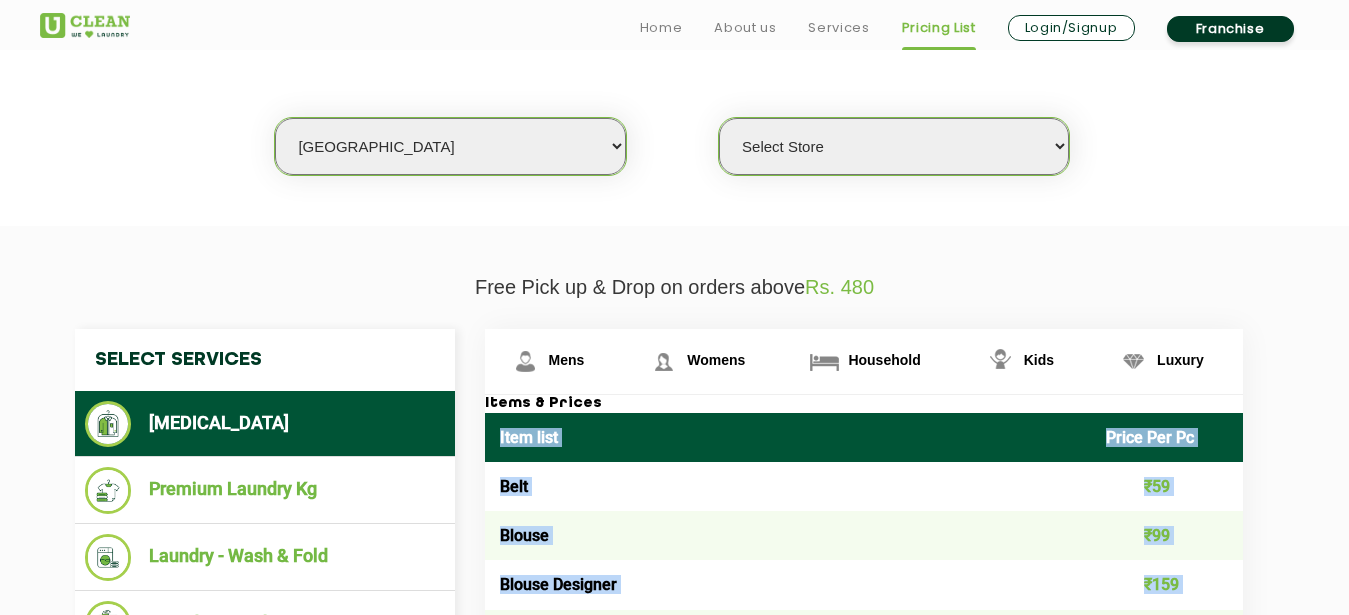 select on "50" 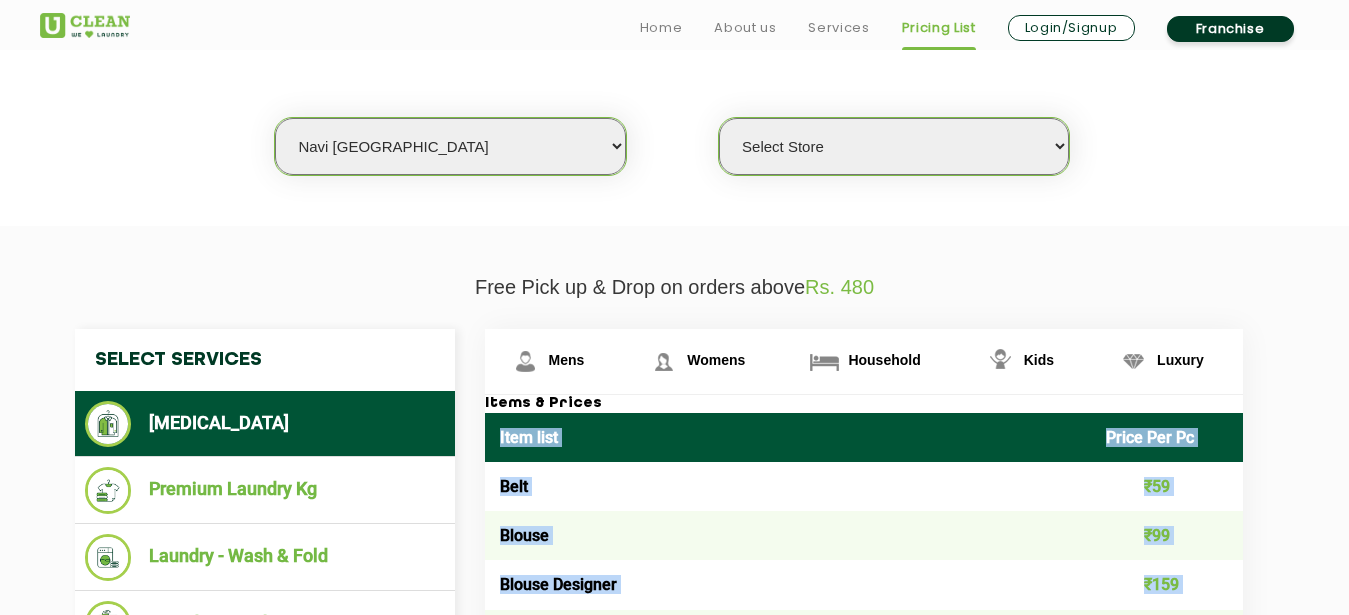 click on "Navi [GEOGRAPHIC_DATA]" at bounding box center (0, 0) 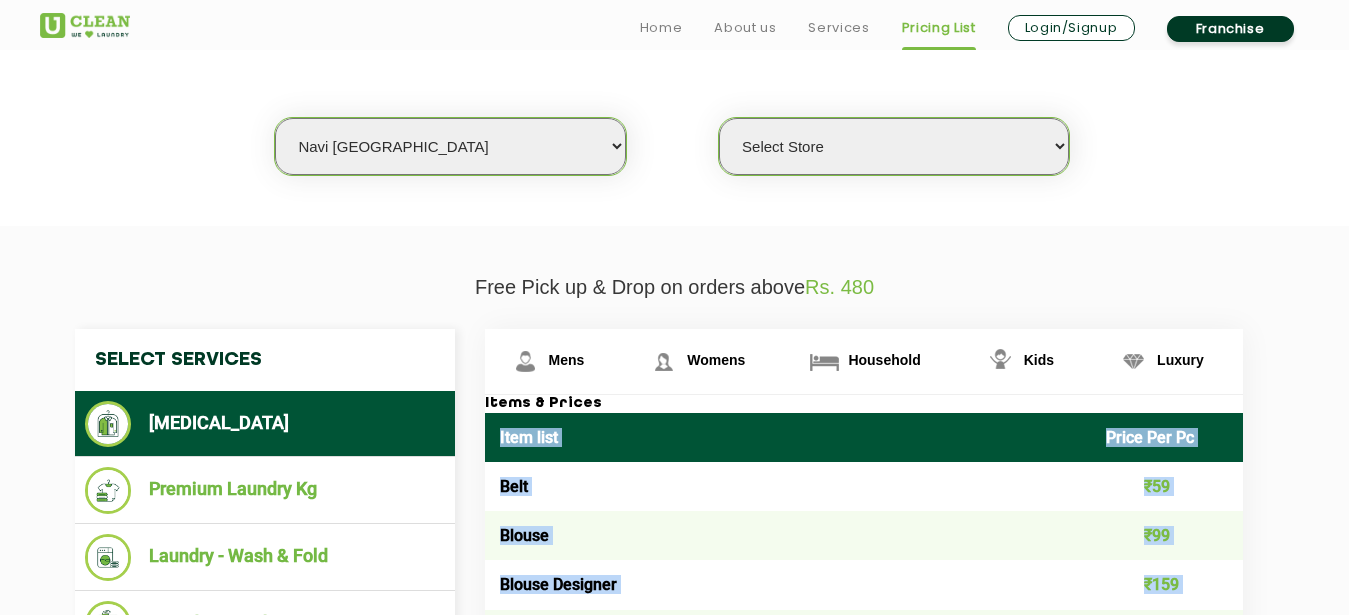 select on "0" 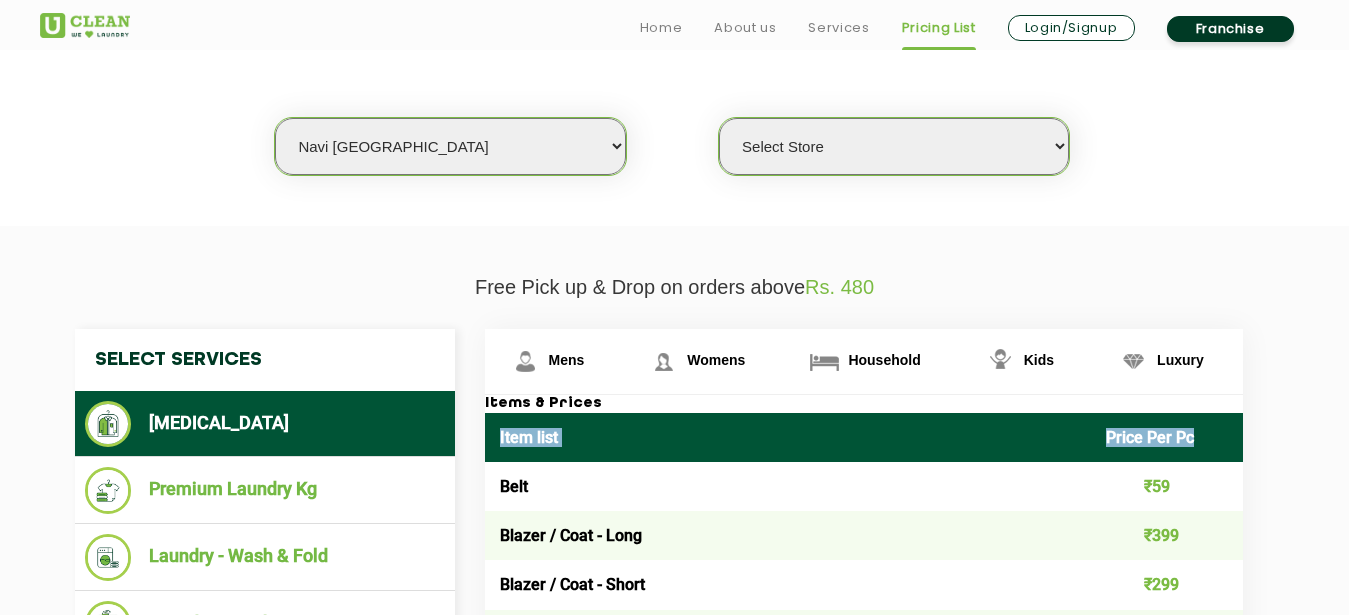 click on "Item list" at bounding box center (788, 437) 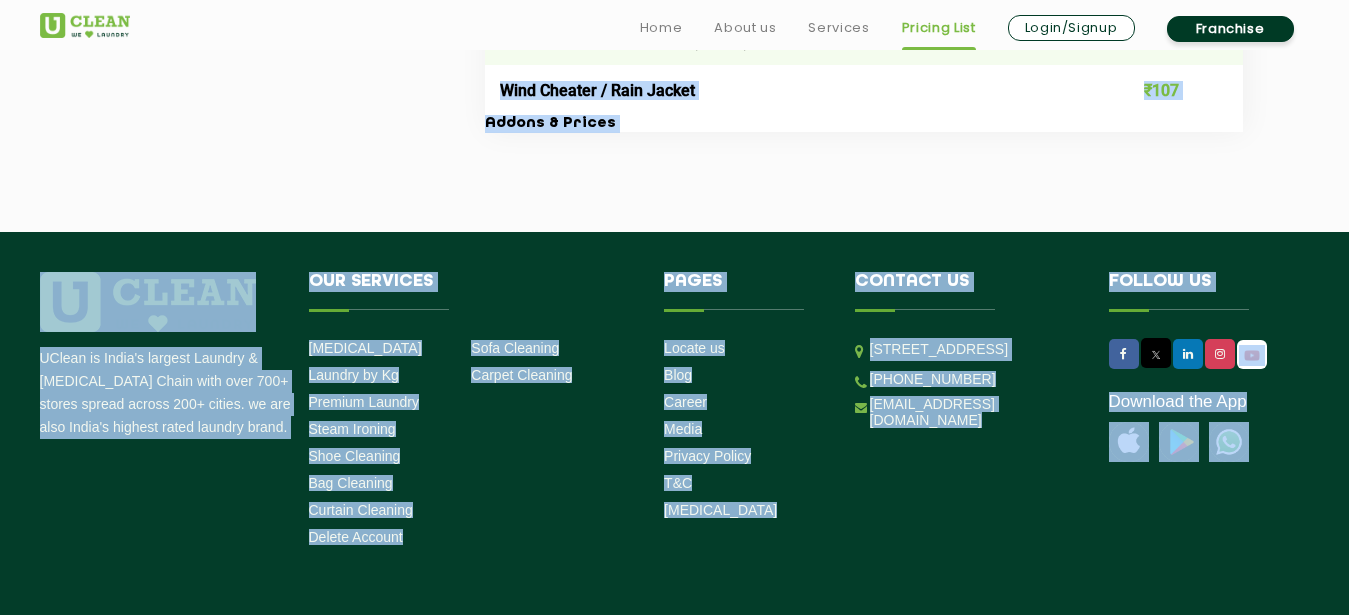 scroll, scrollTop: 4379, scrollLeft: 0, axis: vertical 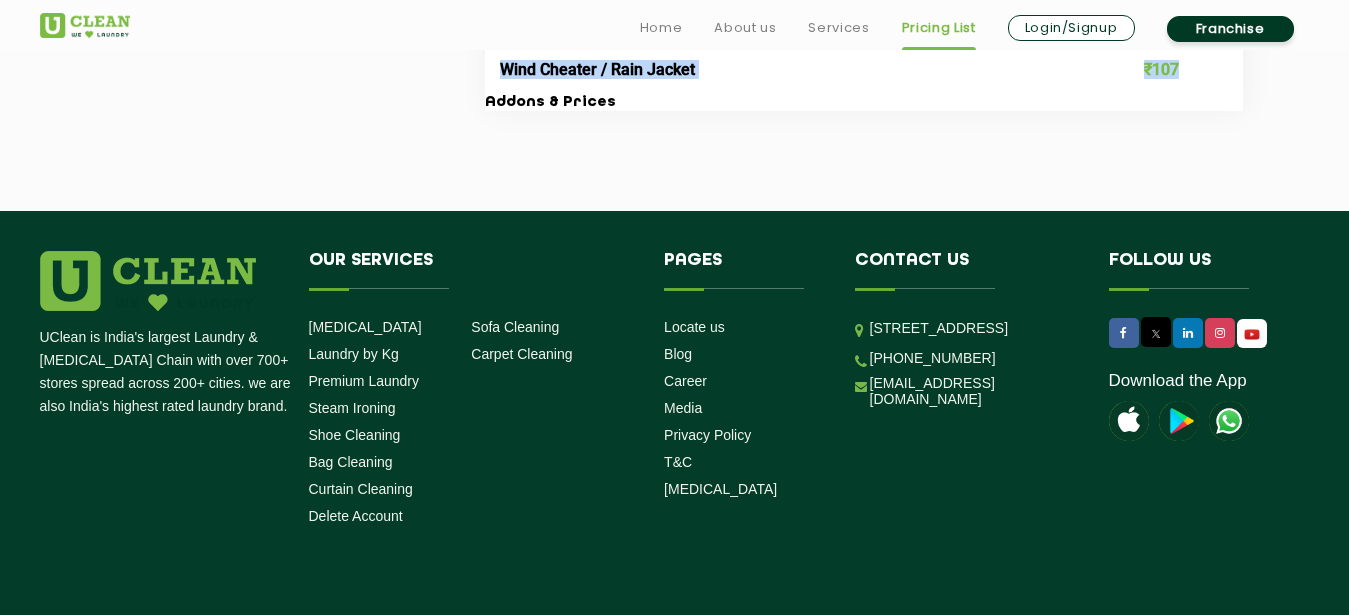 drag, startPoint x: 498, startPoint y: 437, endPoint x: 1199, endPoint y: 70, distance: 791.2585 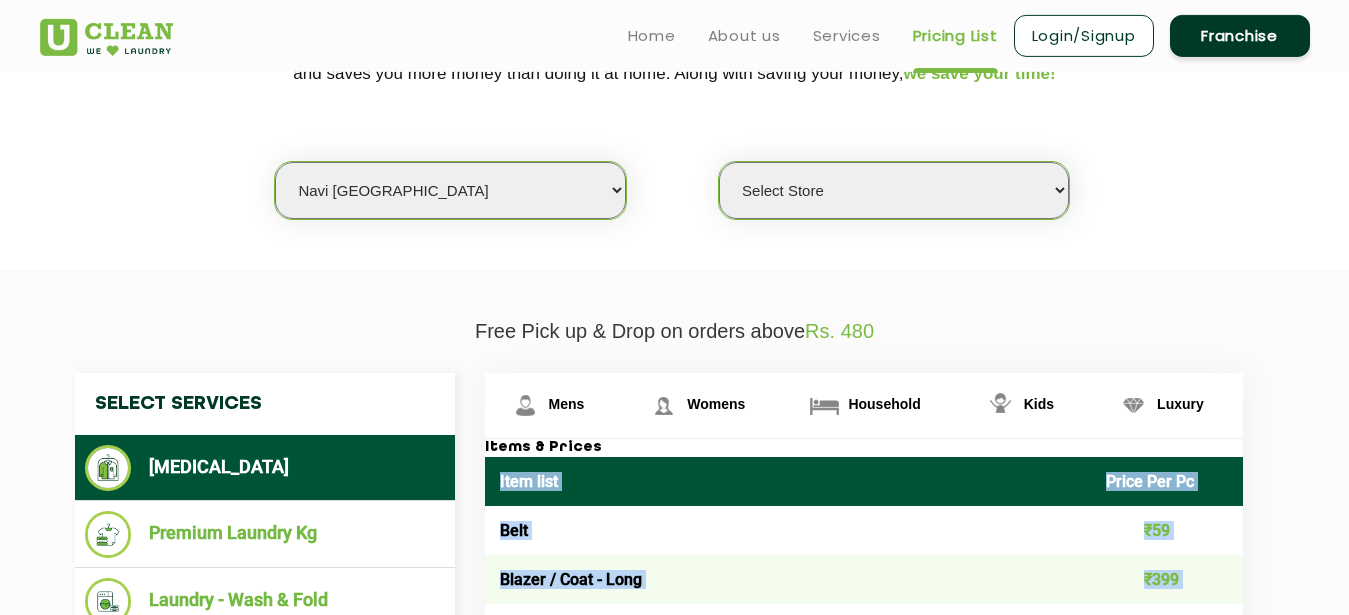 scroll, scrollTop: 0, scrollLeft: 0, axis: both 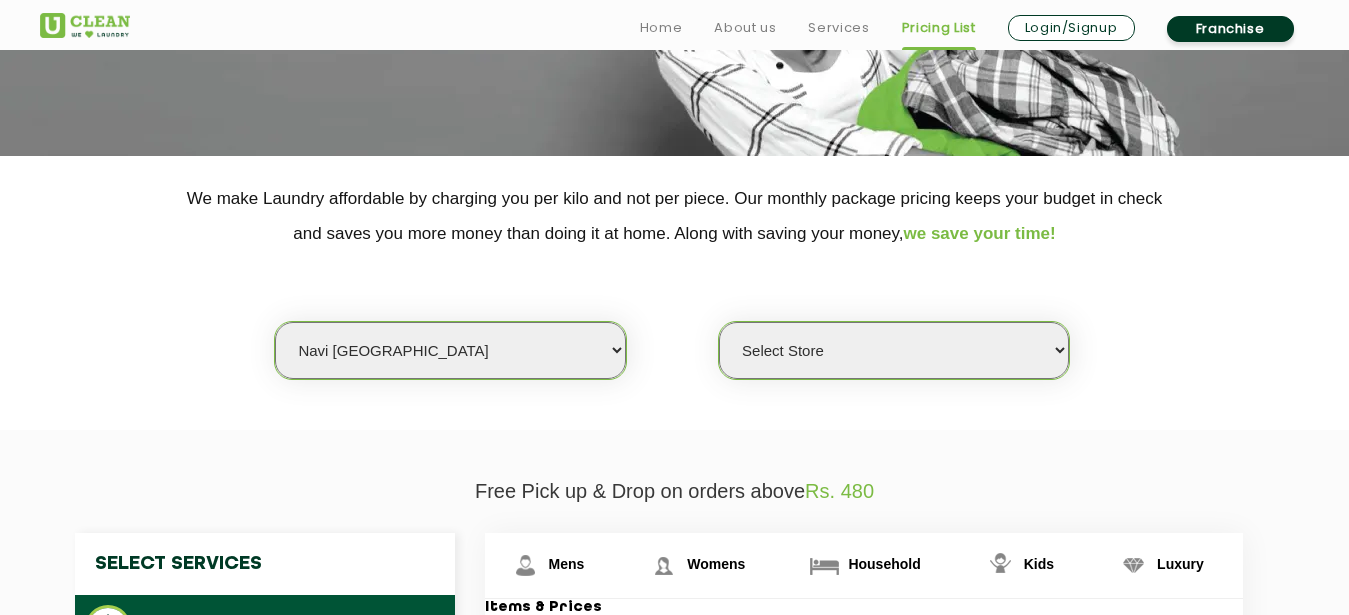 click on "Select city [GEOGRAPHIC_DATA] [GEOGRAPHIC_DATA] [GEOGRAPHIC_DATA] [GEOGRAPHIC_DATA] [GEOGRAPHIC_DATA] [GEOGRAPHIC_DATA] [GEOGRAPHIC_DATA] - [GEOGRAPHIC_DATA] Select [GEOGRAPHIC_DATA] [GEOGRAPHIC_DATA] [GEOGRAPHIC_DATA] [GEOGRAPHIC_DATA] [GEOGRAPHIC_DATA] [GEOGRAPHIC_DATA] [GEOGRAPHIC_DATA] [GEOGRAPHIC_DATA] [GEOGRAPHIC_DATA] [GEOGRAPHIC_DATA] [GEOGRAPHIC_DATA] [GEOGRAPHIC_DATA] [GEOGRAPHIC_DATA] [GEOGRAPHIC_DATA] [GEOGRAPHIC_DATA] [GEOGRAPHIC_DATA] [GEOGRAPHIC_DATA] [GEOGRAPHIC_DATA] [GEOGRAPHIC_DATA] [GEOGRAPHIC_DATA] [GEOGRAPHIC_DATA] [GEOGRAPHIC_DATA] [GEOGRAPHIC_DATA] [GEOGRAPHIC_DATA] [GEOGRAPHIC_DATA] [GEOGRAPHIC_DATA] [GEOGRAPHIC_DATA] [GEOGRAPHIC_DATA] [GEOGRAPHIC_DATA] [GEOGRAPHIC_DATA] [GEOGRAPHIC_DATA] [GEOGRAPHIC_DATA] [GEOGRAPHIC_DATA] [GEOGRAPHIC_DATA] [GEOGRAPHIC_DATA] [GEOGRAPHIC_DATA] [GEOGRAPHIC_DATA] [GEOGRAPHIC_DATA] [GEOGRAPHIC_DATA] [GEOGRAPHIC_DATA] [GEOGRAPHIC_DATA] [GEOGRAPHIC_DATA] [GEOGRAPHIC_DATA] [GEOGRAPHIC_DATA] [GEOGRAPHIC_DATA] [GEOGRAPHIC_DATA] [GEOGRAPHIC_DATA] [GEOGRAPHIC_DATA] [GEOGRAPHIC_DATA] [GEOGRAPHIC_DATA] [GEOGRAPHIC_DATA] [GEOGRAPHIC_DATA] [GEOGRAPHIC_DATA] [GEOGRAPHIC_DATA] [GEOGRAPHIC_DATA] [GEOGRAPHIC_DATA] [GEOGRAPHIC_DATA] [GEOGRAPHIC_DATA] [GEOGRAPHIC_DATA] [GEOGRAPHIC_DATA] [GEOGRAPHIC_DATA] [GEOGRAPHIC_DATA] [GEOGRAPHIC_DATA] [GEOGRAPHIC_DATA] [GEOGRAPHIC_DATA] [GEOGRAPHIC_DATA] [GEOGRAPHIC_DATA] [GEOGRAPHIC_DATA] [GEOGRAPHIC_DATA] [GEOGRAPHIC_DATA] [GEOGRAPHIC_DATA] [GEOGRAPHIC_DATA] [GEOGRAPHIC_DATA] [GEOGRAPHIC_DATA] [GEOGRAPHIC_DATA] [GEOGRAPHIC_DATA] [GEOGRAPHIC_DATA] [GEOGRAPHIC_DATA] - Select [GEOGRAPHIC_DATA] [GEOGRAPHIC_DATA] [GEOGRAPHIC_DATA] [GEOGRAPHIC_DATA] [GEOGRAPHIC_DATA] [GEOGRAPHIC_DATA] [GEOGRAPHIC_DATA] [GEOGRAPHIC_DATA] [GEOGRAPHIC_DATA] [GEOGRAPHIC_DATA] [GEOGRAPHIC_DATA] [GEOGRAPHIC_DATA] [GEOGRAPHIC_DATA] [GEOGRAPHIC_DATA] [GEOGRAPHIC_DATA] [GEOGRAPHIC_DATA] [GEOGRAPHIC_DATA] [GEOGRAPHIC_DATA] [GEOGRAPHIC_DATA] [GEOGRAPHIC_DATA] [GEOGRAPHIC_DATA] [GEOGRAPHIC_DATA] [GEOGRAPHIC_DATA] [GEOGRAPHIC_DATA] [GEOGRAPHIC_DATA] [GEOGRAPHIC_DATA] [GEOGRAPHIC_DATA] [GEOGRAPHIC_DATA] [GEOGRAPHIC_DATA] [GEOGRAPHIC_DATA] [GEOGRAPHIC_DATA] [GEOGRAPHIC_DATA]" at bounding box center [450, 350] 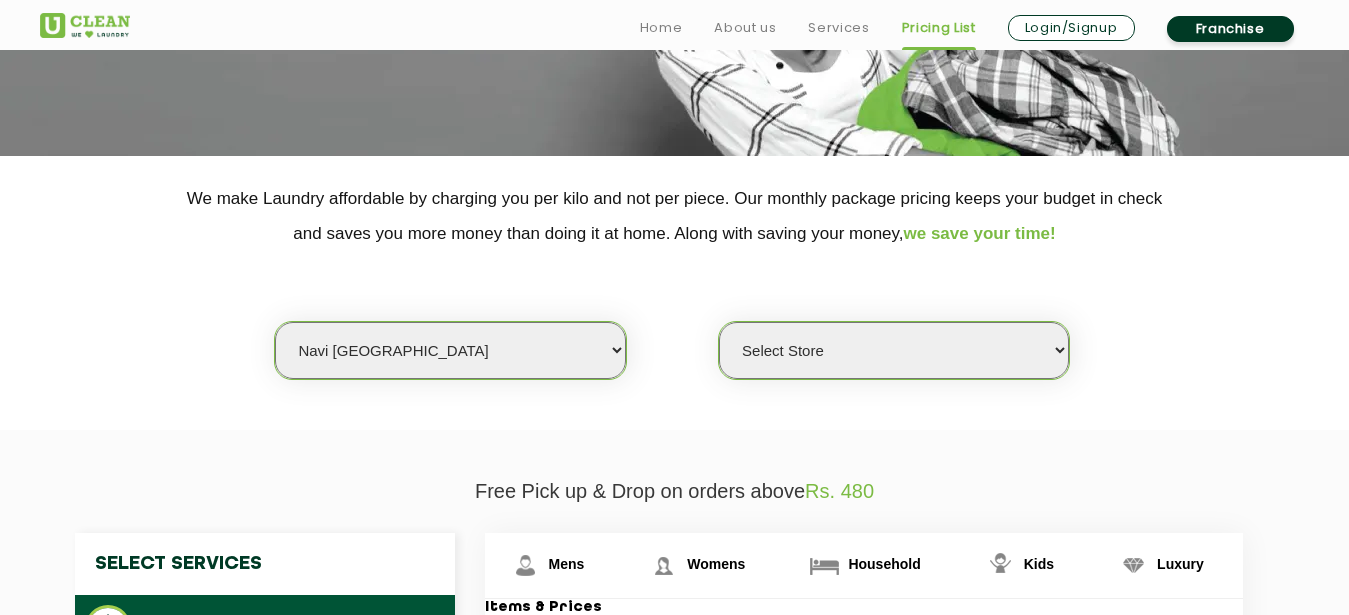 select on "6" 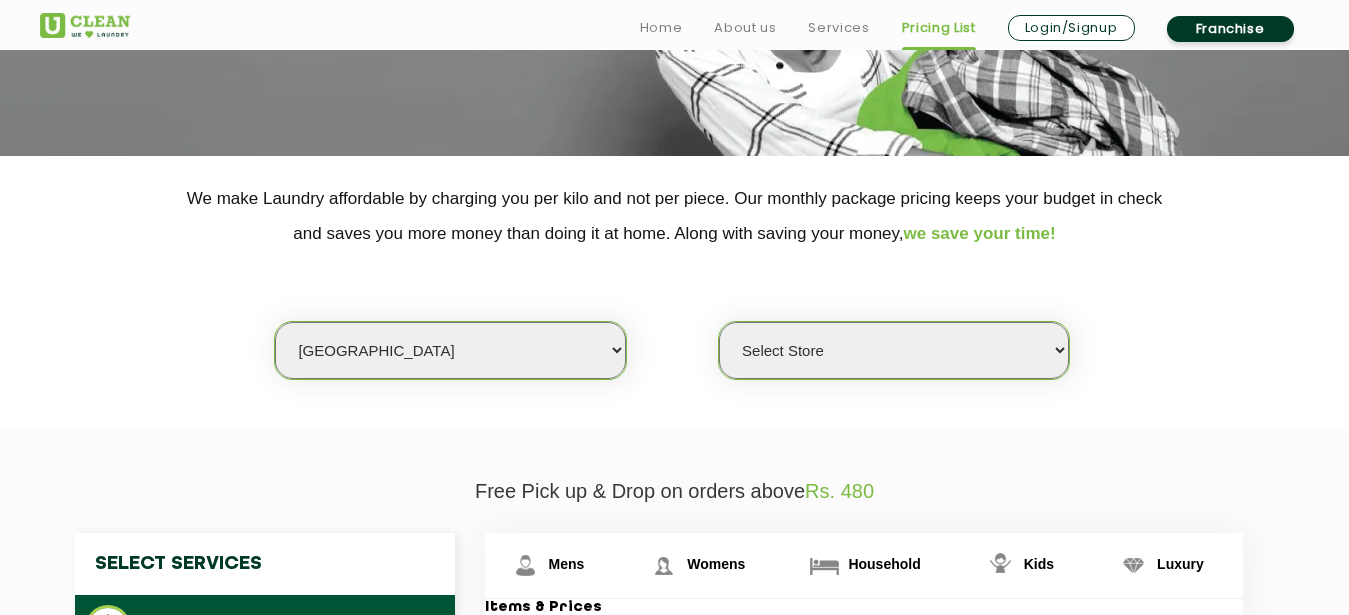 click on "[GEOGRAPHIC_DATA]" at bounding box center (0, 0) 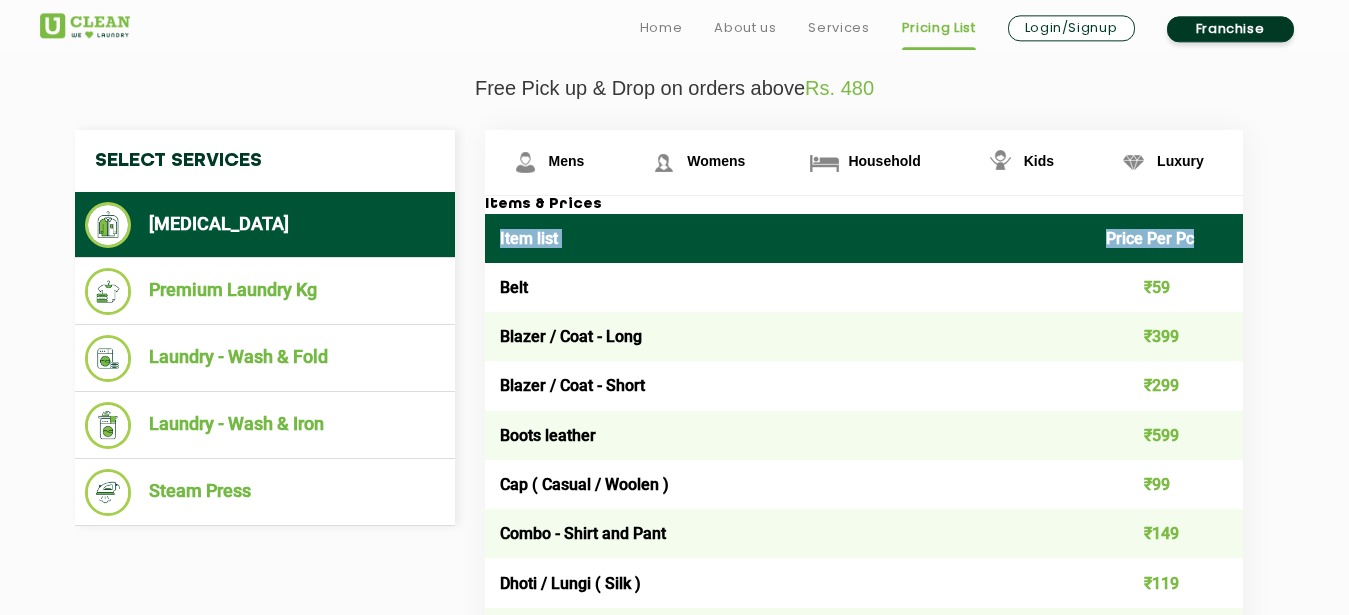 scroll, scrollTop: 714, scrollLeft: 0, axis: vertical 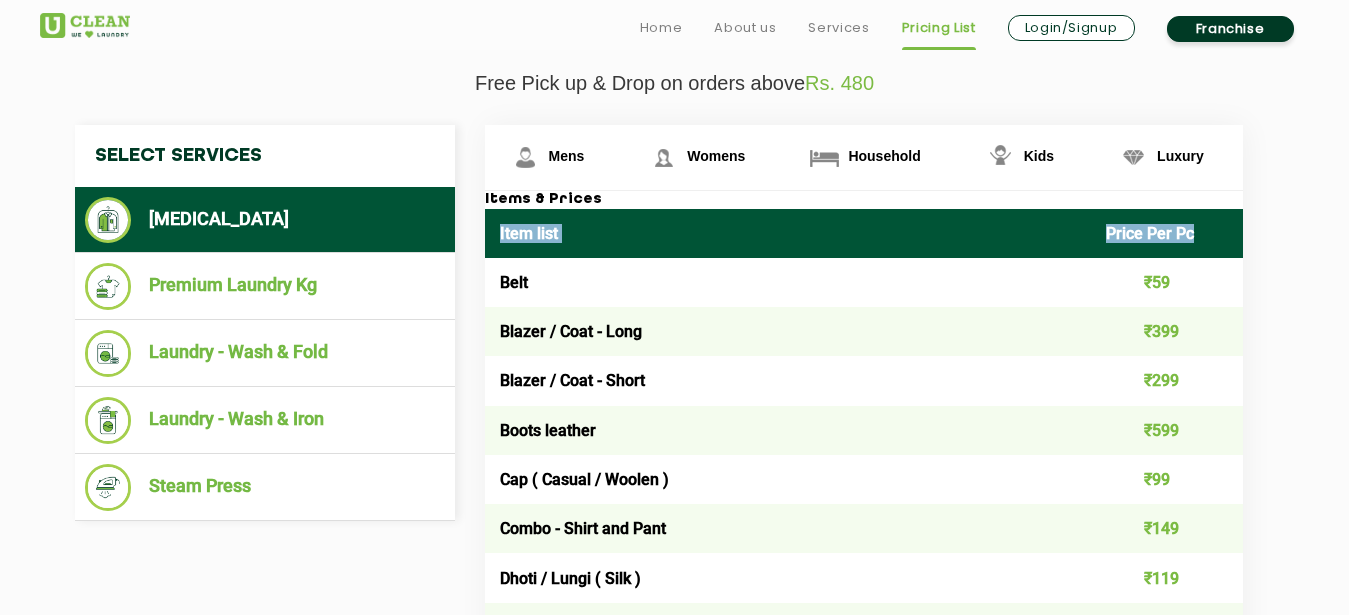 click on "Item list" at bounding box center (788, 233) 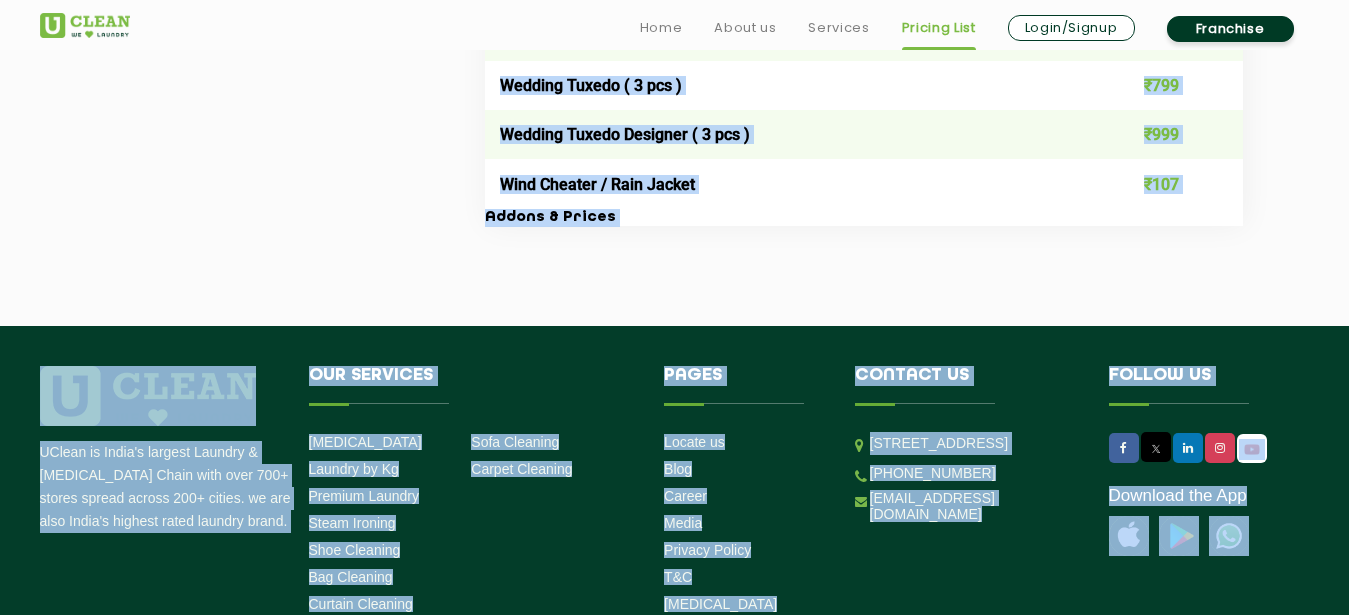 scroll, scrollTop: 4277, scrollLeft: 0, axis: vertical 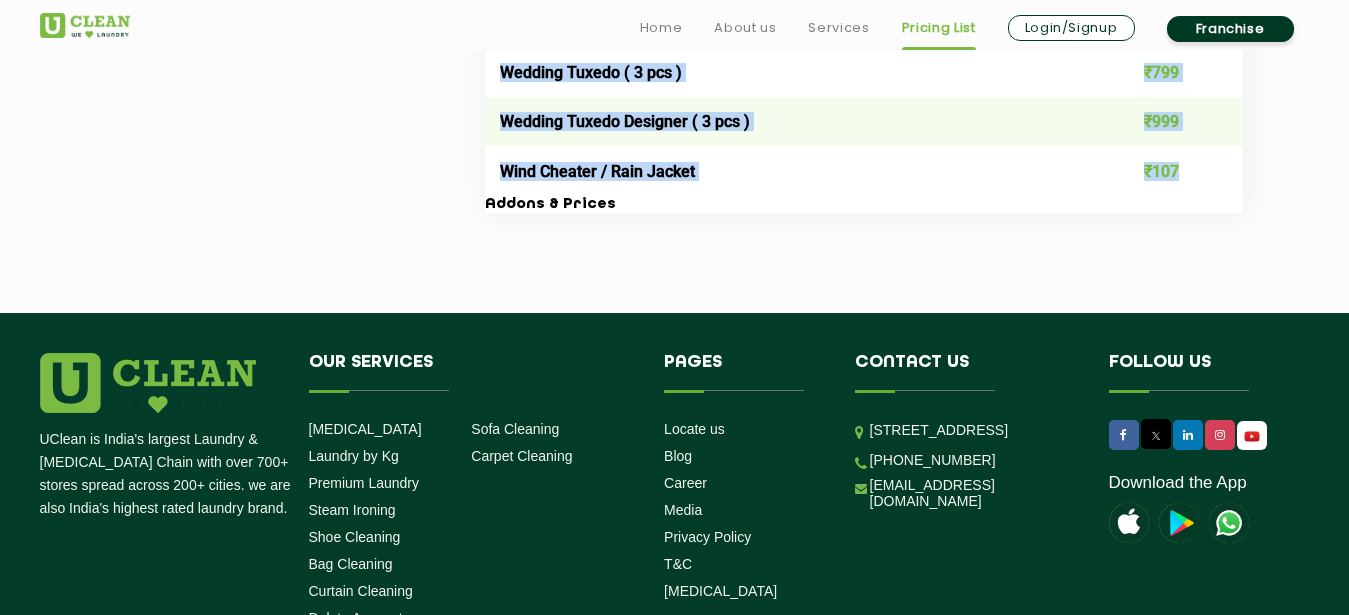 drag, startPoint x: 500, startPoint y: 234, endPoint x: 1171, endPoint y: 181, distance: 673.0899 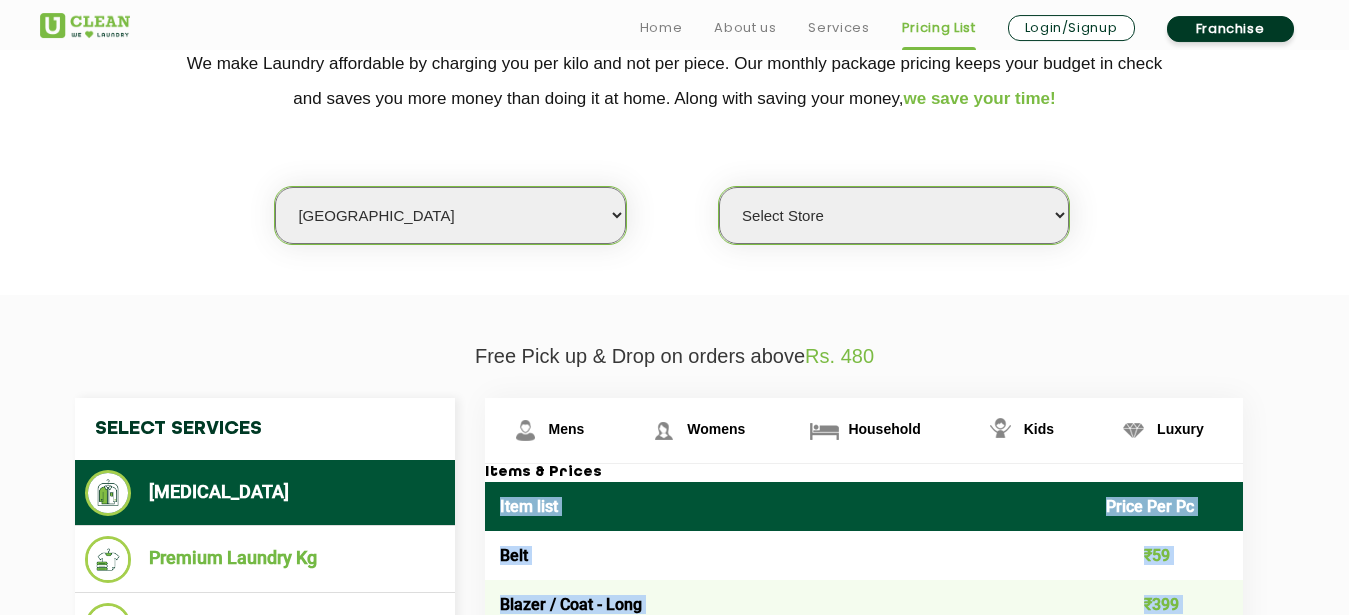 scroll, scrollTop: 510, scrollLeft: 0, axis: vertical 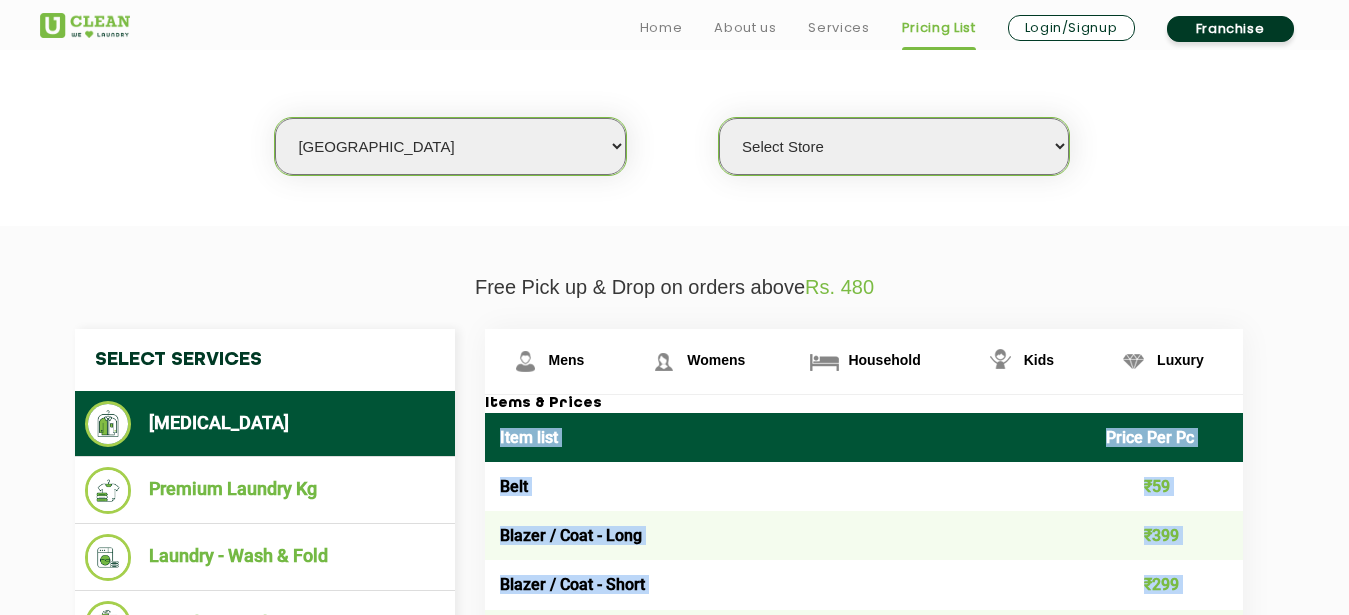 select on "11" 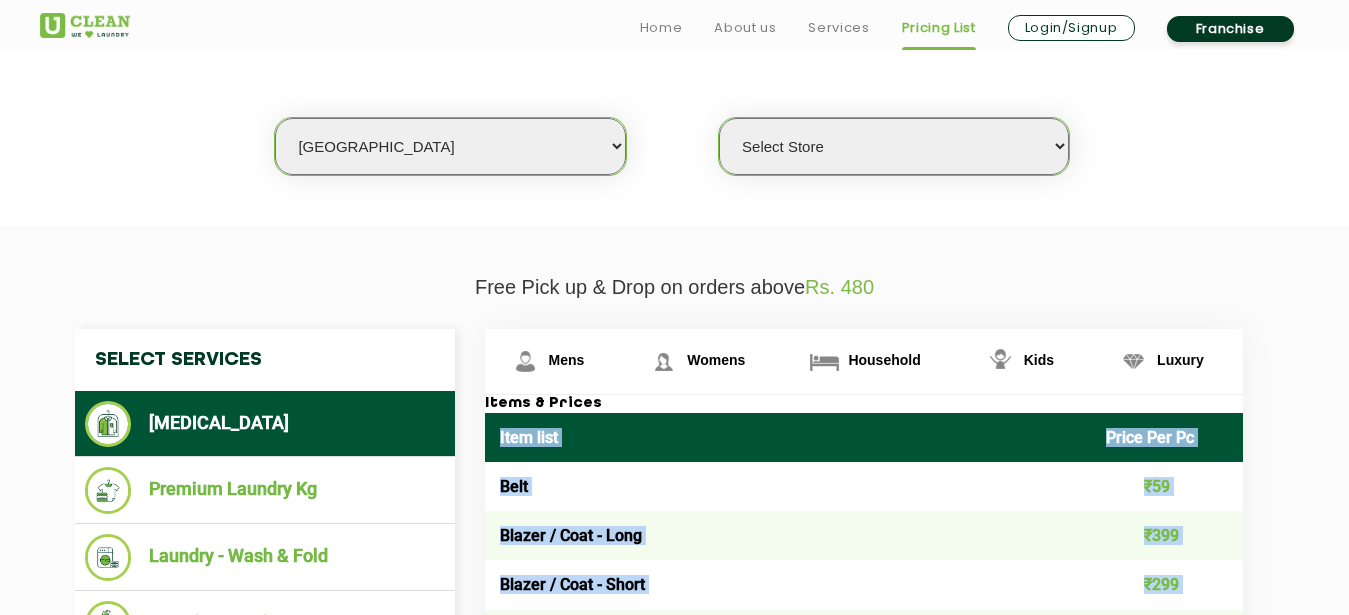 select on "0" 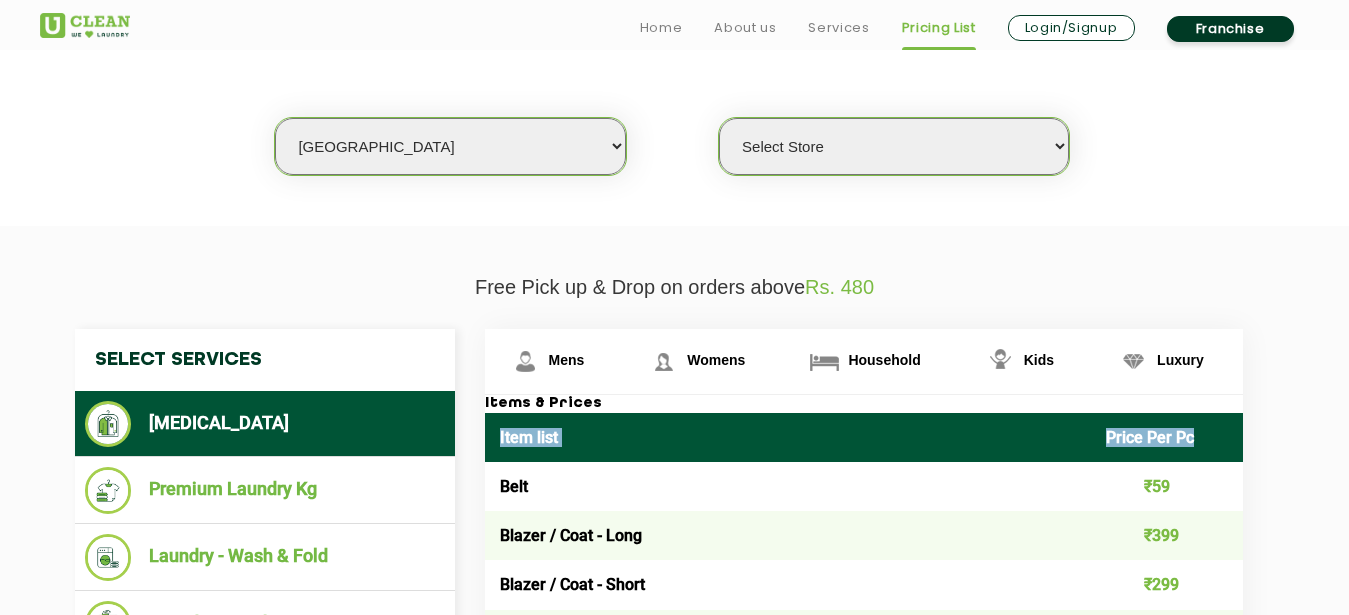 click on "Item list" at bounding box center [788, 437] 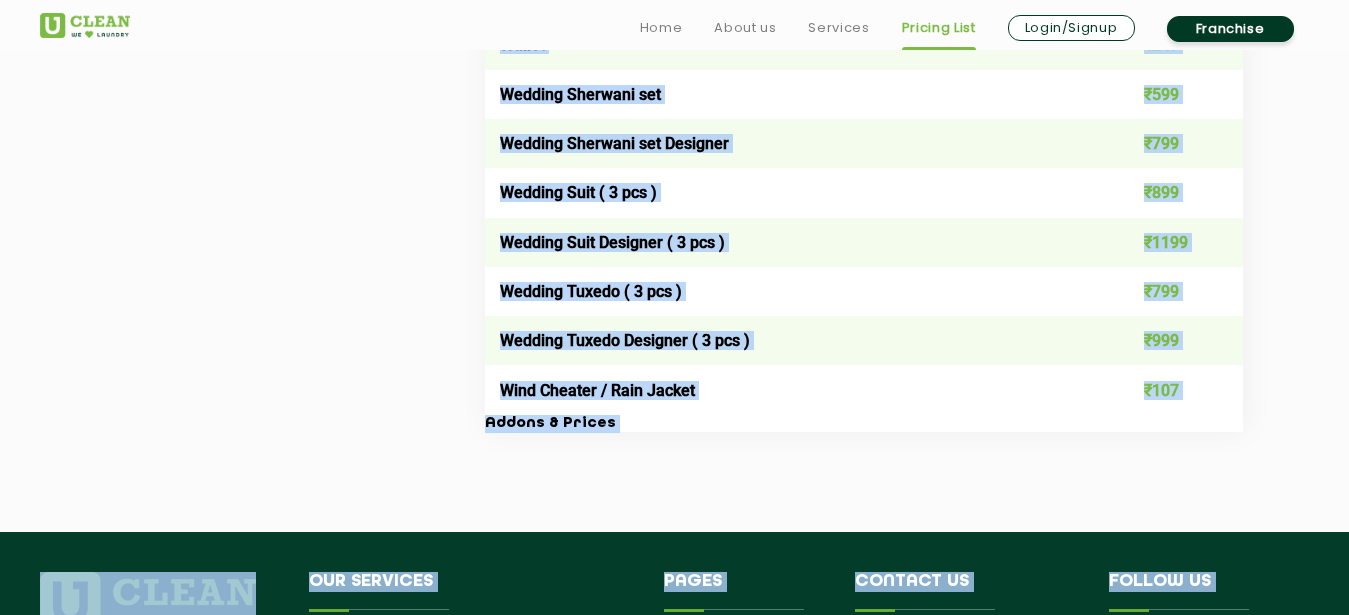 scroll, scrollTop: 4312, scrollLeft: 0, axis: vertical 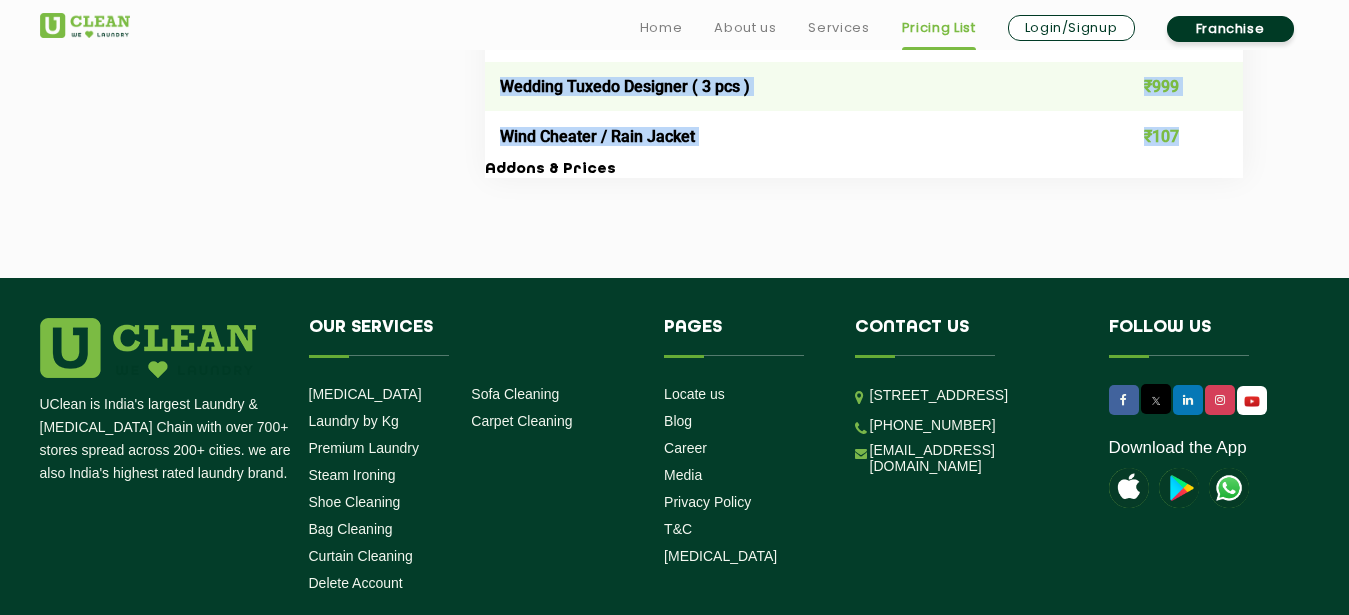 drag, startPoint x: 501, startPoint y: 437, endPoint x: 1185, endPoint y: 139, distance: 746.0965 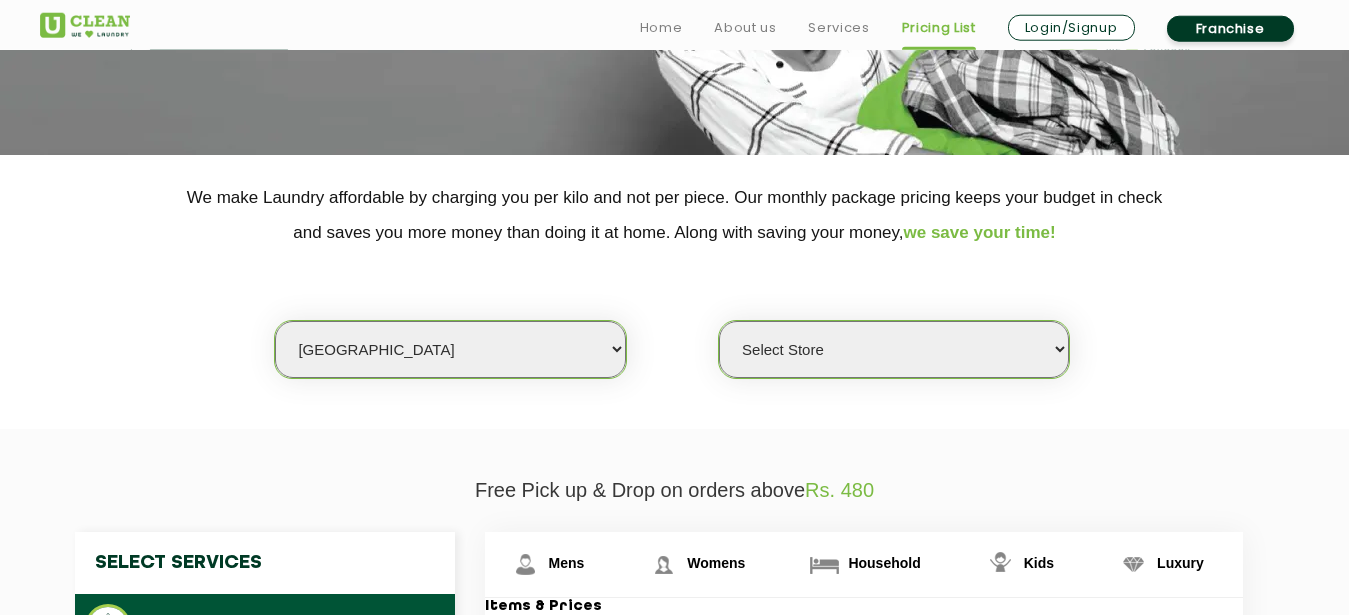 scroll, scrollTop: 308, scrollLeft: 0, axis: vertical 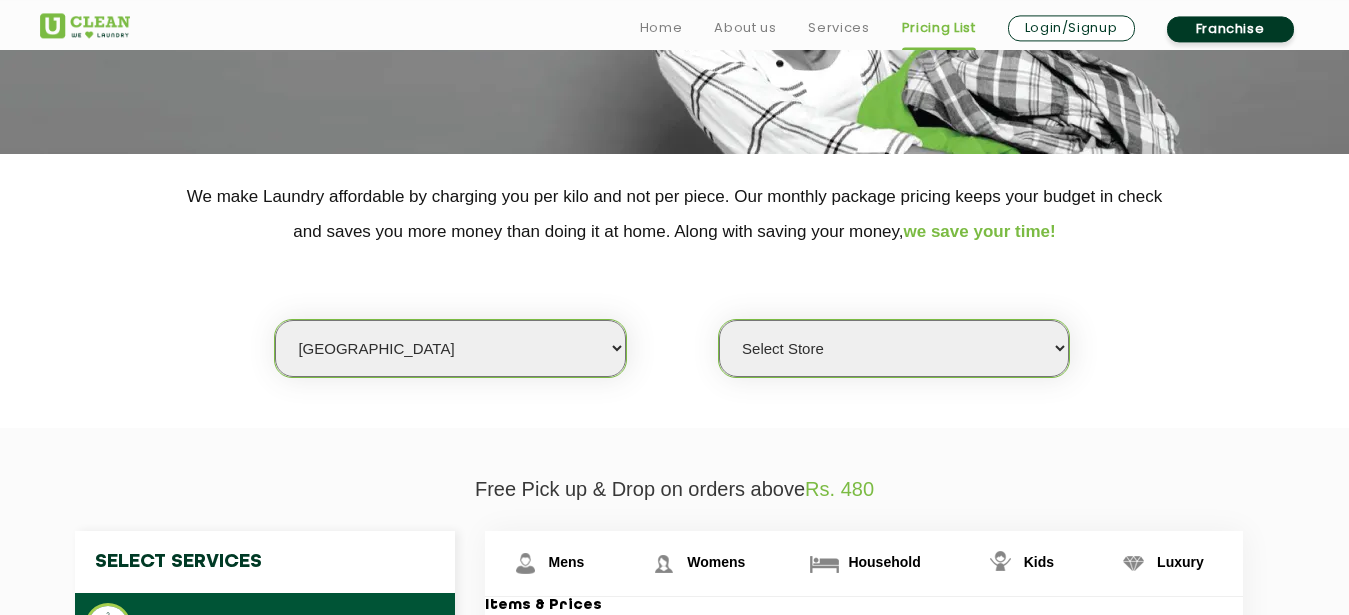 select on "1" 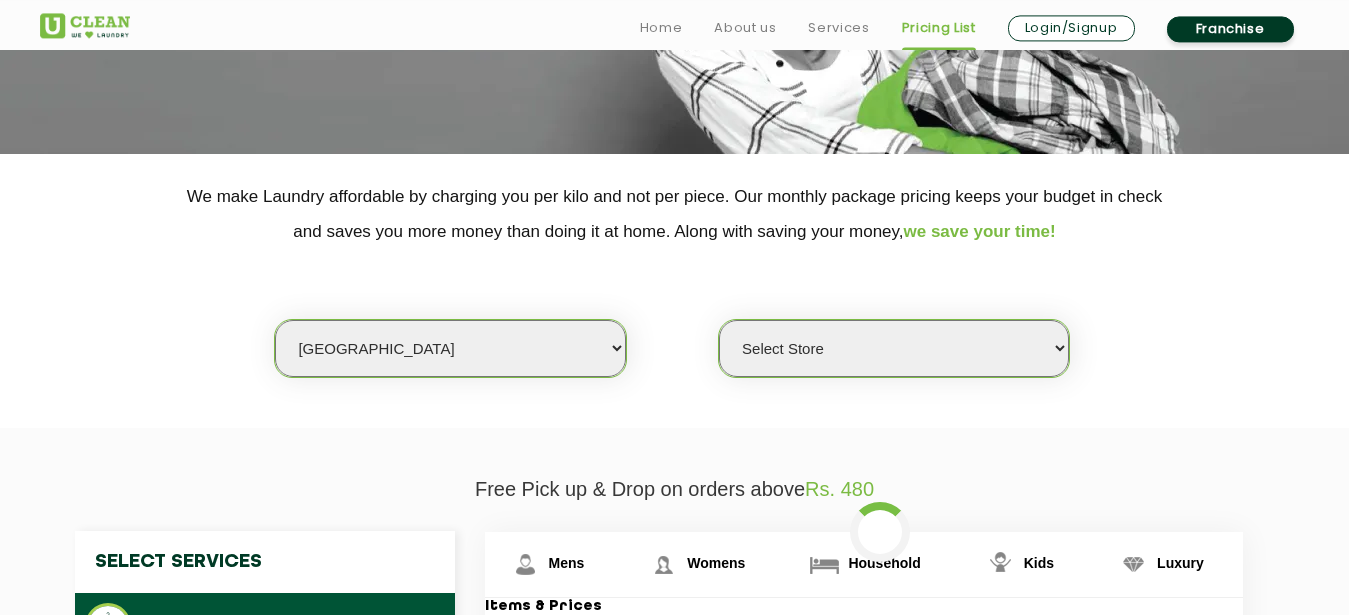 select on "0" 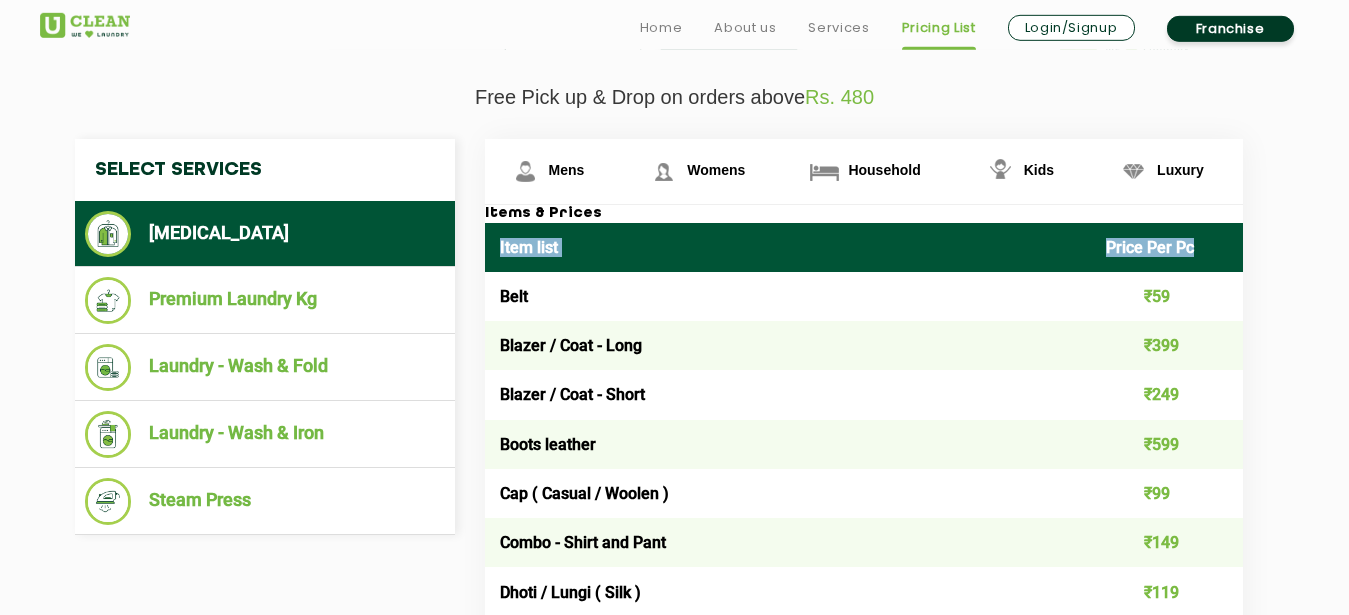 scroll, scrollTop: 716, scrollLeft: 0, axis: vertical 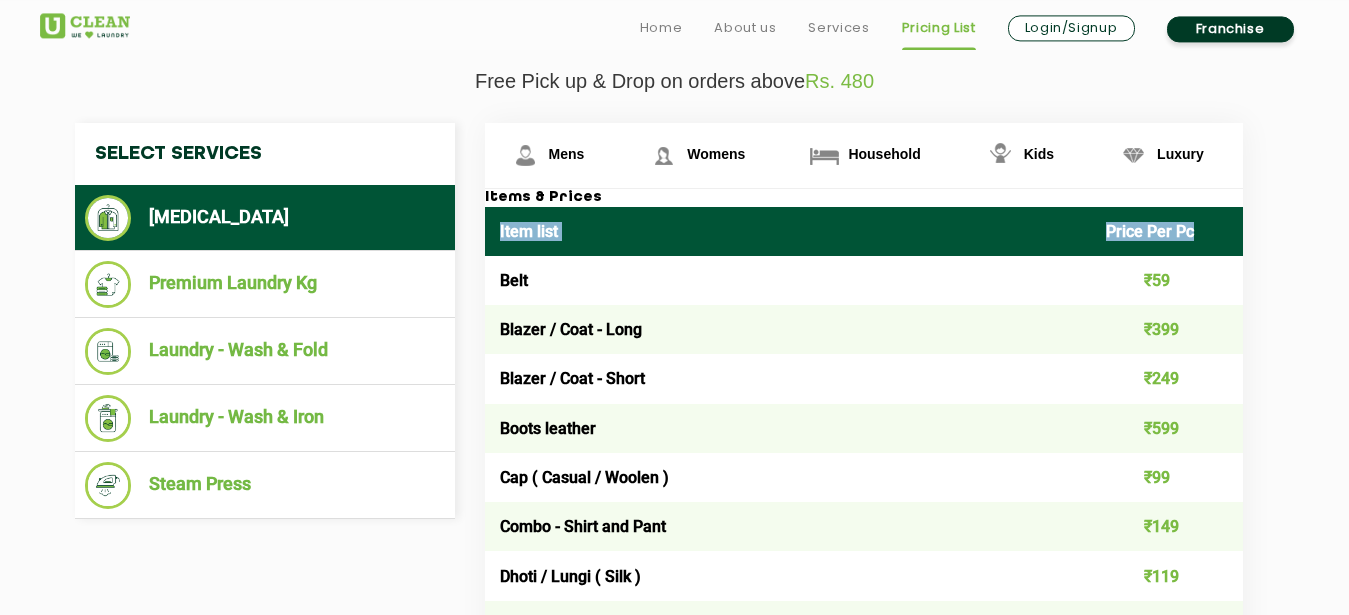 click on "Item list" at bounding box center (788, 231) 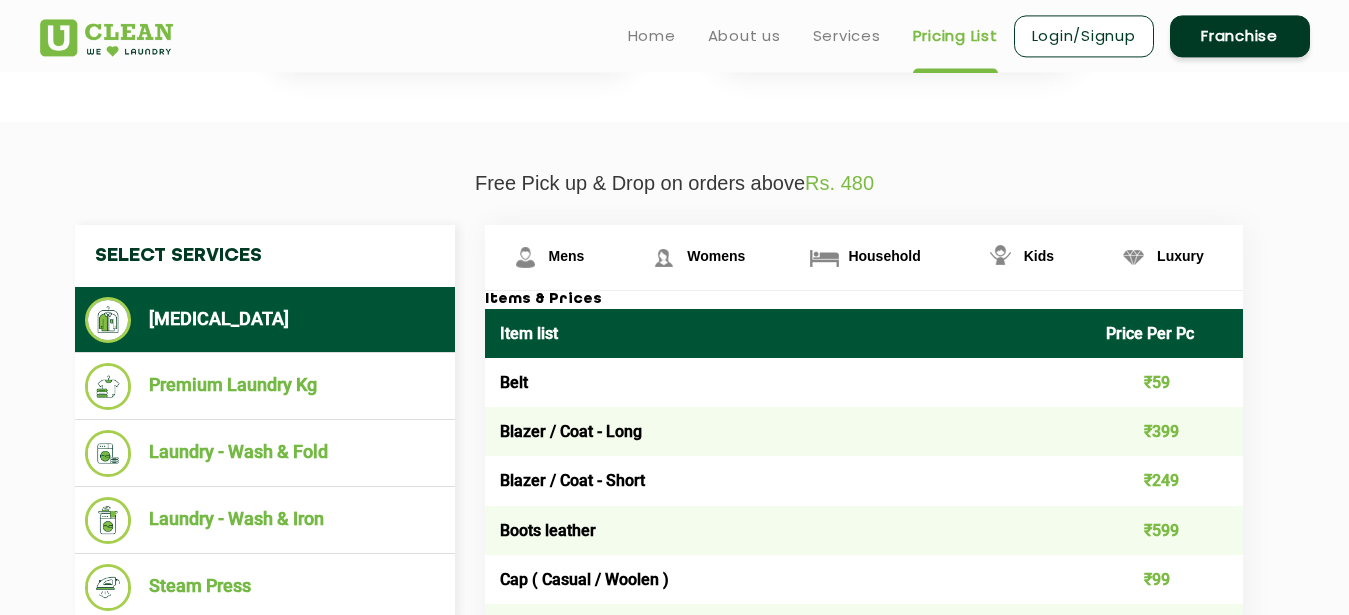 scroll, scrollTop: 512, scrollLeft: 0, axis: vertical 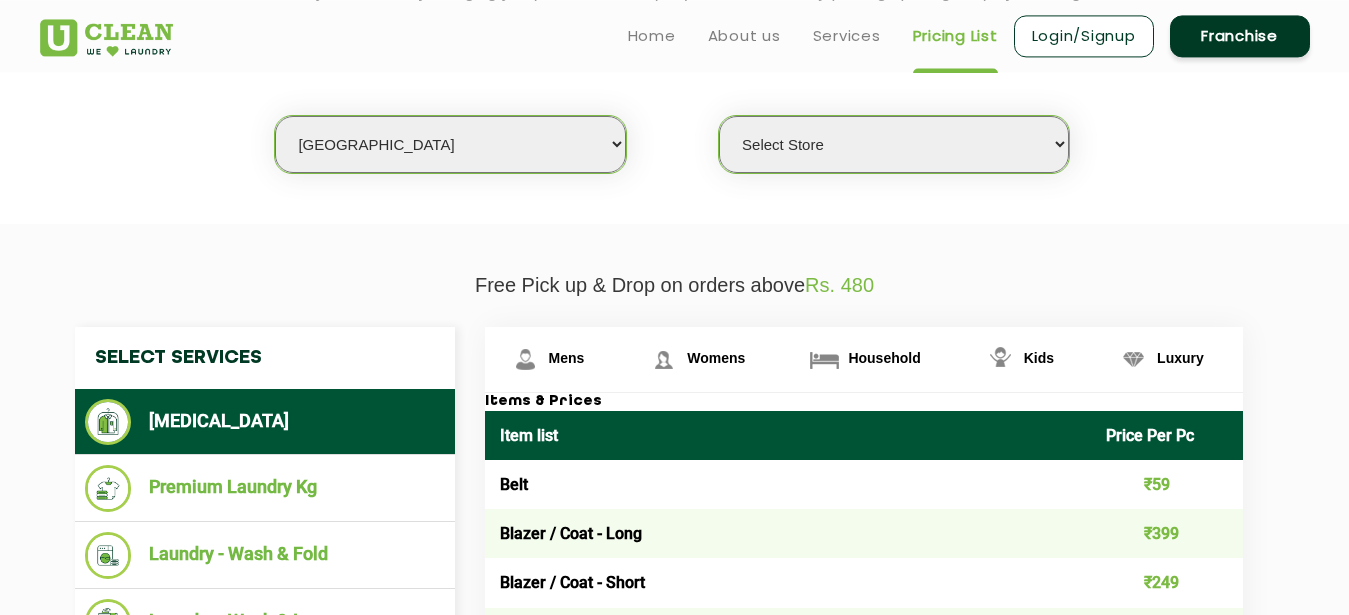 click on "We make Laundry affordable by charging you per kilo and not per piece. Our monthly package pricing keeps your budget in check   and saves you more money than doing it at home. Along with saving your money,  we save your time! Select city [GEOGRAPHIC_DATA] [GEOGRAPHIC_DATA] [GEOGRAPHIC_DATA] [GEOGRAPHIC_DATA] [GEOGRAPHIC_DATA] [GEOGRAPHIC_DATA] [GEOGRAPHIC_DATA] - [GEOGRAPHIC_DATA] Select [GEOGRAPHIC_DATA] [GEOGRAPHIC_DATA] [GEOGRAPHIC_DATA] [GEOGRAPHIC_DATA] [GEOGRAPHIC_DATA] [GEOGRAPHIC_DATA] [GEOGRAPHIC_DATA] [GEOGRAPHIC_DATA] [GEOGRAPHIC_DATA] [GEOGRAPHIC_DATA] [GEOGRAPHIC_DATA] [GEOGRAPHIC_DATA] [GEOGRAPHIC_DATA] [GEOGRAPHIC_DATA] [GEOGRAPHIC_DATA] [GEOGRAPHIC_DATA] [GEOGRAPHIC_DATA] [GEOGRAPHIC_DATA] [GEOGRAPHIC_DATA] [GEOGRAPHIC_DATA] [GEOGRAPHIC_DATA] [GEOGRAPHIC_DATA] [GEOGRAPHIC_DATA] [GEOGRAPHIC_DATA] [GEOGRAPHIC_DATA] [GEOGRAPHIC_DATA] [GEOGRAPHIC_DATA] [GEOGRAPHIC_DATA] [GEOGRAPHIC_DATA] [GEOGRAPHIC_DATA] [GEOGRAPHIC_DATA] [GEOGRAPHIC_DATA] [GEOGRAPHIC_DATA] [GEOGRAPHIC_DATA] [GEOGRAPHIC_DATA] [GEOGRAPHIC_DATA] [GEOGRAPHIC_DATA] [GEOGRAPHIC_DATA] [GEOGRAPHIC_DATA] [GEOGRAPHIC_DATA] [GEOGRAPHIC_DATA] [GEOGRAPHIC_DATA] [GEOGRAPHIC_DATA] [GEOGRAPHIC_DATA] [GEOGRAPHIC_DATA] Dimapur [GEOGRAPHIC_DATA] [GEOGRAPHIC_DATA] [GEOGRAPHIC_DATA] [GEOGRAPHIC_DATA] [GEOGRAPHIC_DATA] [GEOGRAPHIC_DATA] [GEOGRAPHIC_DATA] [GEOGRAPHIC_DATA] [GEOGRAPHIC_DATA] [GEOGRAPHIC_DATA] [GEOGRAPHIC_DATA] [GEOGRAPHIC_DATA] [GEOGRAPHIC_DATA] [GEOGRAPHIC_DATA] [GEOGRAPHIC_DATA] [GEOGRAPHIC_DATA] [GEOGRAPHIC_DATA] [GEOGRAPHIC_DATA] [GEOGRAPHIC_DATA] [GEOGRAPHIC_DATA] [GEOGRAPHIC_DATA] [GEOGRAPHIC_DATA] [GEOGRAPHIC_DATA] [GEOGRAPHIC_DATA] [GEOGRAPHIC_DATA] [GEOGRAPHIC_DATA] [GEOGRAPHIC_DATA] [GEOGRAPHIC_DATA] [GEOGRAPHIC_DATA] [GEOGRAPHIC_DATA] [GEOGRAPHIC_DATA] [GEOGRAPHIC_DATA] - Select [GEOGRAPHIC_DATA] [GEOGRAPHIC_DATA] [GEOGRAPHIC_DATA] [GEOGRAPHIC_DATA] [GEOGRAPHIC_DATA] [GEOGRAPHIC_DATA]" 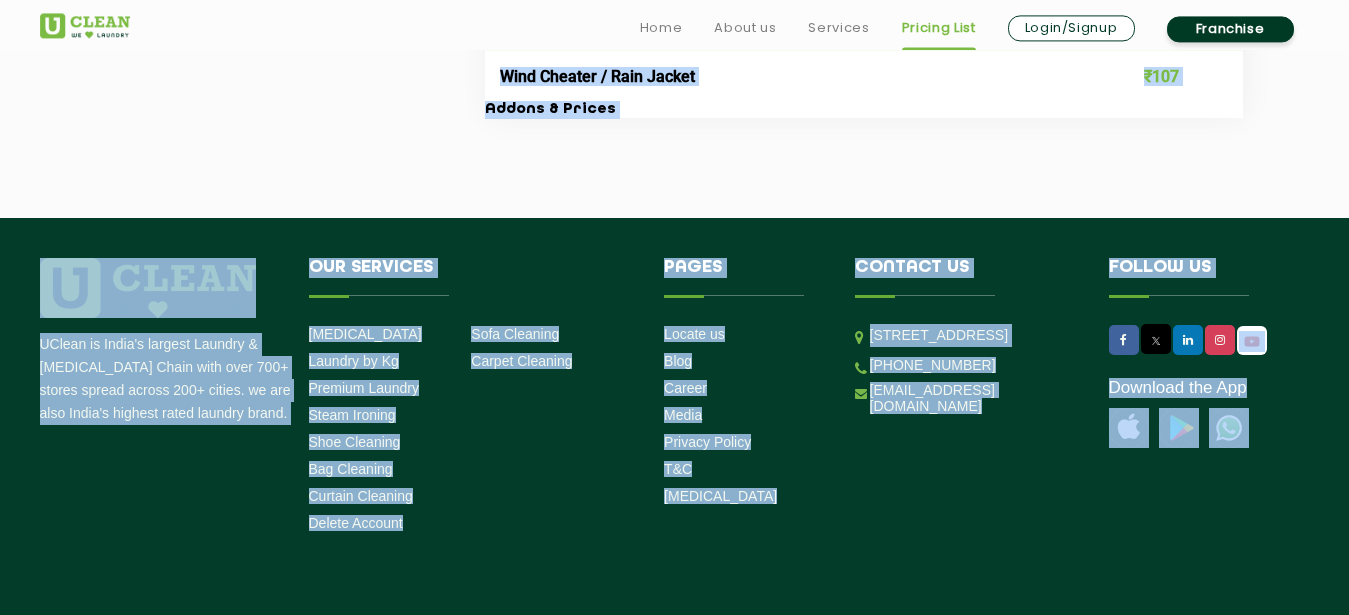 scroll, scrollTop: 4454, scrollLeft: 0, axis: vertical 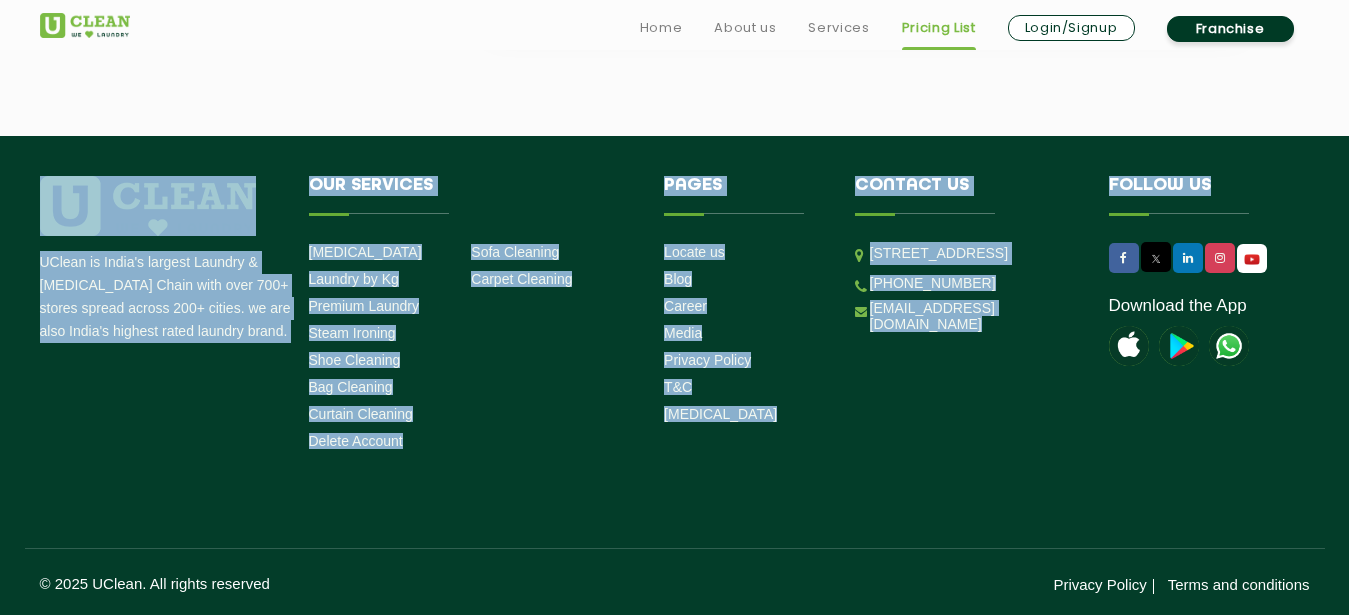 drag, startPoint x: 495, startPoint y: 433, endPoint x: 1087, endPoint y: 261, distance: 616.48035 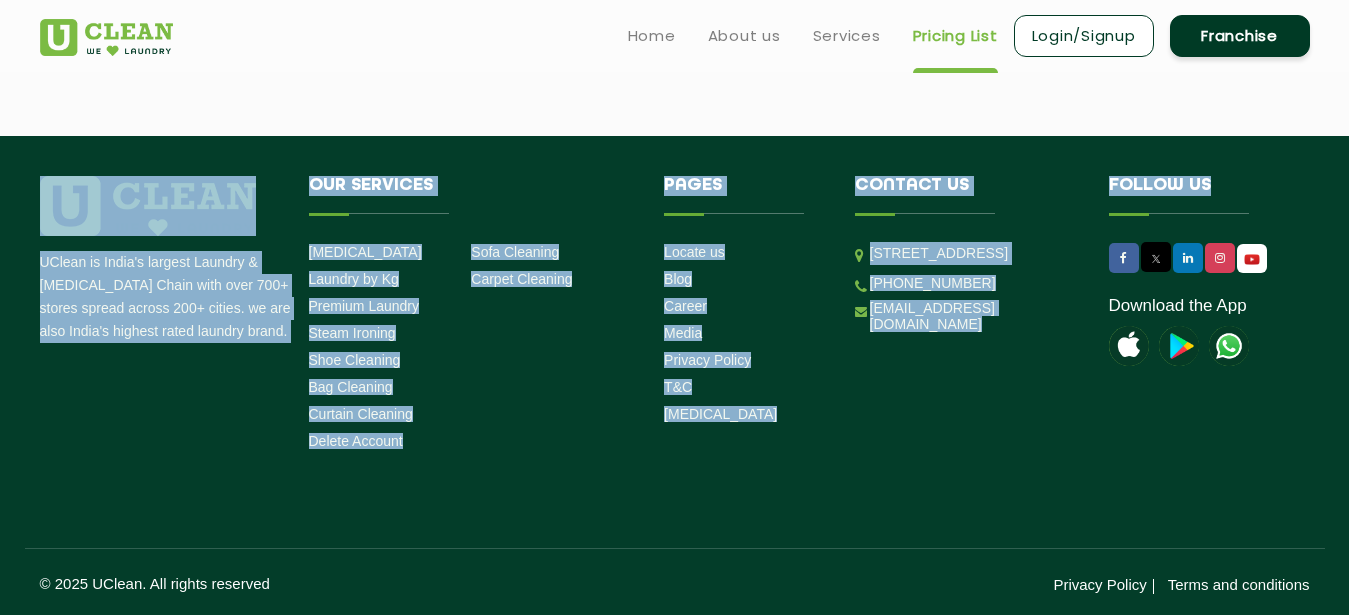 scroll, scrollTop: 4046, scrollLeft: 0, axis: vertical 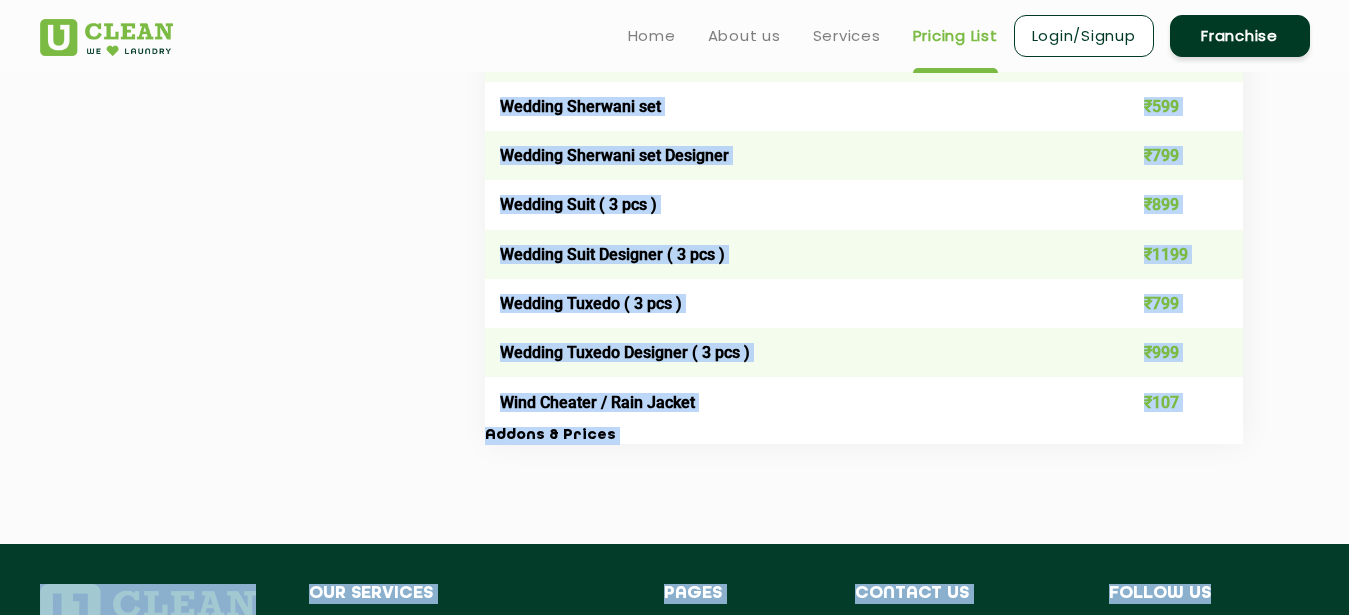 click on "Select Services [MEDICAL_DATA]  Premium Laundry Kg  Laundry - Wash & Fold  Laundry - Wash & Iron  Steam Press  Mens Womens Household Kids Luxury Items & Prices Item list Price Per Pc Belt ₹59 Blazer / Coat - Long ₹399 Blazer / Coat - Short ₹249 Boots leather ₹599 Cap ( Casual / Woolen ) ₹99 Combo - Shirt and Pant ₹149 Dhoti / Lungi ( Silk ) ₹119 Dhoti Heavy ₹167 Dhoti Normal ₹107 Formal and Casual Trousers / Pants ₹59 Gloves ( Leather ) ₹65 Gloves ( Woolen ) ₹65 Handkerchief ₹25 Hats ₹125 Indo Western ₹696 Jacket -  Faux fur Long ₹899 Jacket -  Faux fur Short ₹799 Jacket Leather ₹799 Jacket Normal Long ₹249 Jacket Normal Short ₹199 Jacket Puffer Long ₹399 Jacket Puffer Short ₹299 Jacket Rexine ₹299 Jeans ₹139 Joggers ₹179 Kurta ( Cotton ) ₹159 Kurta ( Silk ) ₹199 Kurta Heavy ₹229 Kurta Payjama ( Heavy ) ₹349 Kurta Payjama ( Light ) ₹199 Muffler ( Woolen / Pashmina ) ₹219 Pagdi ₹155 Parka Coat < Fur Inside > Long ₹299 ₹249 Pocket Square ₹29" 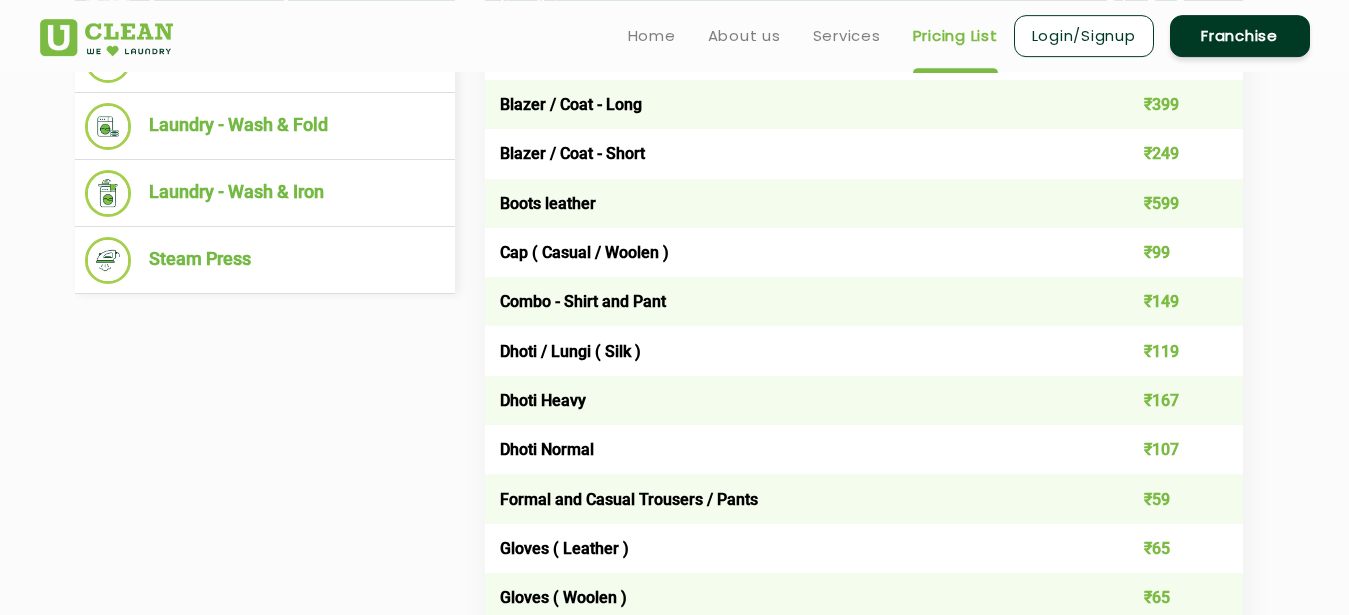 scroll, scrollTop: 794, scrollLeft: 0, axis: vertical 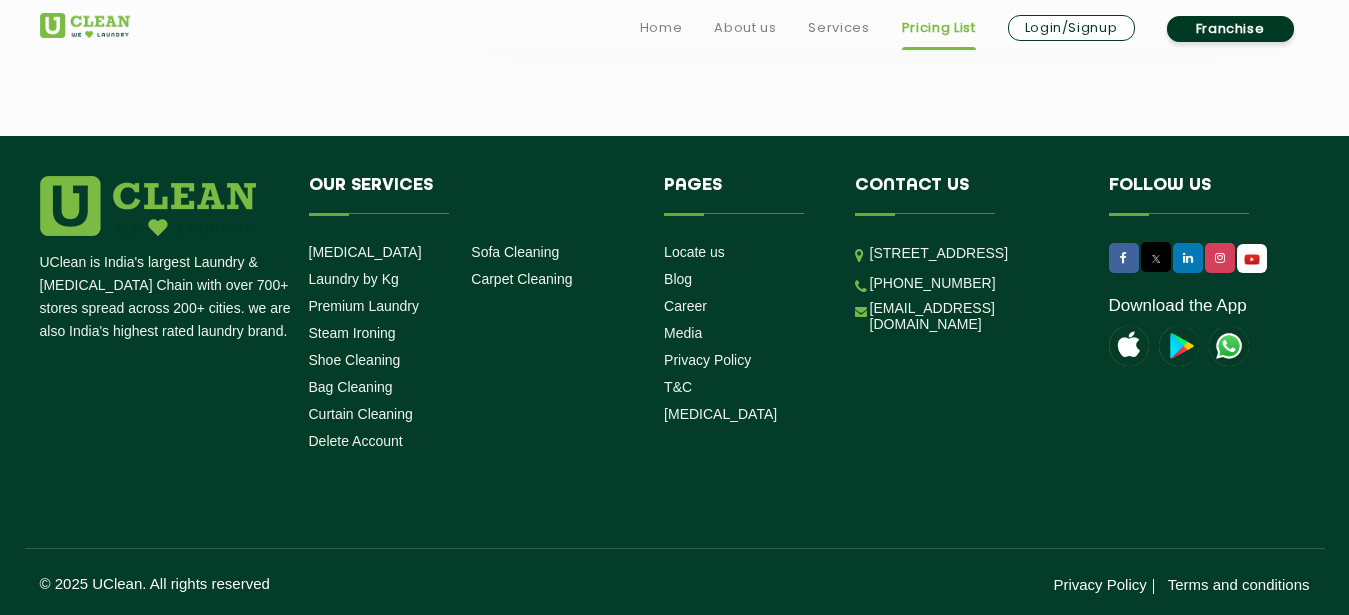 drag, startPoint x: 495, startPoint y: 154, endPoint x: 879, endPoint y: 73, distance: 392.44998 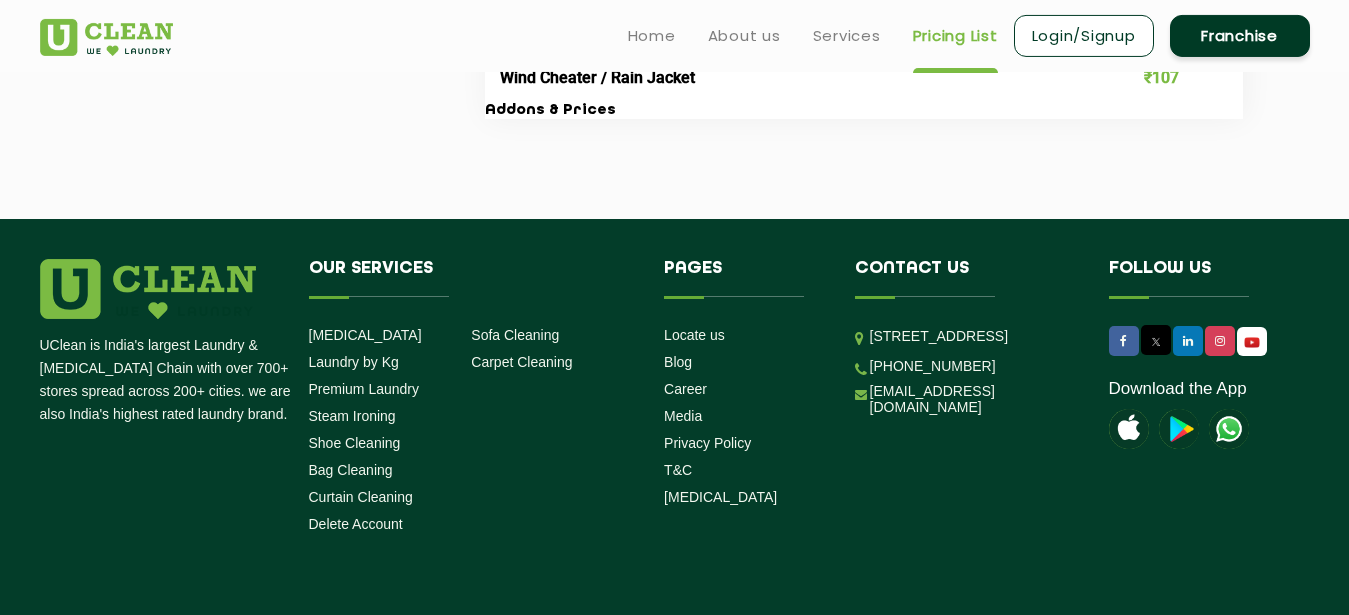 scroll, scrollTop: 4250, scrollLeft: 0, axis: vertical 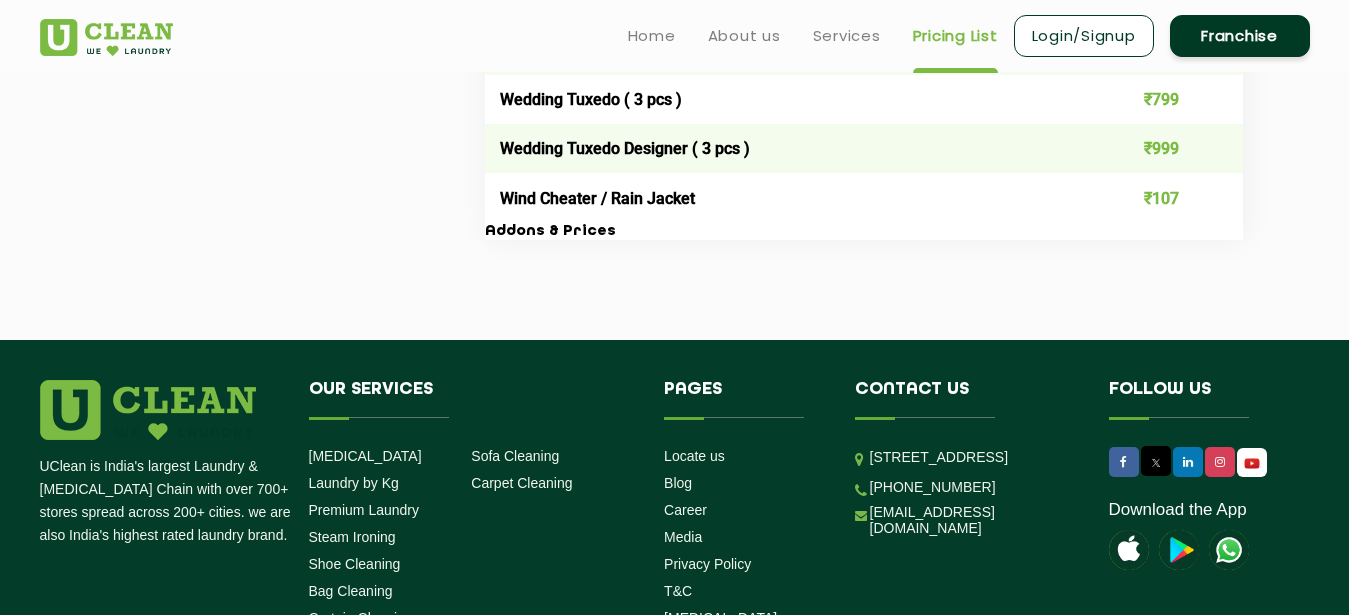 copy on "Mens Womens Household Kids Luxury Items & Prices" 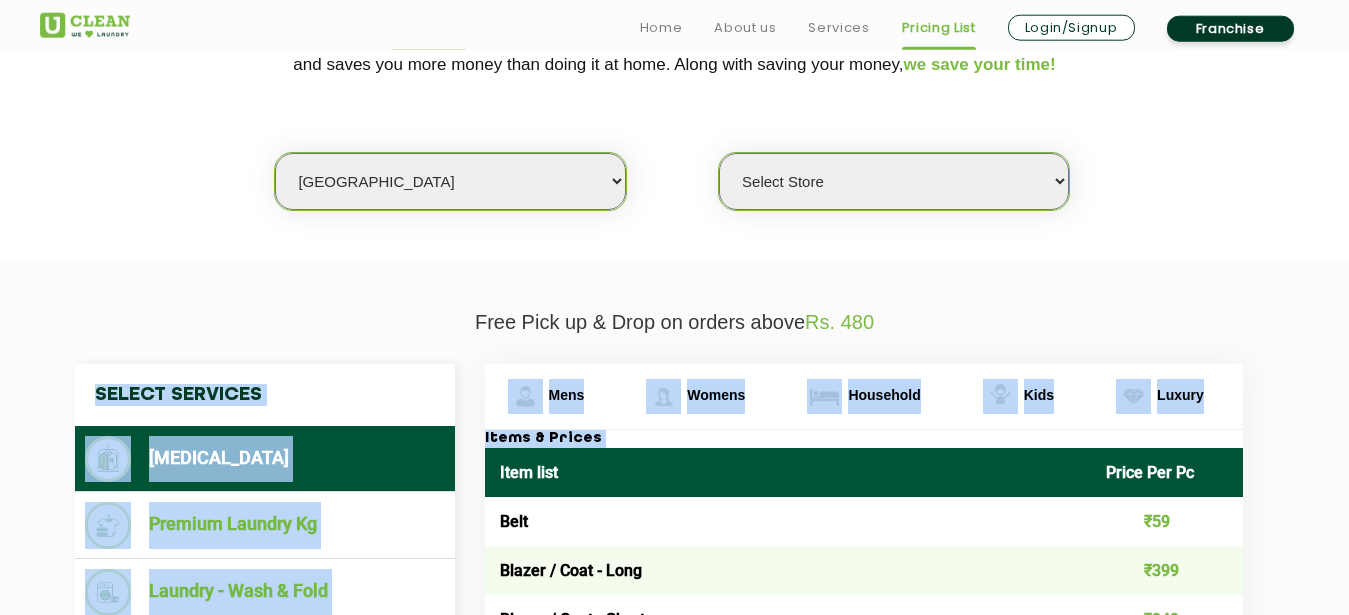 scroll, scrollTop: 476, scrollLeft: 0, axis: vertical 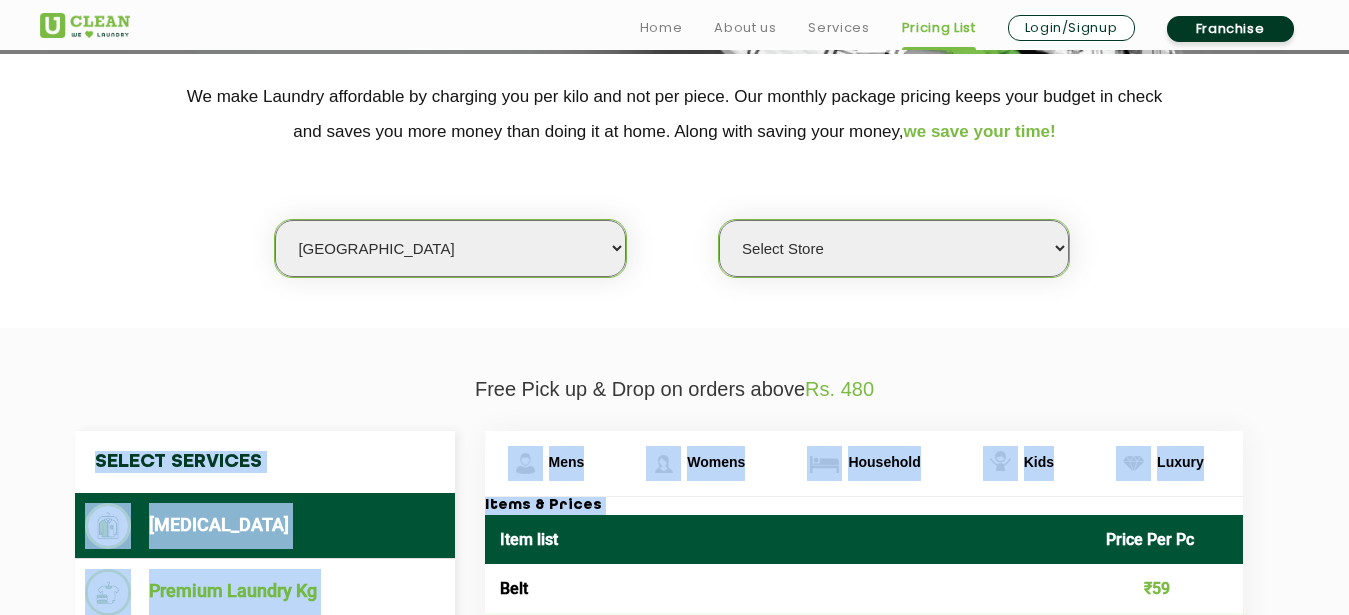 click on "Select city [GEOGRAPHIC_DATA] [GEOGRAPHIC_DATA] [GEOGRAPHIC_DATA] [GEOGRAPHIC_DATA] [GEOGRAPHIC_DATA] [GEOGRAPHIC_DATA] [GEOGRAPHIC_DATA] - [GEOGRAPHIC_DATA] Select [GEOGRAPHIC_DATA] [GEOGRAPHIC_DATA] [GEOGRAPHIC_DATA] [GEOGRAPHIC_DATA] [GEOGRAPHIC_DATA] [GEOGRAPHIC_DATA] [GEOGRAPHIC_DATA] [GEOGRAPHIC_DATA] [GEOGRAPHIC_DATA] [GEOGRAPHIC_DATA] [GEOGRAPHIC_DATA] [GEOGRAPHIC_DATA] [GEOGRAPHIC_DATA] [GEOGRAPHIC_DATA] [GEOGRAPHIC_DATA] [GEOGRAPHIC_DATA] [GEOGRAPHIC_DATA] [GEOGRAPHIC_DATA] [GEOGRAPHIC_DATA] [GEOGRAPHIC_DATA] [GEOGRAPHIC_DATA] [GEOGRAPHIC_DATA] [GEOGRAPHIC_DATA] [GEOGRAPHIC_DATA] [GEOGRAPHIC_DATA] [GEOGRAPHIC_DATA] [GEOGRAPHIC_DATA] [GEOGRAPHIC_DATA] [GEOGRAPHIC_DATA] [GEOGRAPHIC_DATA] [GEOGRAPHIC_DATA] [GEOGRAPHIC_DATA] [GEOGRAPHIC_DATA] [GEOGRAPHIC_DATA] [GEOGRAPHIC_DATA] [GEOGRAPHIC_DATA] [GEOGRAPHIC_DATA] [GEOGRAPHIC_DATA] [GEOGRAPHIC_DATA] [GEOGRAPHIC_DATA] [GEOGRAPHIC_DATA] [GEOGRAPHIC_DATA] [GEOGRAPHIC_DATA] [GEOGRAPHIC_DATA] [GEOGRAPHIC_DATA] [GEOGRAPHIC_DATA] [GEOGRAPHIC_DATA] [GEOGRAPHIC_DATA] [GEOGRAPHIC_DATA] [GEOGRAPHIC_DATA] [GEOGRAPHIC_DATA] [GEOGRAPHIC_DATA] [GEOGRAPHIC_DATA] [GEOGRAPHIC_DATA] [GEOGRAPHIC_DATA] [GEOGRAPHIC_DATA] [GEOGRAPHIC_DATA] [GEOGRAPHIC_DATA] [GEOGRAPHIC_DATA] [GEOGRAPHIC_DATA] [GEOGRAPHIC_DATA] [GEOGRAPHIC_DATA] [GEOGRAPHIC_DATA] [GEOGRAPHIC_DATA] [GEOGRAPHIC_DATA] [GEOGRAPHIC_DATA] [GEOGRAPHIC_DATA] [GEOGRAPHIC_DATA] [GEOGRAPHIC_DATA] [GEOGRAPHIC_DATA] [GEOGRAPHIC_DATA] [GEOGRAPHIC_DATA] [GEOGRAPHIC_DATA] [GEOGRAPHIC_DATA] [GEOGRAPHIC_DATA] [GEOGRAPHIC_DATA] [GEOGRAPHIC_DATA] [GEOGRAPHIC_DATA] - Select [GEOGRAPHIC_DATA] [GEOGRAPHIC_DATA] [GEOGRAPHIC_DATA] [GEOGRAPHIC_DATA] [GEOGRAPHIC_DATA] [GEOGRAPHIC_DATA] [GEOGRAPHIC_DATA] [GEOGRAPHIC_DATA] [GEOGRAPHIC_DATA] [GEOGRAPHIC_DATA] [GEOGRAPHIC_DATA] [GEOGRAPHIC_DATA] [GEOGRAPHIC_DATA] [GEOGRAPHIC_DATA] [GEOGRAPHIC_DATA] [GEOGRAPHIC_DATA] [GEOGRAPHIC_DATA] [GEOGRAPHIC_DATA] [GEOGRAPHIC_DATA] [GEOGRAPHIC_DATA] [GEOGRAPHIC_DATA] [GEOGRAPHIC_DATA] [GEOGRAPHIC_DATA] [GEOGRAPHIC_DATA] [GEOGRAPHIC_DATA] [GEOGRAPHIC_DATA] [GEOGRAPHIC_DATA] [GEOGRAPHIC_DATA] [GEOGRAPHIC_DATA] [GEOGRAPHIC_DATA] [GEOGRAPHIC_DATA] [GEOGRAPHIC_DATA]" at bounding box center (450, 248) 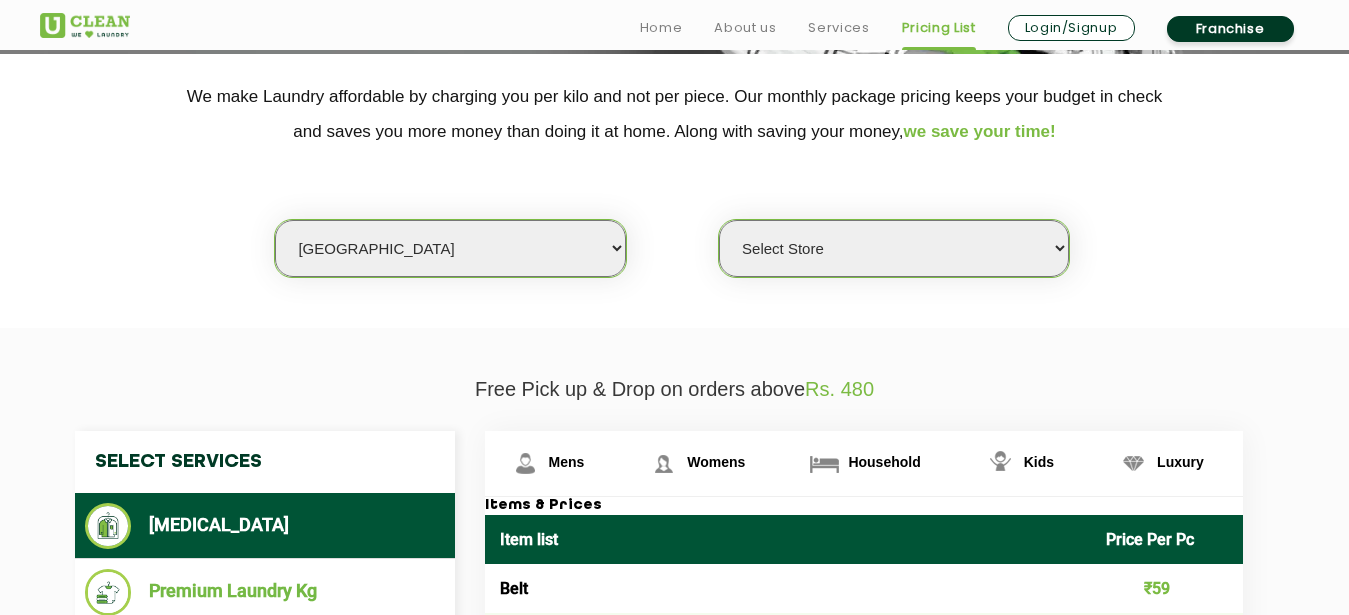click on "We make Laundry affordable by charging you per kilo and not per piece. Our monthly package pricing keeps your budget in check   and saves you more money than doing it at home. Along with saving your money,  we save your time! Select city [GEOGRAPHIC_DATA] [GEOGRAPHIC_DATA] [GEOGRAPHIC_DATA] [GEOGRAPHIC_DATA] [GEOGRAPHIC_DATA] [GEOGRAPHIC_DATA] [GEOGRAPHIC_DATA] - [GEOGRAPHIC_DATA] Select [GEOGRAPHIC_DATA] [GEOGRAPHIC_DATA] [GEOGRAPHIC_DATA] [GEOGRAPHIC_DATA] [GEOGRAPHIC_DATA] [GEOGRAPHIC_DATA] [GEOGRAPHIC_DATA] [GEOGRAPHIC_DATA] [GEOGRAPHIC_DATA] [GEOGRAPHIC_DATA] [GEOGRAPHIC_DATA] [GEOGRAPHIC_DATA] [GEOGRAPHIC_DATA] [GEOGRAPHIC_DATA] [GEOGRAPHIC_DATA] [GEOGRAPHIC_DATA] [GEOGRAPHIC_DATA] [GEOGRAPHIC_DATA] [GEOGRAPHIC_DATA] [GEOGRAPHIC_DATA] [GEOGRAPHIC_DATA] [GEOGRAPHIC_DATA] [GEOGRAPHIC_DATA] [GEOGRAPHIC_DATA] [GEOGRAPHIC_DATA] [GEOGRAPHIC_DATA] [GEOGRAPHIC_DATA] [GEOGRAPHIC_DATA] [GEOGRAPHIC_DATA] [GEOGRAPHIC_DATA] [GEOGRAPHIC_DATA] [GEOGRAPHIC_DATA] [GEOGRAPHIC_DATA] [GEOGRAPHIC_DATA] [GEOGRAPHIC_DATA] [GEOGRAPHIC_DATA] [GEOGRAPHIC_DATA] [GEOGRAPHIC_DATA] [GEOGRAPHIC_DATA] [GEOGRAPHIC_DATA] [GEOGRAPHIC_DATA] [GEOGRAPHIC_DATA] [GEOGRAPHIC_DATA] [GEOGRAPHIC_DATA] [GEOGRAPHIC_DATA] Dimapur [GEOGRAPHIC_DATA] [GEOGRAPHIC_DATA] [GEOGRAPHIC_DATA] [GEOGRAPHIC_DATA] [GEOGRAPHIC_DATA] [GEOGRAPHIC_DATA] [GEOGRAPHIC_DATA] [GEOGRAPHIC_DATA] [GEOGRAPHIC_DATA] [GEOGRAPHIC_DATA] [GEOGRAPHIC_DATA] [GEOGRAPHIC_DATA] [GEOGRAPHIC_DATA] [GEOGRAPHIC_DATA] [GEOGRAPHIC_DATA] [GEOGRAPHIC_DATA] [GEOGRAPHIC_DATA] [GEOGRAPHIC_DATA] [GEOGRAPHIC_DATA] [GEOGRAPHIC_DATA] [GEOGRAPHIC_DATA] [GEOGRAPHIC_DATA] [GEOGRAPHIC_DATA] [GEOGRAPHIC_DATA] [GEOGRAPHIC_DATA] [GEOGRAPHIC_DATA] [GEOGRAPHIC_DATA] [GEOGRAPHIC_DATA] [GEOGRAPHIC_DATA] [GEOGRAPHIC_DATA] [GEOGRAPHIC_DATA] [GEOGRAPHIC_DATA] - Select [GEOGRAPHIC_DATA] [GEOGRAPHIC_DATA] [GEOGRAPHIC_DATA] [GEOGRAPHIC_DATA] [GEOGRAPHIC_DATA] [GEOGRAPHIC_DATA]" 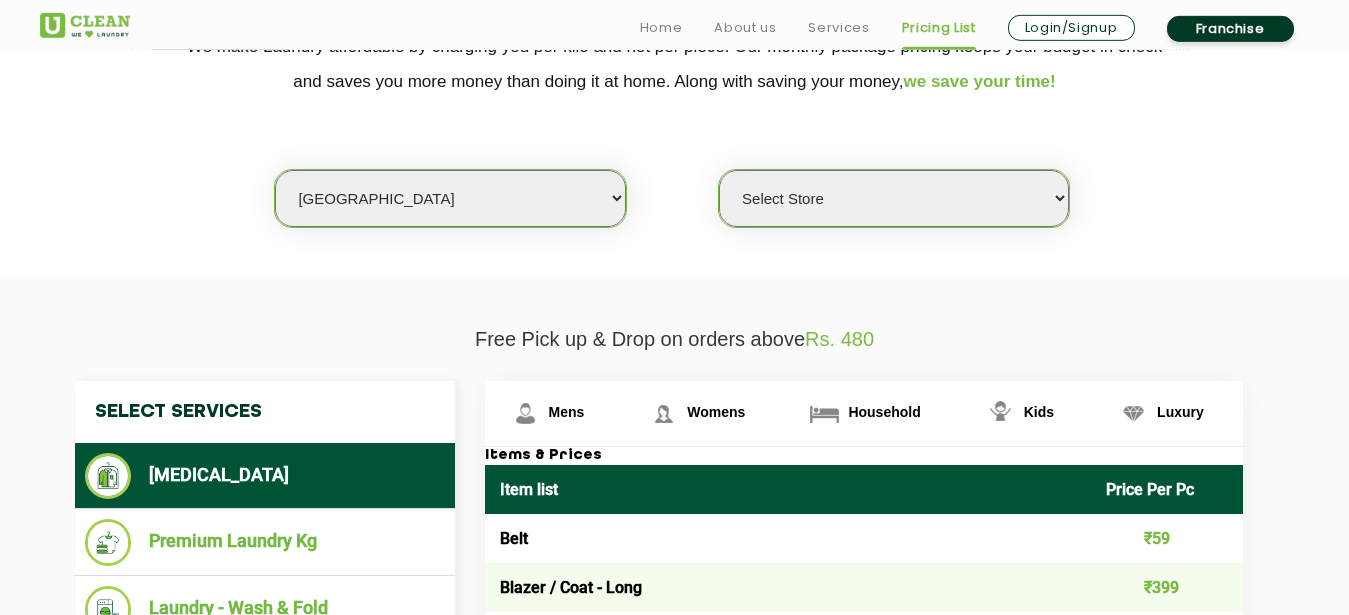 scroll, scrollTop: 510, scrollLeft: 0, axis: vertical 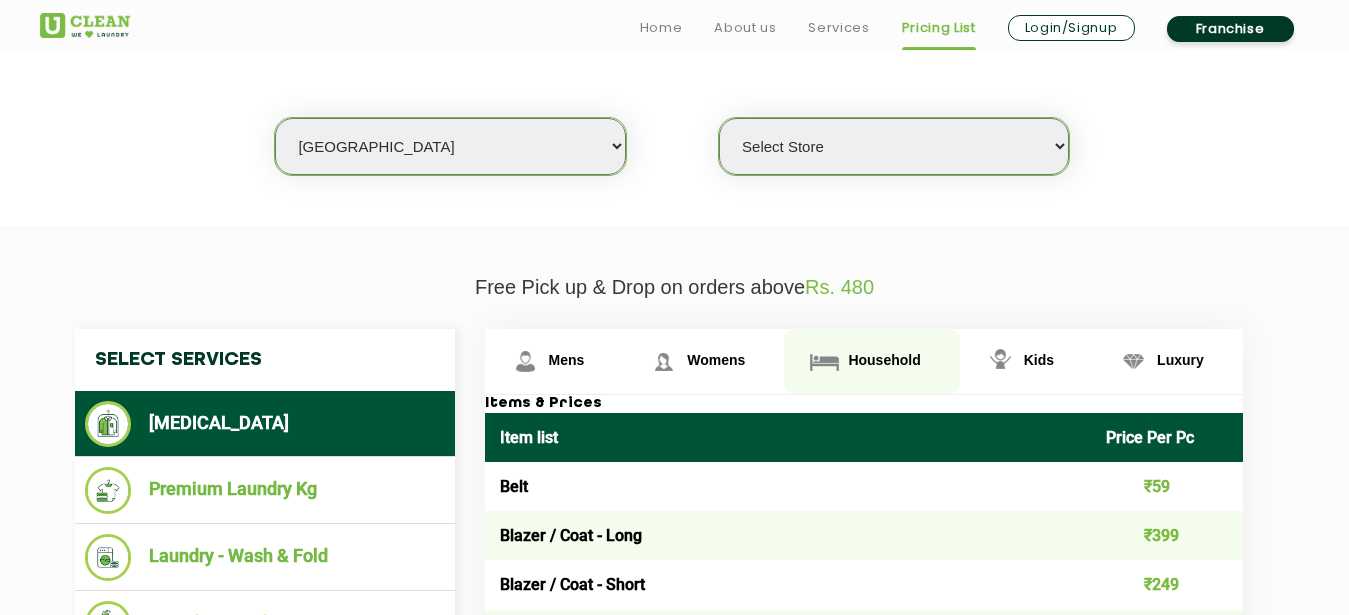 click on "Household" at bounding box center (567, 360) 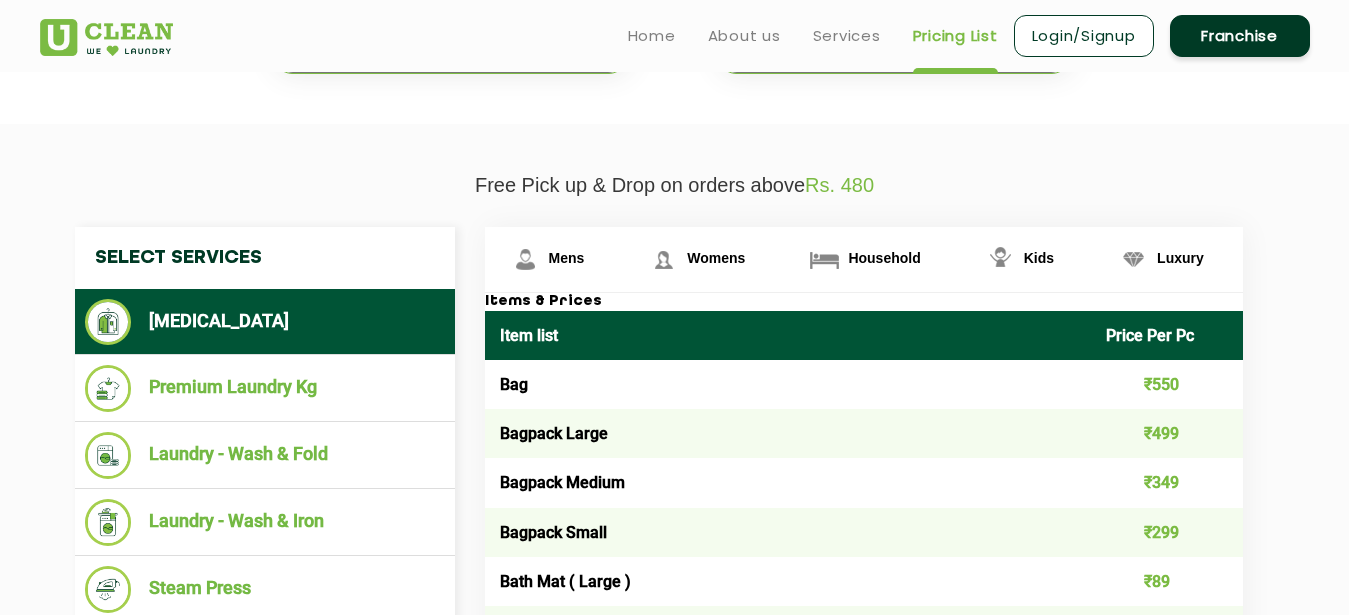 scroll, scrollTop: 510, scrollLeft: 0, axis: vertical 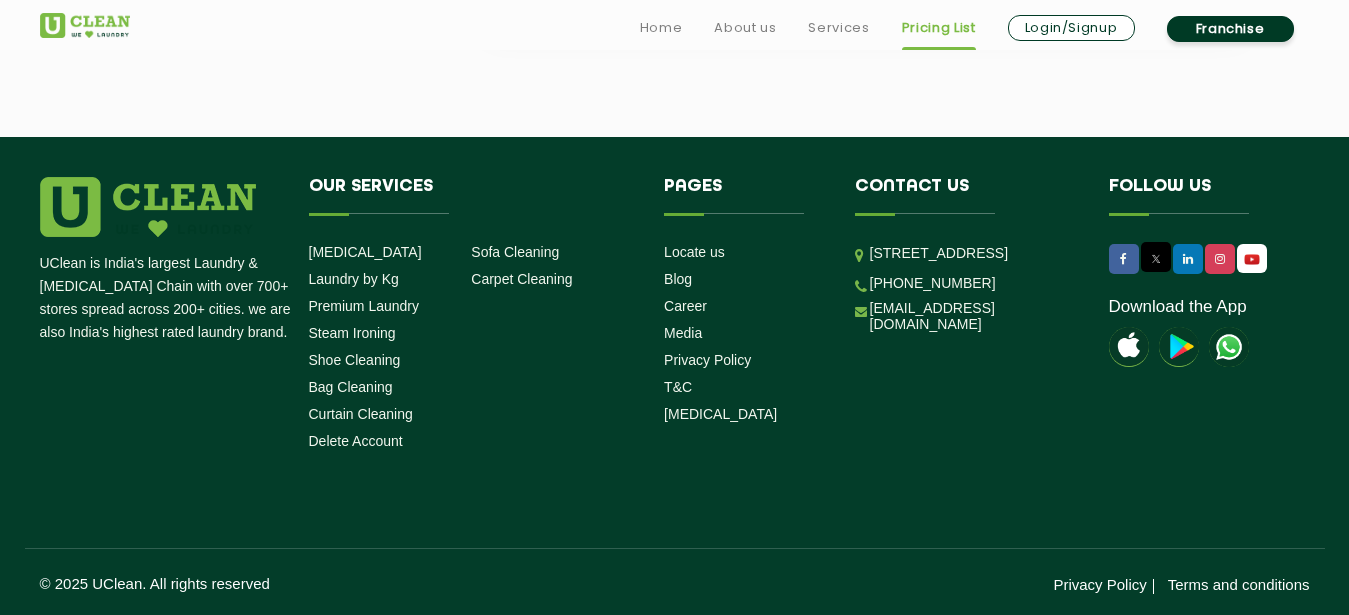 drag, startPoint x: 494, startPoint y: 437, endPoint x: 1278, endPoint y: 82, distance: 860.62823 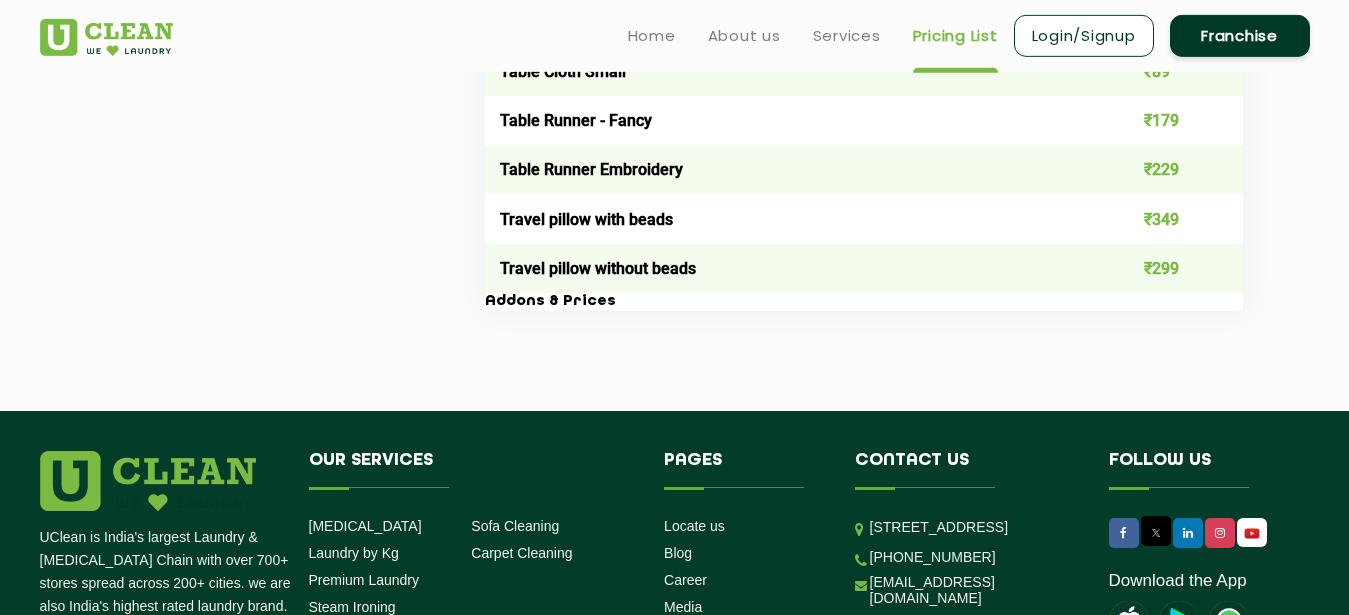 scroll, scrollTop: 3705, scrollLeft: 0, axis: vertical 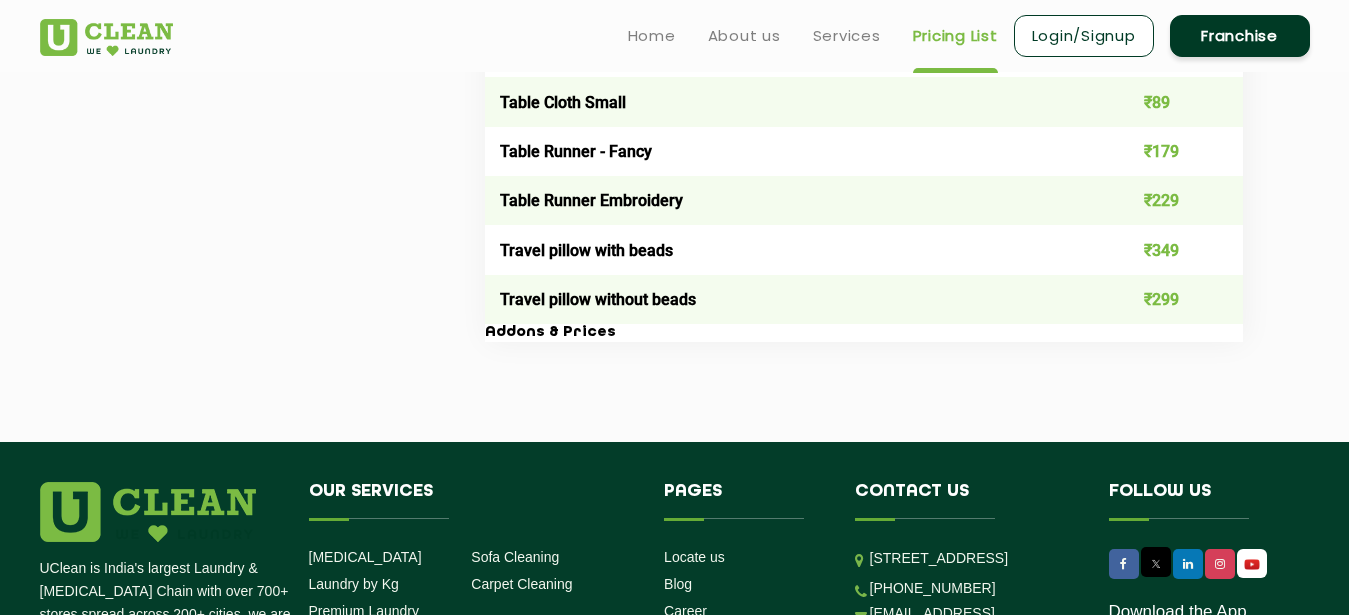 copy on "Home  About us Services  Pricing List Login/Signup Franchise  Home  About us  Franchise  Services   [MEDICAL_DATA]  Laundry by Kg  Premium Laundry  Steam Ironing  Shoe Cleaning  Bag Cleaning  Curtain Cleaning  Sofa Cleaning  Carpet Cleaning  Pricing List  Locate Us × Login/Signup Hi there, nice to see you Resend OTP  in 00:00 Don't have an account yet?  Create one by logging in you agree to the terms & conditions Terms of Service  &  Privacy Policy Cancel  Ok We make Laundry affordable by charging you per kilo and not per piece. Our monthly package pricing keeps your budget in check   and saves you more money than doing it at home. Along with saving your money,  we save your time!" 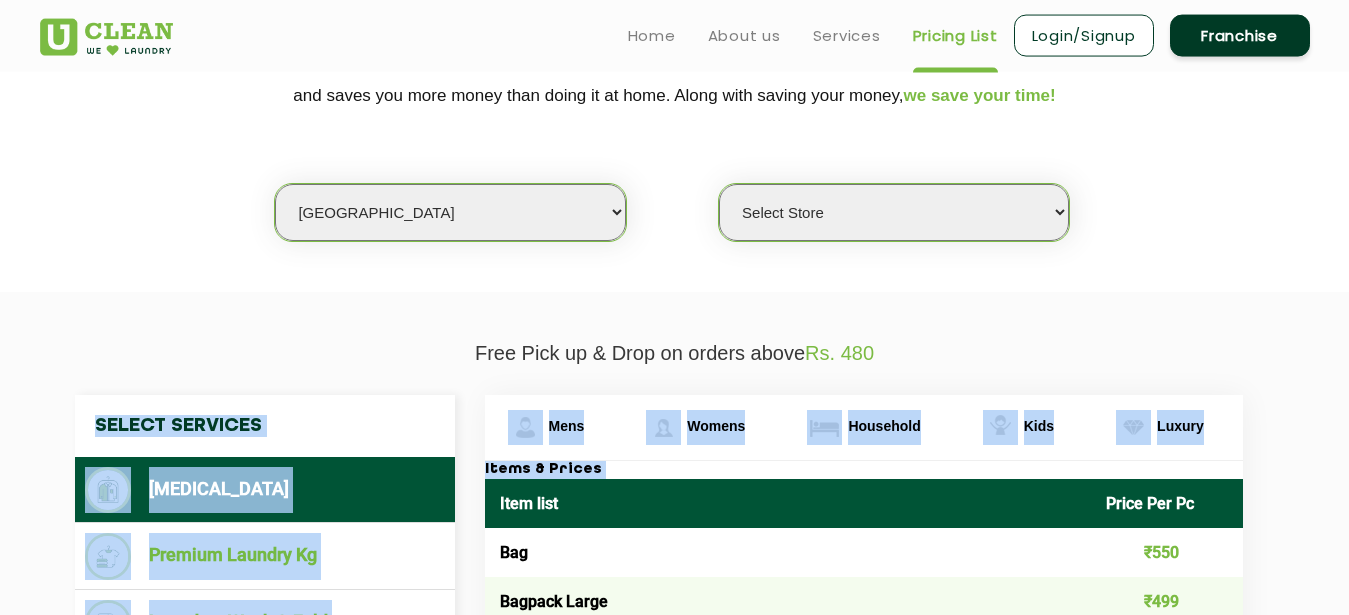 scroll, scrollTop: 441, scrollLeft: 0, axis: vertical 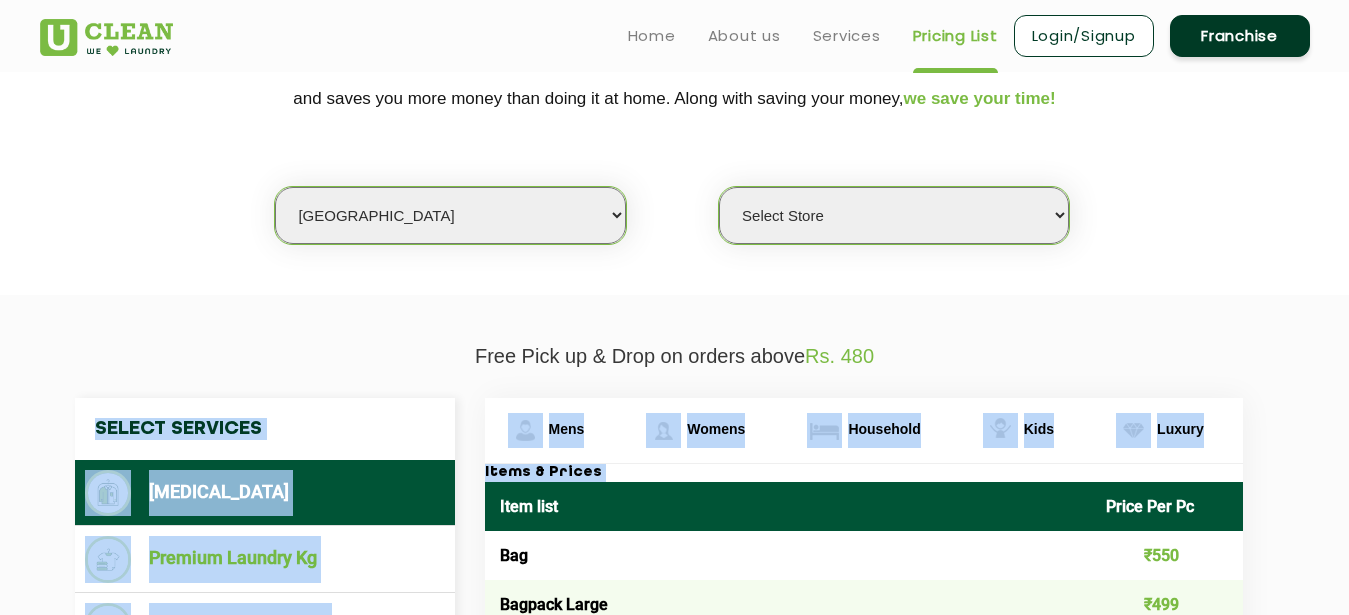 select on "11" 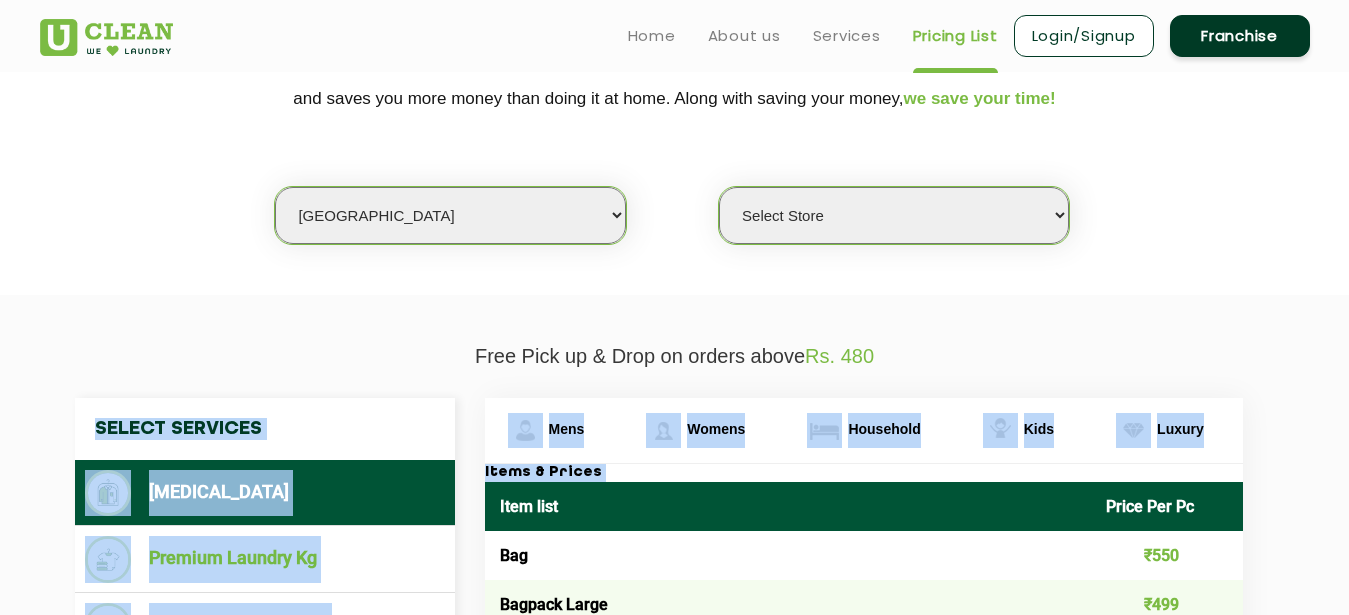 select on "0" 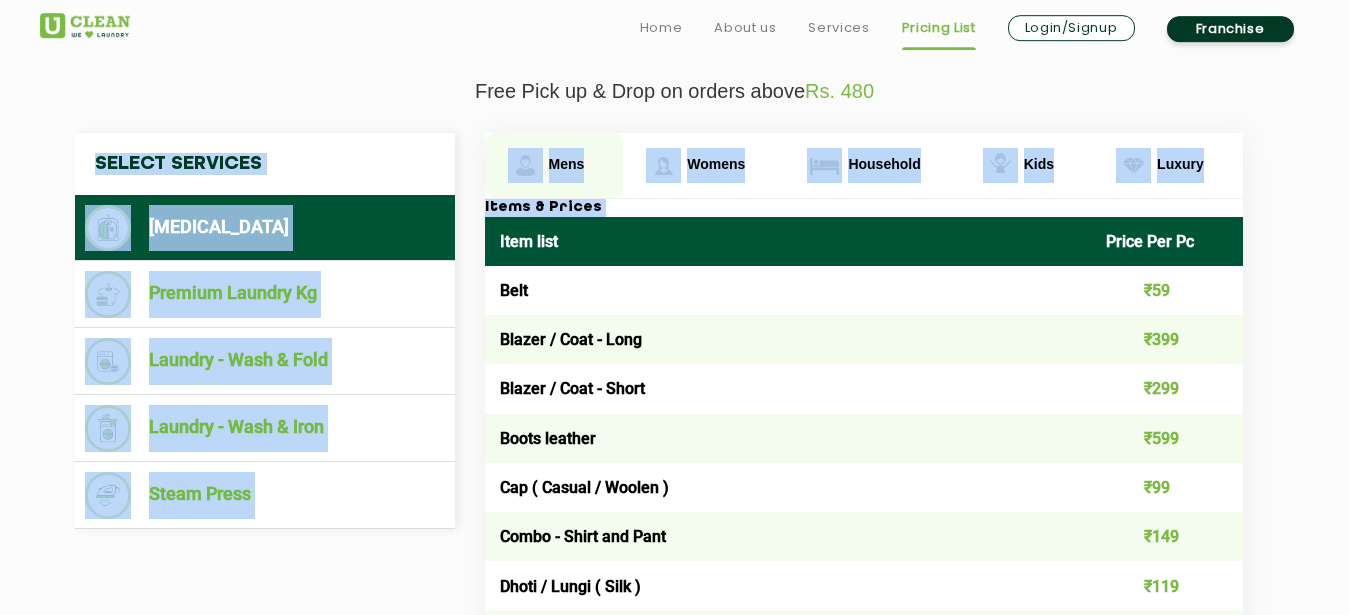 scroll, scrollTop: 747, scrollLeft: 0, axis: vertical 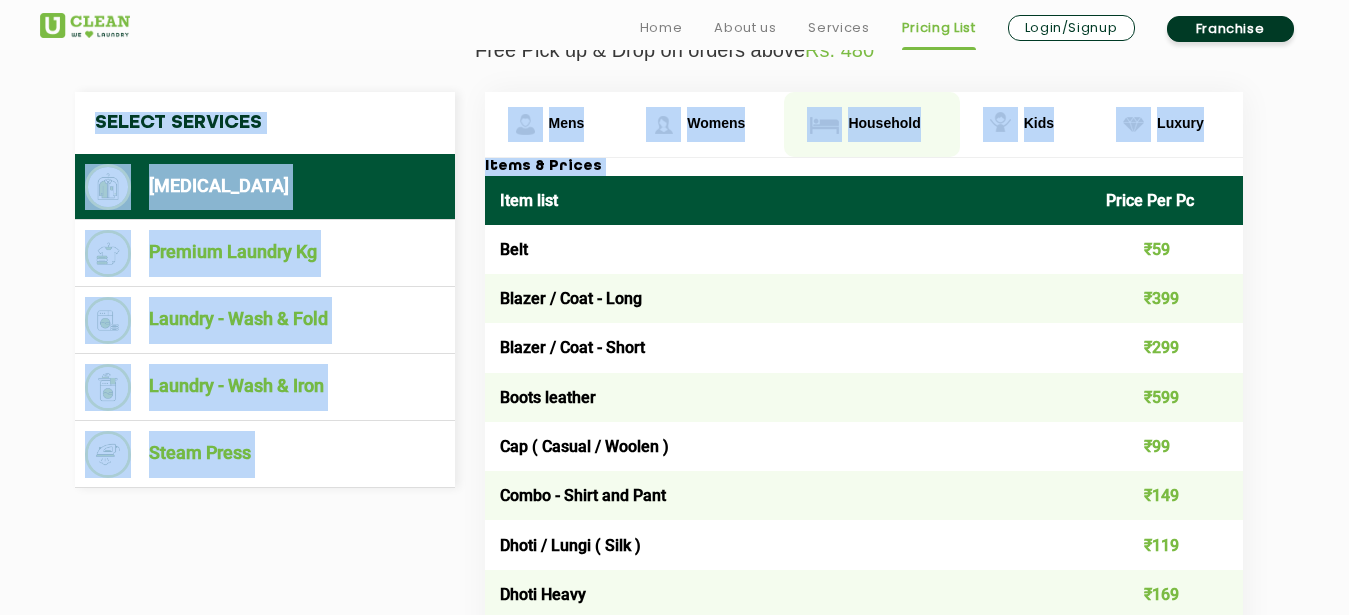 click on "Household" at bounding box center (567, 123) 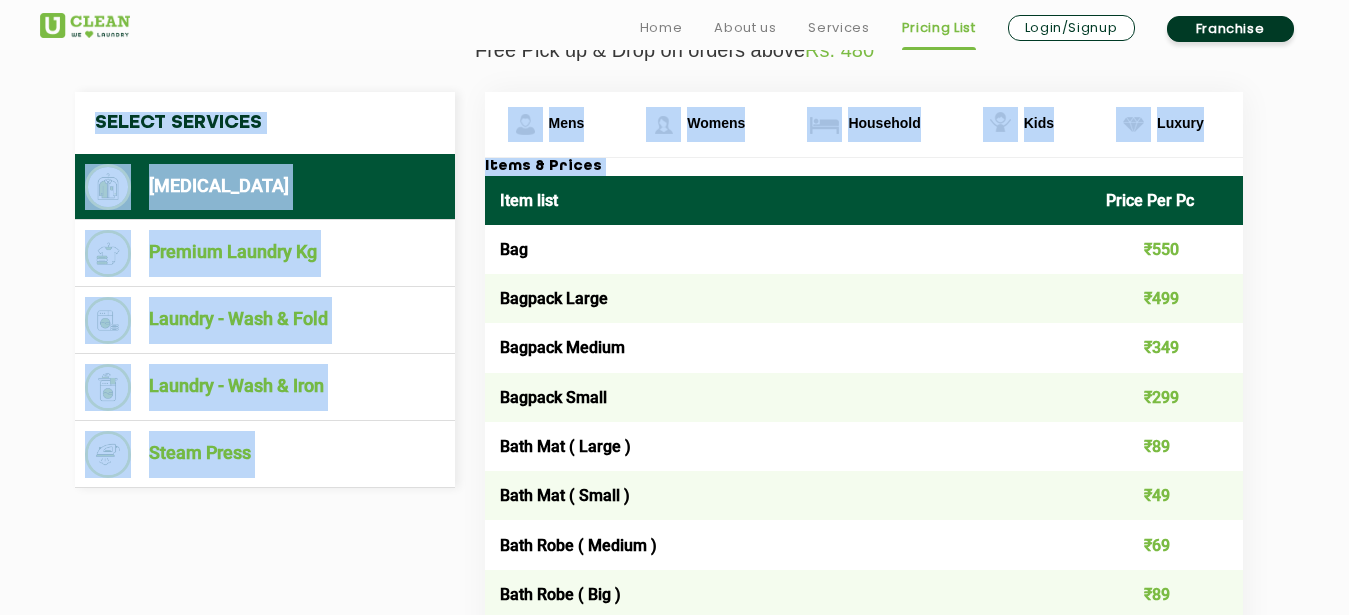 drag, startPoint x: 614, startPoint y: 210, endPoint x: 537, endPoint y: 198, distance: 77.92946 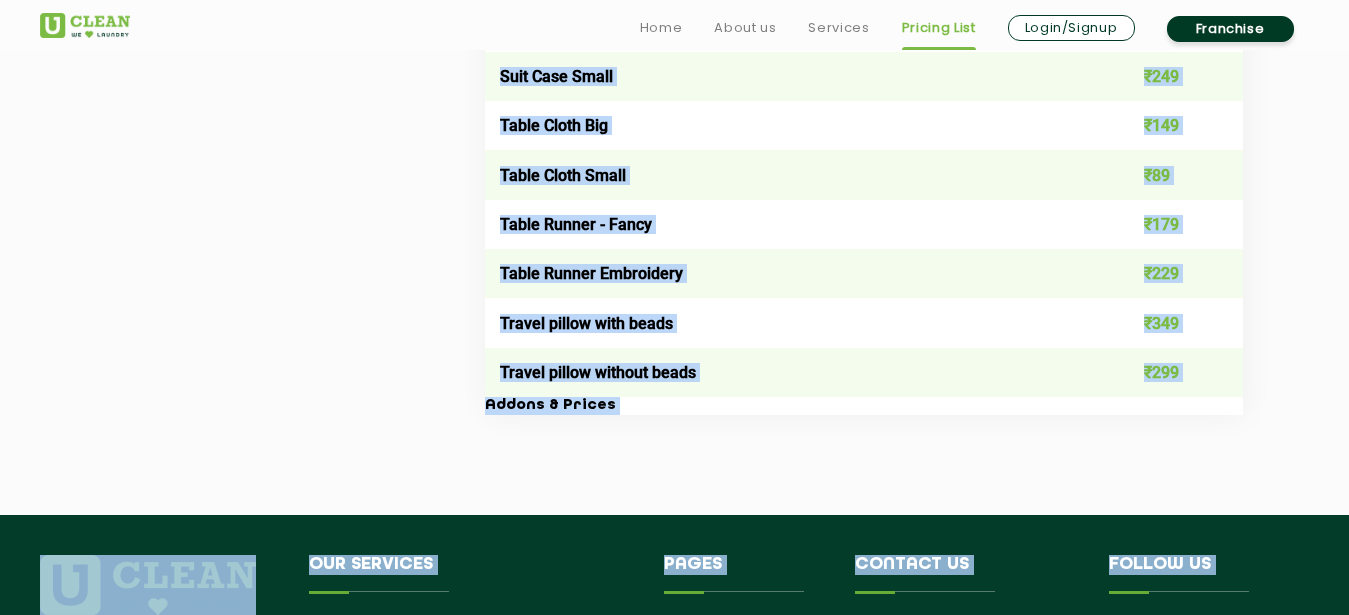 scroll, scrollTop: 3779, scrollLeft: 0, axis: vertical 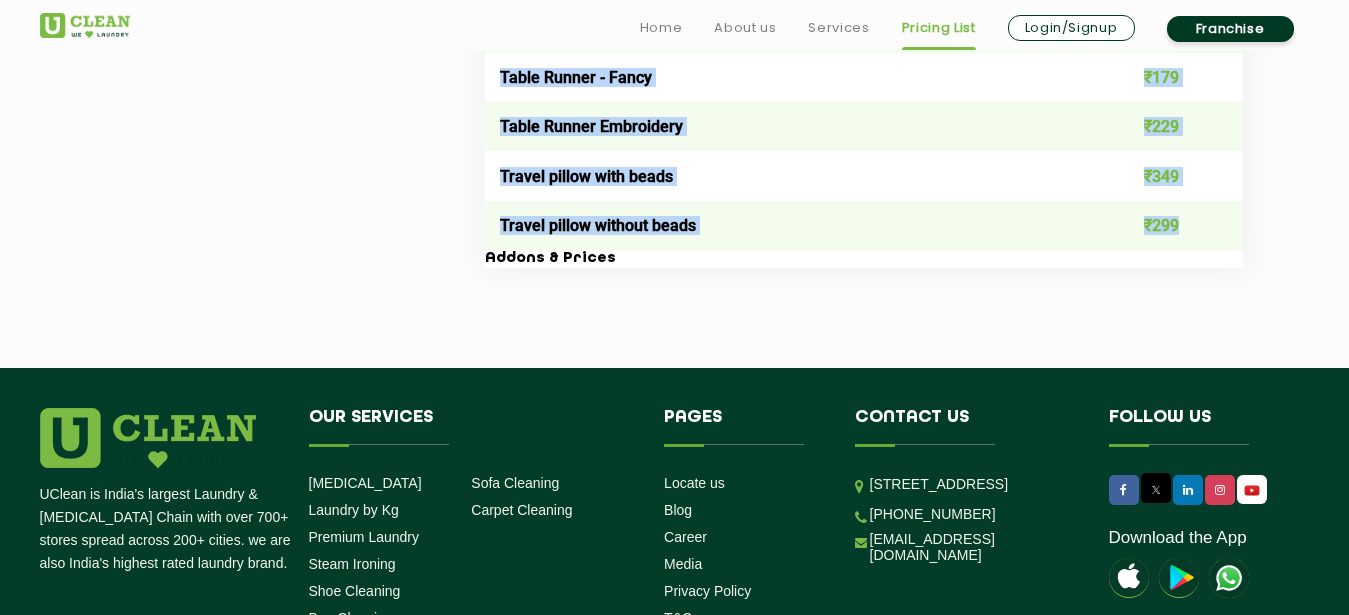 drag, startPoint x: 499, startPoint y: 196, endPoint x: 1190, endPoint y: 224, distance: 691.5671 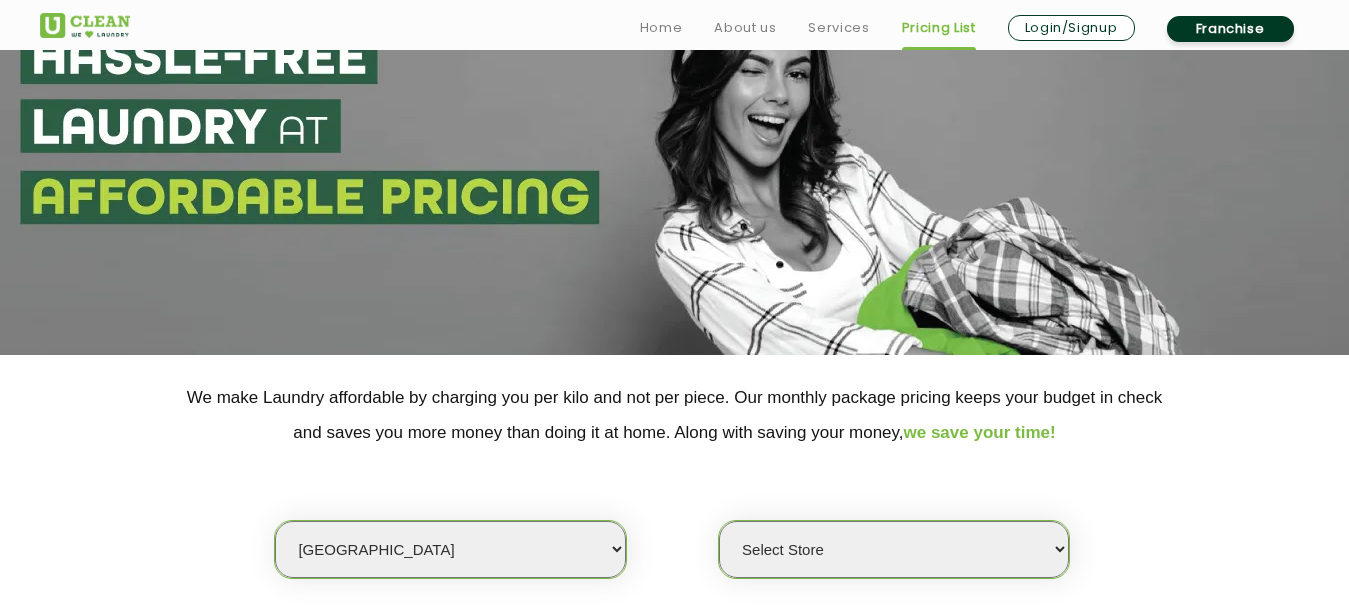 scroll, scrollTop: 311, scrollLeft: 0, axis: vertical 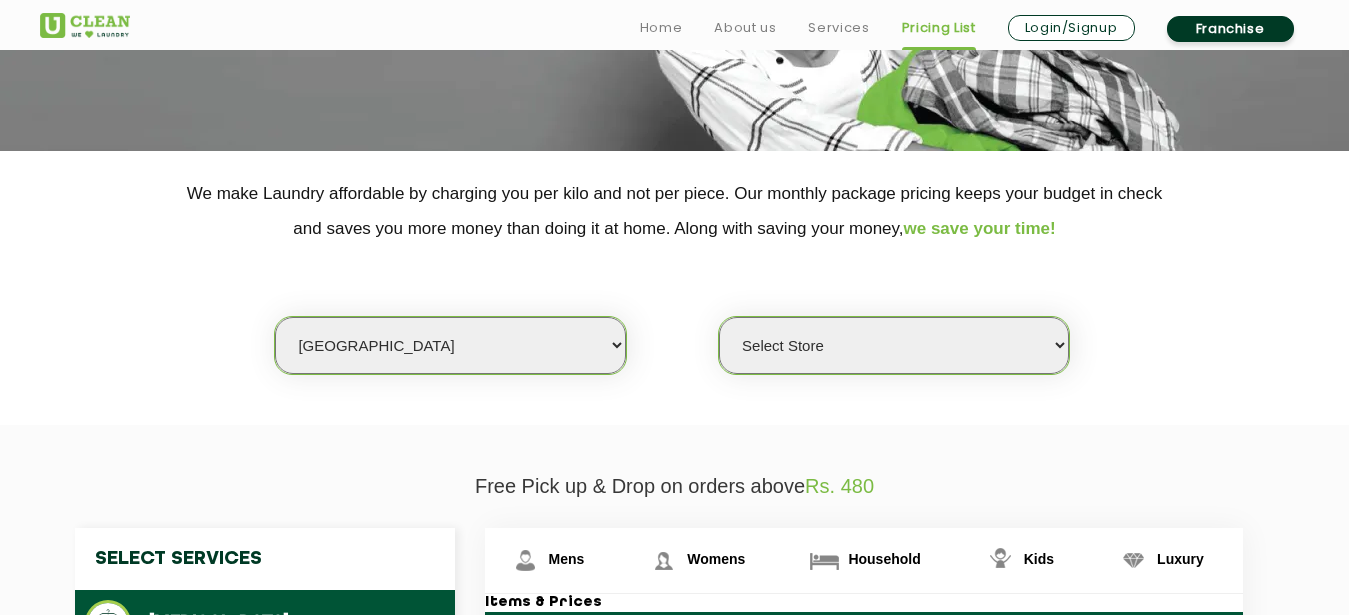 select on "6" 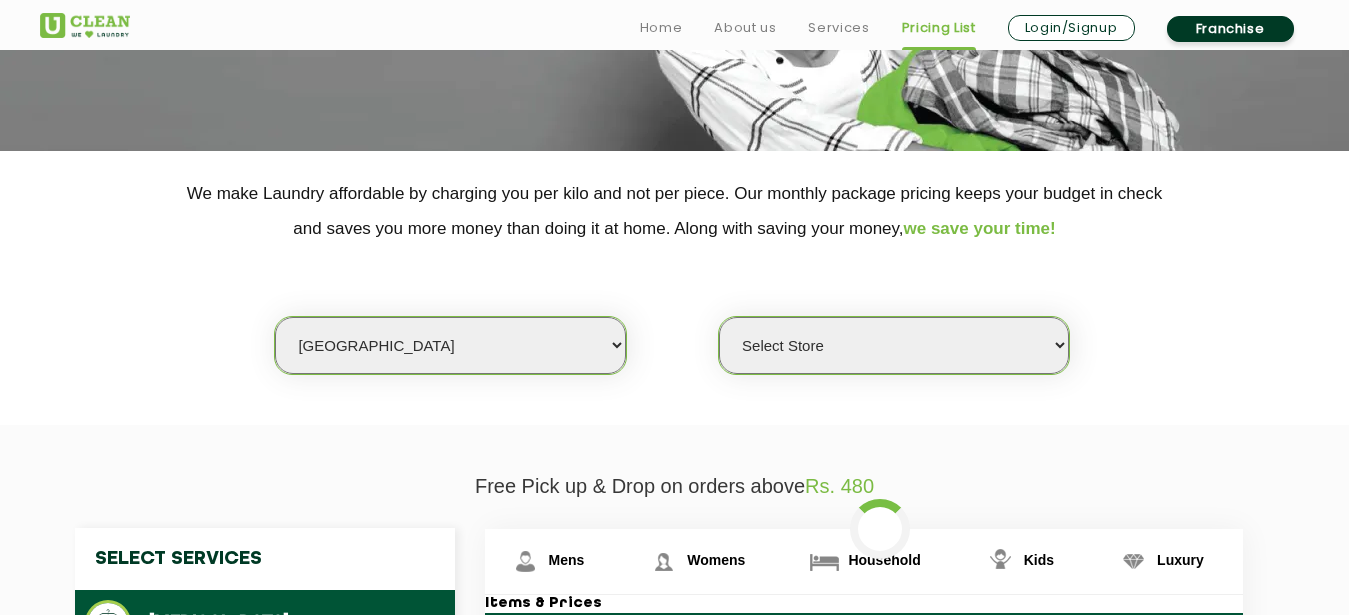 select on "0" 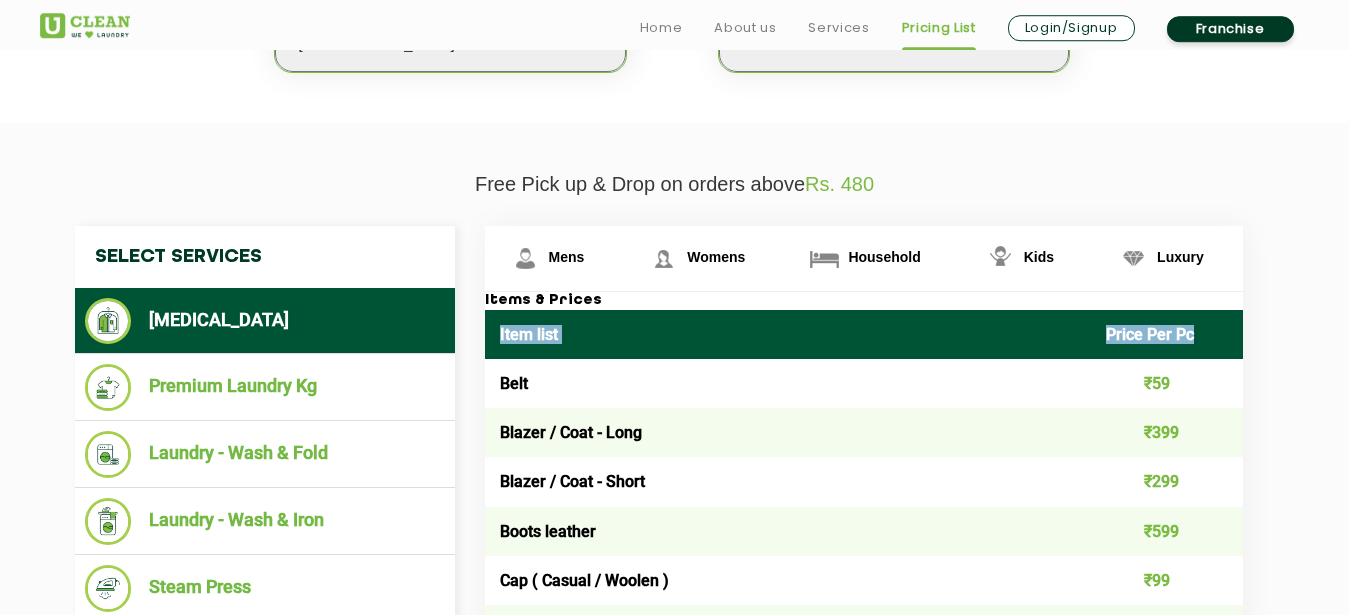 scroll, scrollTop: 617, scrollLeft: 0, axis: vertical 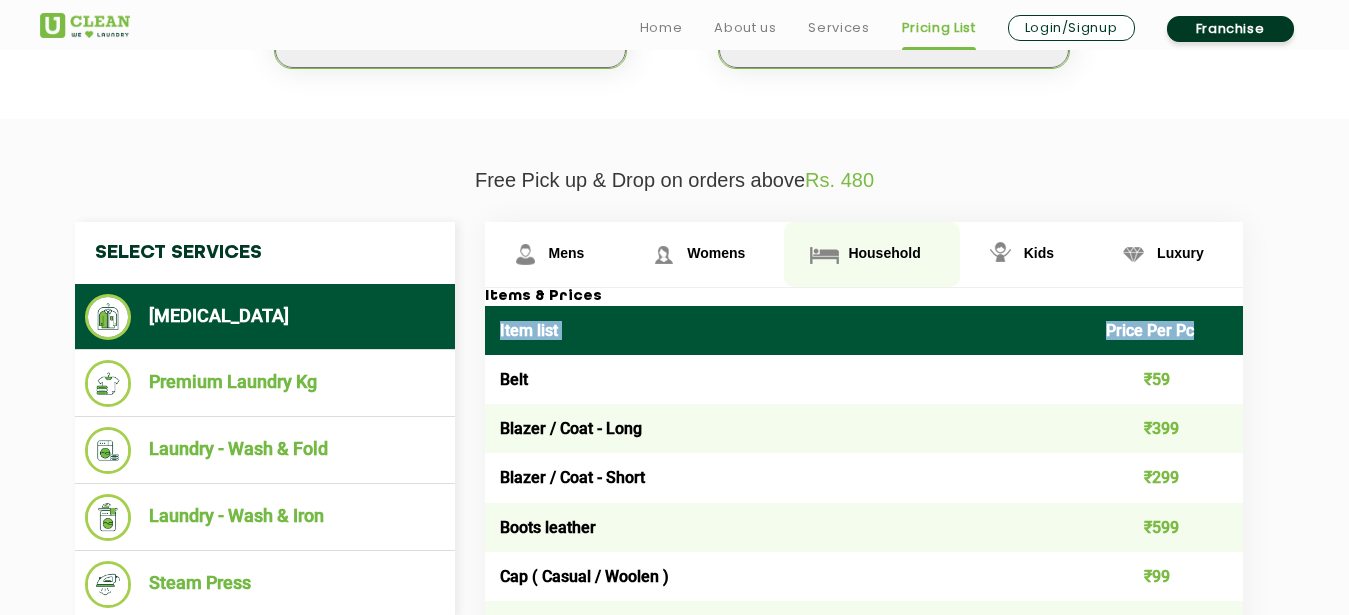 click on "Household" at bounding box center [567, 253] 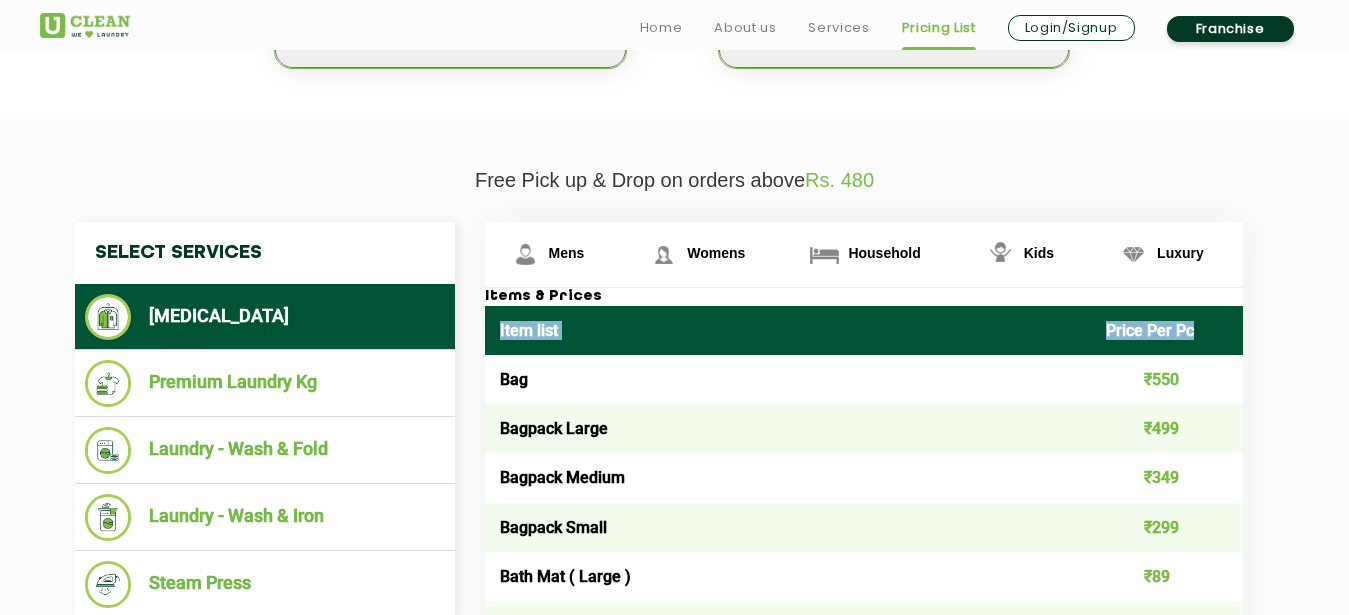 click on "Item list" at bounding box center [788, 330] 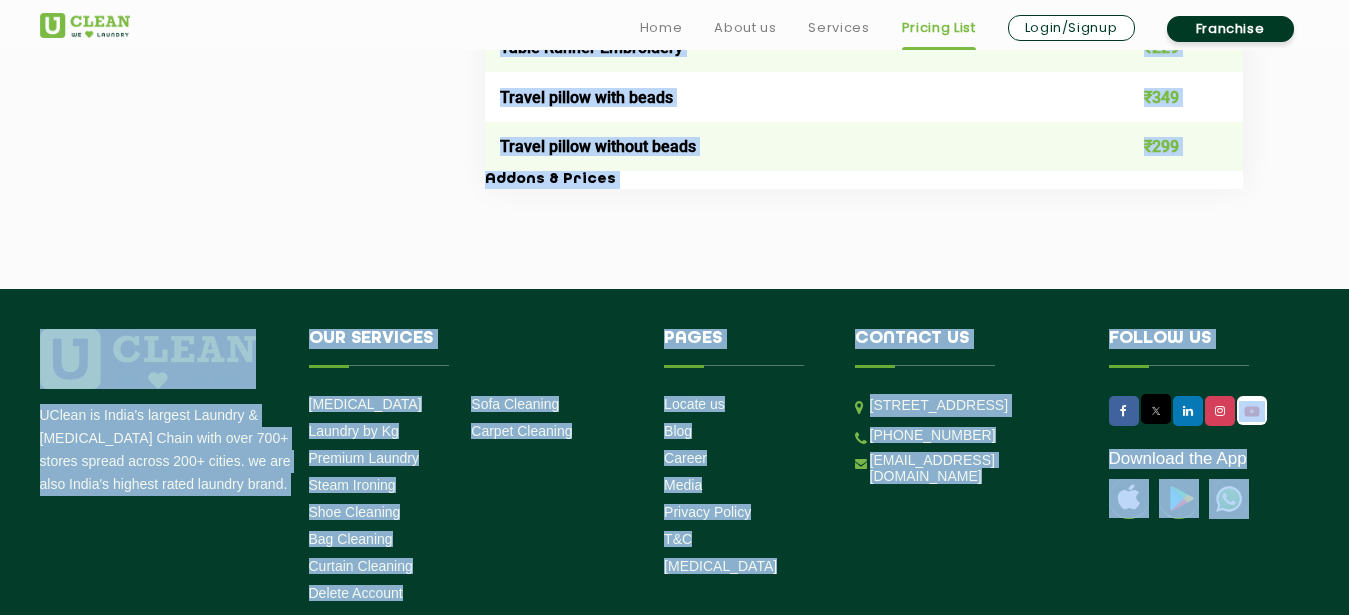 scroll, scrollTop: 4011, scrollLeft: 0, axis: vertical 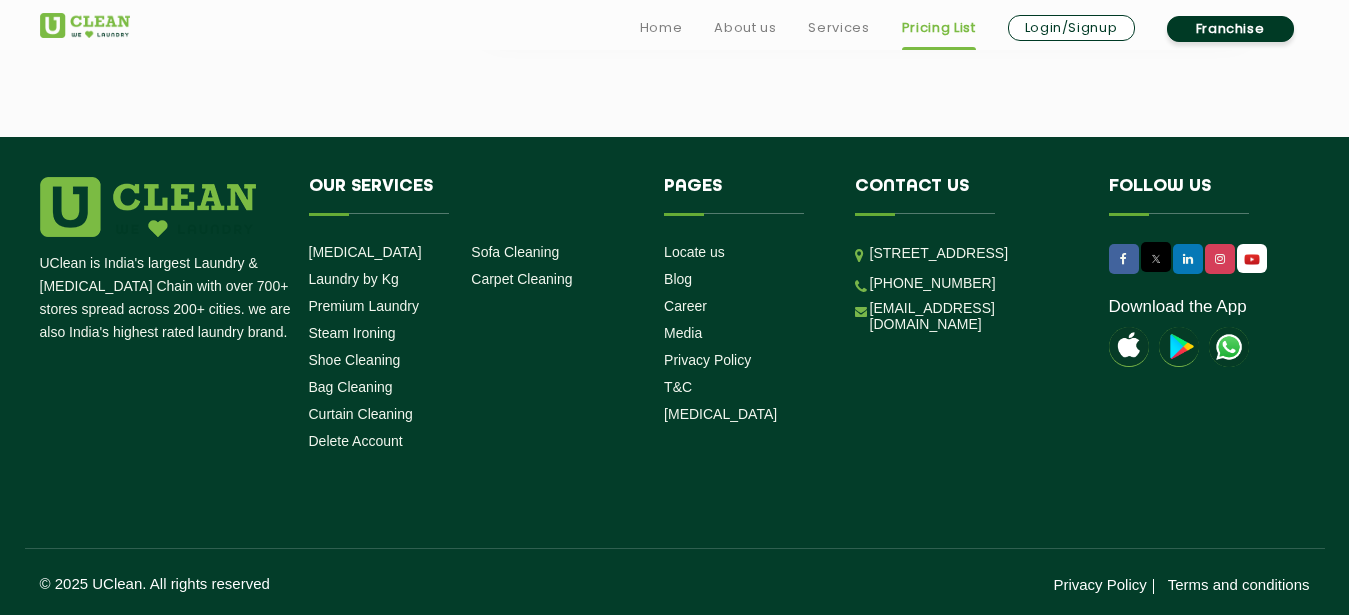 drag, startPoint x: 497, startPoint y: 329, endPoint x: 948, endPoint y: 60, distance: 525.13043 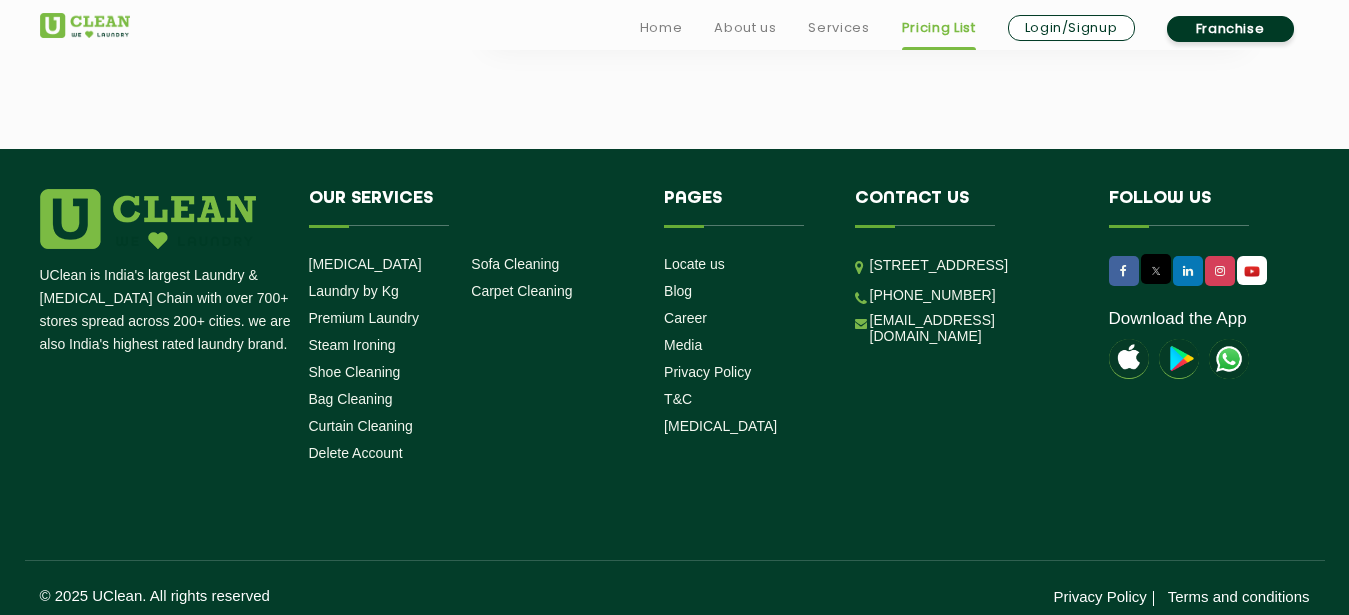 scroll, scrollTop: 3705, scrollLeft: 0, axis: vertical 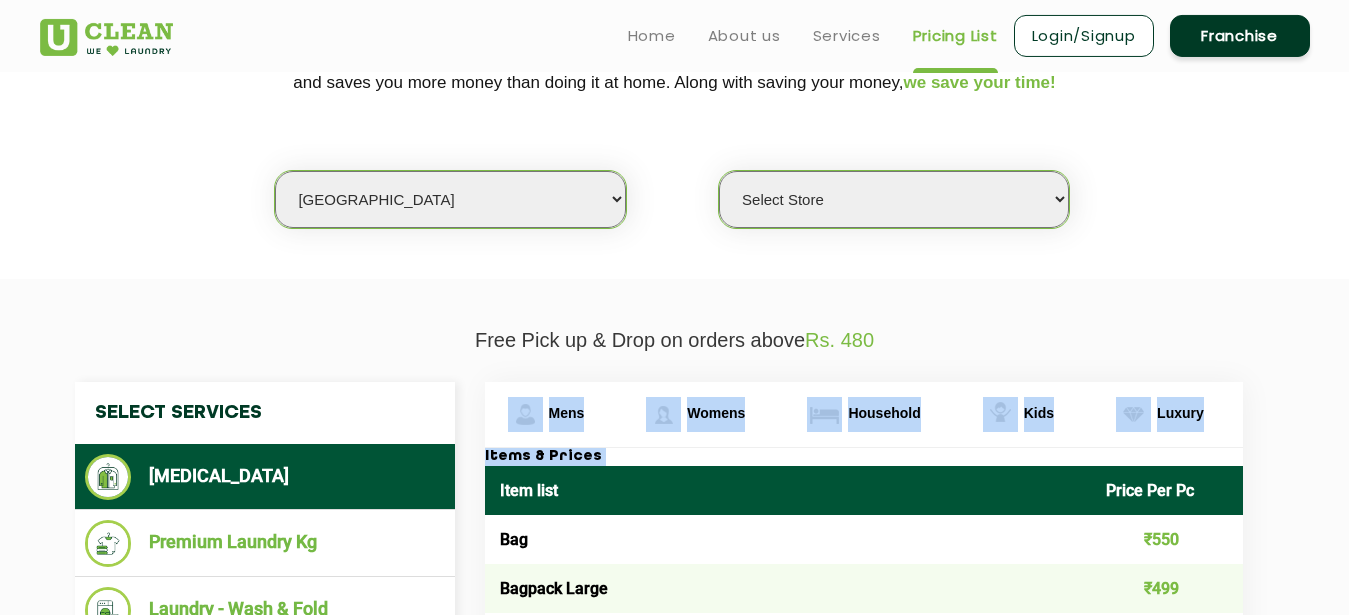 select on "50" 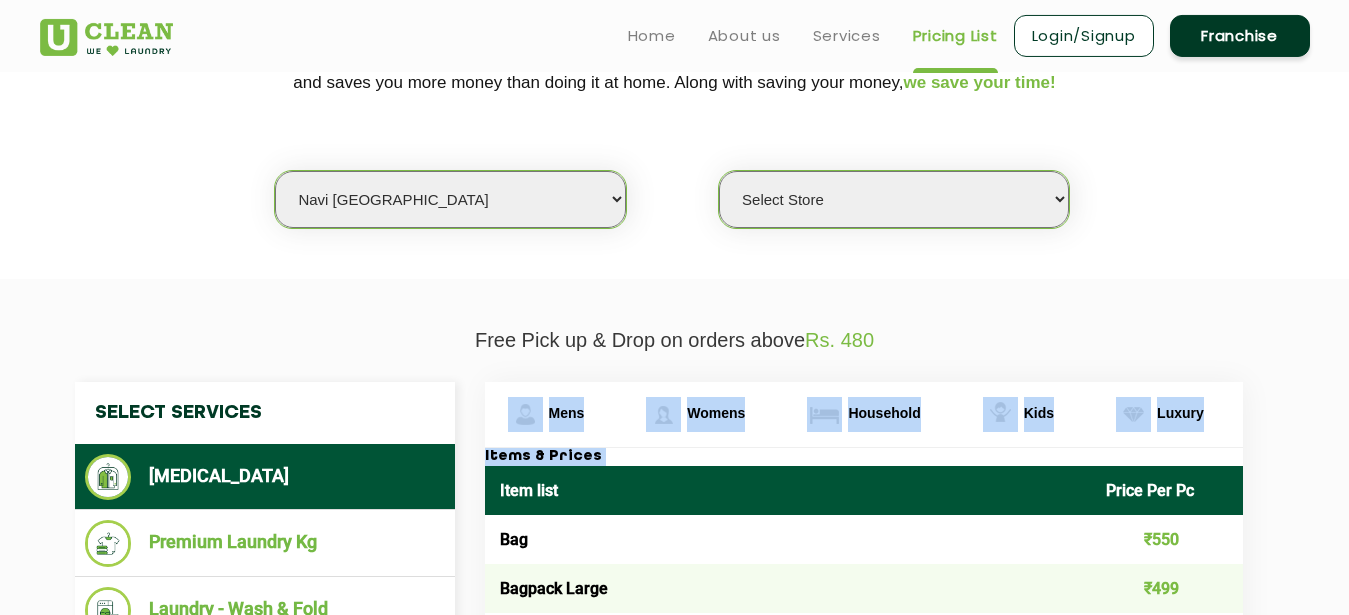 click on "Navi [GEOGRAPHIC_DATA]" at bounding box center (0, 0) 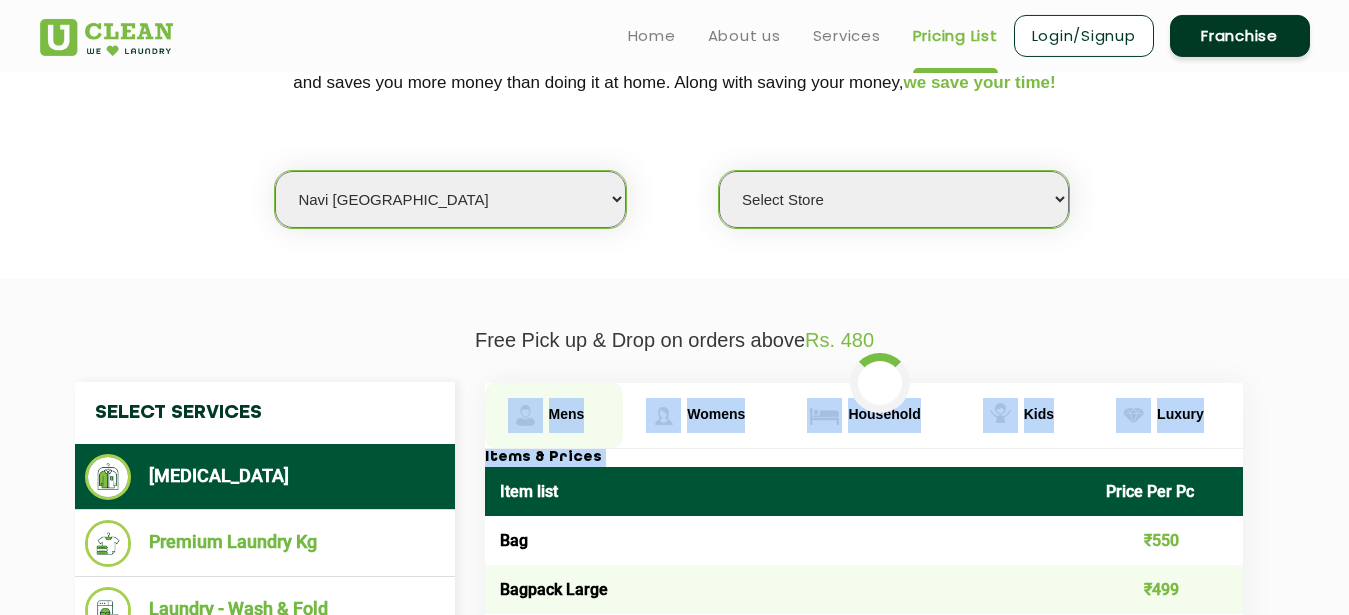 select on "0" 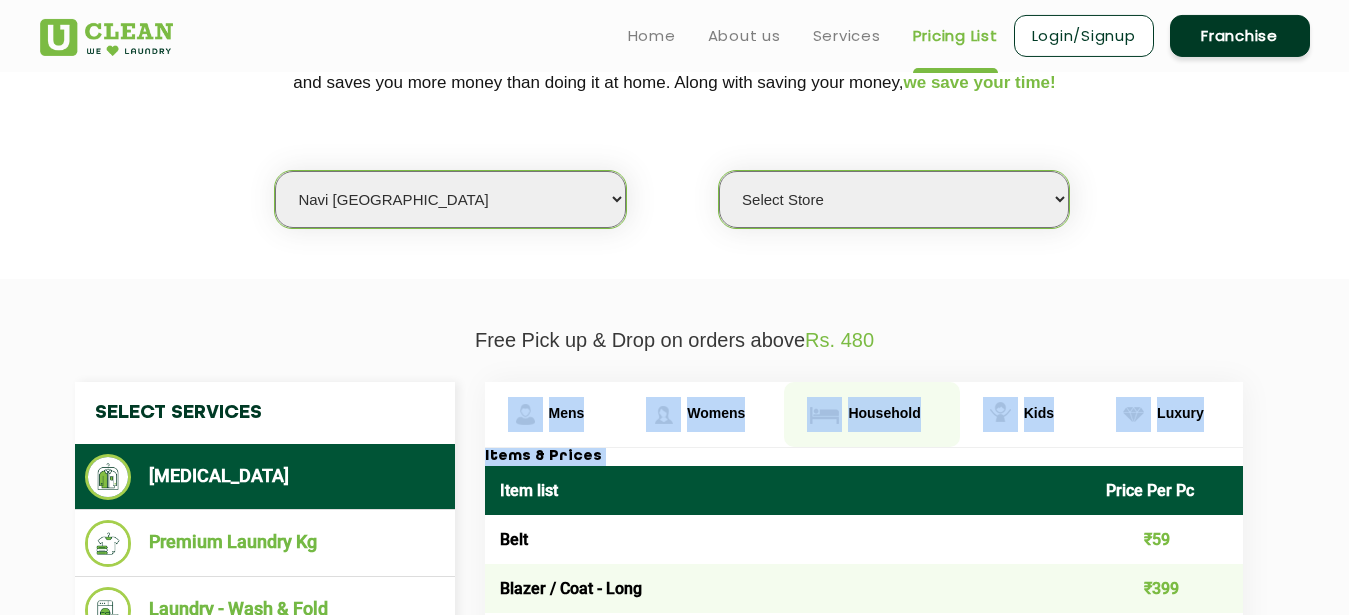click at bounding box center [525, 414] 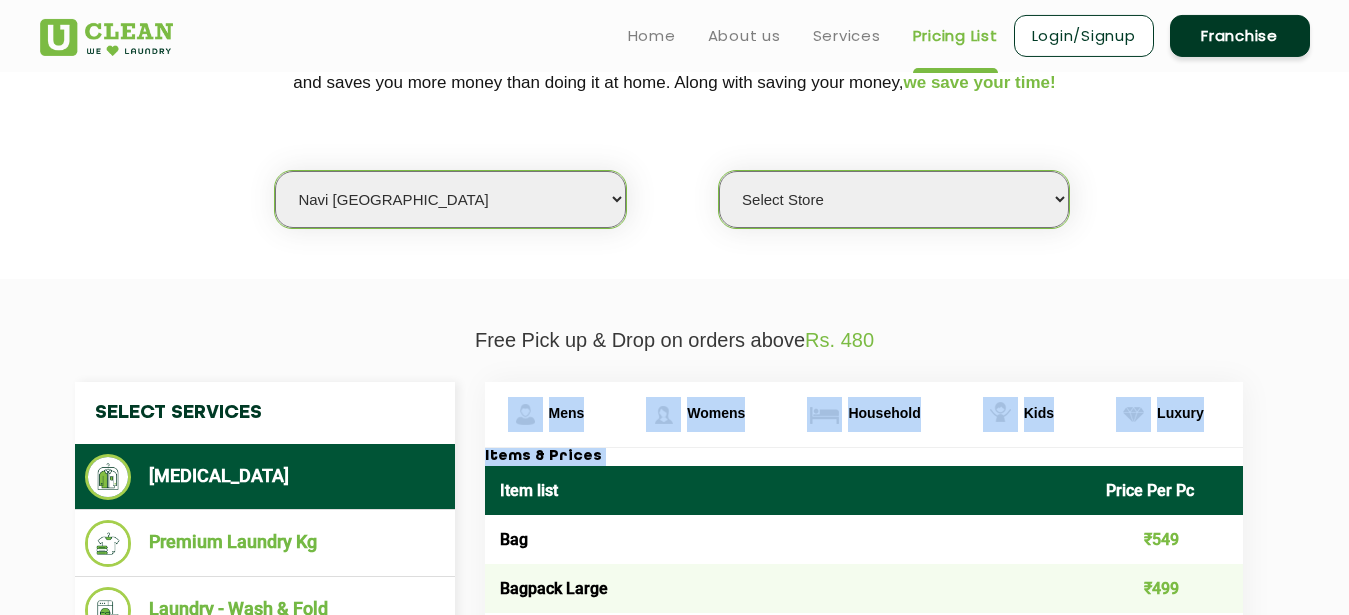 click on "Item list" at bounding box center (788, 490) 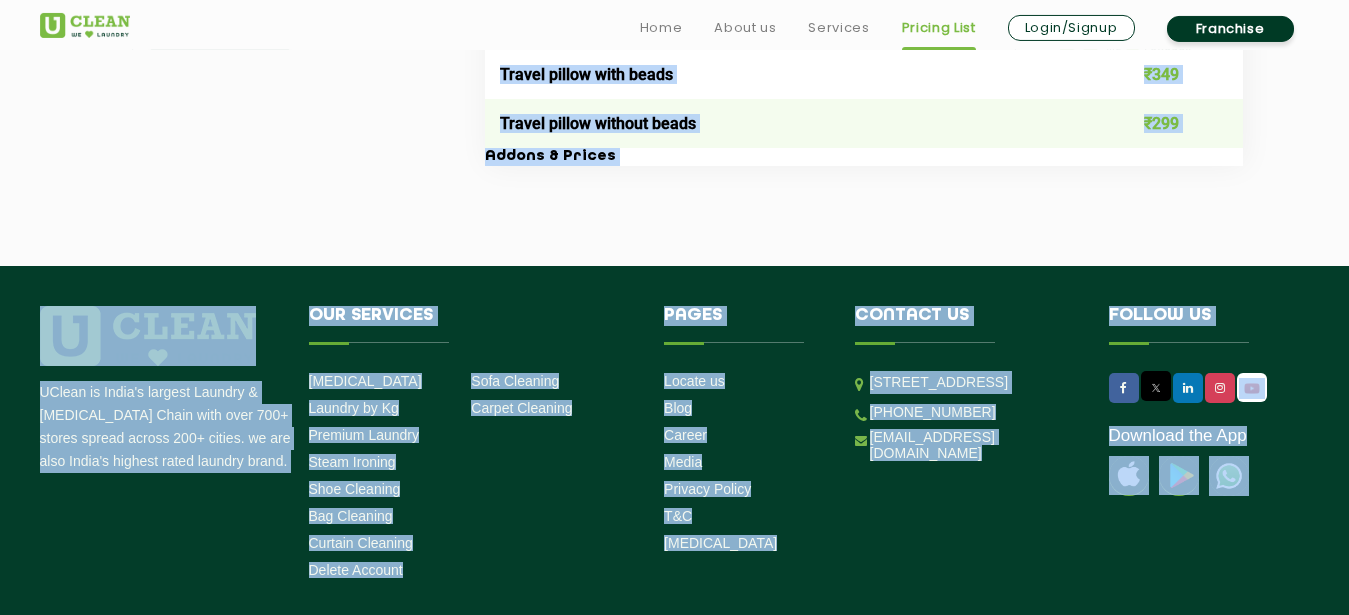 scroll, scrollTop: 3880, scrollLeft: 0, axis: vertical 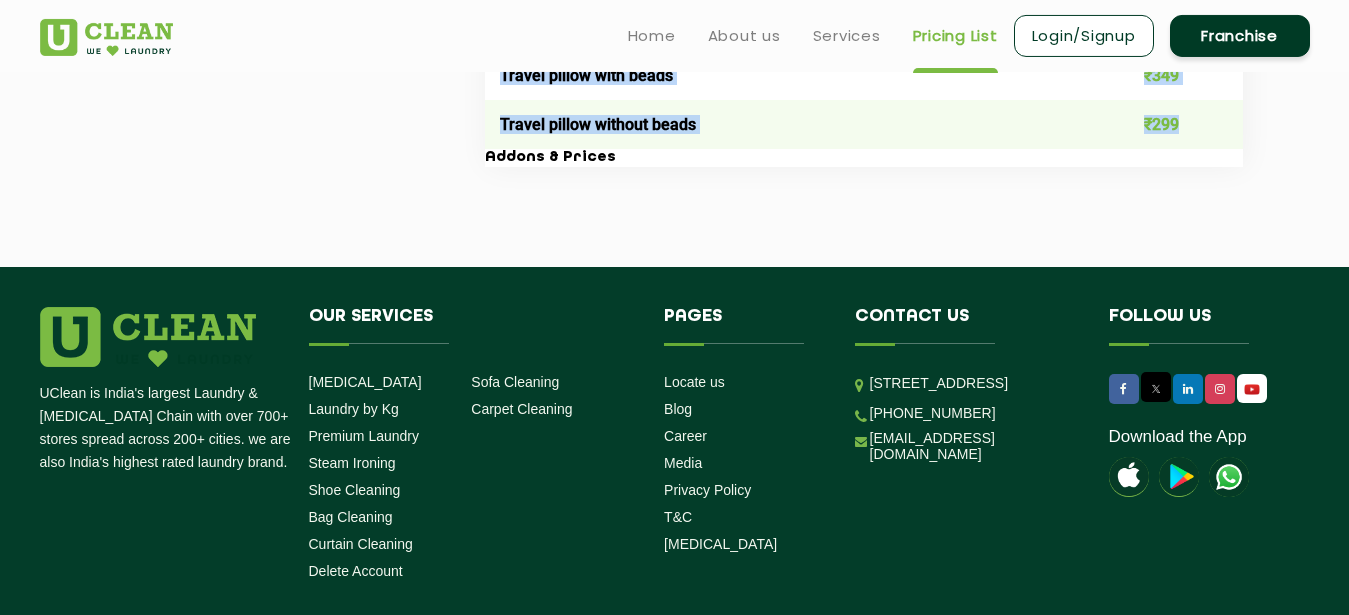 drag, startPoint x: 499, startPoint y: 485, endPoint x: 1181, endPoint y: 130, distance: 768.8621 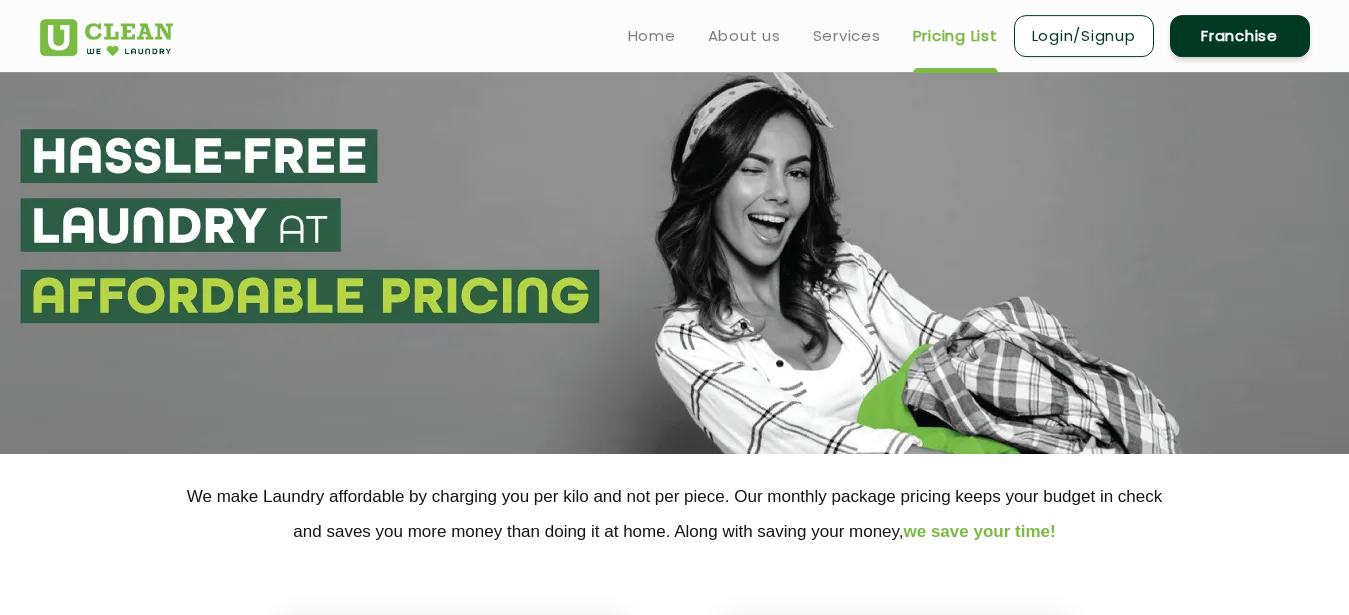 scroll, scrollTop: 0, scrollLeft: 0, axis: both 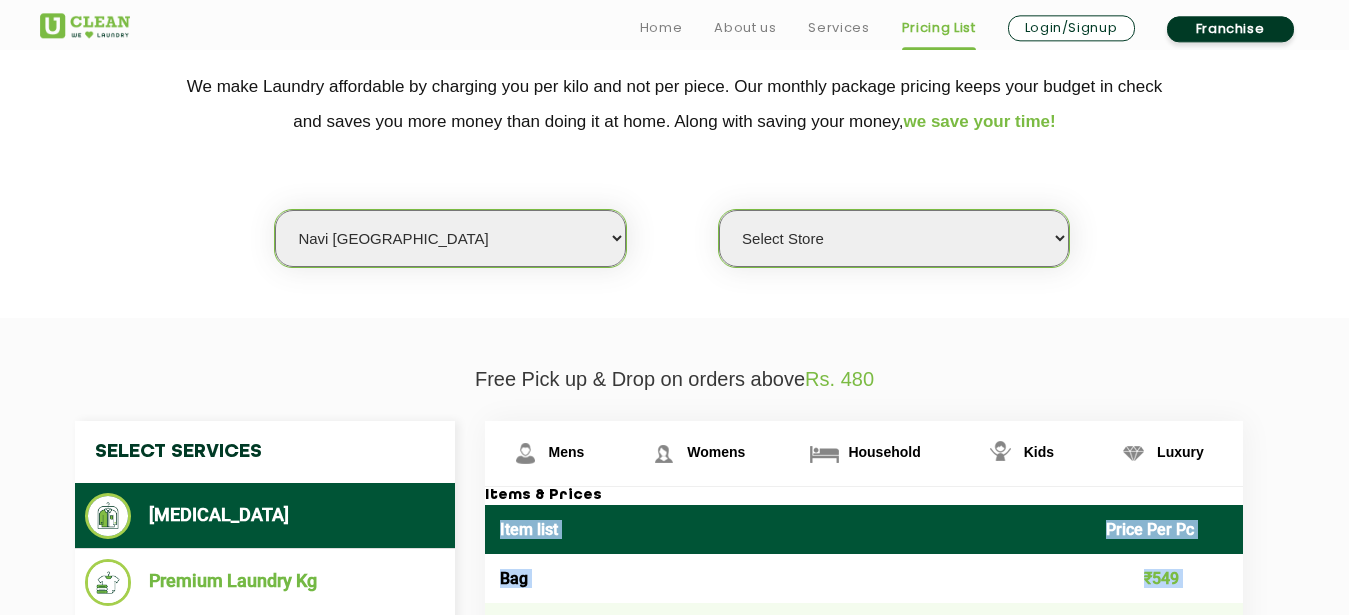 select on "37" 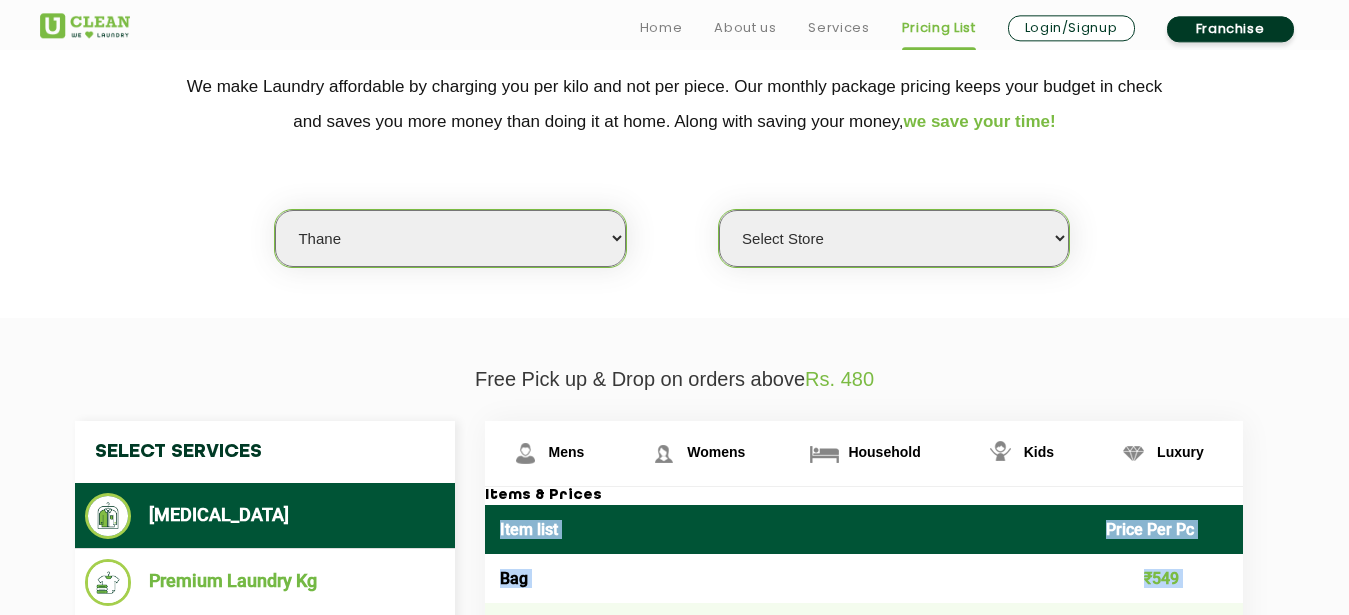click on "Thane" at bounding box center [0, 0] 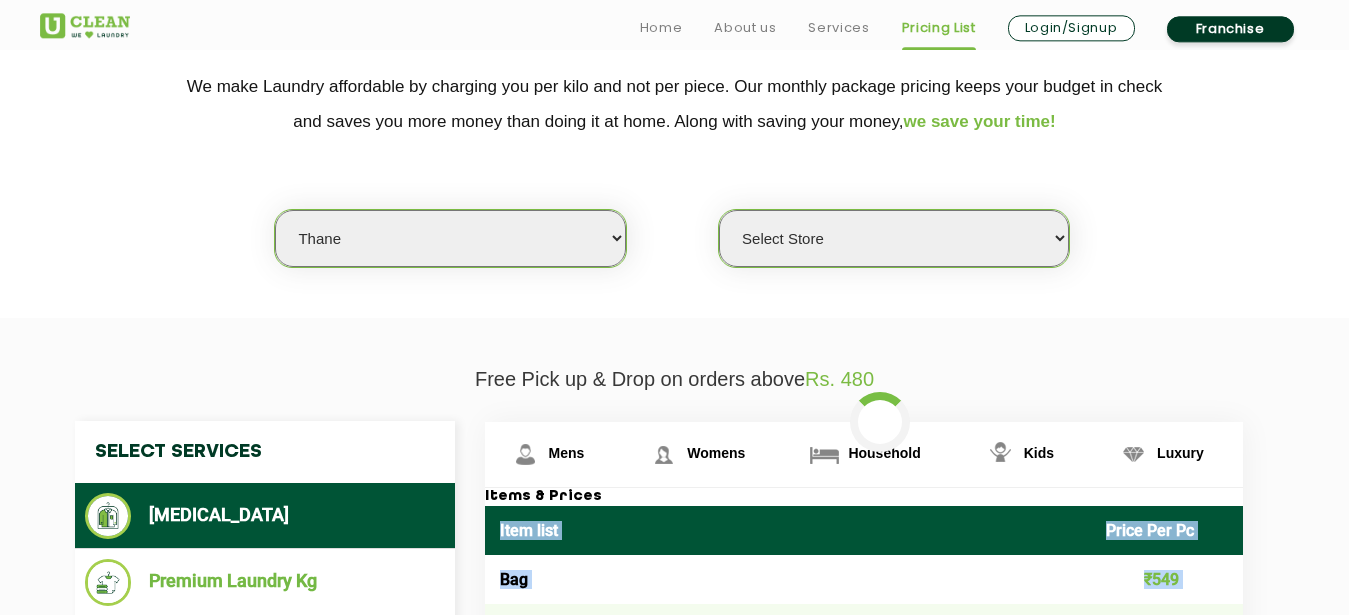 select on "0" 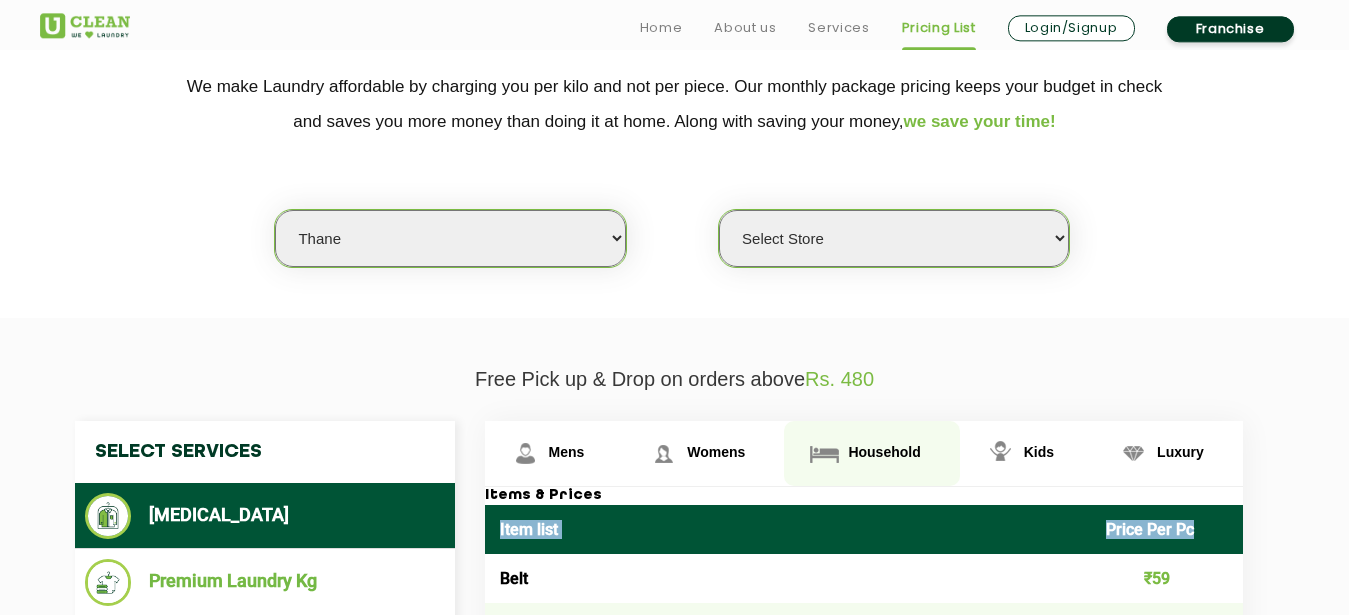 click on "Household" at bounding box center (567, 452) 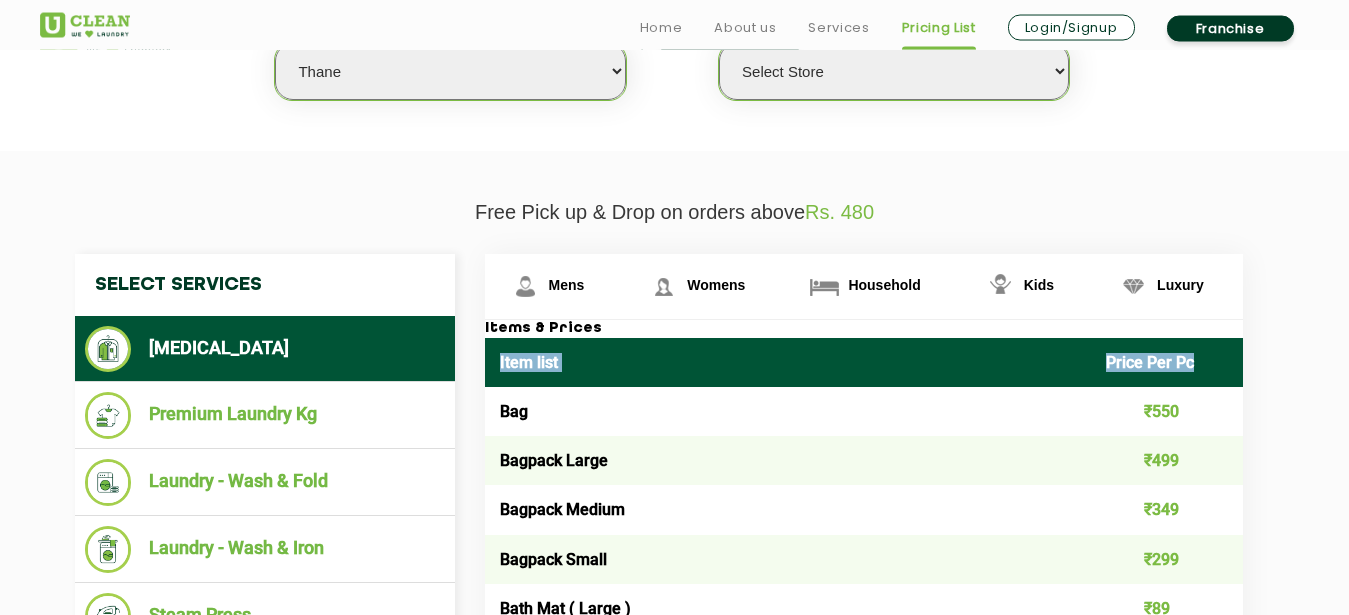 scroll, scrollTop: 622, scrollLeft: 0, axis: vertical 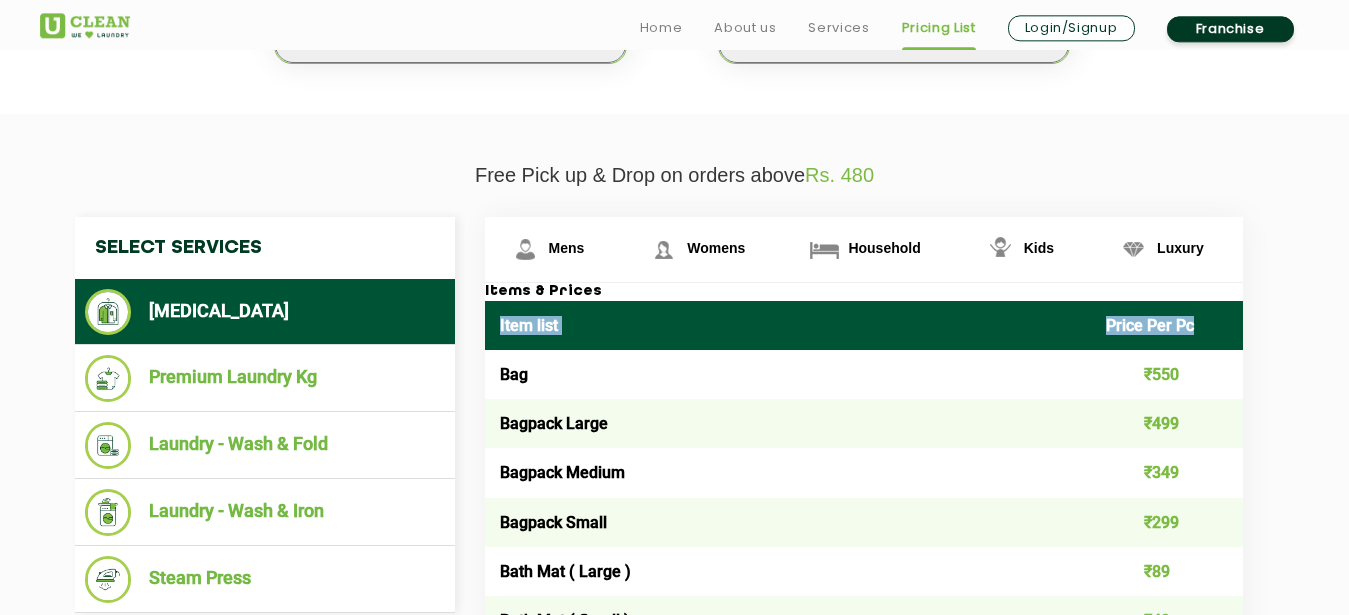 click on "Item list" at bounding box center [788, 325] 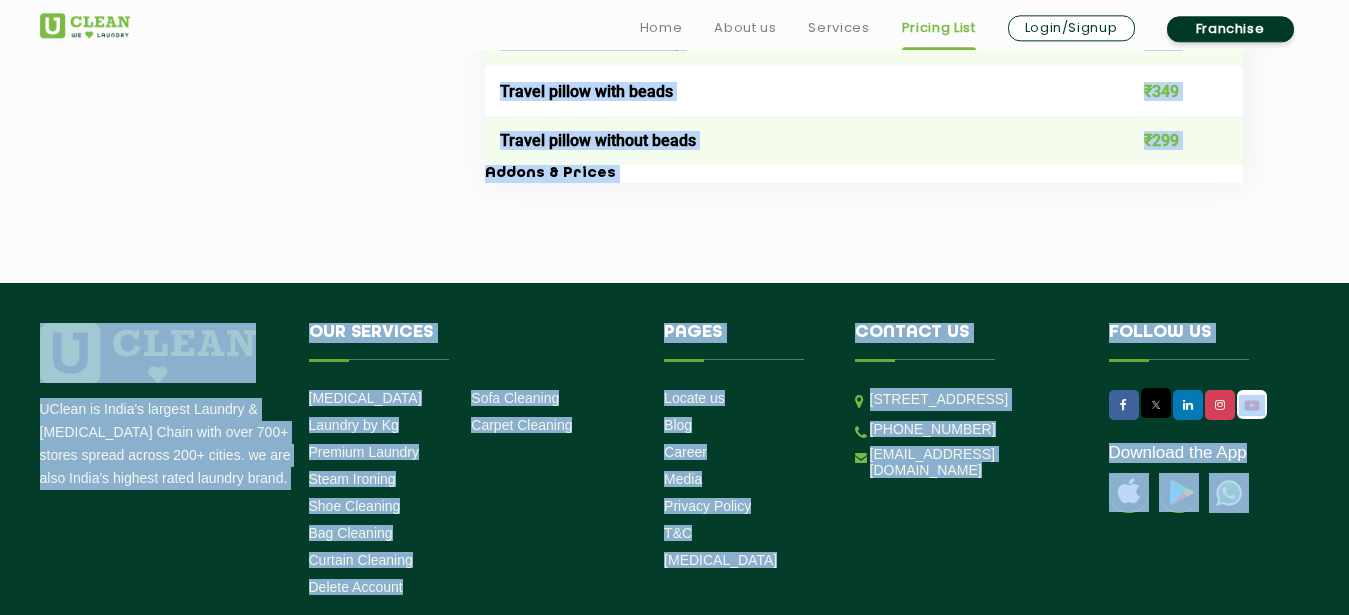 scroll, scrollTop: 3870, scrollLeft: 0, axis: vertical 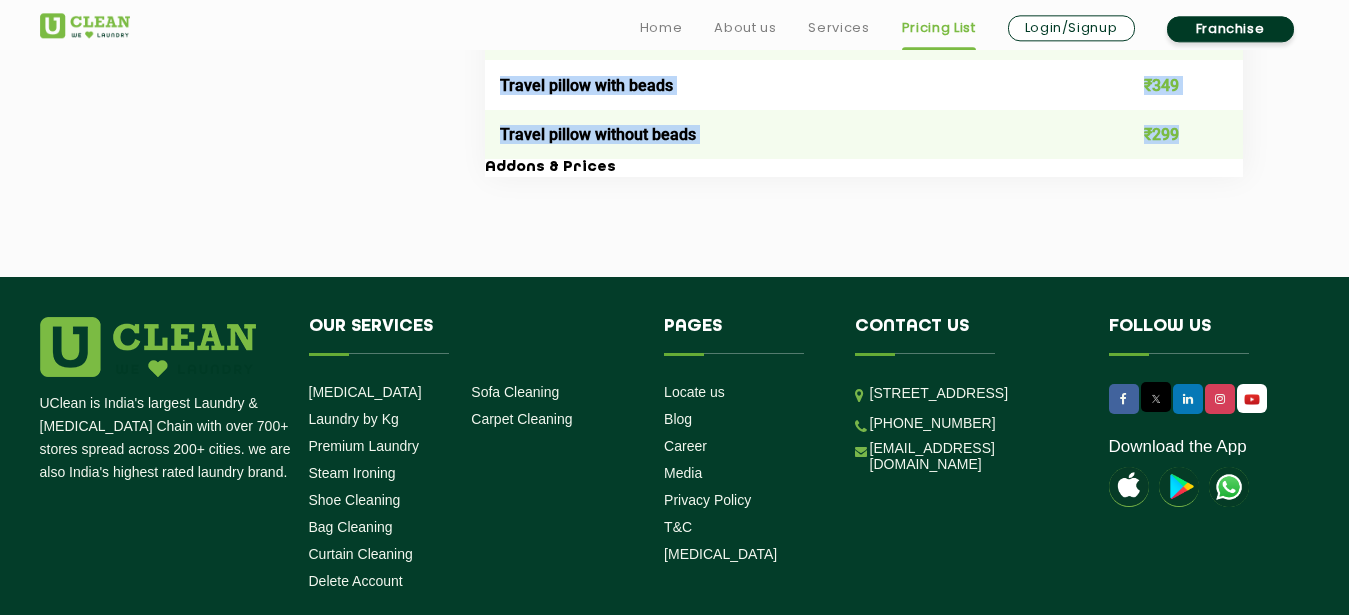 drag, startPoint x: 498, startPoint y: 325, endPoint x: 1211, endPoint y: 127, distance: 739.98175 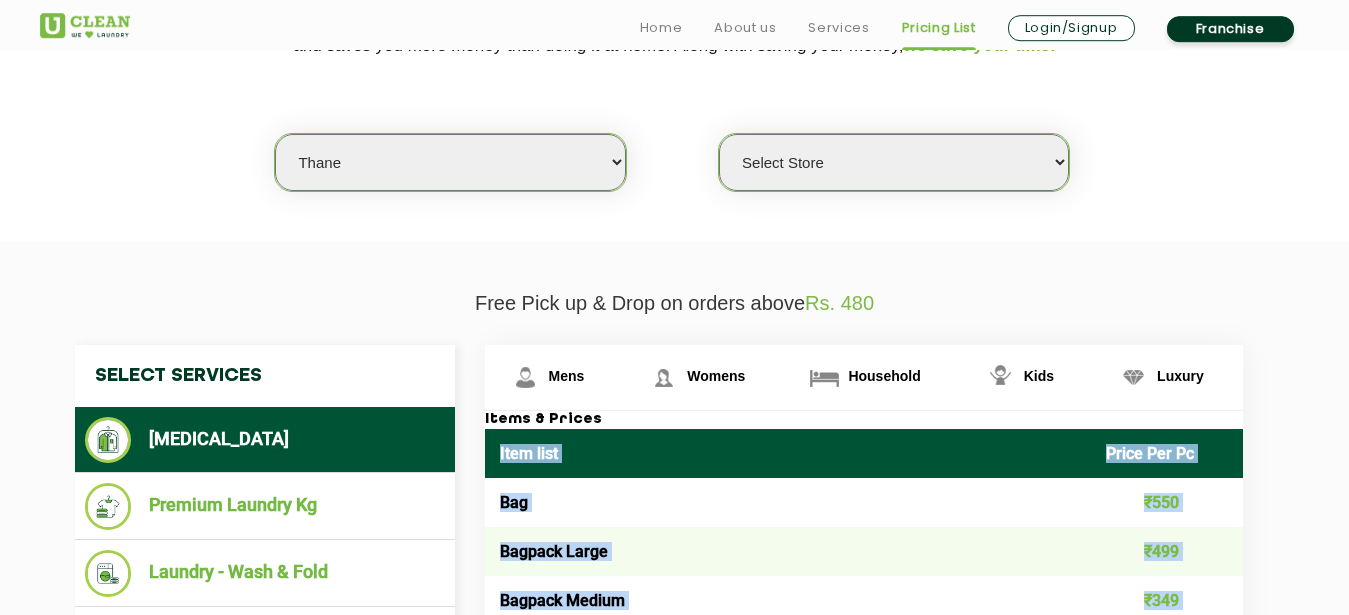 scroll, scrollTop: 504, scrollLeft: 0, axis: vertical 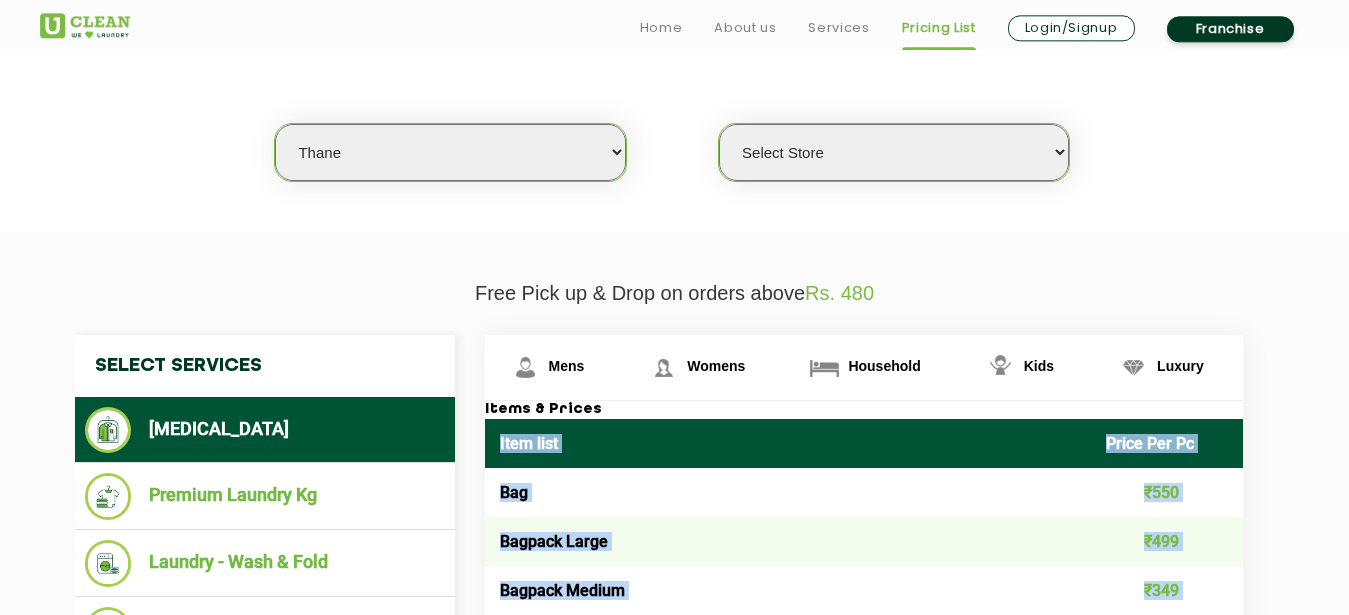 select on "16" 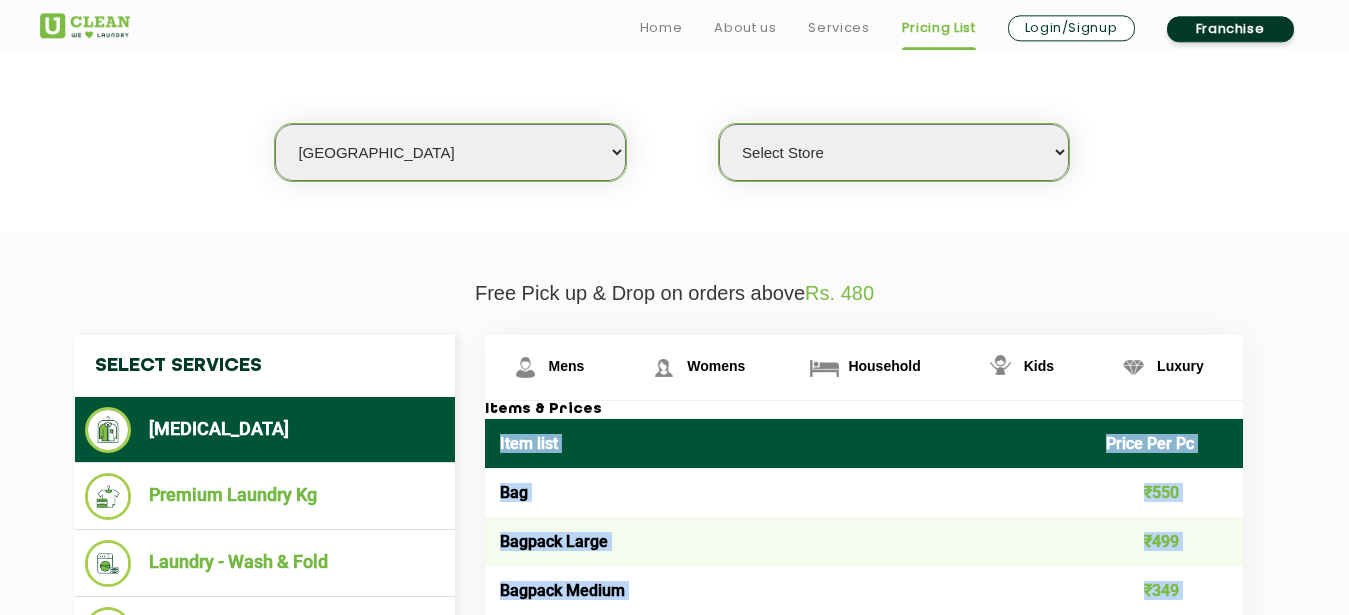 click on "[GEOGRAPHIC_DATA]" at bounding box center (0, 0) 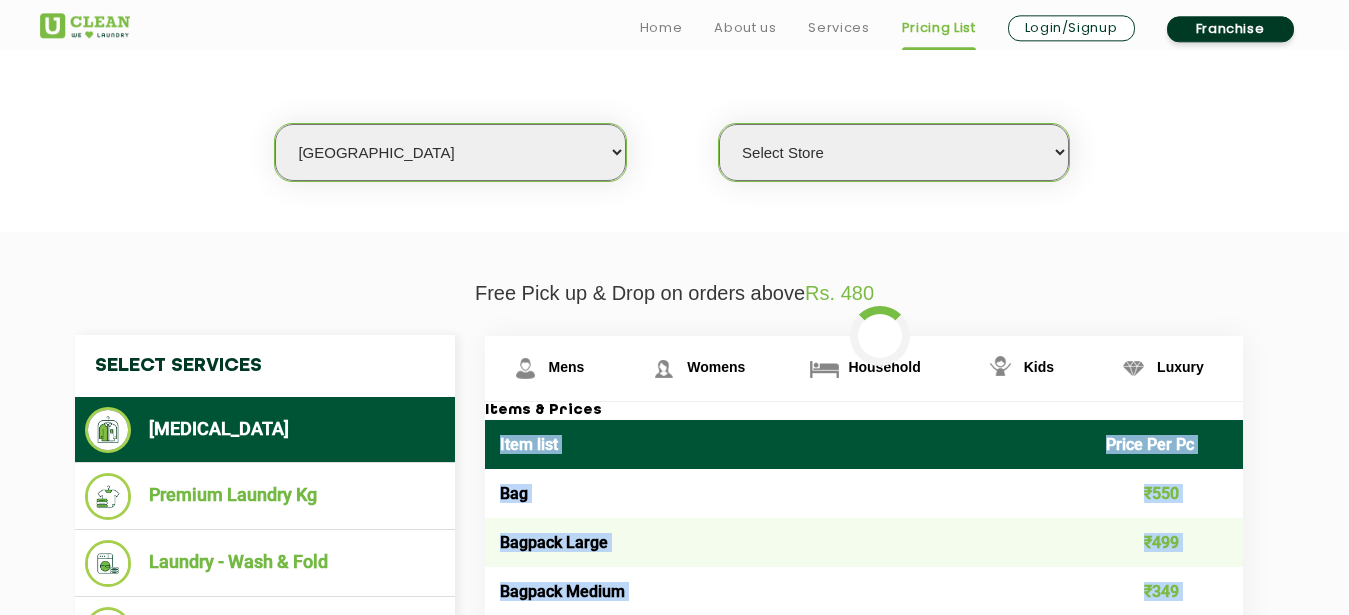 select on "0" 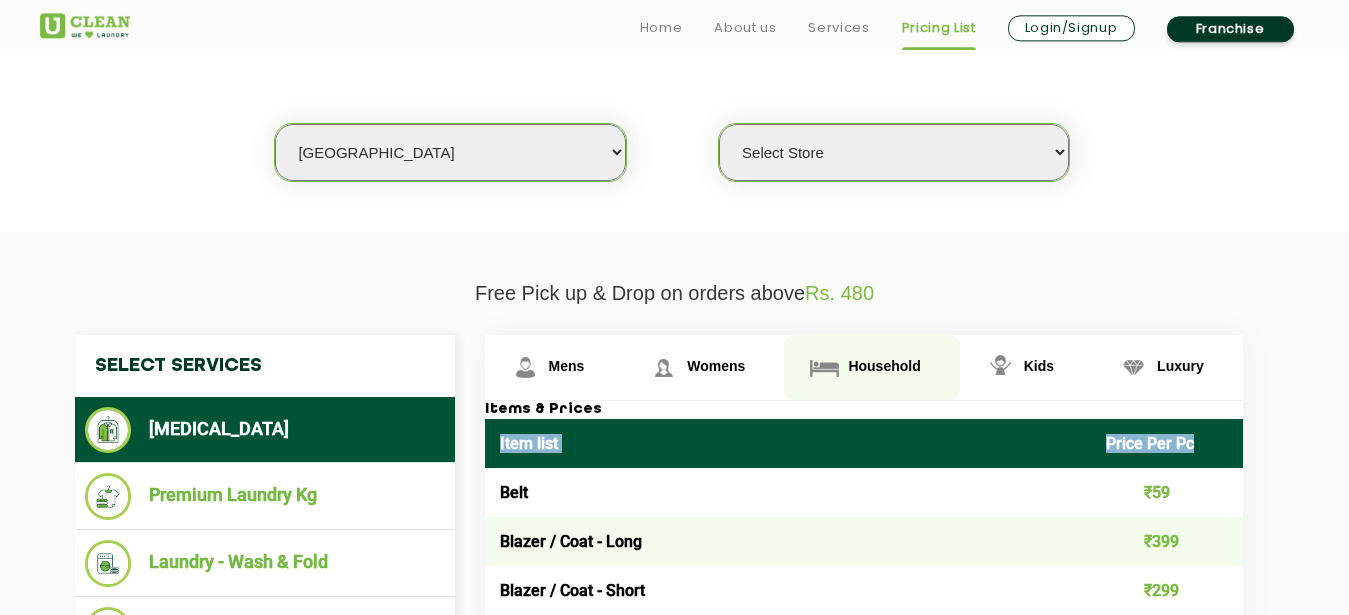 click at bounding box center (525, 367) 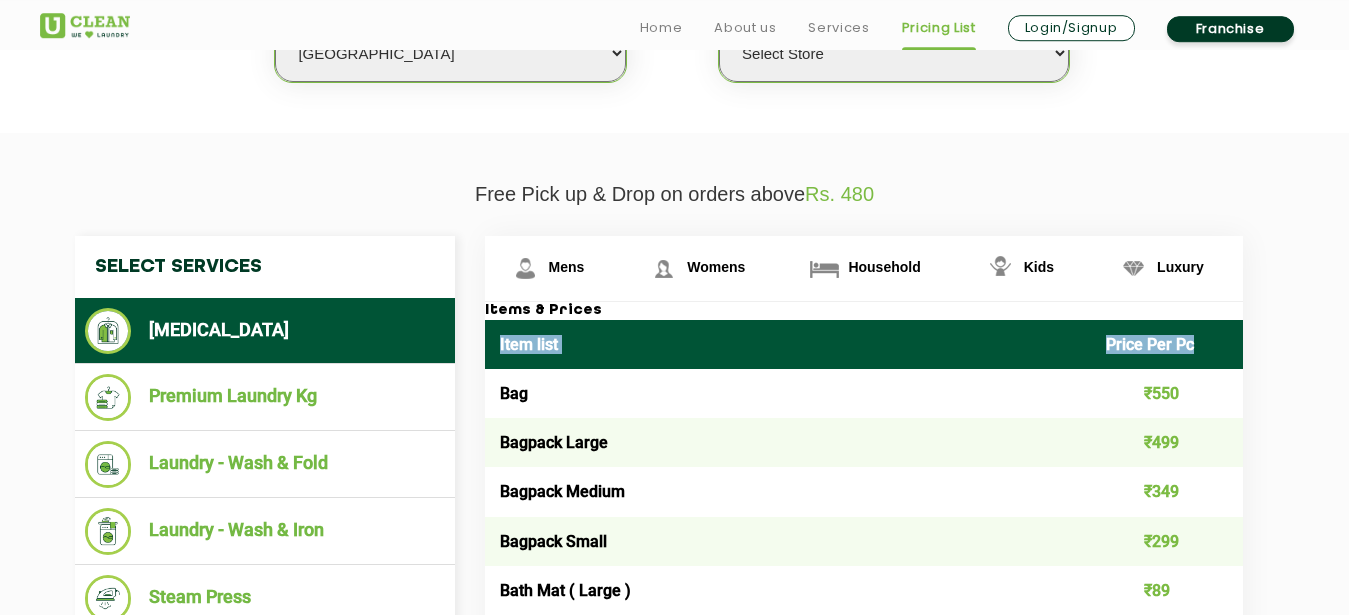 scroll, scrollTop: 606, scrollLeft: 0, axis: vertical 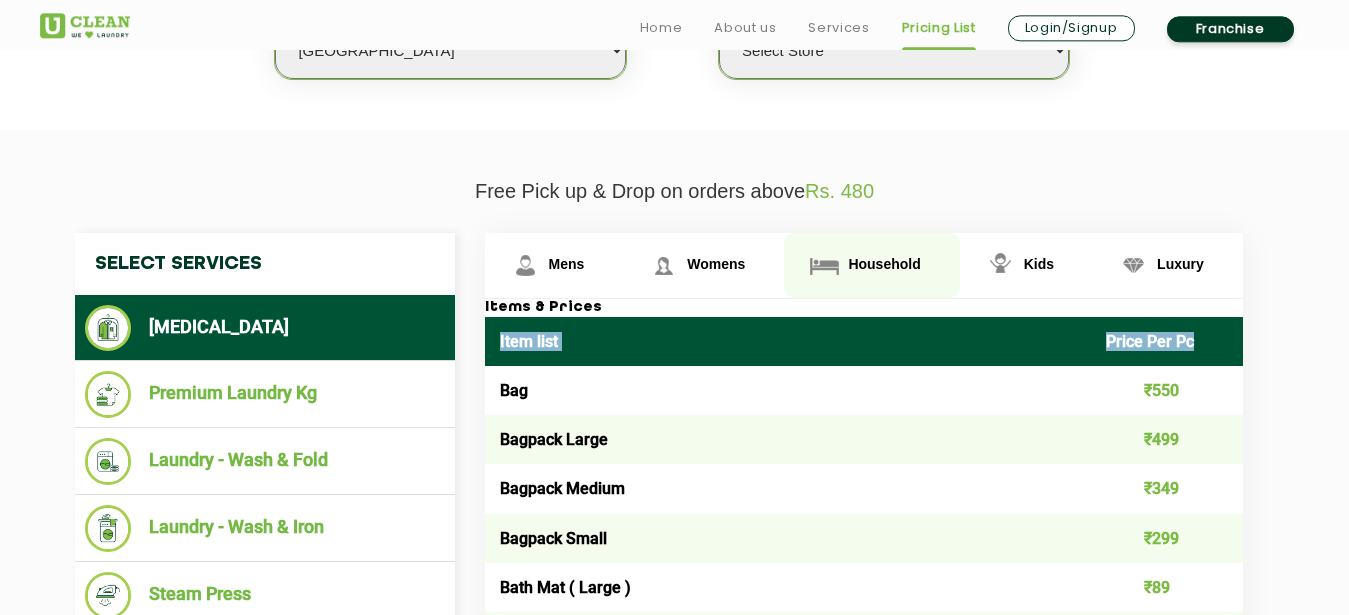 click on "Household" at bounding box center (884, 264) 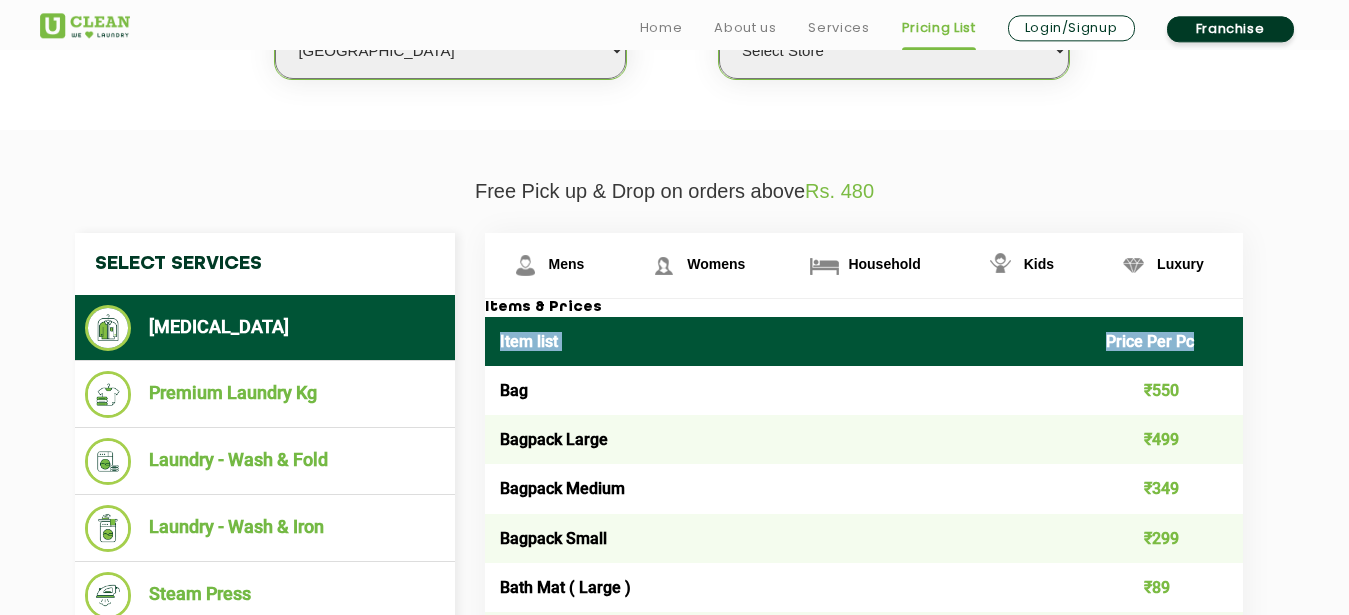 click on "Item list" at bounding box center (788, 341) 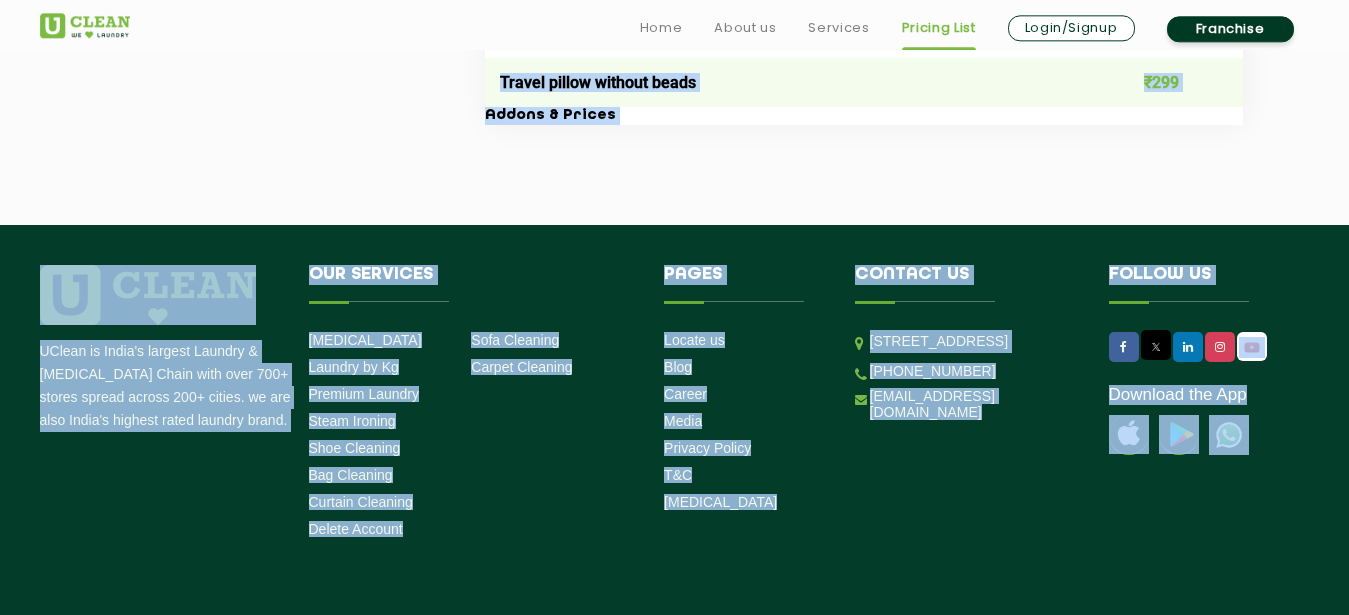 scroll, scrollTop: 4011, scrollLeft: 0, axis: vertical 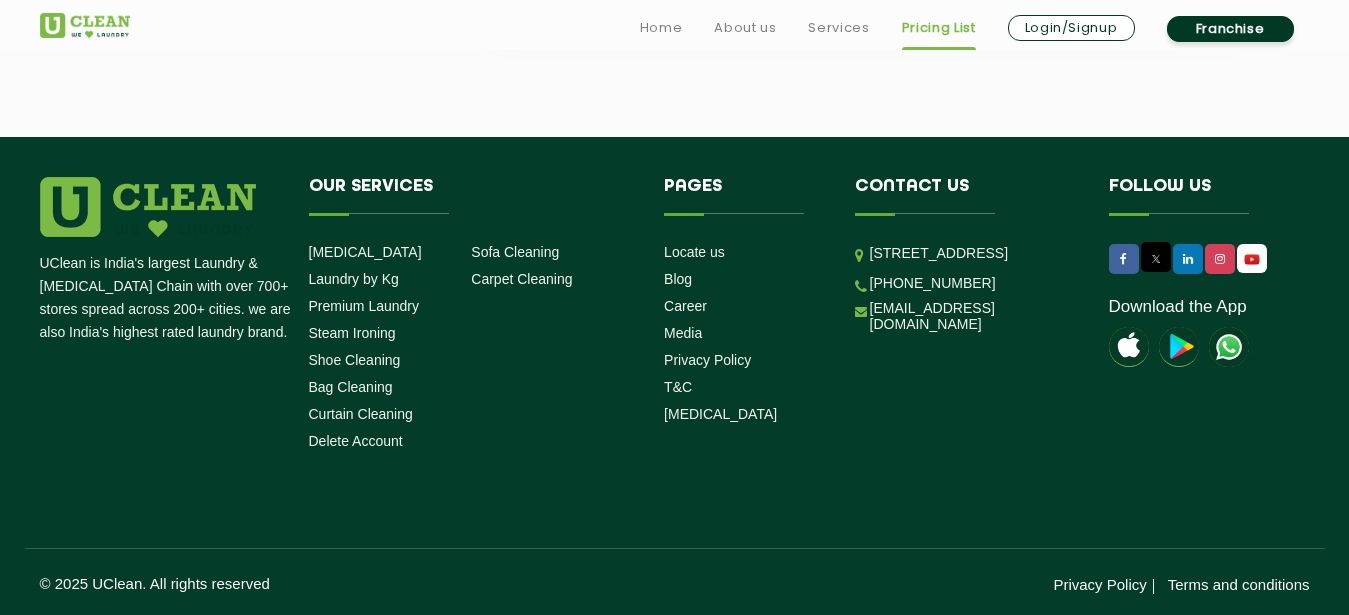 drag, startPoint x: 499, startPoint y: 340, endPoint x: 792, endPoint y: 64, distance: 402.5233 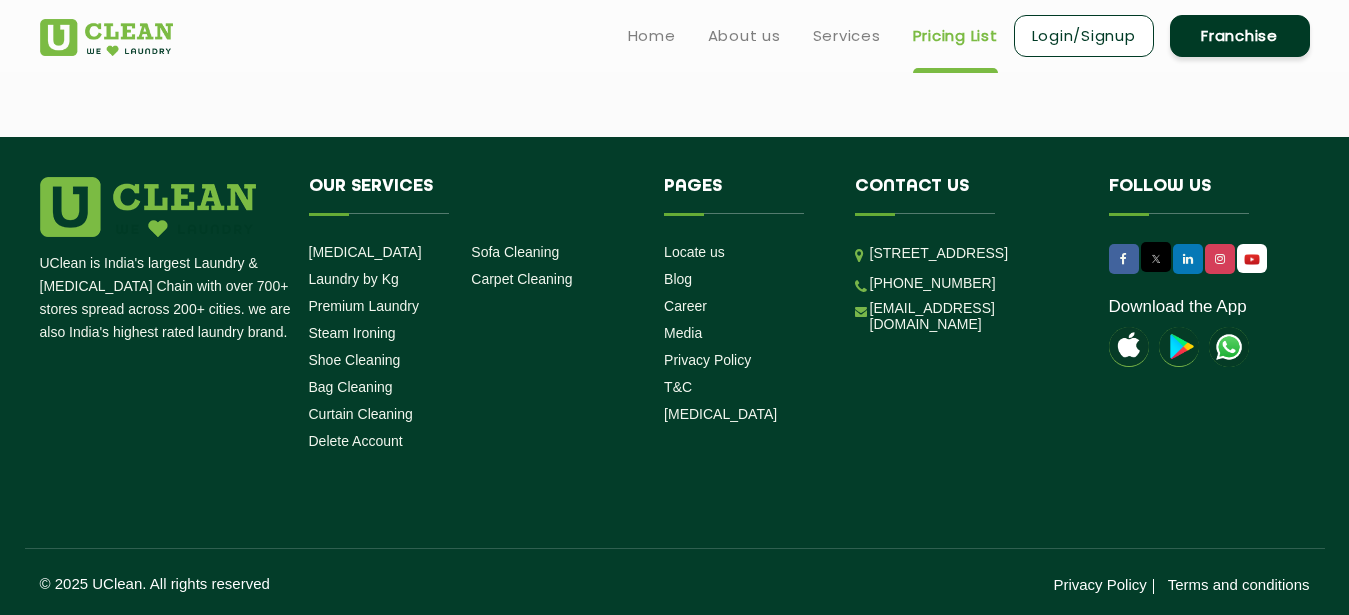 scroll, scrollTop: 3705, scrollLeft: 0, axis: vertical 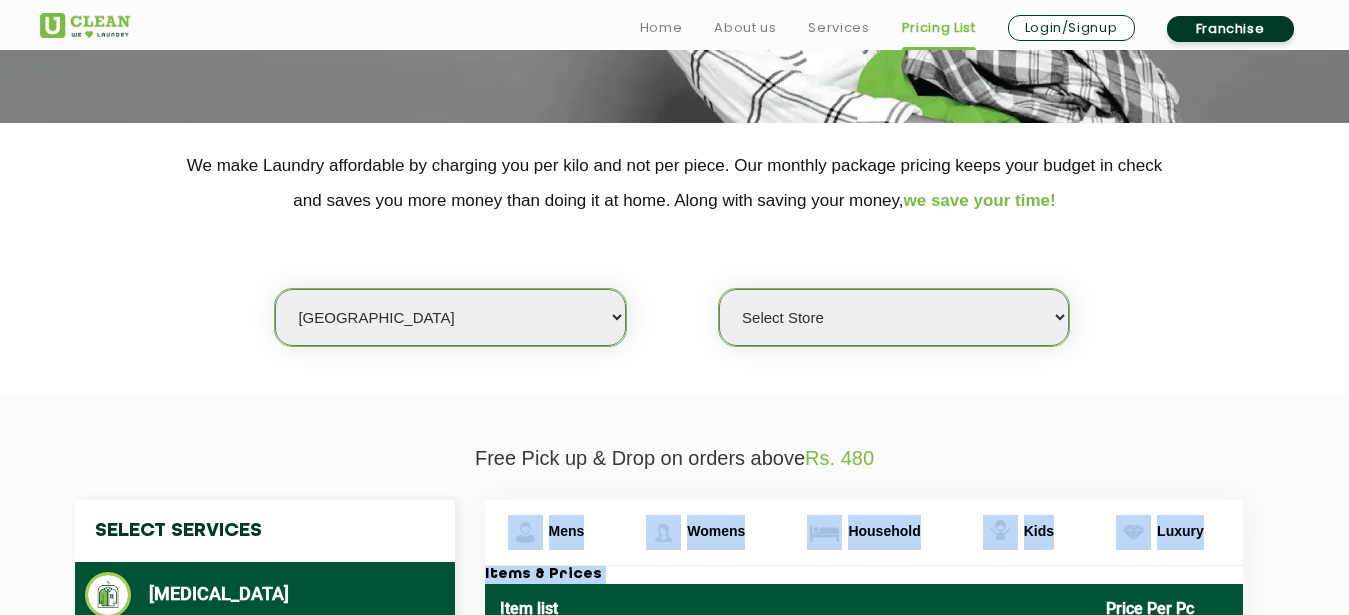 select on "149" 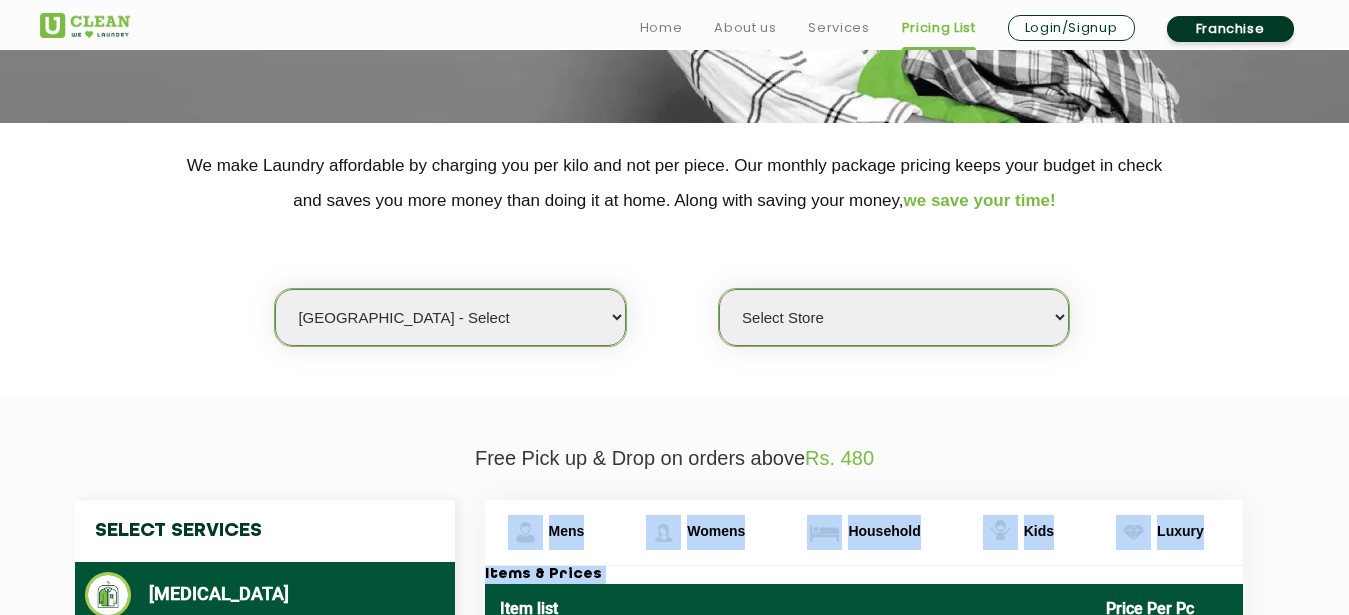 click on "[GEOGRAPHIC_DATA] - Select" at bounding box center [0, 0] 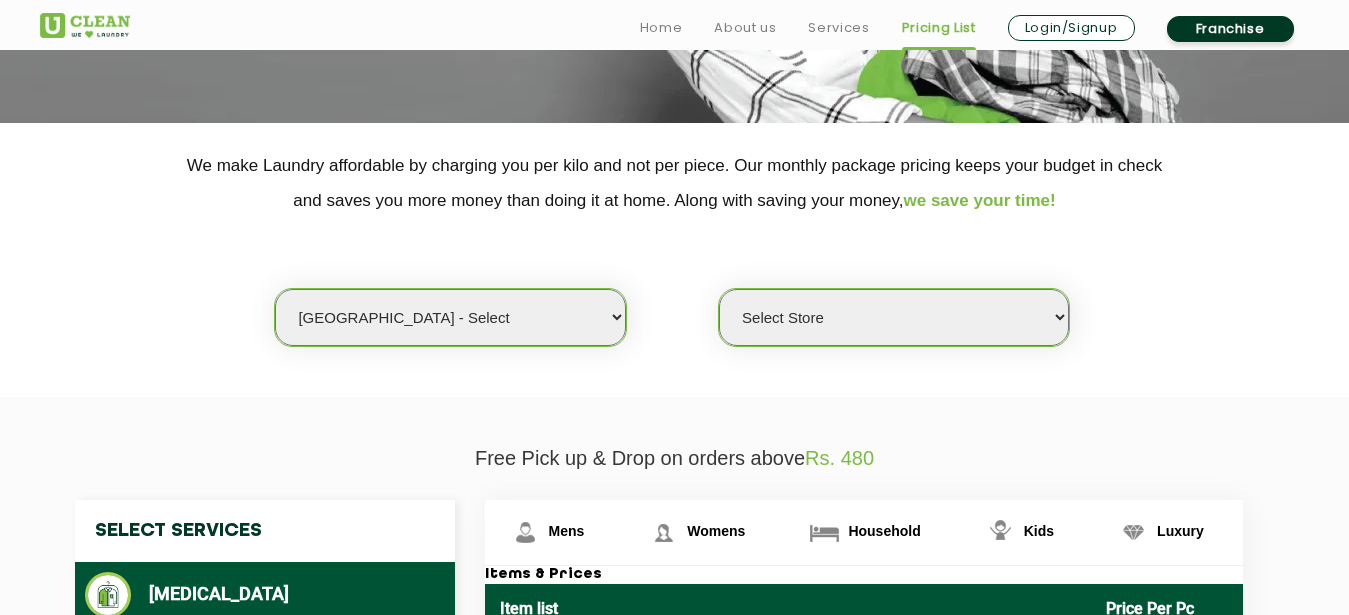 click on "Select city [GEOGRAPHIC_DATA] [GEOGRAPHIC_DATA] [GEOGRAPHIC_DATA] [GEOGRAPHIC_DATA] [GEOGRAPHIC_DATA] [GEOGRAPHIC_DATA] [GEOGRAPHIC_DATA] - [GEOGRAPHIC_DATA] Select [GEOGRAPHIC_DATA] [GEOGRAPHIC_DATA] [GEOGRAPHIC_DATA] [GEOGRAPHIC_DATA] [GEOGRAPHIC_DATA] [GEOGRAPHIC_DATA] [GEOGRAPHIC_DATA] [GEOGRAPHIC_DATA] [GEOGRAPHIC_DATA] [GEOGRAPHIC_DATA] [GEOGRAPHIC_DATA] [GEOGRAPHIC_DATA] [GEOGRAPHIC_DATA] [GEOGRAPHIC_DATA] [GEOGRAPHIC_DATA] [GEOGRAPHIC_DATA] [GEOGRAPHIC_DATA] [GEOGRAPHIC_DATA] [GEOGRAPHIC_DATA] [GEOGRAPHIC_DATA] [GEOGRAPHIC_DATA] [GEOGRAPHIC_DATA] [GEOGRAPHIC_DATA] [GEOGRAPHIC_DATA] [GEOGRAPHIC_DATA] [GEOGRAPHIC_DATA] [GEOGRAPHIC_DATA] [GEOGRAPHIC_DATA] [GEOGRAPHIC_DATA] [GEOGRAPHIC_DATA] [GEOGRAPHIC_DATA] [GEOGRAPHIC_DATA] [GEOGRAPHIC_DATA] [GEOGRAPHIC_DATA] [GEOGRAPHIC_DATA] [GEOGRAPHIC_DATA] [GEOGRAPHIC_DATA] [GEOGRAPHIC_DATA] [GEOGRAPHIC_DATA] [GEOGRAPHIC_DATA] [GEOGRAPHIC_DATA] [GEOGRAPHIC_DATA] [GEOGRAPHIC_DATA] [GEOGRAPHIC_DATA] [GEOGRAPHIC_DATA] [GEOGRAPHIC_DATA] [GEOGRAPHIC_DATA] [GEOGRAPHIC_DATA] [GEOGRAPHIC_DATA] [GEOGRAPHIC_DATA] [GEOGRAPHIC_DATA] [GEOGRAPHIC_DATA] [GEOGRAPHIC_DATA] [GEOGRAPHIC_DATA] [GEOGRAPHIC_DATA] [GEOGRAPHIC_DATA] [GEOGRAPHIC_DATA] [GEOGRAPHIC_DATA] [GEOGRAPHIC_DATA] [GEOGRAPHIC_DATA] [GEOGRAPHIC_DATA] [GEOGRAPHIC_DATA] [GEOGRAPHIC_DATA] [GEOGRAPHIC_DATA] [GEOGRAPHIC_DATA] [GEOGRAPHIC_DATA] [GEOGRAPHIC_DATA] [GEOGRAPHIC_DATA] [GEOGRAPHIC_DATA] [GEOGRAPHIC_DATA] [GEOGRAPHIC_DATA] [GEOGRAPHIC_DATA] [GEOGRAPHIC_DATA] [GEOGRAPHIC_DATA] [GEOGRAPHIC_DATA] [GEOGRAPHIC_DATA] [GEOGRAPHIC_DATA] [GEOGRAPHIC_DATA] - Select [GEOGRAPHIC_DATA] [GEOGRAPHIC_DATA] [GEOGRAPHIC_DATA] [GEOGRAPHIC_DATA] [GEOGRAPHIC_DATA] [GEOGRAPHIC_DATA] [GEOGRAPHIC_DATA] [GEOGRAPHIC_DATA] [GEOGRAPHIC_DATA] [GEOGRAPHIC_DATA] [GEOGRAPHIC_DATA] [GEOGRAPHIC_DATA] [GEOGRAPHIC_DATA] [GEOGRAPHIC_DATA] [GEOGRAPHIC_DATA] [GEOGRAPHIC_DATA] [GEOGRAPHIC_DATA] [GEOGRAPHIC_DATA] [GEOGRAPHIC_DATA] [GEOGRAPHIC_DATA] [GEOGRAPHIC_DATA] [GEOGRAPHIC_DATA] [GEOGRAPHIC_DATA] [GEOGRAPHIC_DATA] [GEOGRAPHIC_DATA] [GEOGRAPHIC_DATA] [GEOGRAPHIC_DATA] [GEOGRAPHIC_DATA] [GEOGRAPHIC_DATA] [GEOGRAPHIC_DATA] [GEOGRAPHIC_DATA] [GEOGRAPHIC_DATA]" 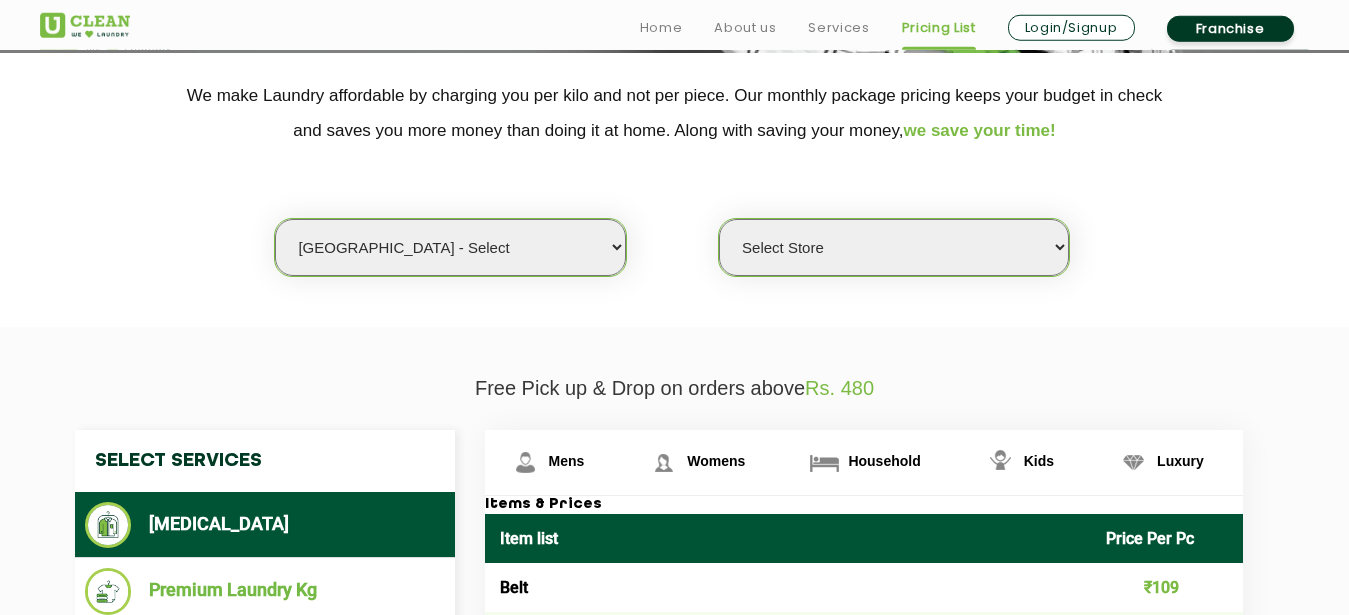 scroll, scrollTop: 441, scrollLeft: 0, axis: vertical 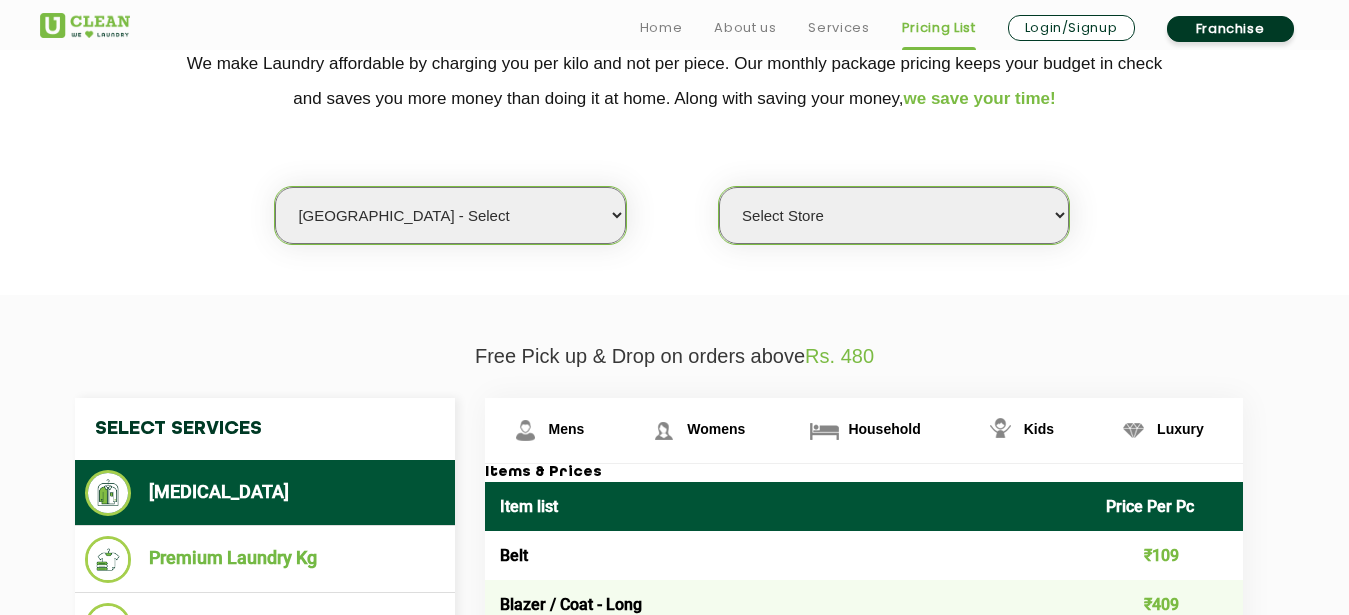 select on "437" 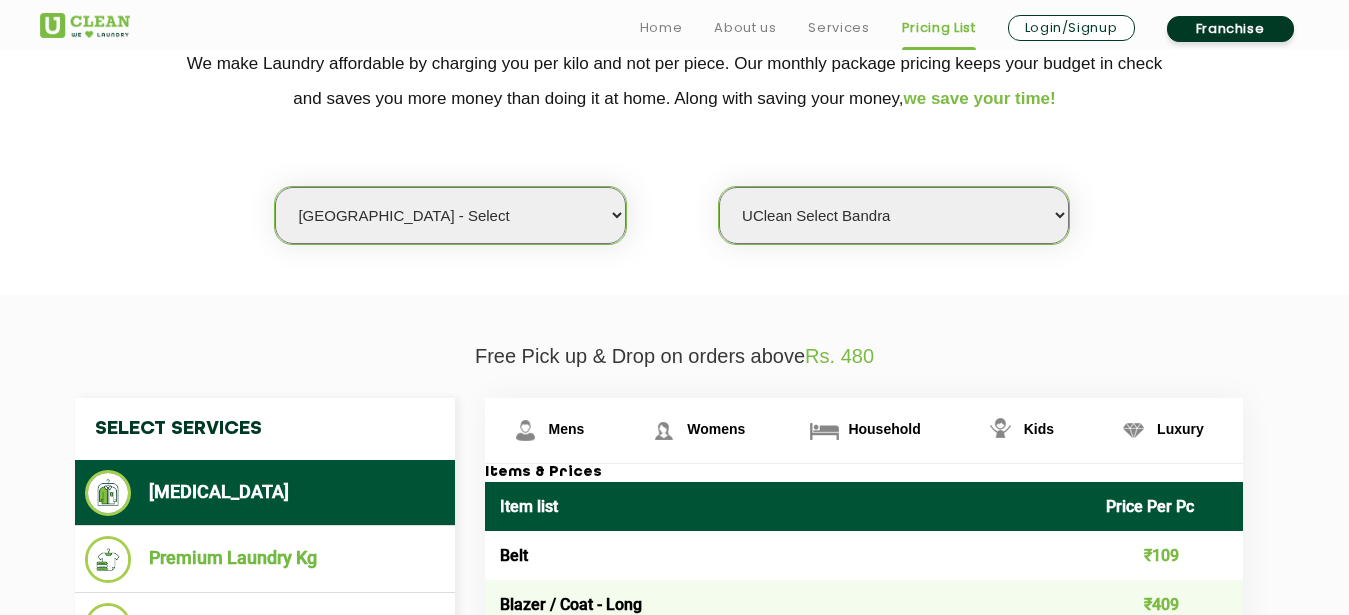 click on "UClean Select Bandra" at bounding box center (0, 0) 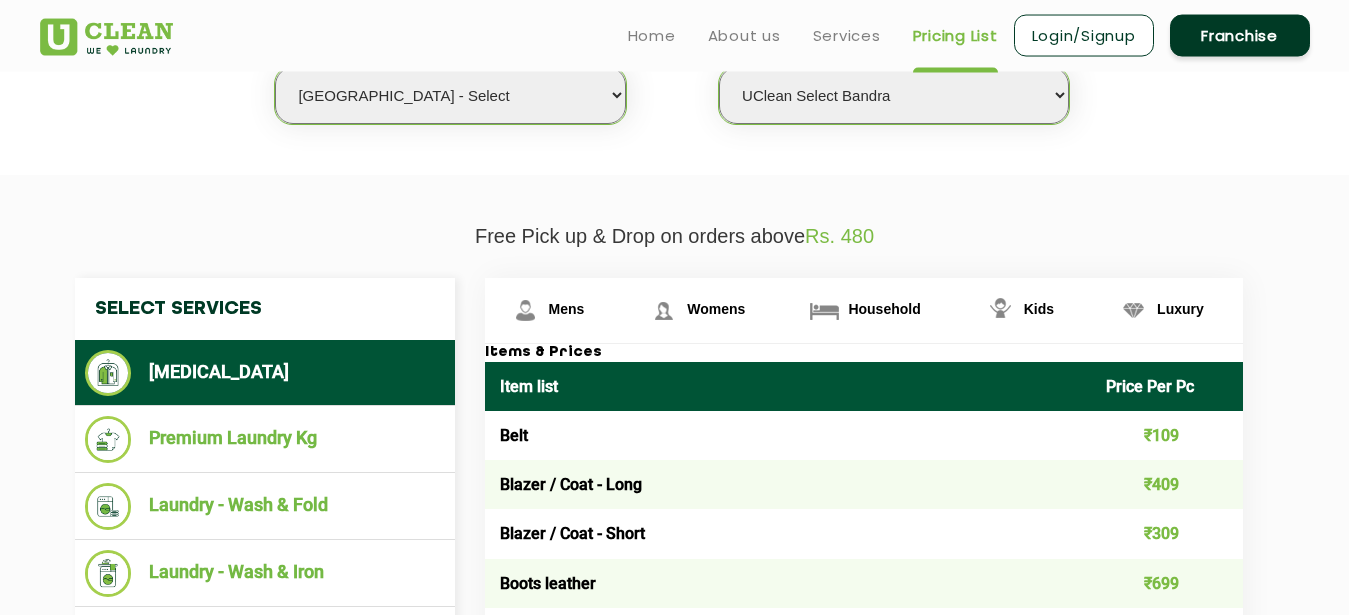 scroll, scrollTop: 543, scrollLeft: 0, axis: vertical 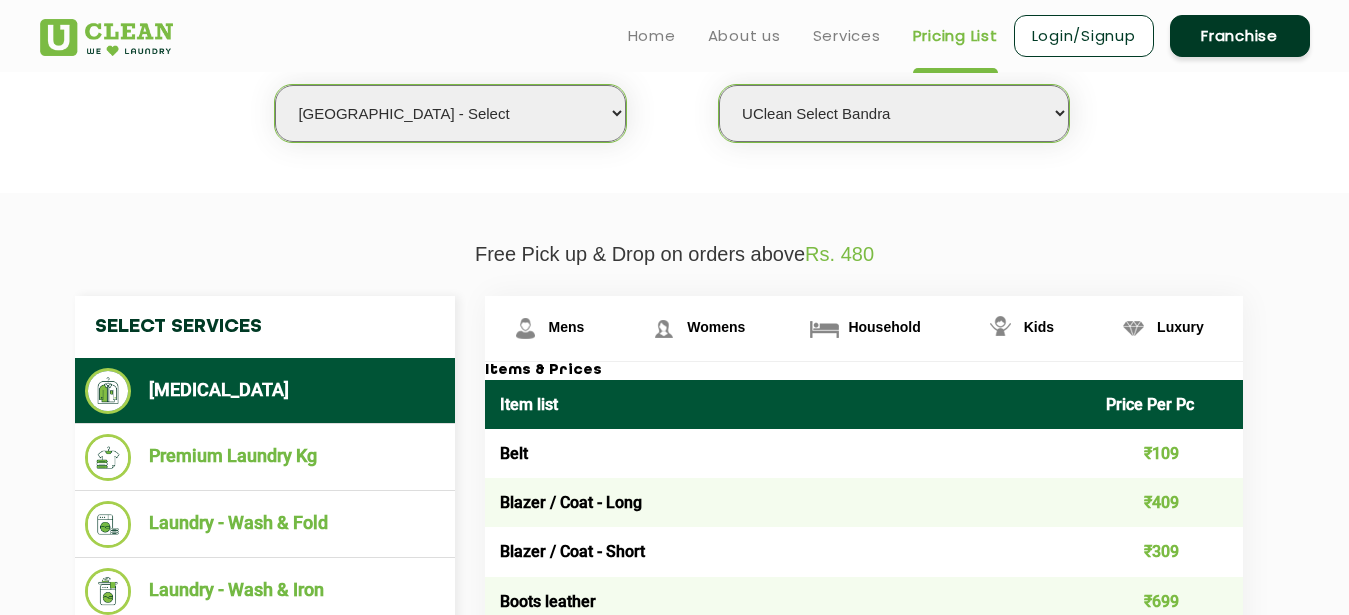 click on "Select Store UClean Select Bandra" at bounding box center [894, 113] 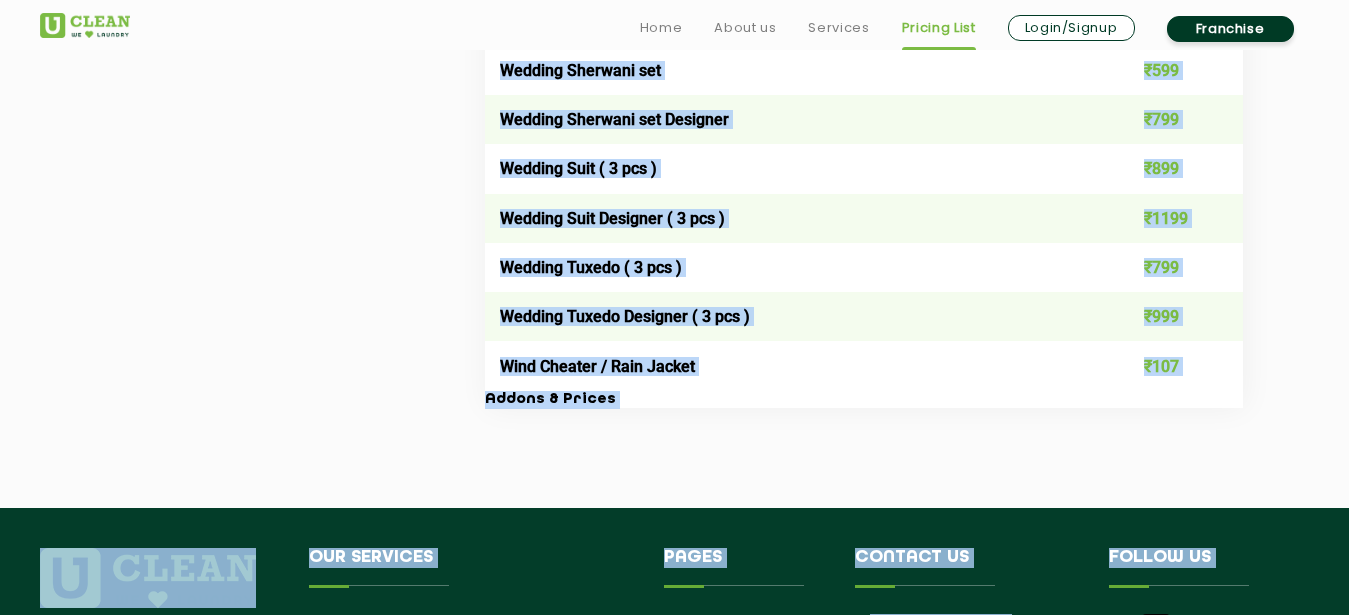 scroll, scrollTop: 4119, scrollLeft: 0, axis: vertical 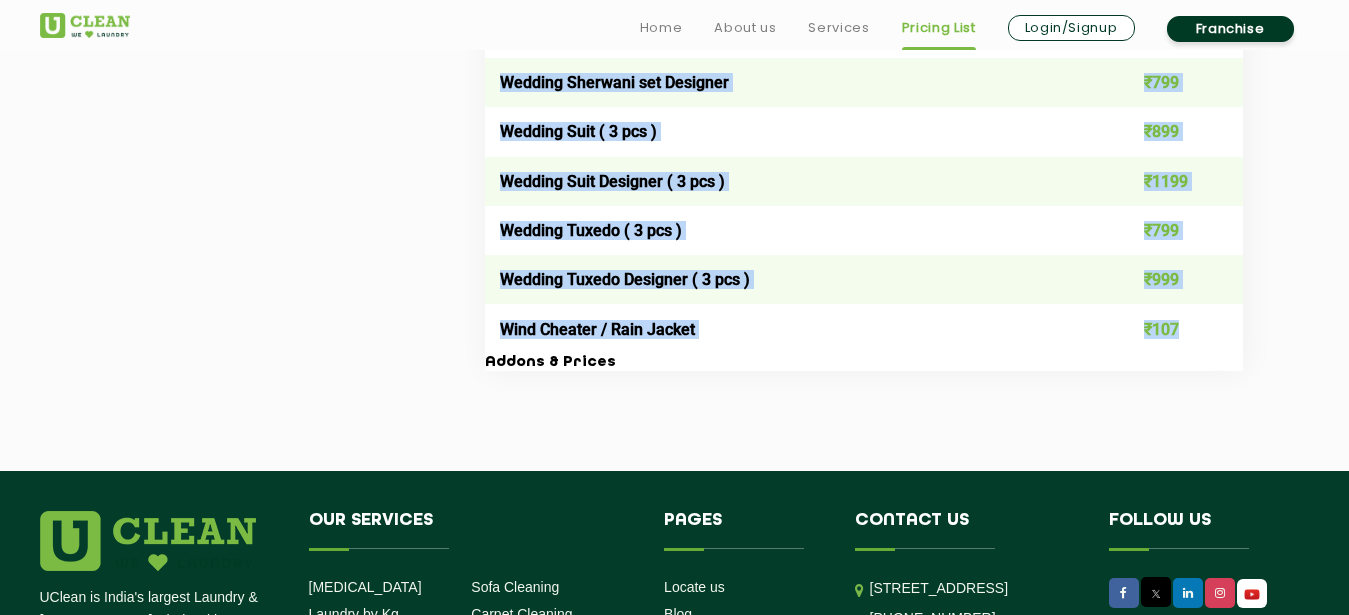 drag, startPoint x: 492, startPoint y: 403, endPoint x: 1182, endPoint y: 334, distance: 693.4414 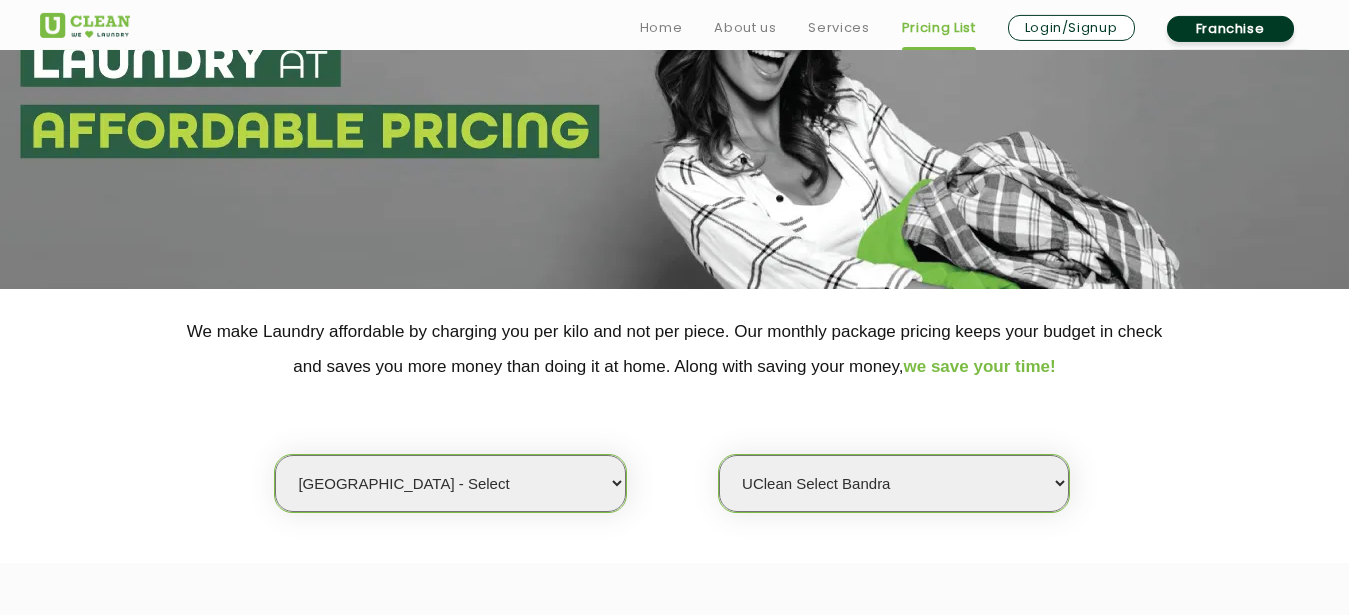 scroll, scrollTop: 243, scrollLeft: 0, axis: vertical 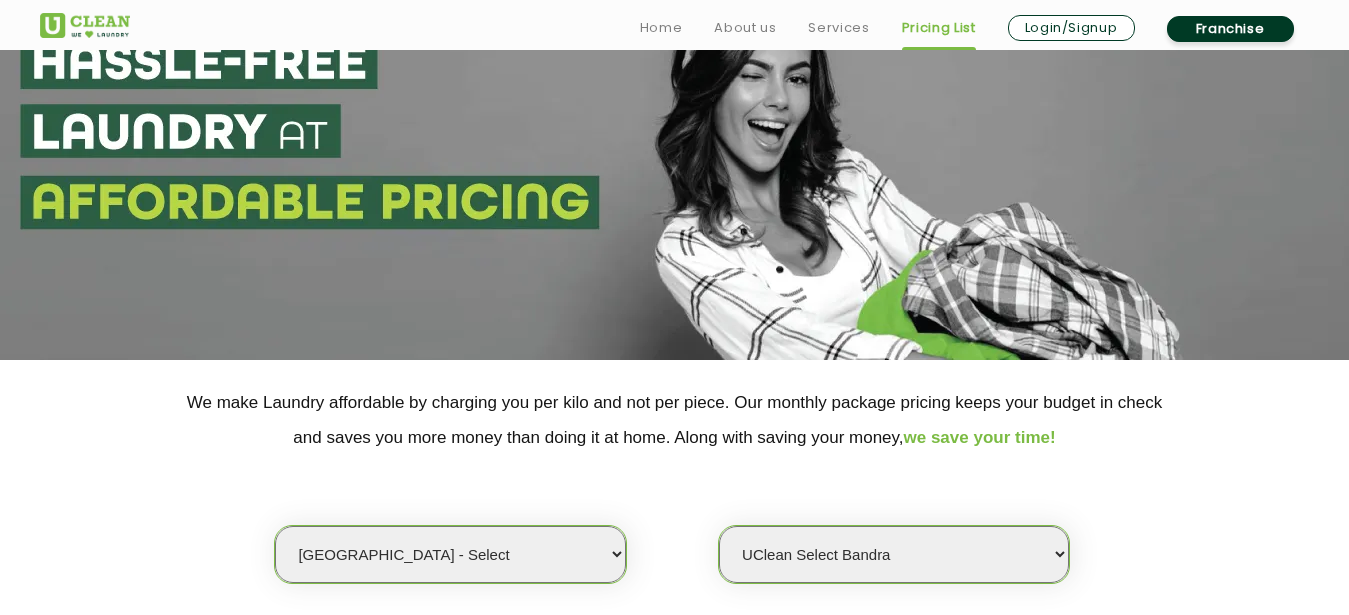 select on "16" 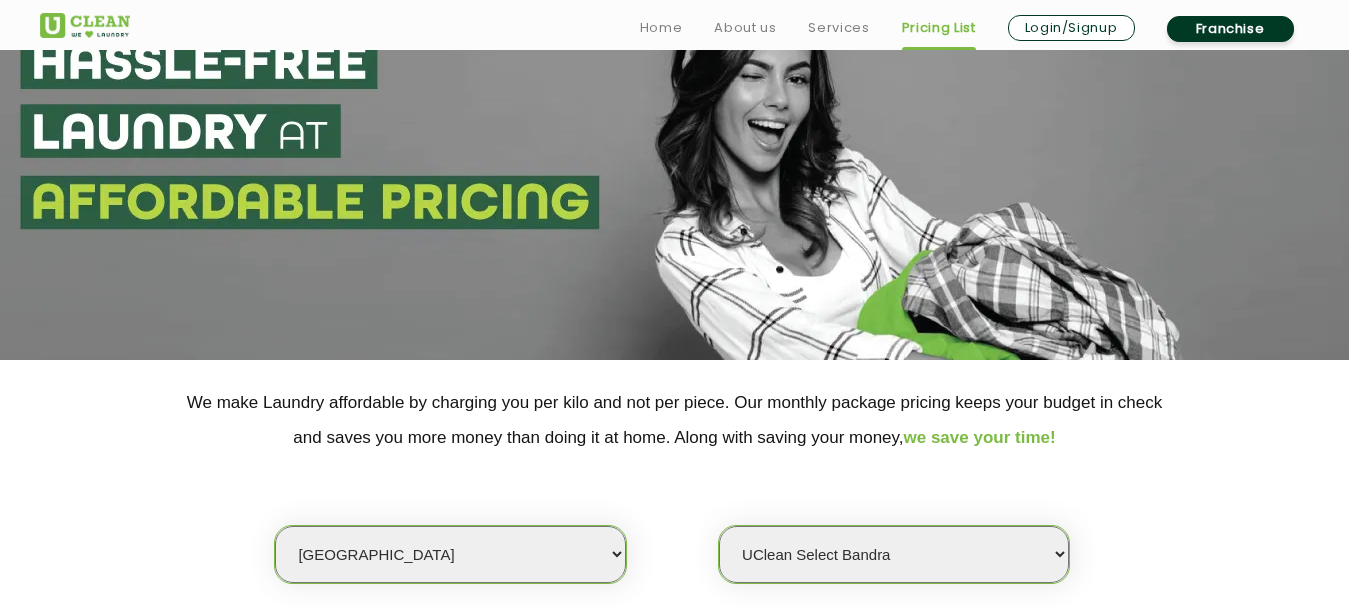 click on "[GEOGRAPHIC_DATA]" at bounding box center (0, 0) 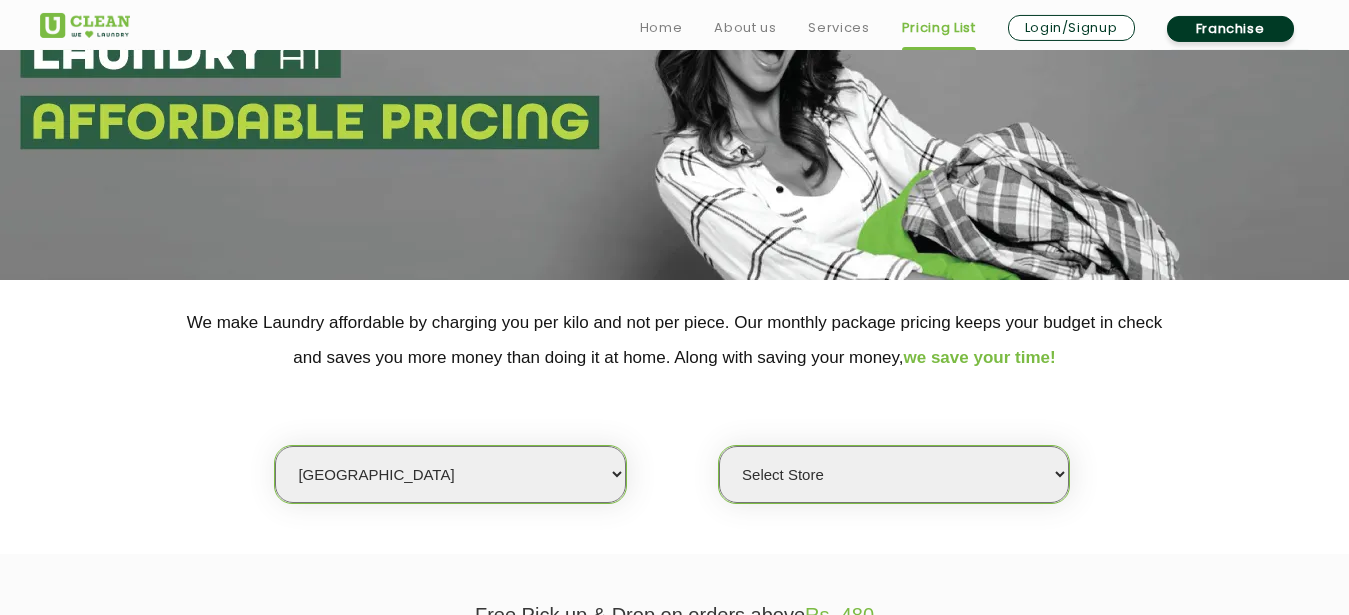 scroll, scrollTop: 204, scrollLeft: 0, axis: vertical 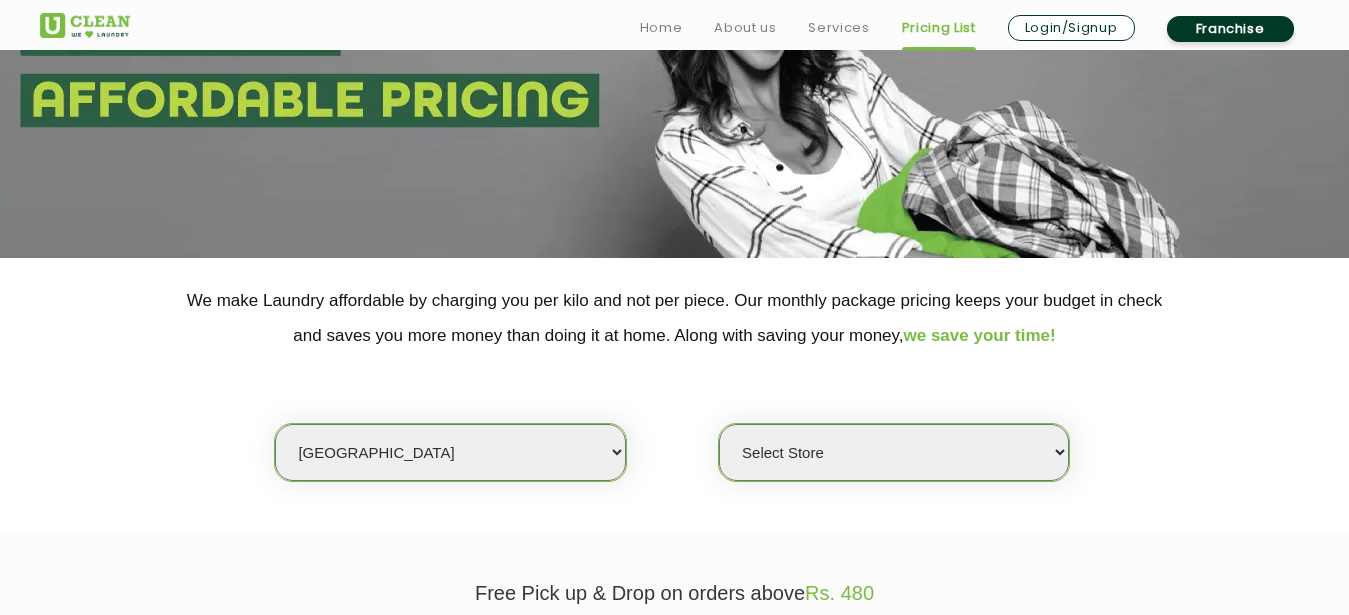 click on "Select Store UClean Powai UClean Deonar UClean LBS Marg UClean Chembur UClean Worli [GEOGRAPHIC_DATA] [GEOGRAPHIC_DATA]" at bounding box center (894, 452) 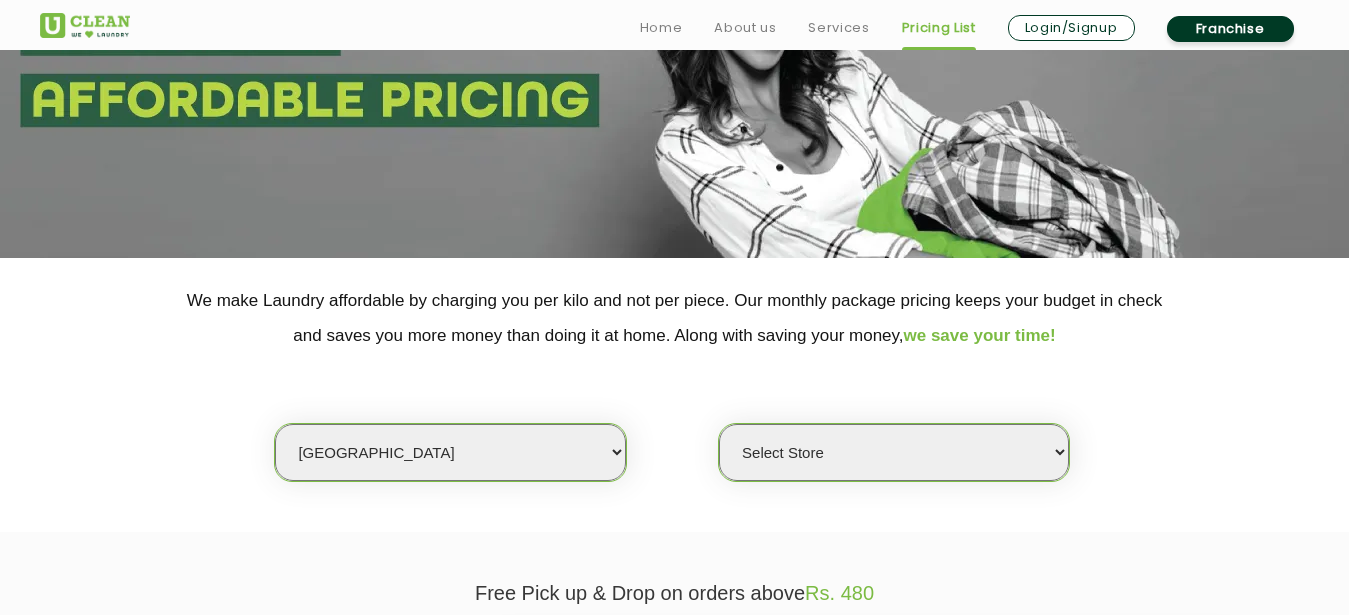 select on "474" 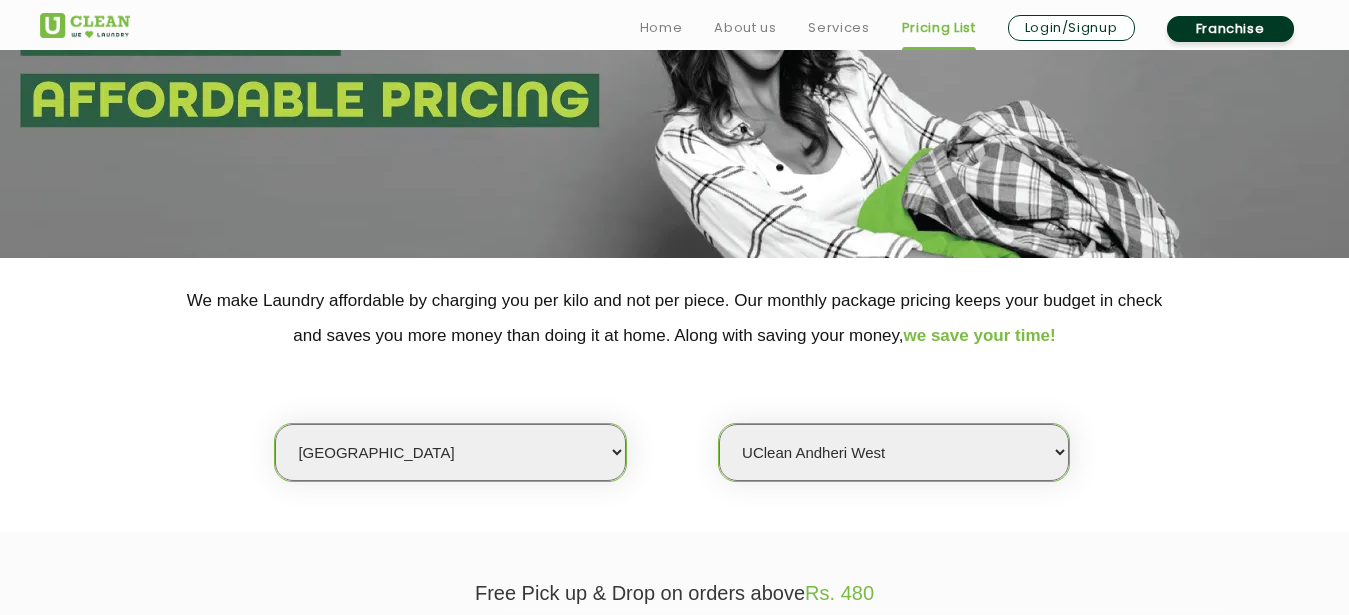 click on "UClean Andheri West" at bounding box center (0, 0) 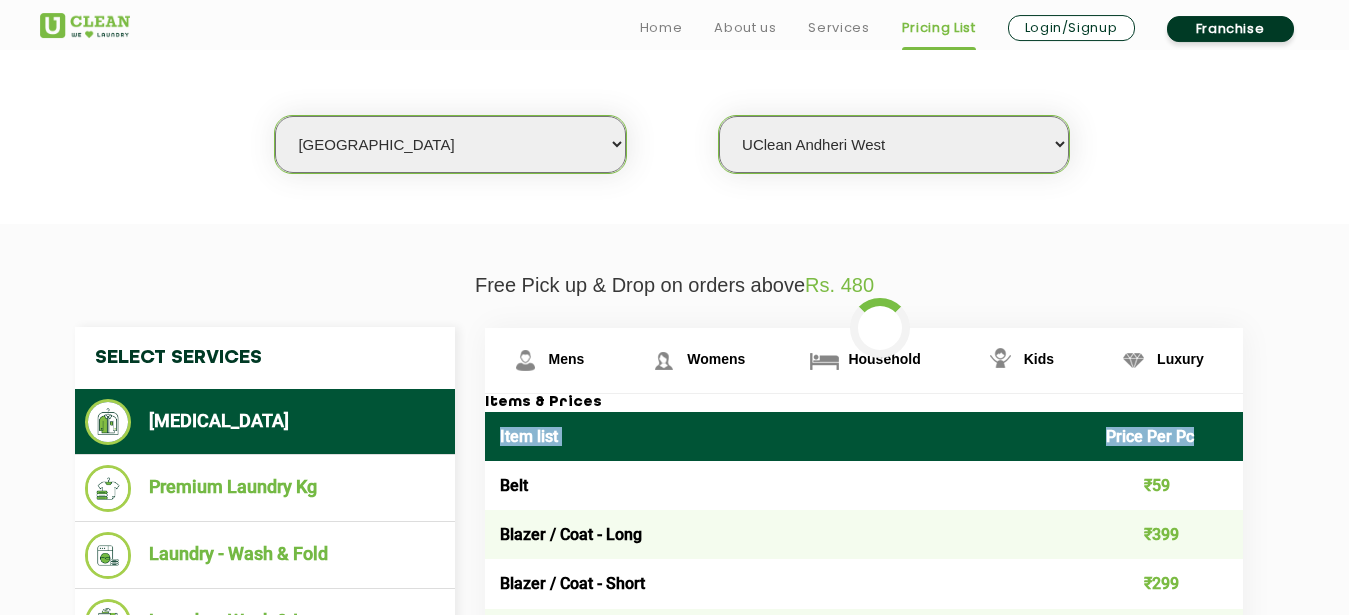 scroll, scrollTop: 612, scrollLeft: 0, axis: vertical 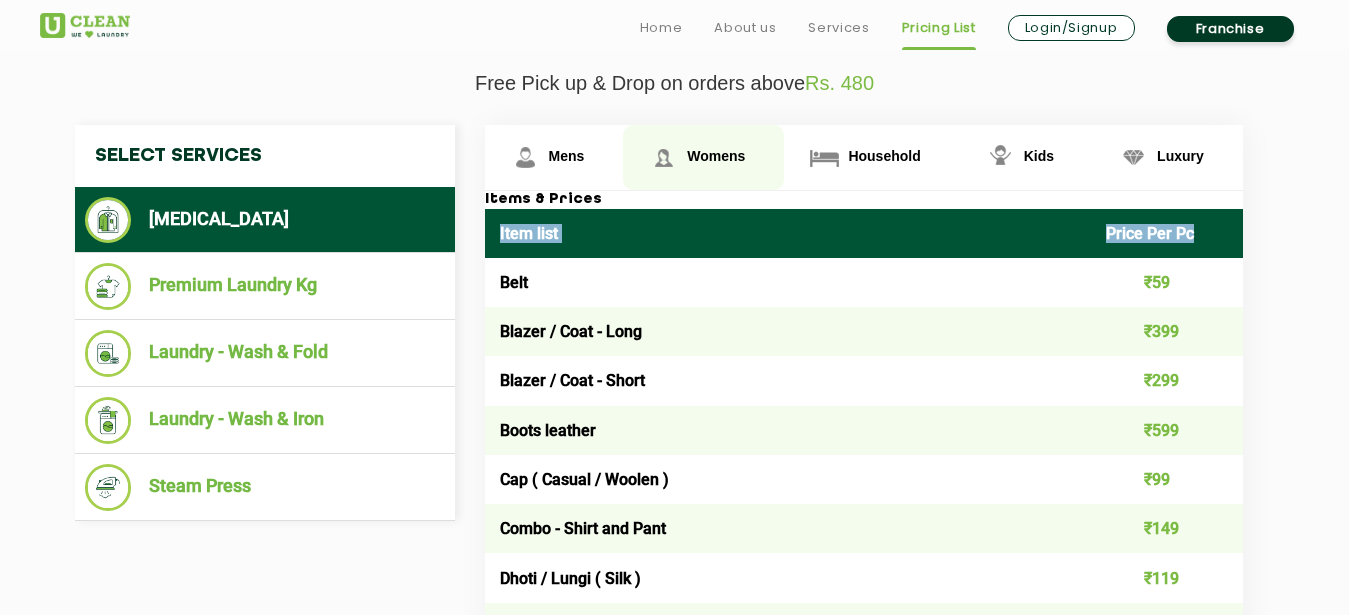 click on "Womens" at bounding box center (554, 157) 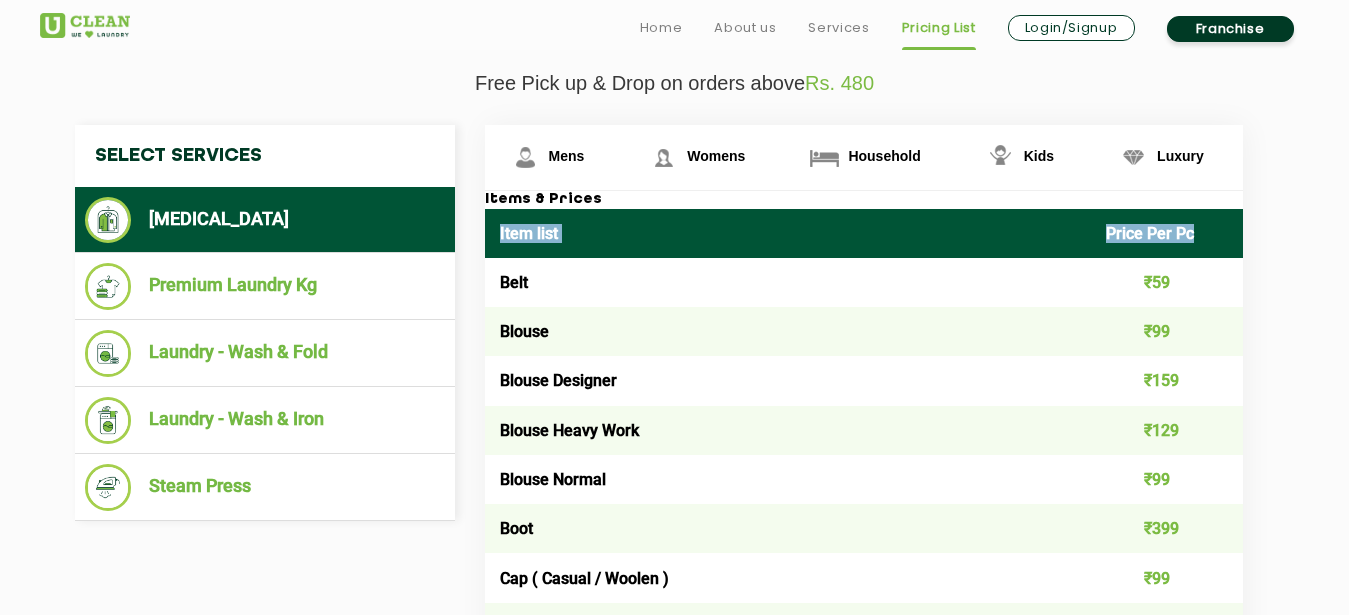 click on "Item list" at bounding box center (788, 233) 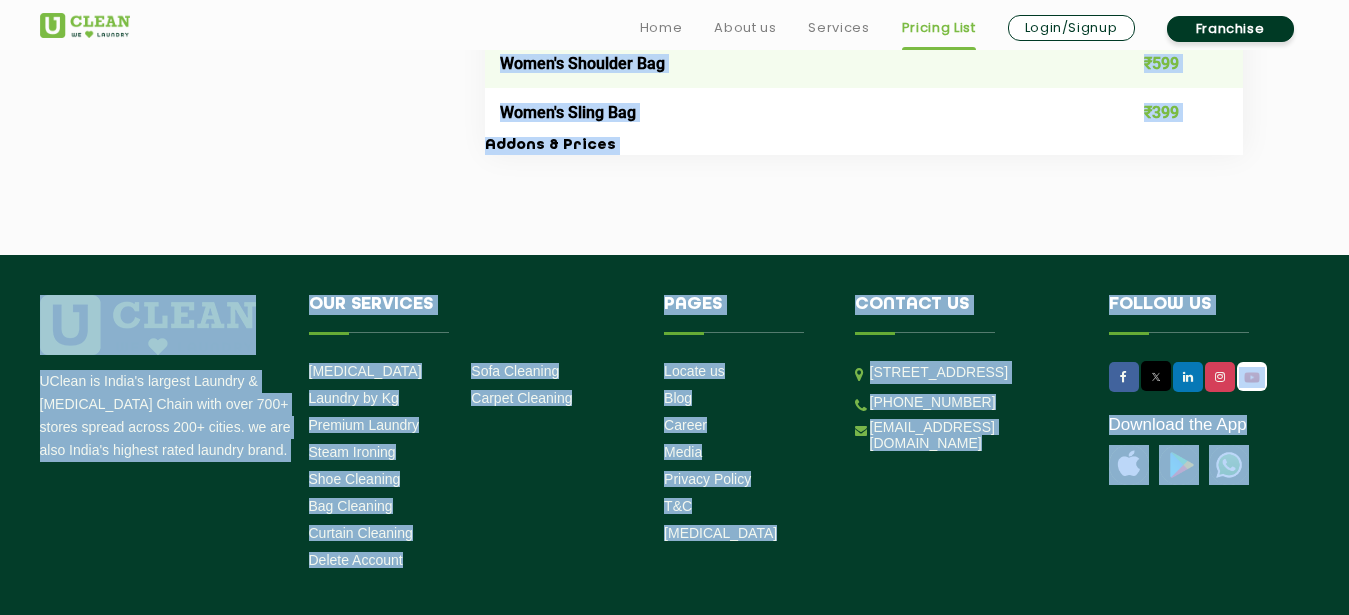 scroll, scrollTop: 7501, scrollLeft: 0, axis: vertical 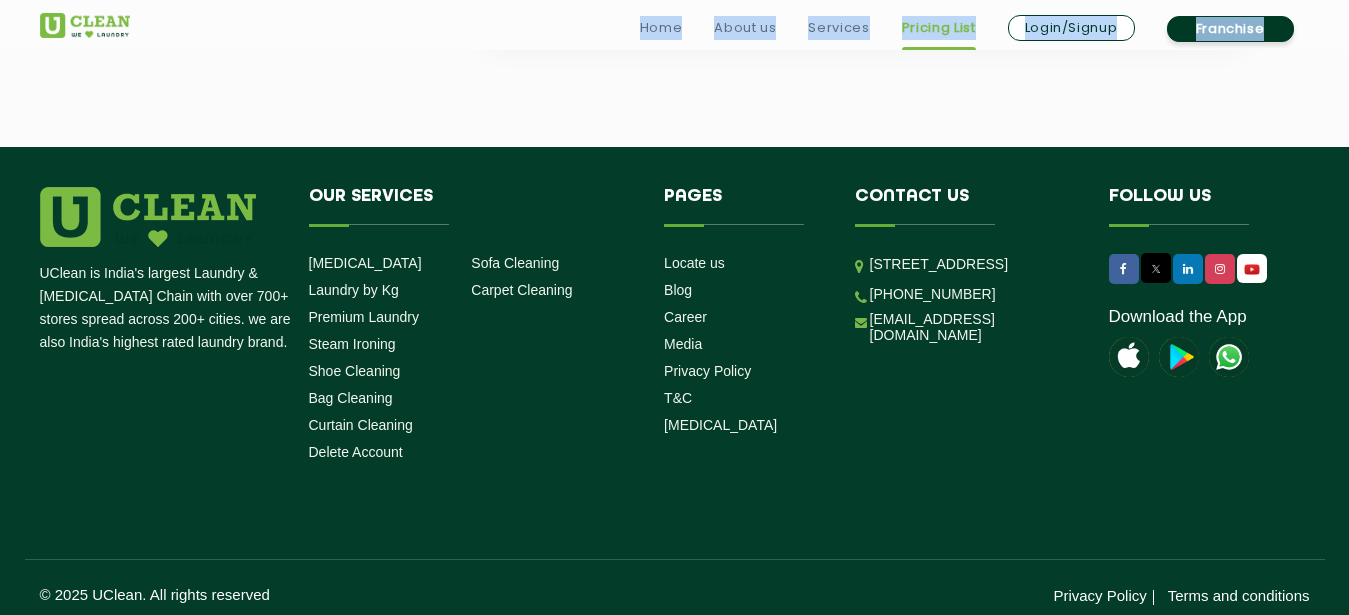 drag, startPoint x: 495, startPoint y: 228, endPoint x: 1061, endPoint y: 194, distance: 567.02026 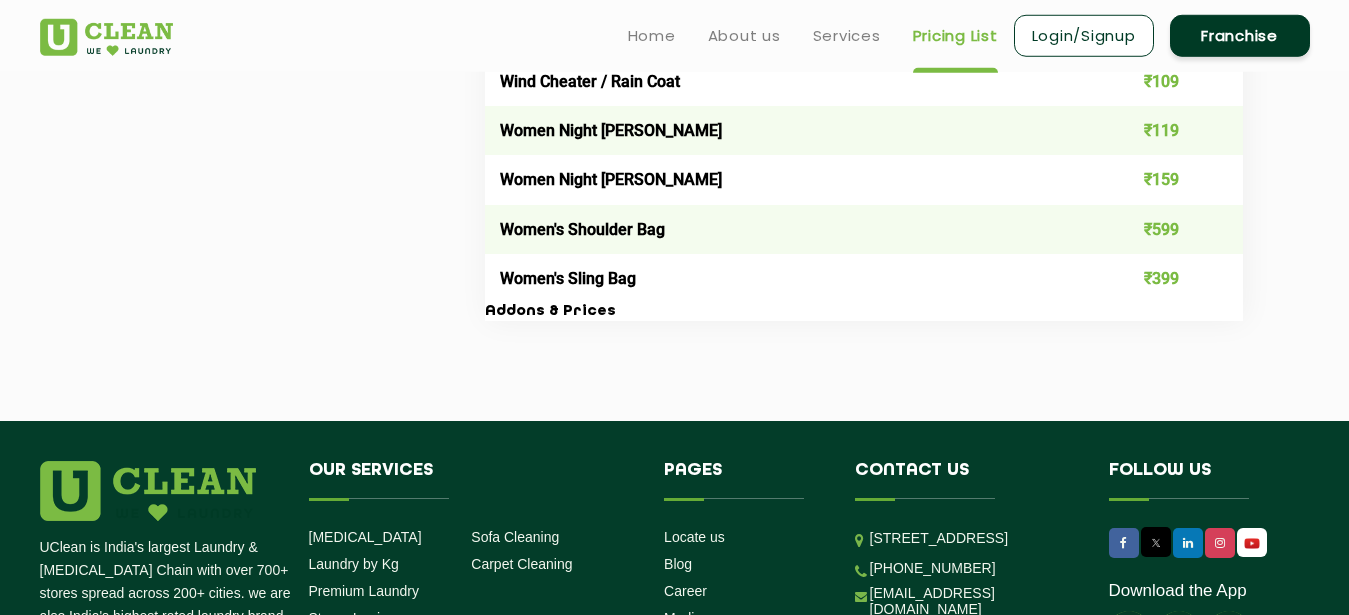 scroll, scrollTop: 7195, scrollLeft: 0, axis: vertical 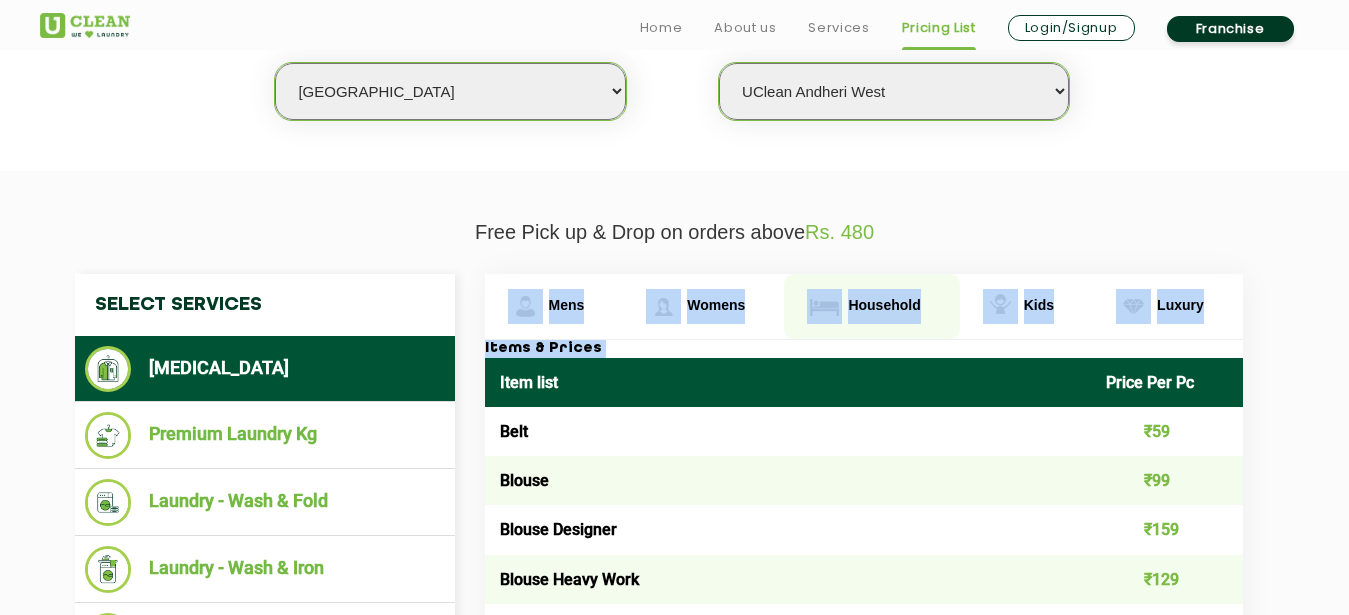 click on "Household" at bounding box center [567, 305] 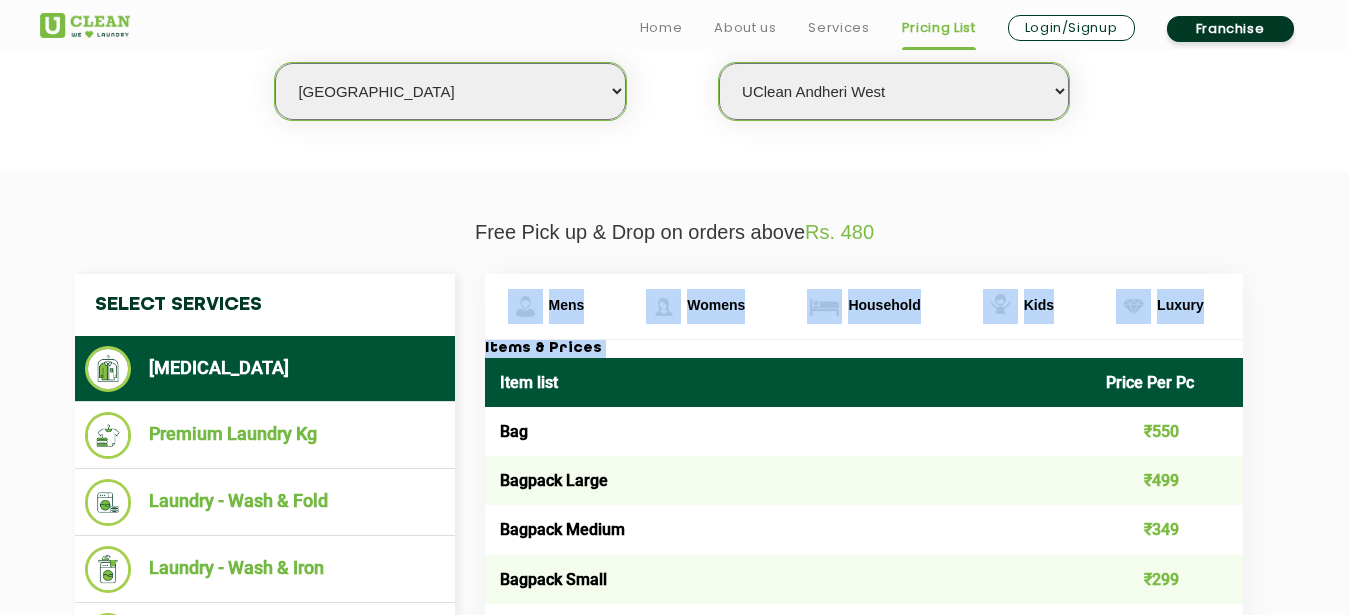 click on "Bag" at bounding box center [788, 431] 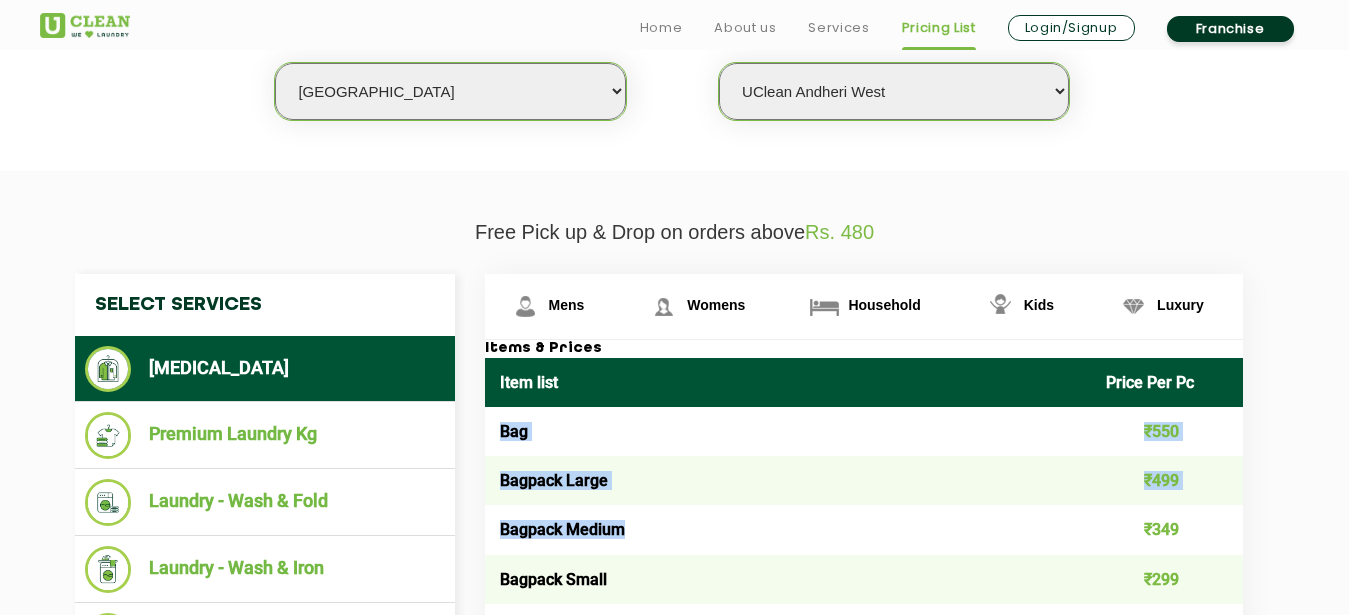 drag, startPoint x: 499, startPoint y: 431, endPoint x: 507, endPoint y: 404, distance: 28.160255 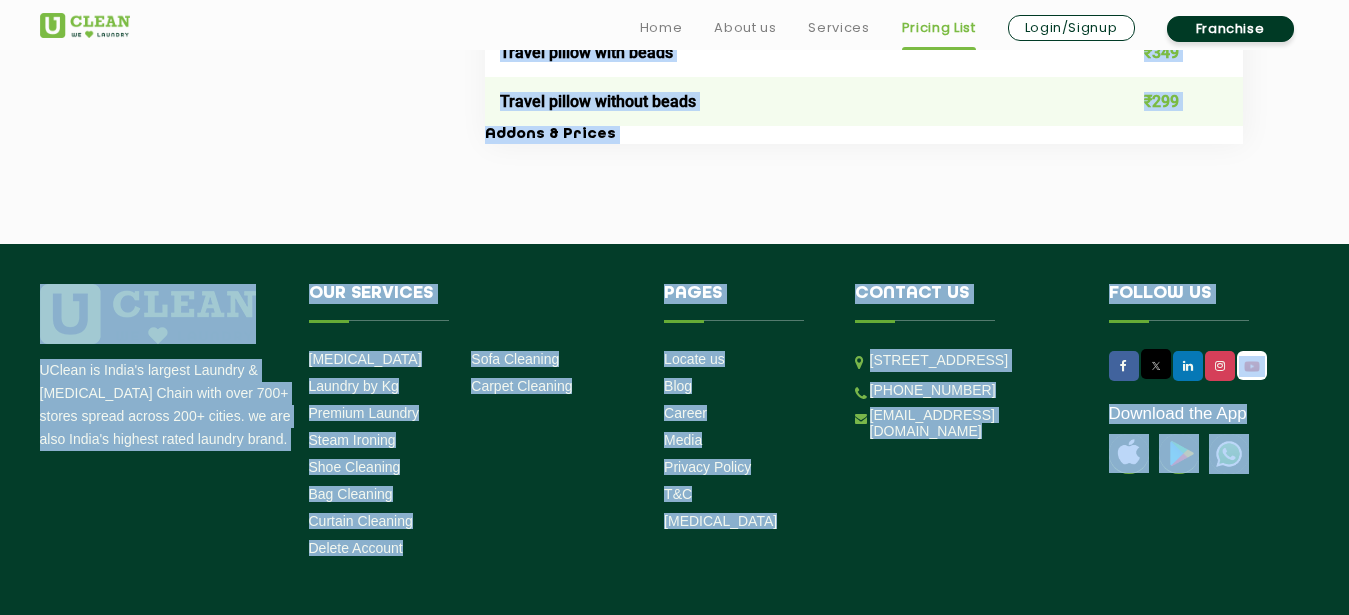 scroll, scrollTop: 3953, scrollLeft: 0, axis: vertical 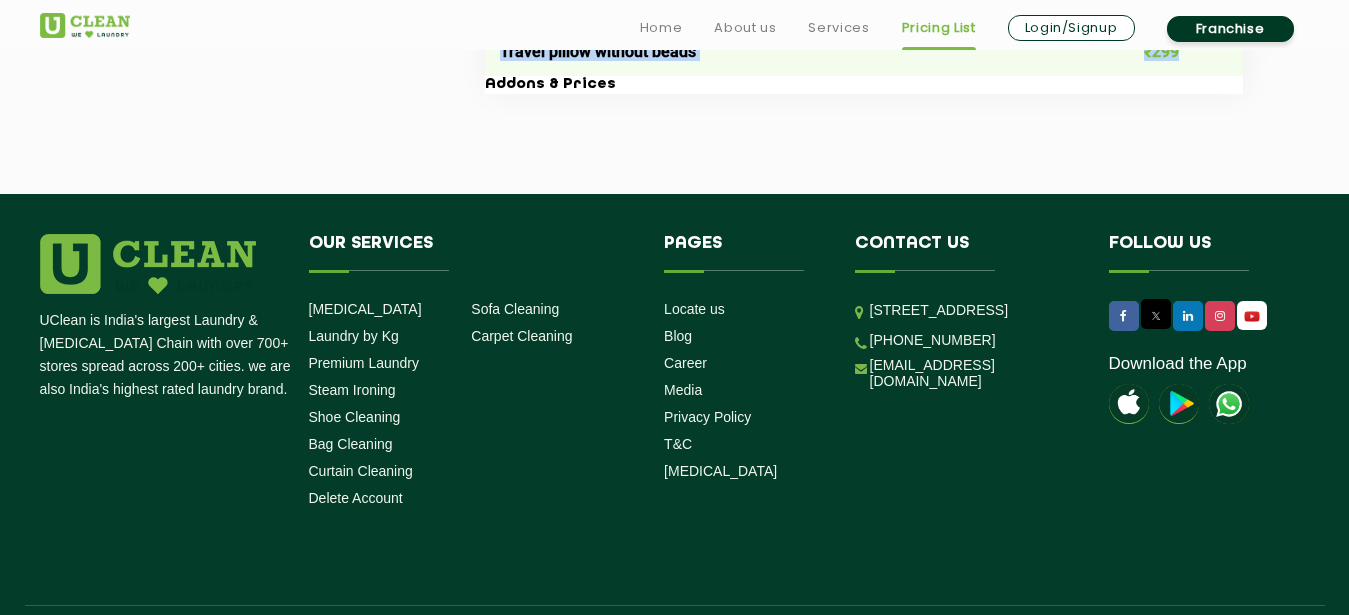 drag, startPoint x: 498, startPoint y: 384, endPoint x: 1197, endPoint y: 59, distance: 770.86053 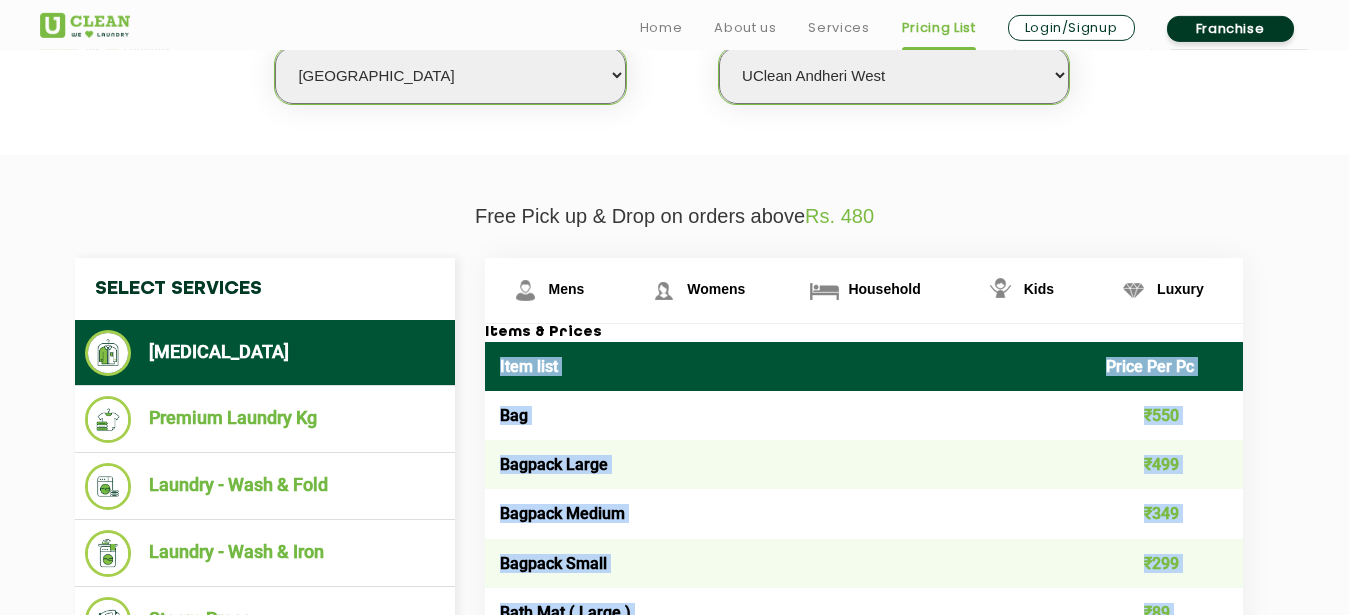 scroll, scrollTop: 587, scrollLeft: 0, axis: vertical 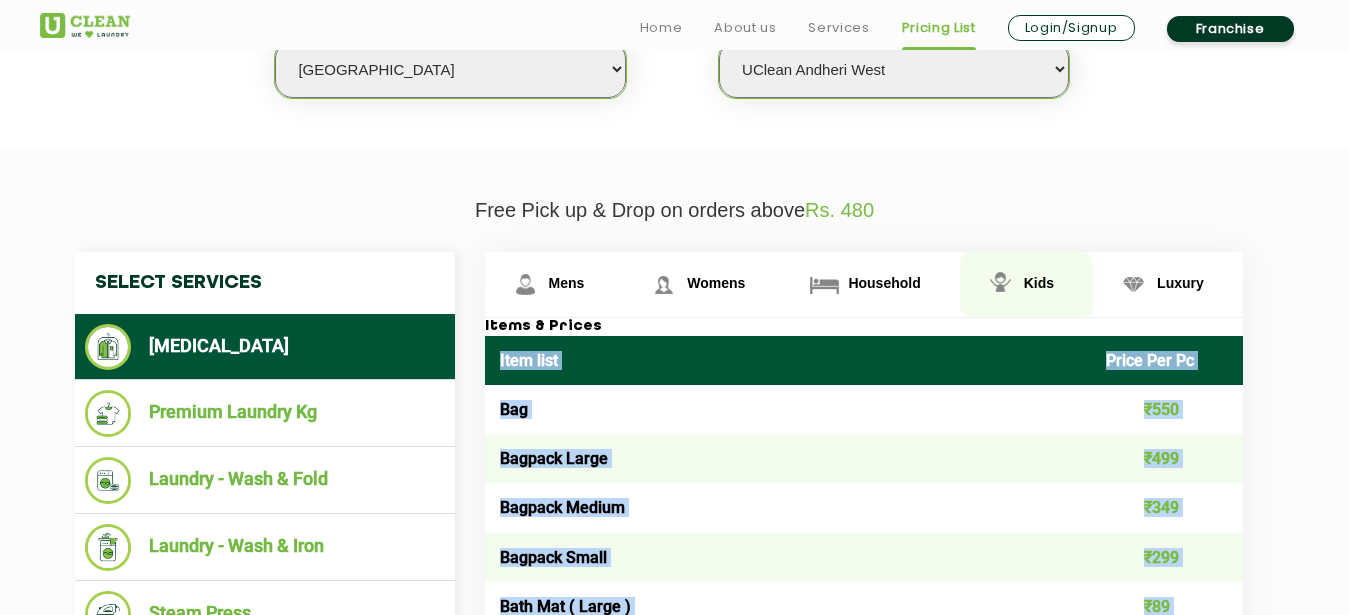 click on "Kids" at bounding box center (567, 283) 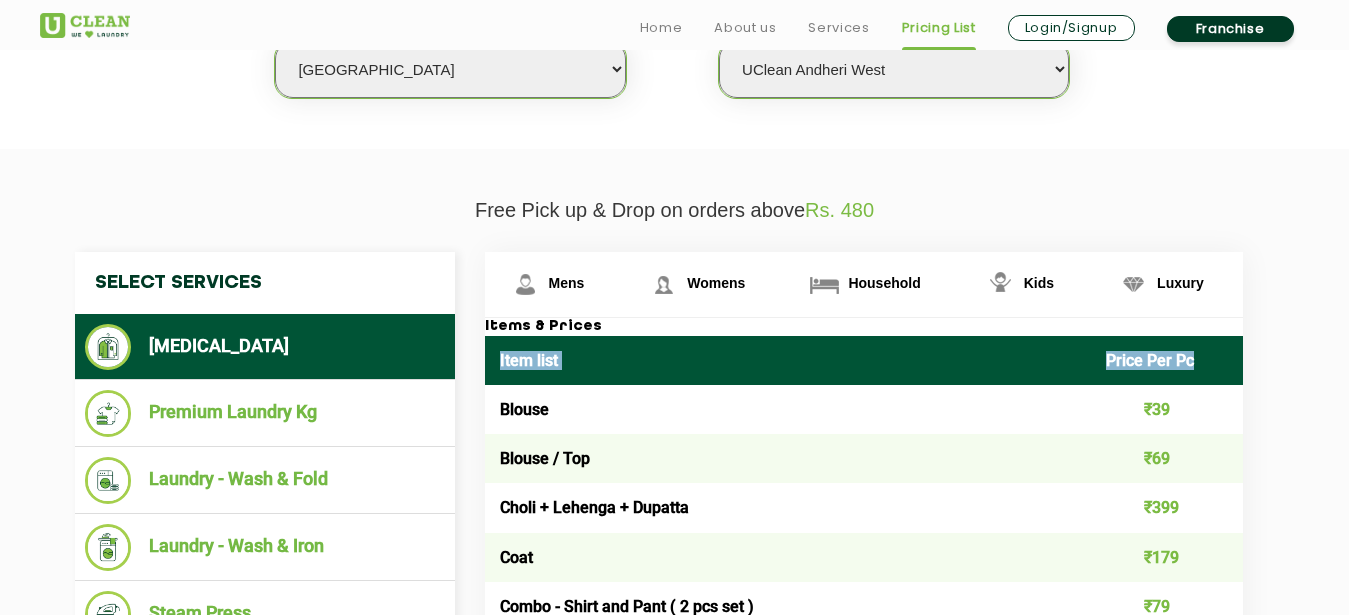 click on "Item list" at bounding box center (788, 360) 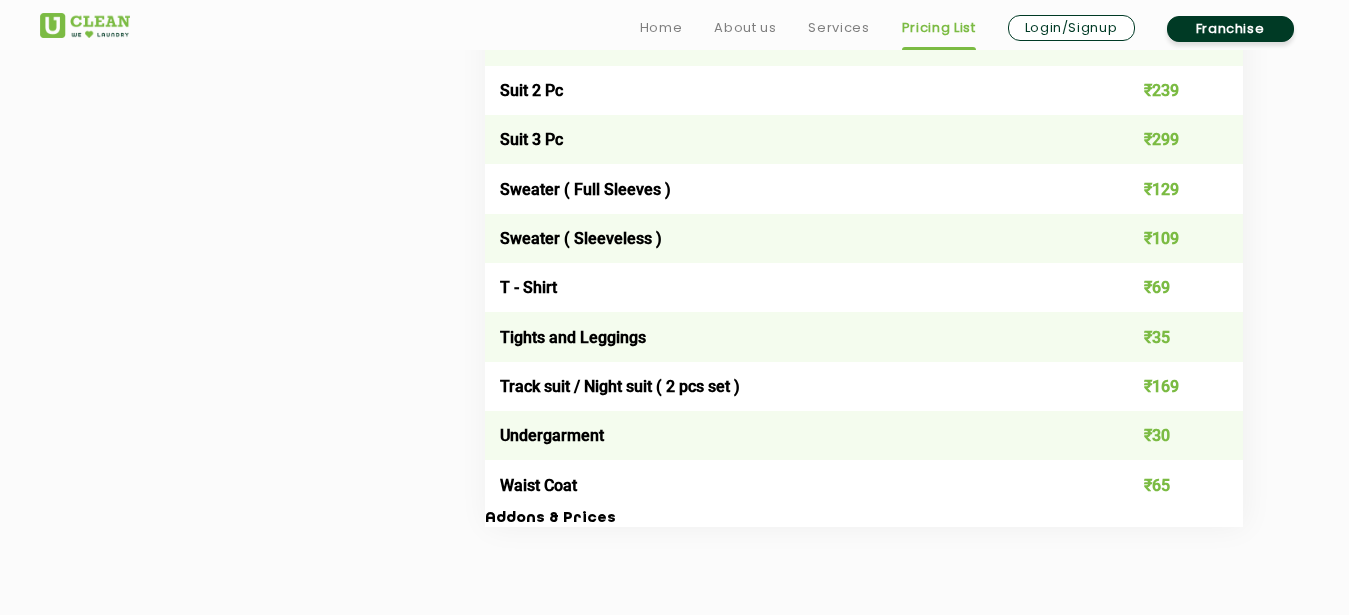 scroll, scrollTop: 1905, scrollLeft: 0, axis: vertical 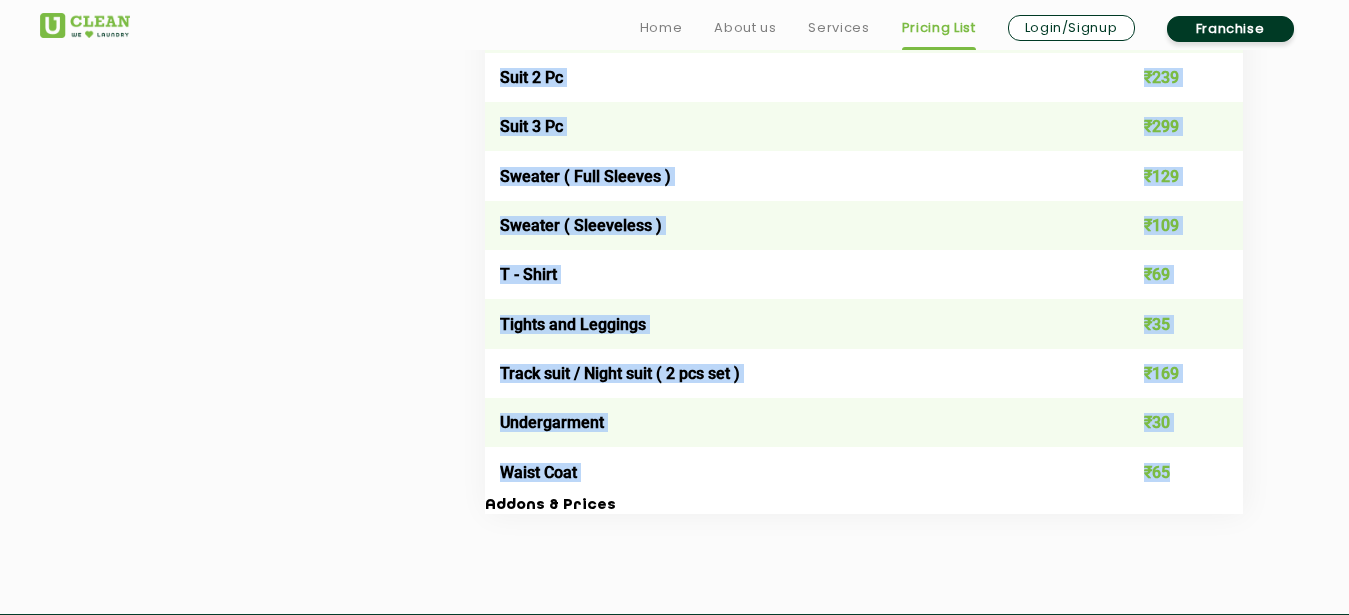 drag, startPoint x: 498, startPoint y: 360, endPoint x: 1182, endPoint y: 472, distance: 693.10895 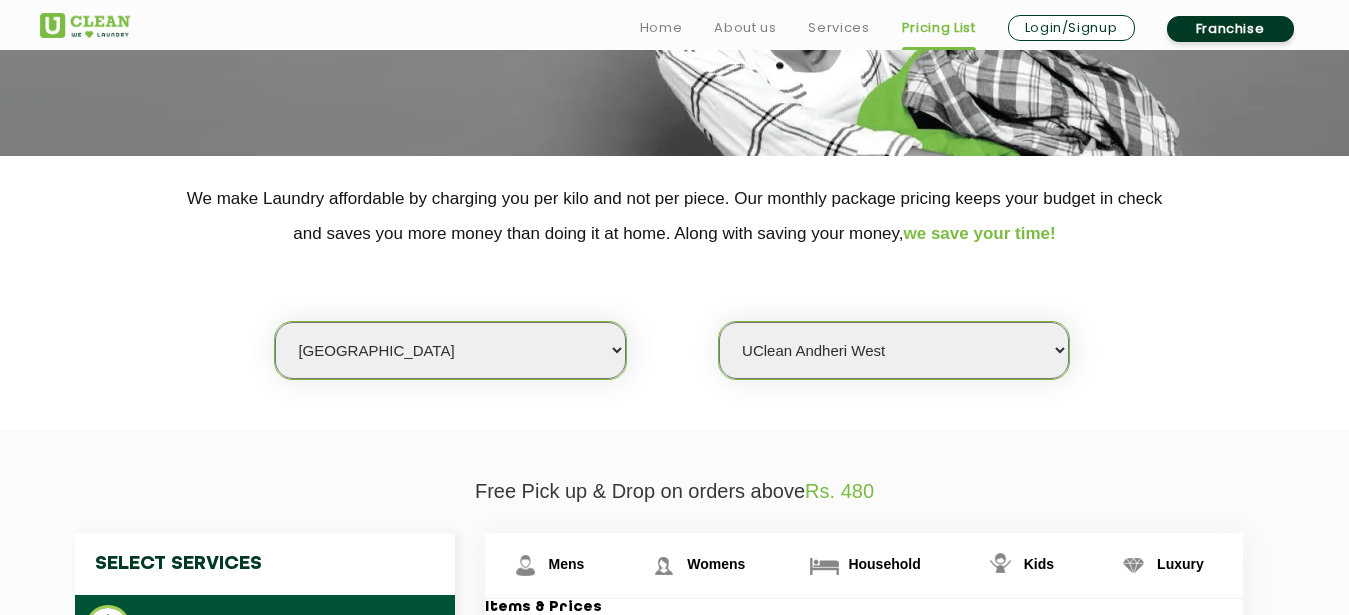 scroll, scrollTop: 510, scrollLeft: 0, axis: vertical 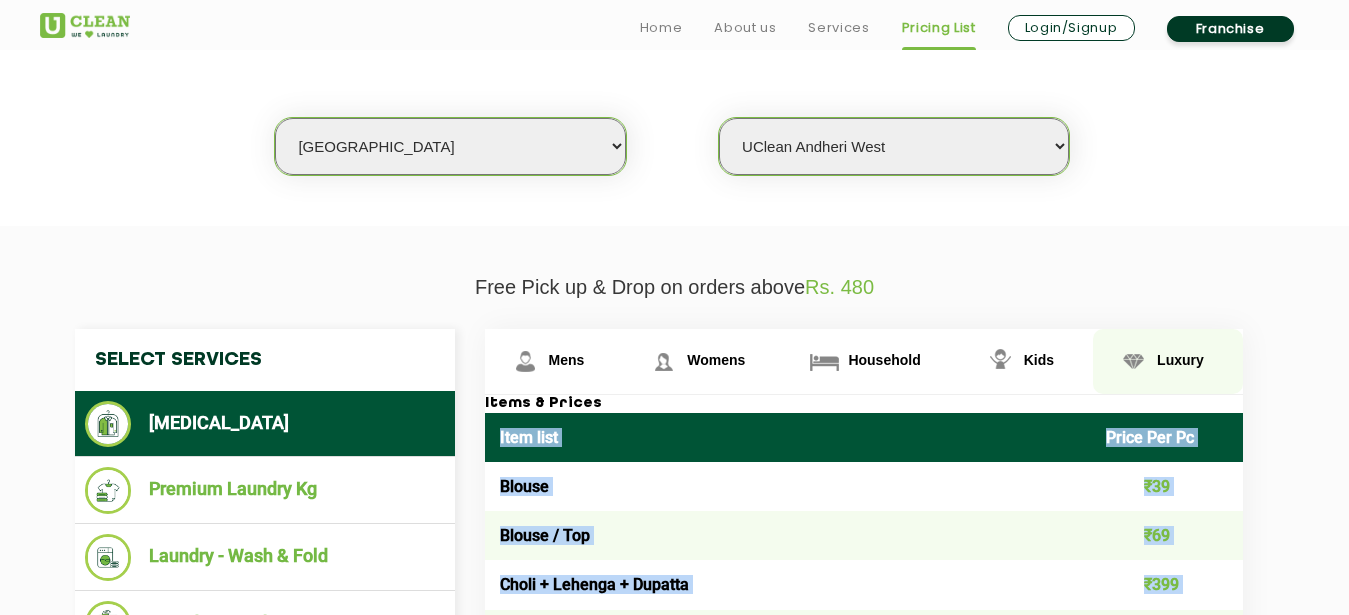 click at bounding box center (525, 361) 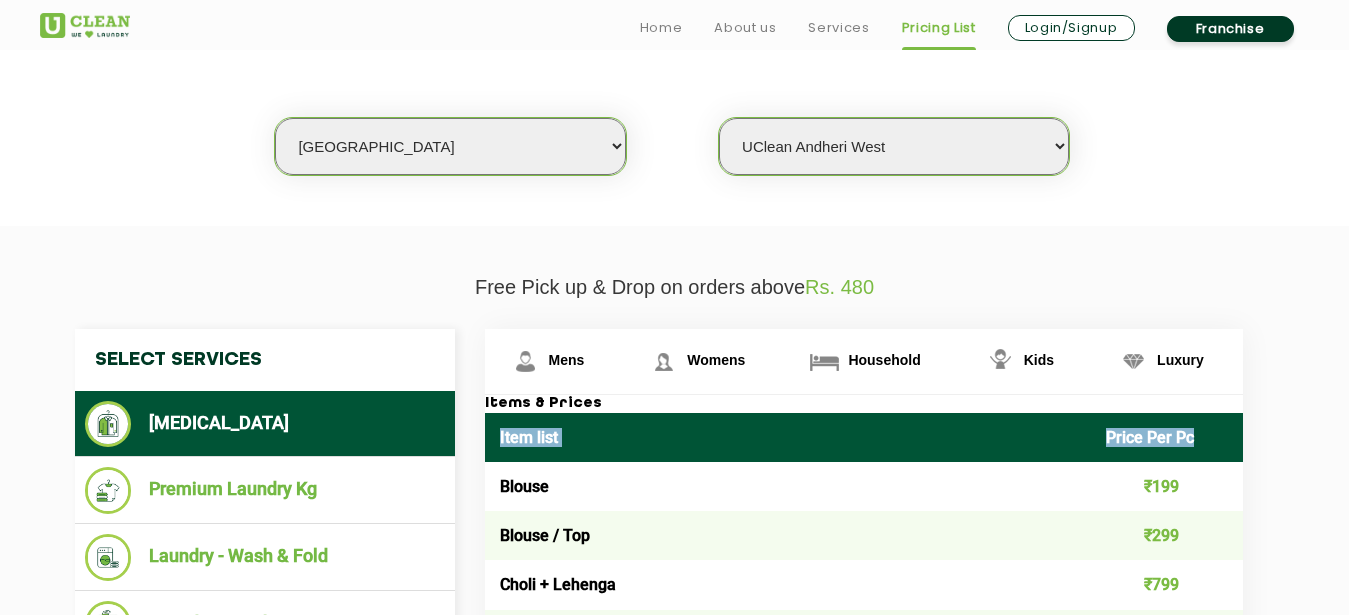 click on "Item list" at bounding box center [788, 437] 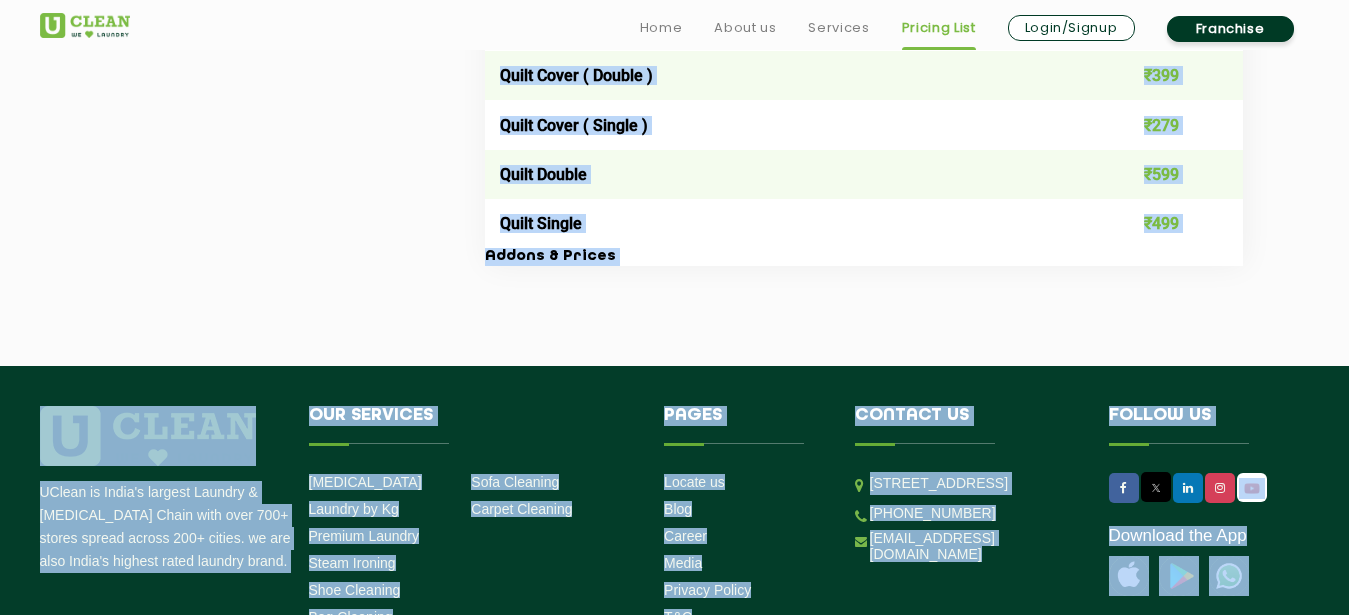 scroll, scrollTop: 3679, scrollLeft: 0, axis: vertical 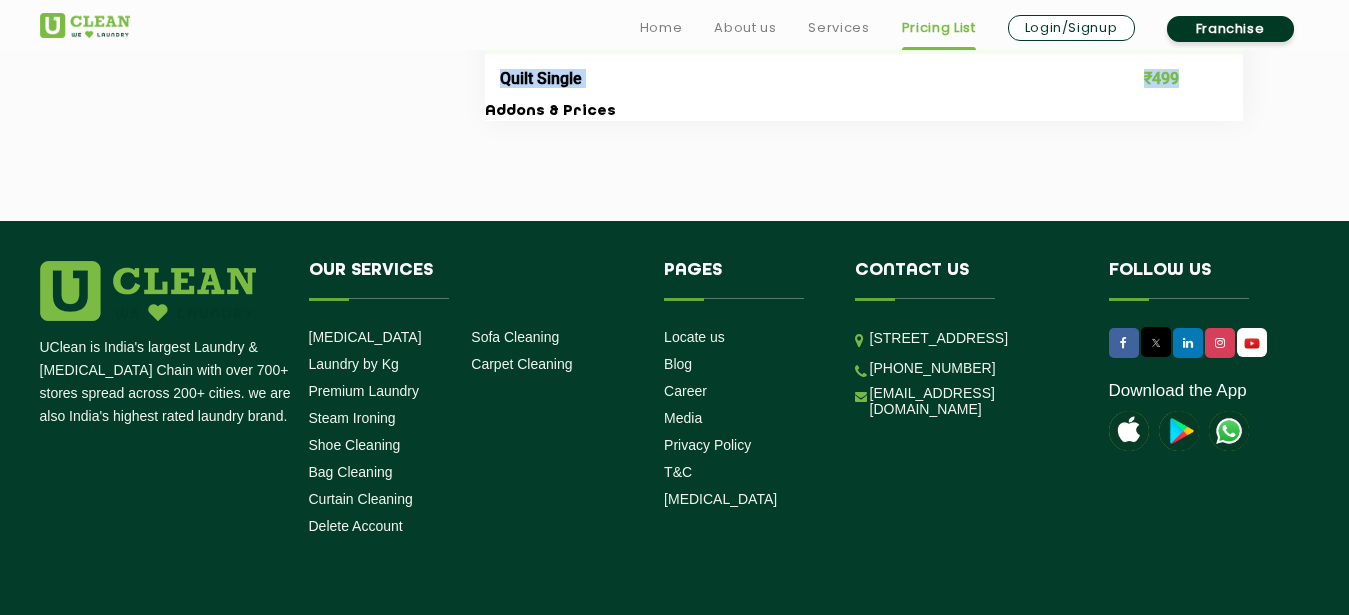 drag, startPoint x: 496, startPoint y: 432, endPoint x: 1182, endPoint y: 87, distance: 767.8678 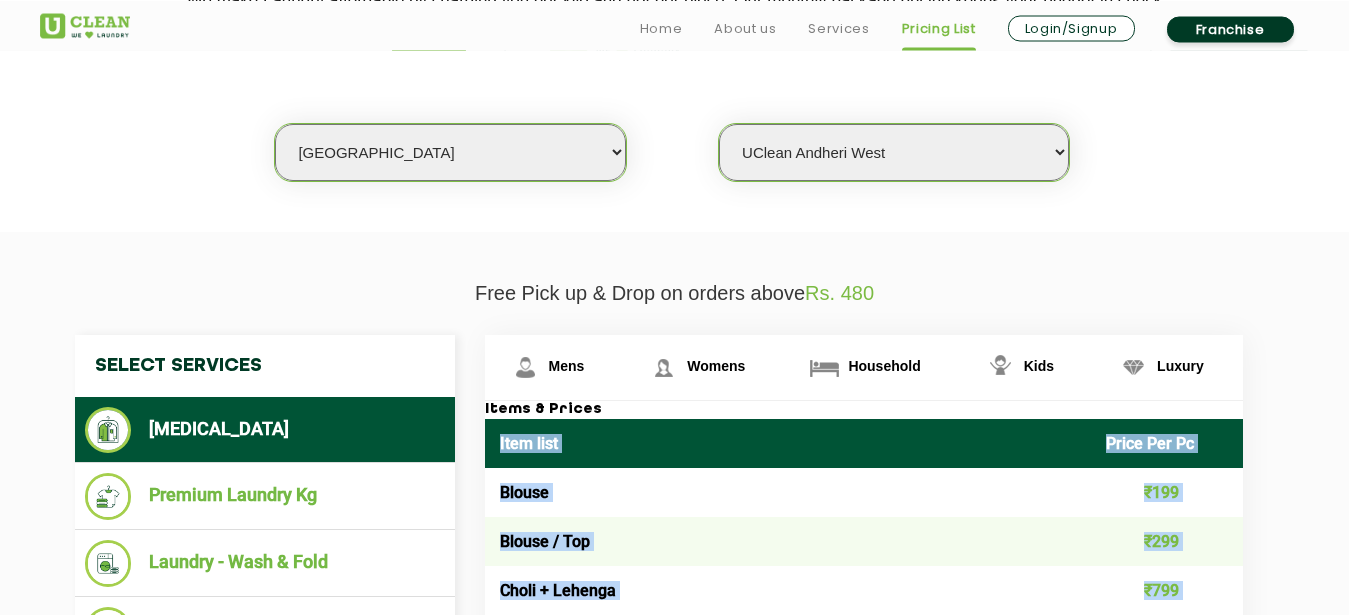 scroll, scrollTop: 517, scrollLeft: 0, axis: vertical 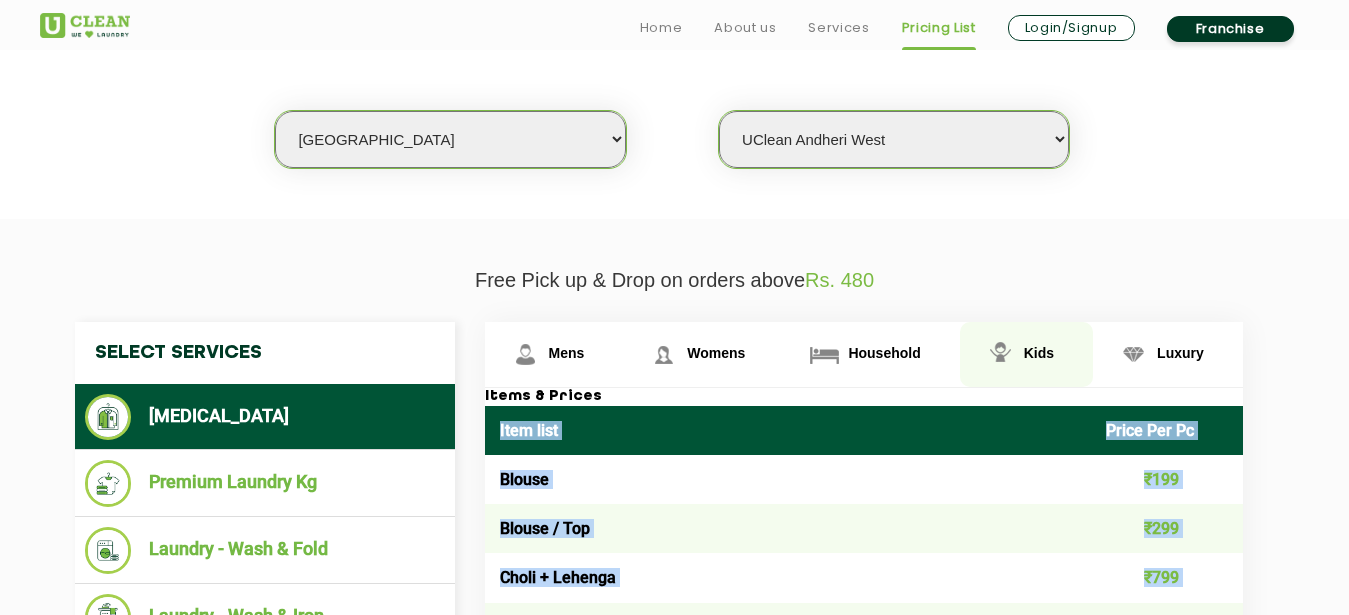 click on "Kids" at bounding box center [554, 354] 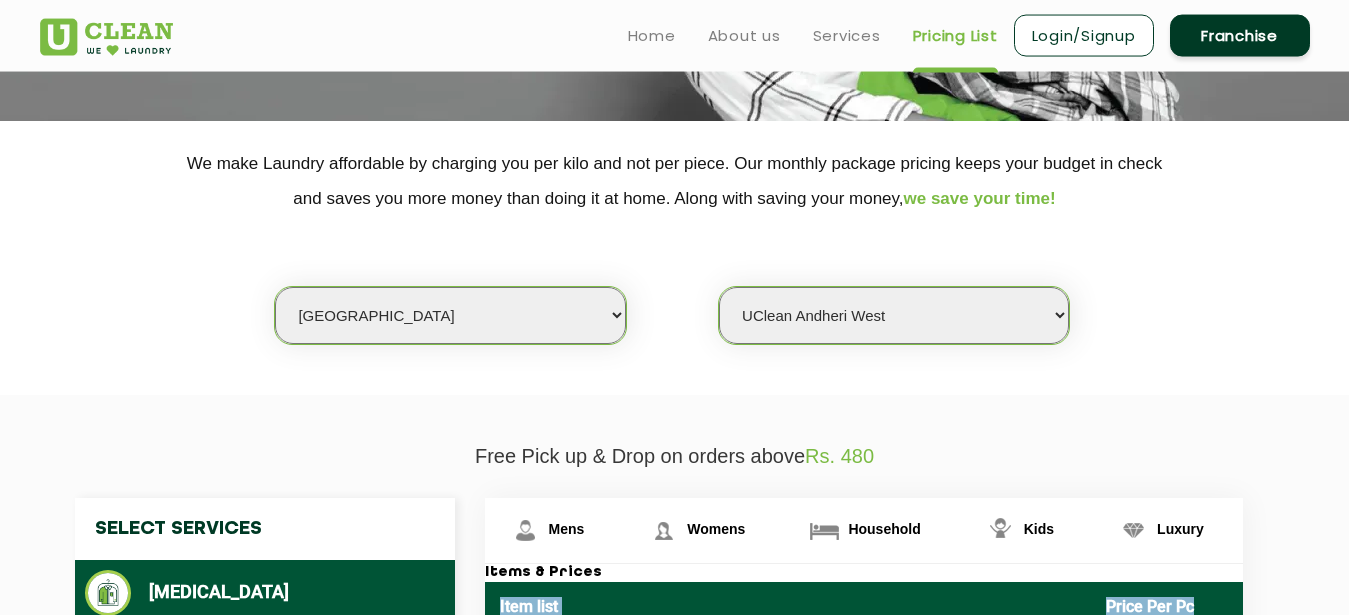 scroll, scrollTop: 109, scrollLeft: 0, axis: vertical 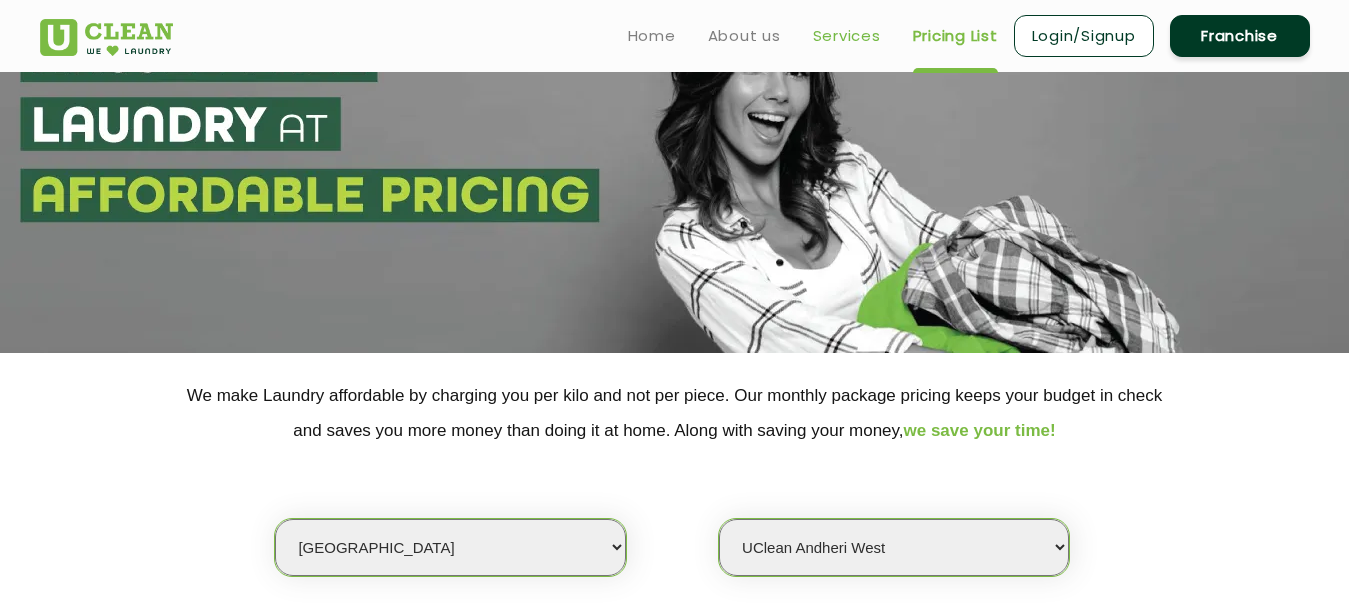 click on "Services" at bounding box center [847, 36] 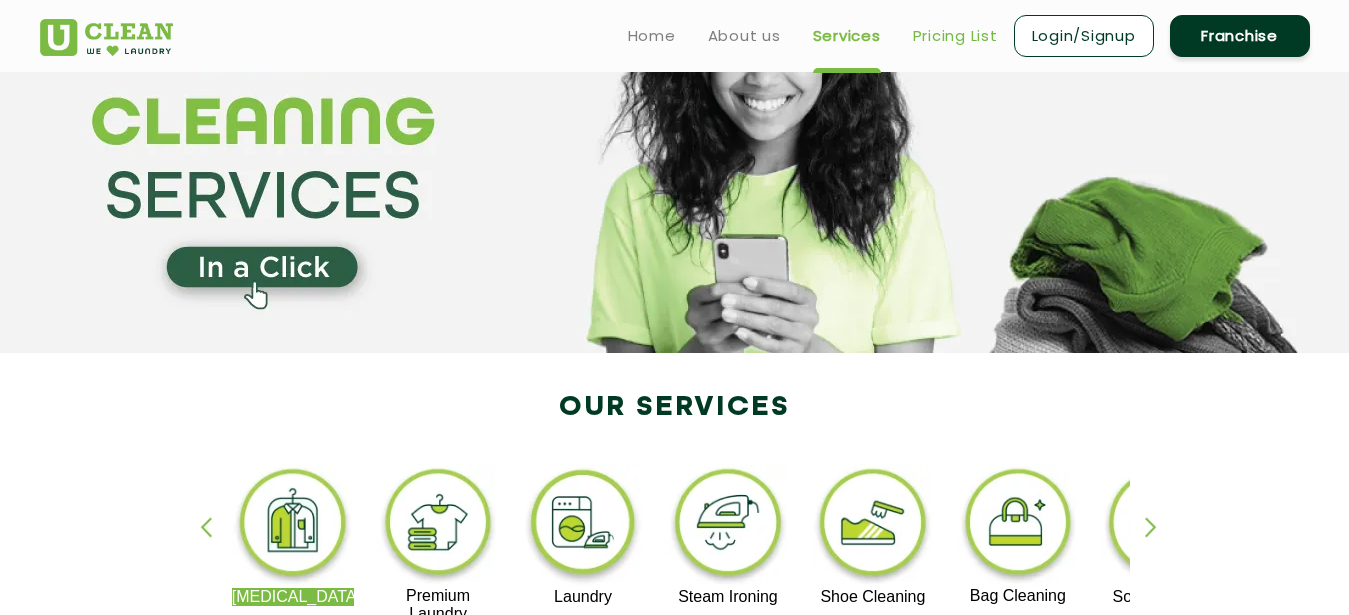 scroll, scrollTop: 0, scrollLeft: 0, axis: both 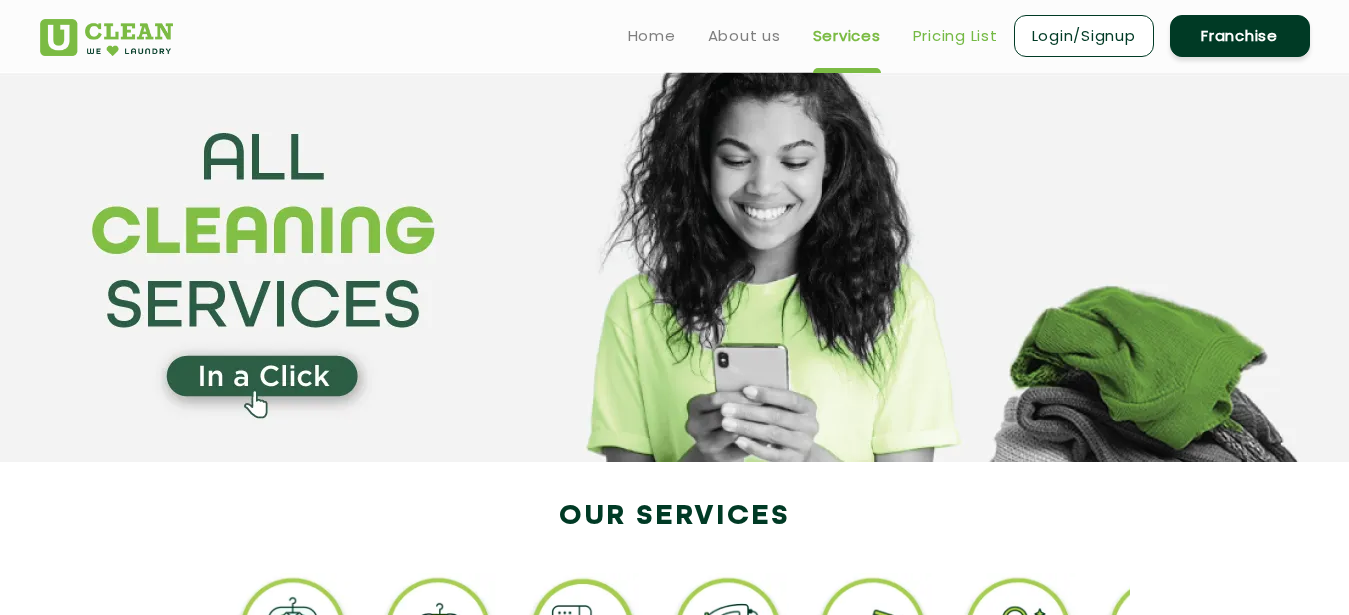 click on "Pricing List" at bounding box center [955, 36] 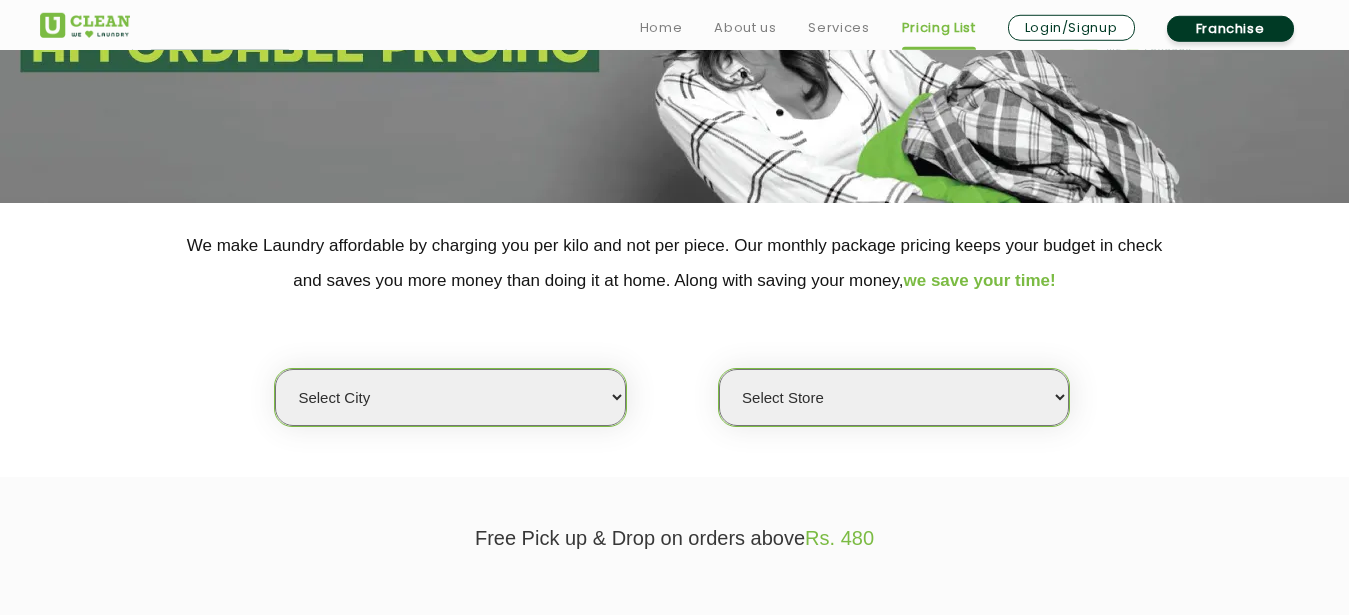 scroll, scrollTop: 306, scrollLeft: 0, axis: vertical 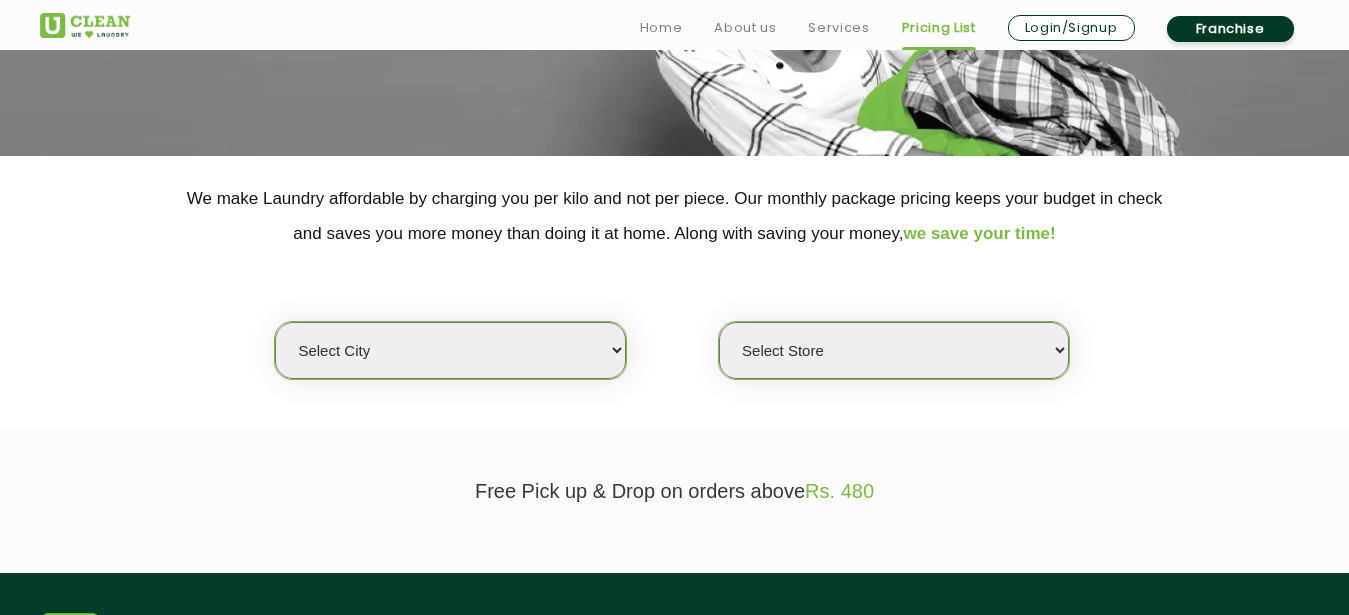 click on "Select city [GEOGRAPHIC_DATA] [GEOGRAPHIC_DATA] [GEOGRAPHIC_DATA] [GEOGRAPHIC_DATA] [GEOGRAPHIC_DATA] [GEOGRAPHIC_DATA] [GEOGRAPHIC_DATA] - [GEOGRAPHIC_DATA] Select [GEOGRAPHIC_DATA] [GEOGRAPHIC_DATA] [GEOGRAPHIC_DATA] [GEOGRAPHIC_DATA] [GEOGRAPHIC_DATA] [GEOGRAPHIC_DATA] [GEOGRAPHIC_DATA] [GEOGRAPHIC_DATA] [GEOGRAPHIC_DATA] [GEOGRAPHIC_DATA] [GEOGRAPHIC_DATA] [GEOGRAPHIC_DATA] [GEOGRAPHIC_DATA] [GEOGRAPHIC_DATA] [GEOGRAPHIC_DATA] [GEOGRAPHIC_DATA] [GEOGRAPHIC_DATA] [GEOGRAPHIC_DATA] [GEOGRAPHIC_DATA] [GEOGRAPHIC_DATA] [GEOGRAPHIC_DATA] [GEOGRAPHIC_DATA] [GEOGRAPHIC_DATA] [GEOGRAPHIC_DATA] [GEOGRAPHIC_DATA] [GEOGRAPHIC_DATA] [GEOGRAPHIC_DATA] [GEOGRAPHIC_DATA] [GEOGRAPHIC_DATA] [GEOGRAPHIC_DATA] [GEOGRAPHIC_DATA] [GEOGRAPHIC_DATA] [GEOGRAPHIC_DATA] [GEOGRAPHIC_DATA] [GEOGRAPHIC_DATA] [GEOGRAPHIC_DATA] [GEOGRAPHIC_DATA] [GEOGRAPHIC_DATA] [GEOGRAPHIC_DATA] [GEOGRAPHIC_DATA] [GEOGRAPHIC_DATA] [GEOGRAPHIC_DATA] [GEOGRAPHIC_DATA] [GEOGRAPHIC_DATA] [GEOGRAPHIC_DATA] [GEOGRAPHIC_DATA] [GEOGRAPHIC_DATA] [GEOGRAPHIC_DATA] [GEOGRAPHIC_DATA] [GEOGRAPHIC_DATA] [GEOGRAPHIC_DATA] [GEOGRAPHIC_DATA] [GEOGRAPHIC_DATA] [GEOGRAPHIC_DATA] [GEOGRAPHIC_DATA] [GEOGRAPHIC_DATA] [GEOGRAPHIC_DATA] [GEOGRAPHIC_DATA] [GEOGRAPHIC_DATA] [GEOGRAPHIC_DATA] [GEOGRAPHIC_DATA] [GEOGRAPHIC_DATA] [GEOGRAPHIC_DATA] [GEOGRAPHIC_DATA] [GEOGRAPHIC_DATA] [GEOGRAPHIC_DATA] [GEOGRAPHIC_DATA] [GEOGRAPHIC_DATA] [GEOGRAPHIC_DATA] [GEOGRAPHIC_DATA] [GEOGRAPHIC_DATA] [GEOGRAPHIC_DATA] [GEOGRAPHIC_DATA] [GEOGRAPHIC_DATA] [GEOGRAPHIC_DATA] [GEOGRAPHIC_DATA] [GEOGRAPHIC_DATA] [GEOGRAPHIC_DATA] - Select [GEOGRAPHIC_DATA] [GEOGRAPHIC_DATA] [GEOGRAPHIC_DATA] [GEOGRAPHIC_DATA] [GEOGRAPHIC_DATA] [GEOGRAPHIC_DATA] [GEOGRAPHIC_DATA] [GEOGRAPHIC_DATA] [GEOGRAPHIC_DATA] [GEOGRAPHIC_DATA] [GEOGRAPHIC_DATA] [GEOGRAPHIC_DATA] [GEOGRAPHIC_DATA] [GEOGRAPHIC_DATA] [GEOGRAPHIC_DATA] [GEOGRAPHIC_DATA] [GEOGRAPHIC_DATA] [GEOGRAPHIC_DATA] [GEOGRAPHIC_DATA] [GEOGRAPHIC_DATA] [GEOGRAPHIC_DATA] [GEOGRAPHIC_DATA] [GEOGRAPHIC_DATA] [GEOGRAPHIC_DATA] [GEOGRAPHIC_DATA] [GEOGRAPHIC_DATA] [GEOGRAPHIC_DATA] [GEOGRAPHIC_DATA] [GEOGRAPHIC_DATA] [GEOGRAPHIC_DATA] [GEOGRAPHIC_DATA] [GEOGRAPHIC_DATA]" at bounding box center (450, 350) 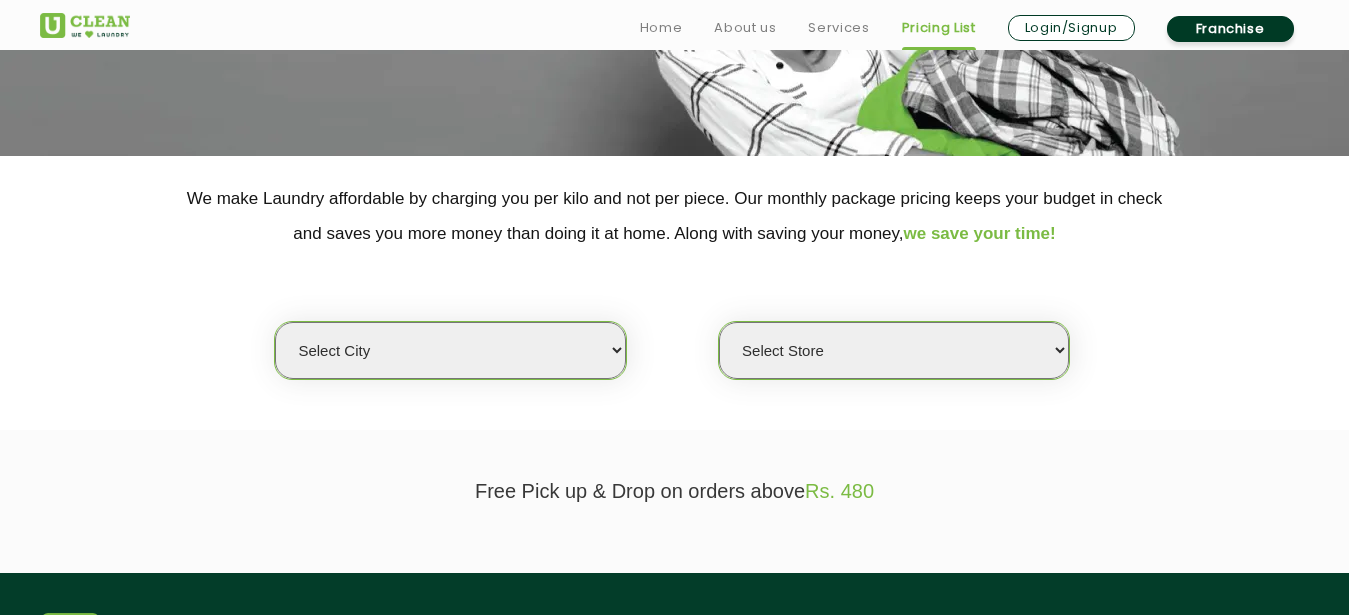 select on "16" 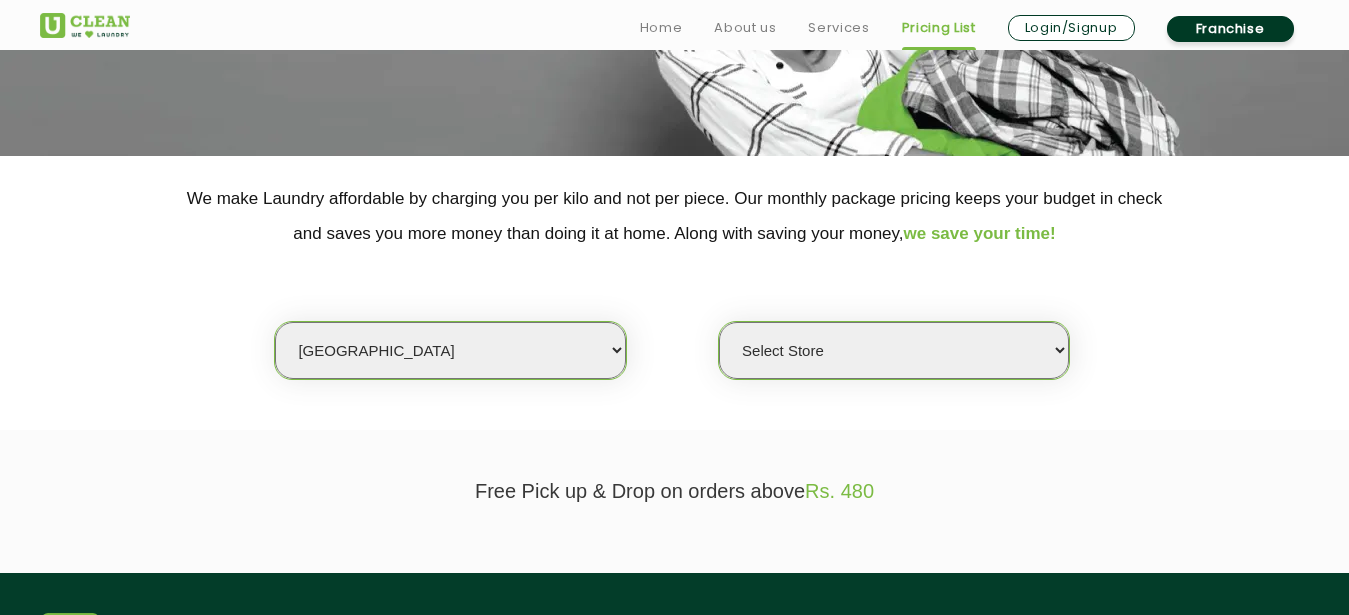 click on "[GEOGRAPHIC_DATA]" at bounding box center (0, 0) 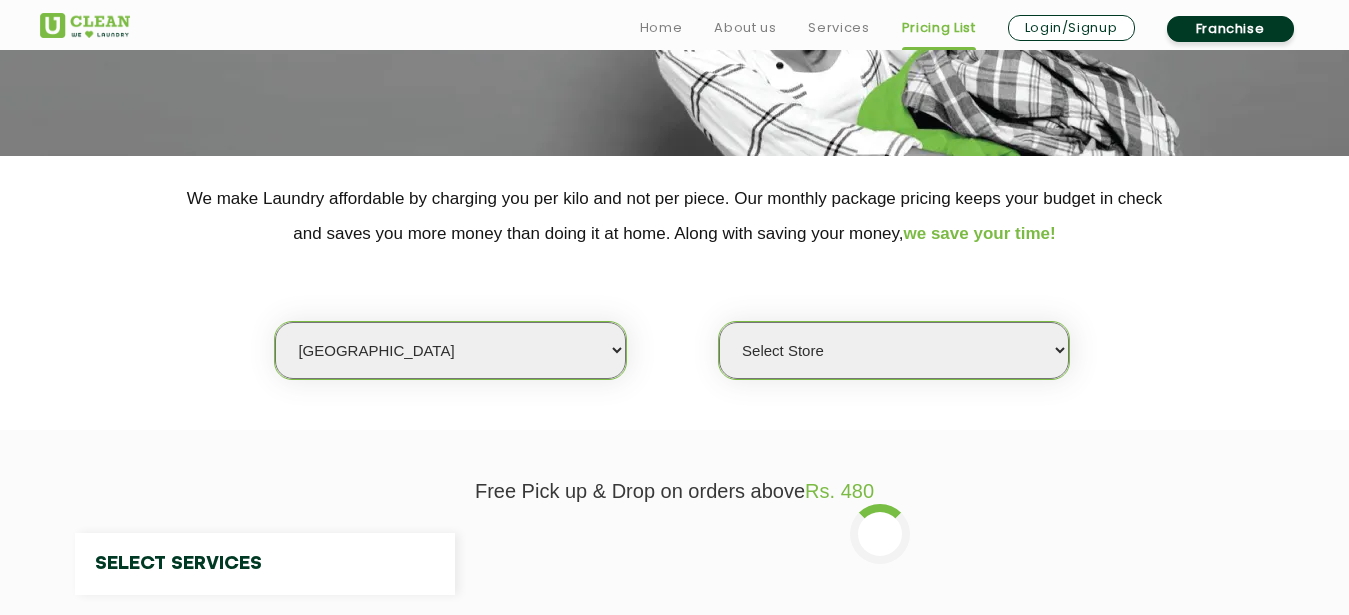 select on "0" 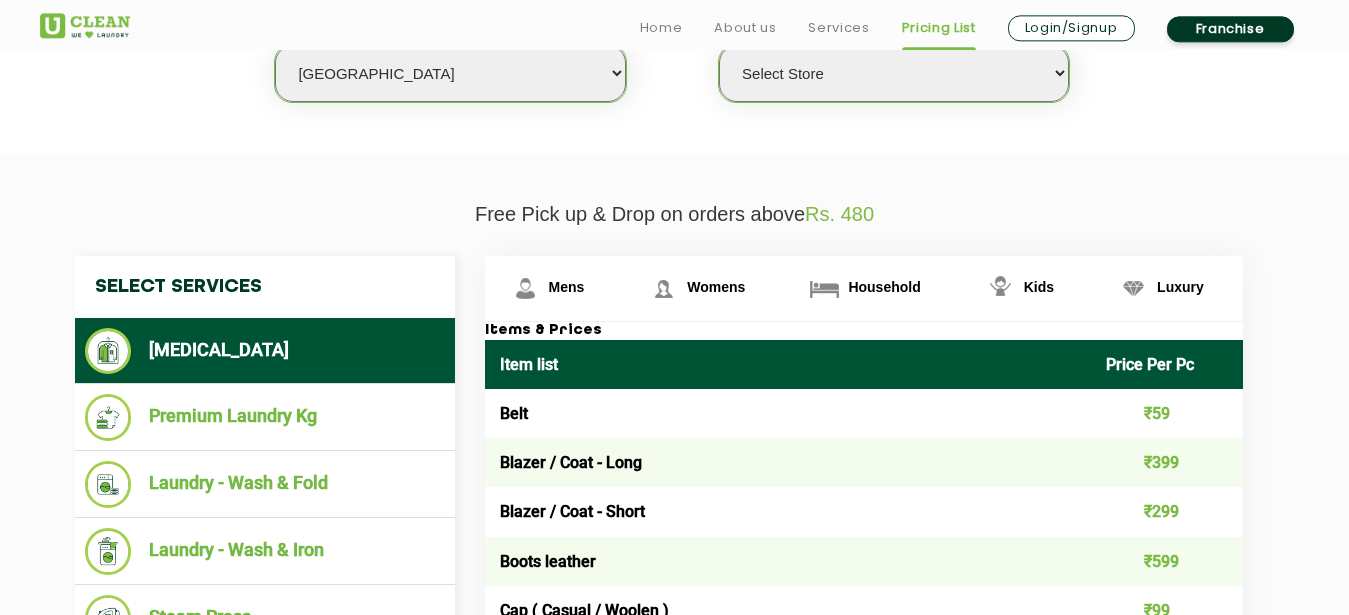 scroll, scrollTop: 612, scrollLeft: 0, axis: vertical 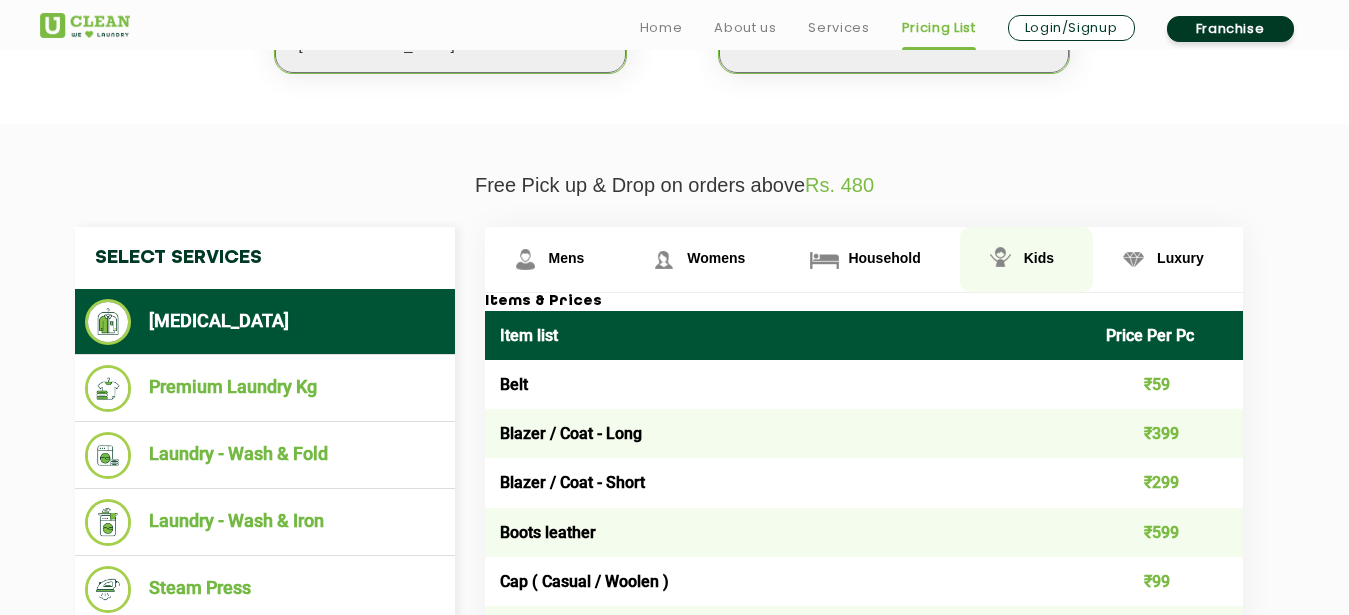 click on "Kids" at bounding box center (567, 258) 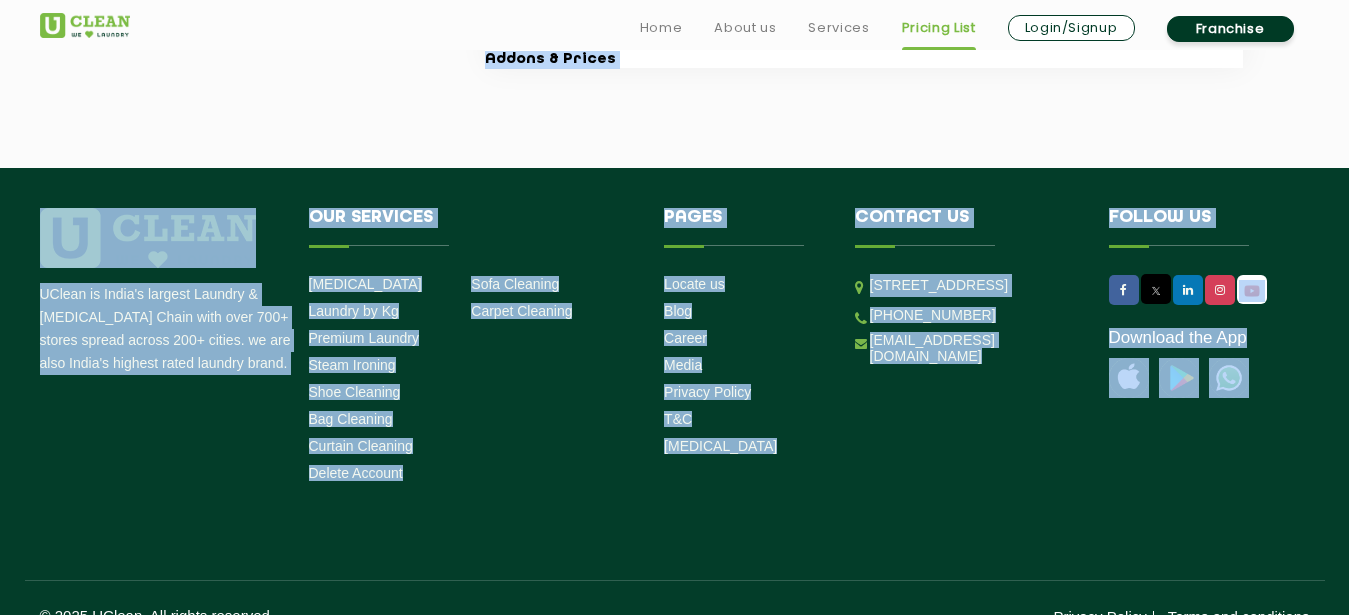scroll, scrollTop: 2384, scrollLeft: 0, axis: vertical 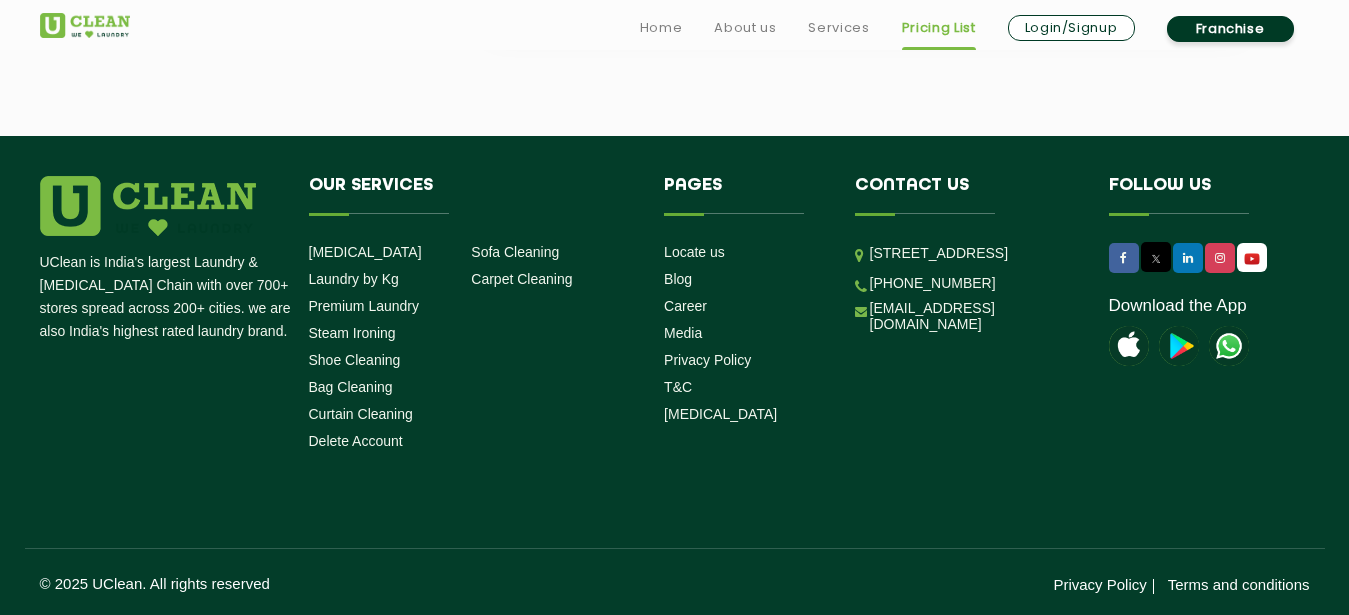 drag, startPoint x: 499, startPoint y: 330, endPoint x: 1150, endPoint y: 85, distance: 695.57605 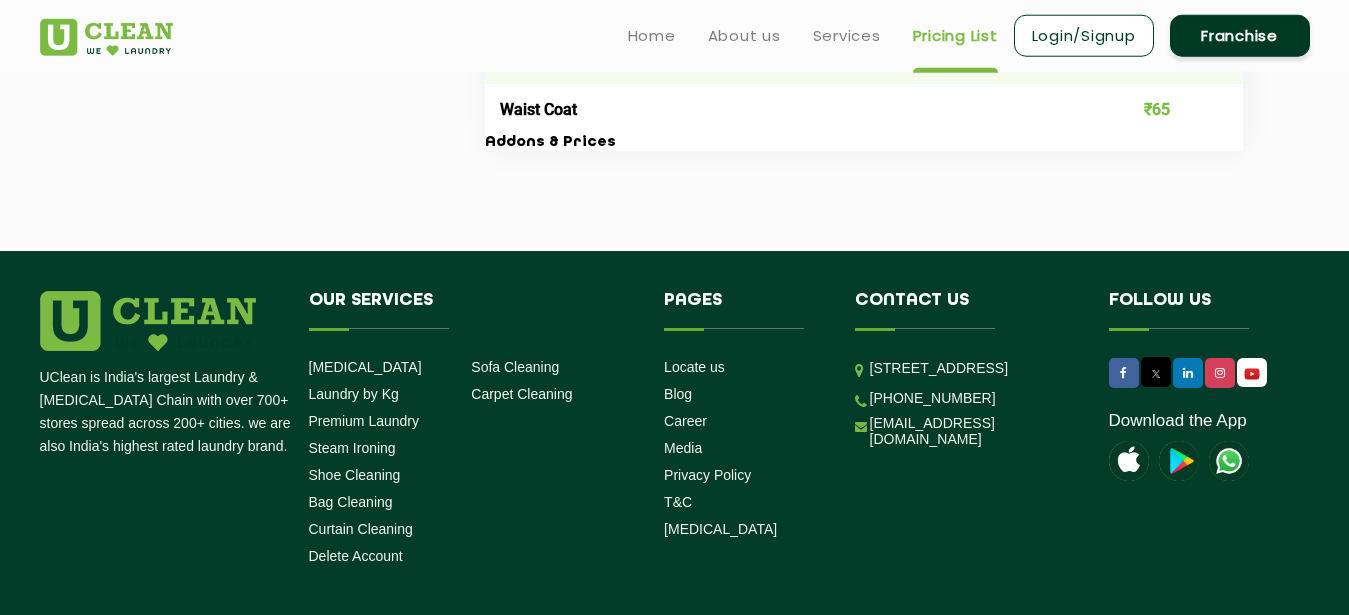 scroll, scrollTop: 2180, scrollLeft: 0, axis: vertical 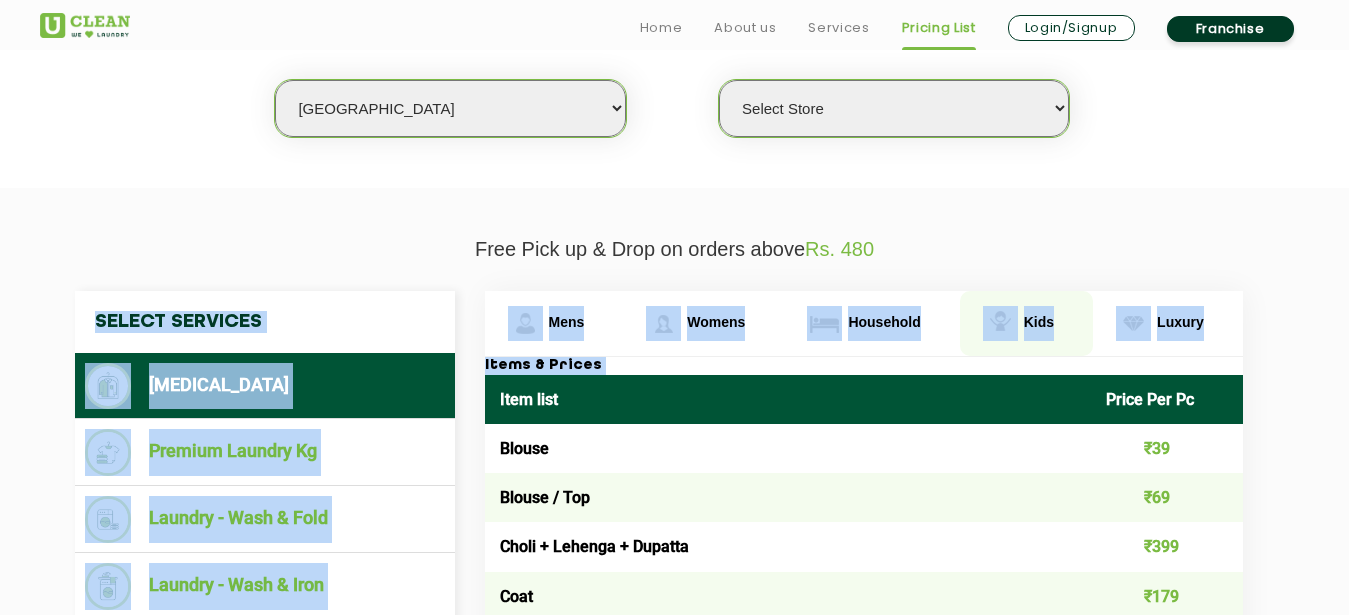 click on "Kids" at bounding box center (1039, 322) 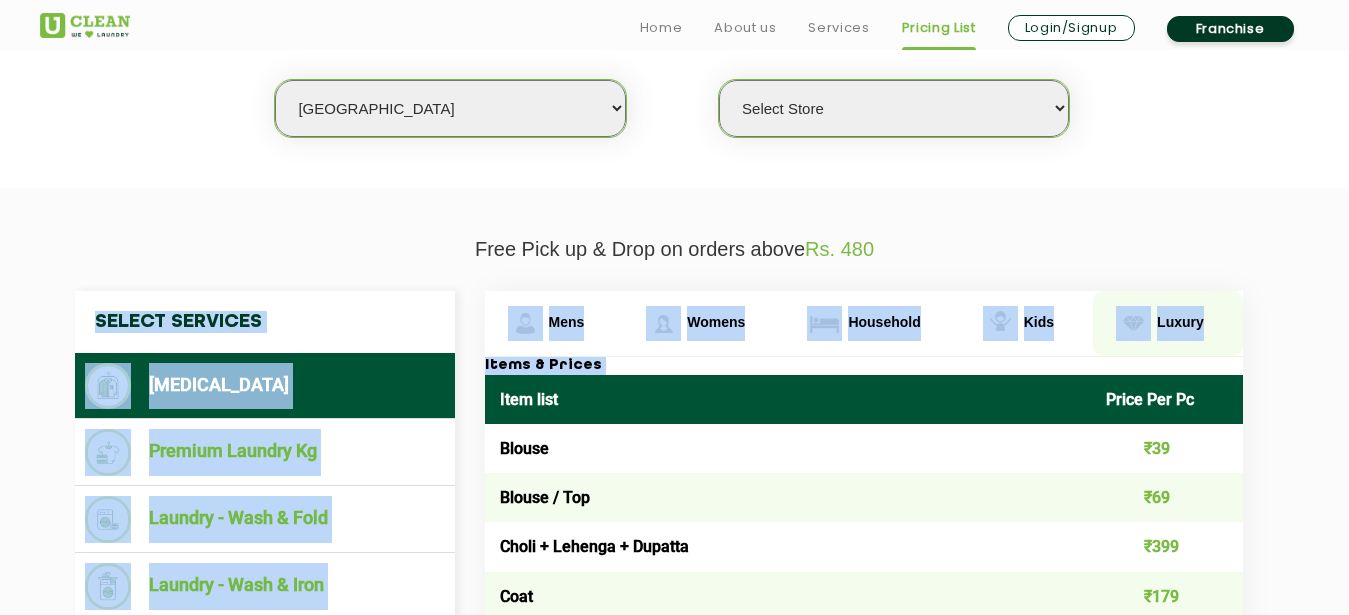 click on "Luxury" at bounding box center [554, 323] 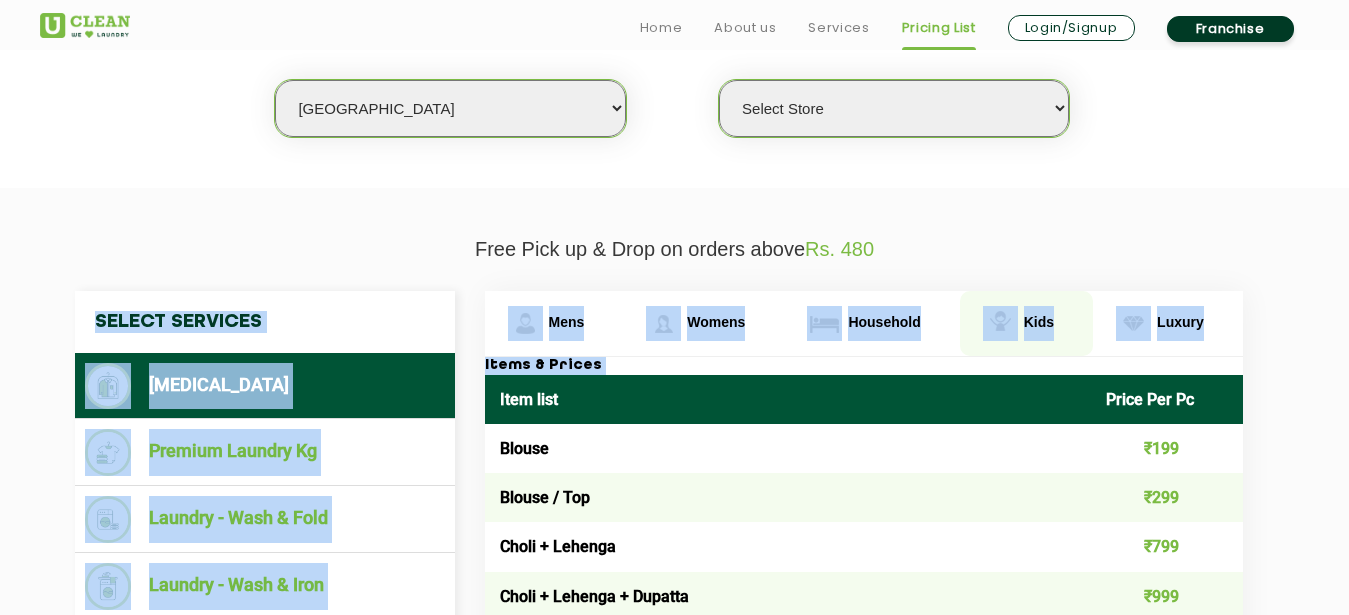 click on "Kids" at bounding box center [567, 322] 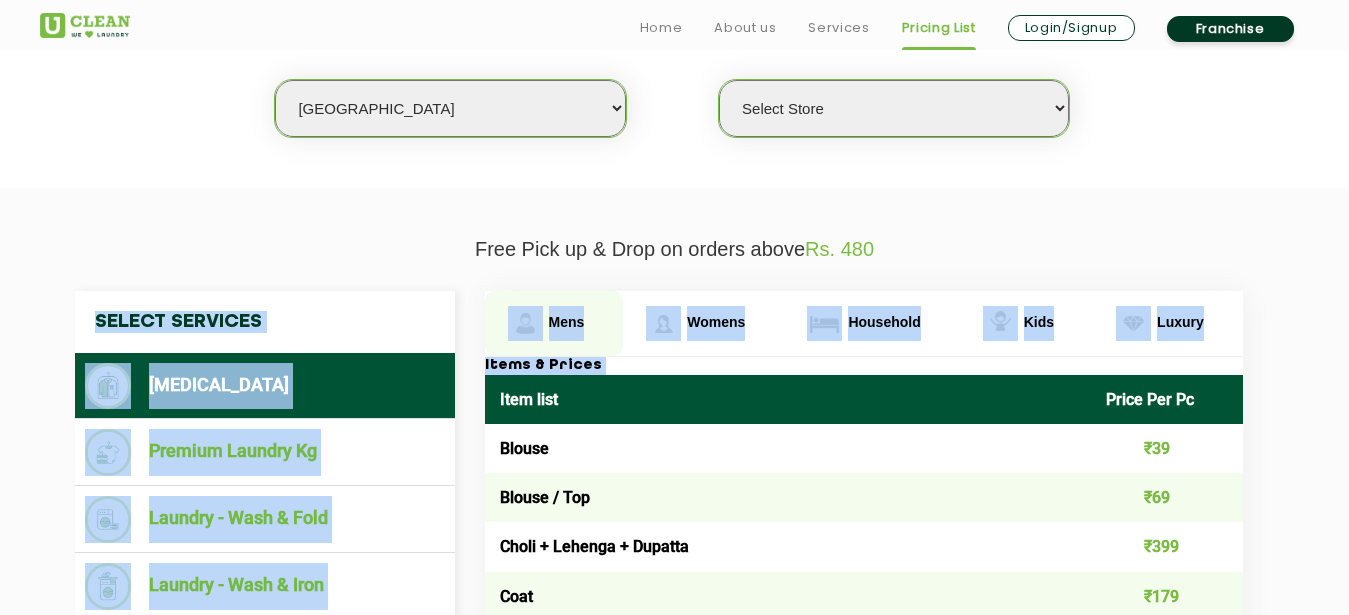 click on "Mens" at bounding box center (554, 323) 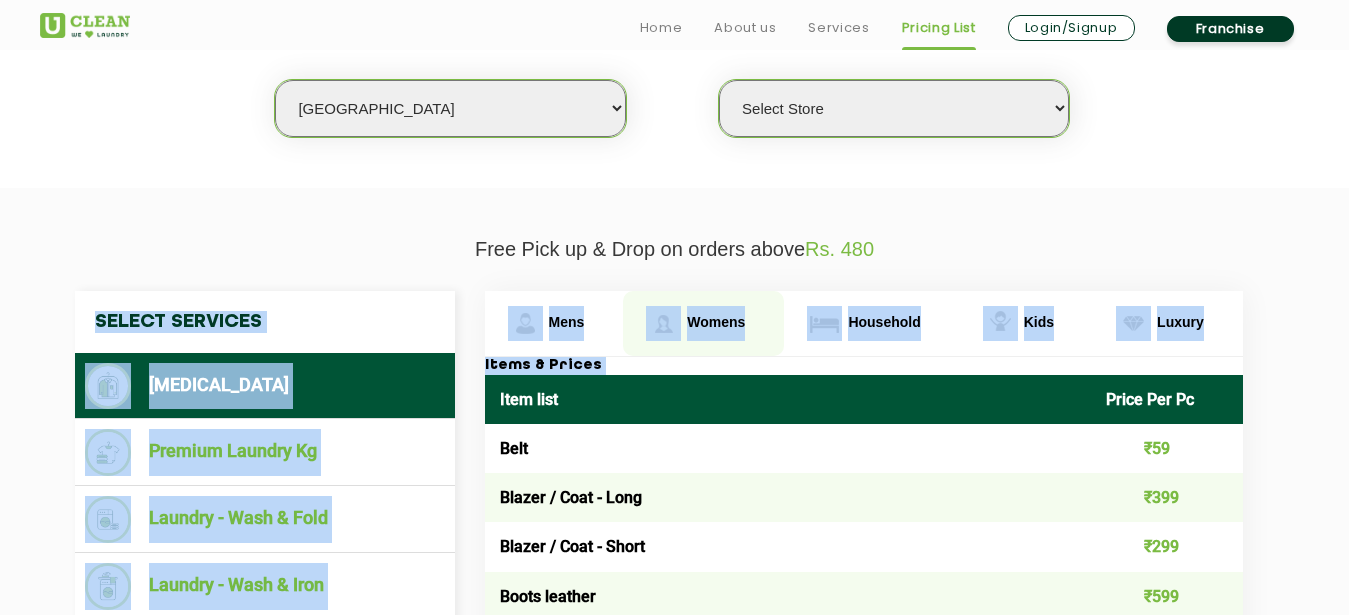 click on "Womens" at bounding box center [554, 323] 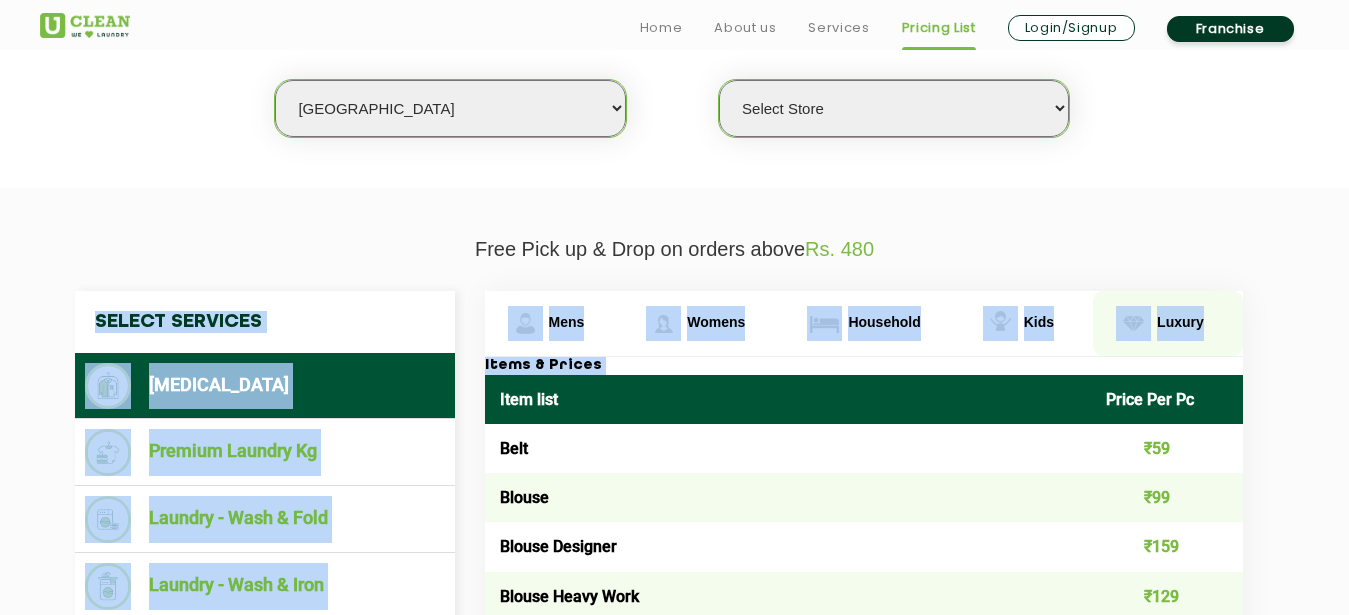 click at bounding box center (525, 323) 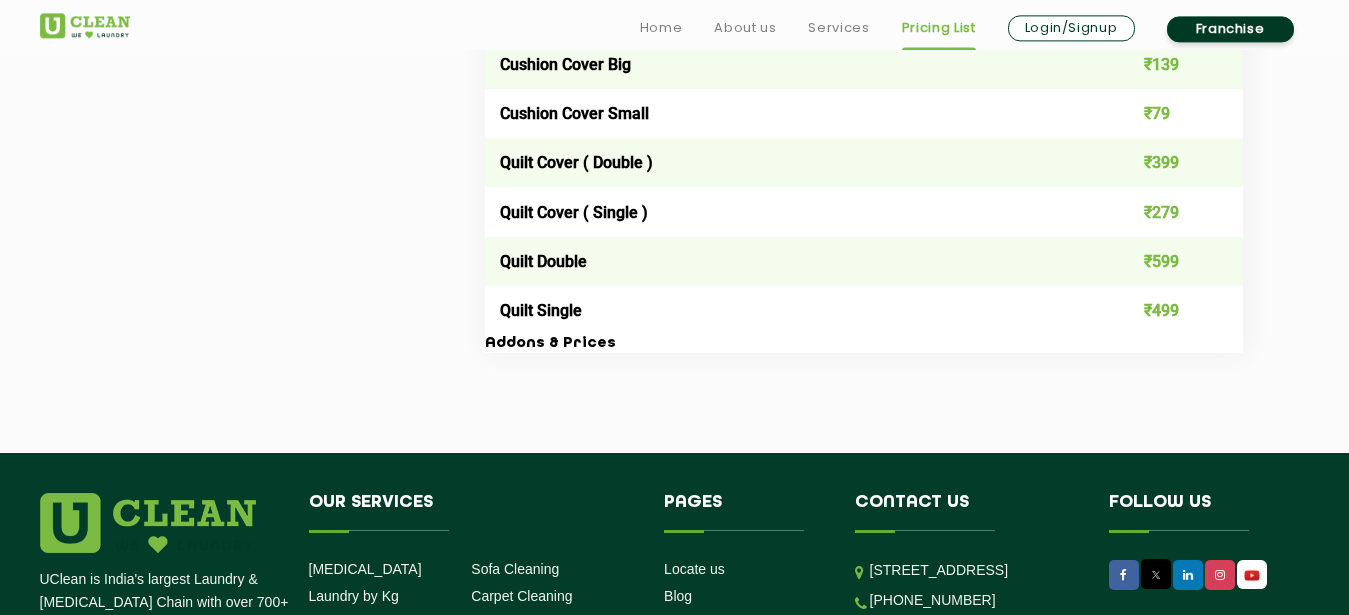 scroll, scrollTop: 3506, scrollLeft: 0, axis: vertical 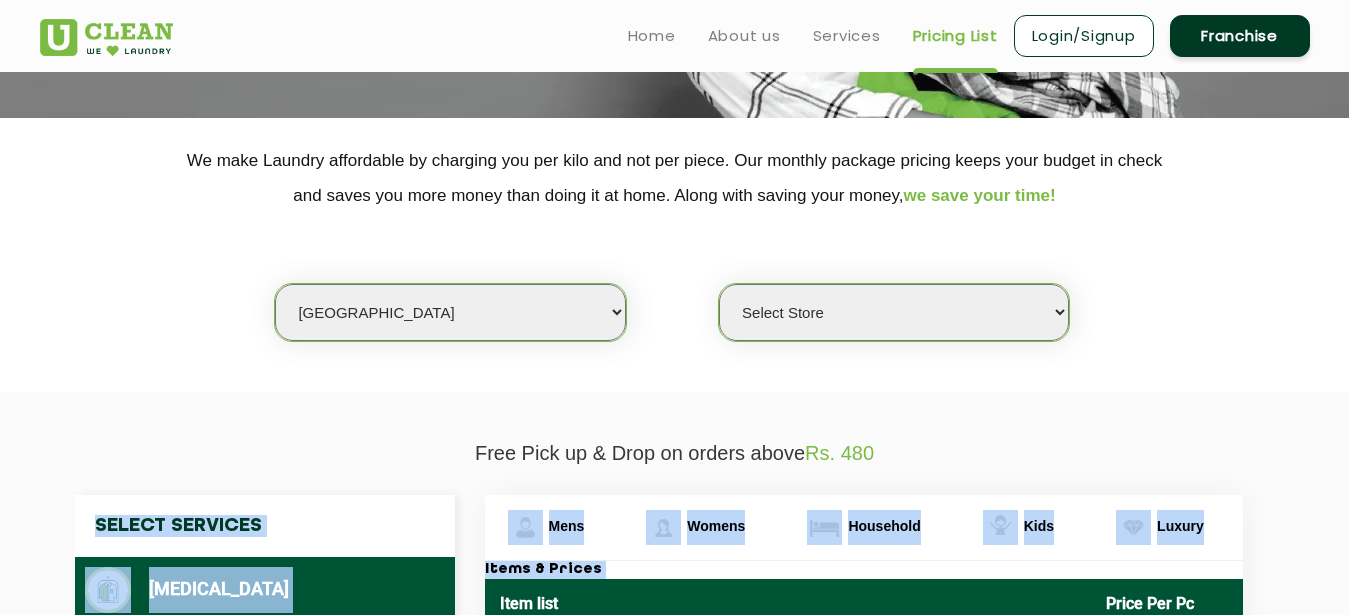 select on "149" 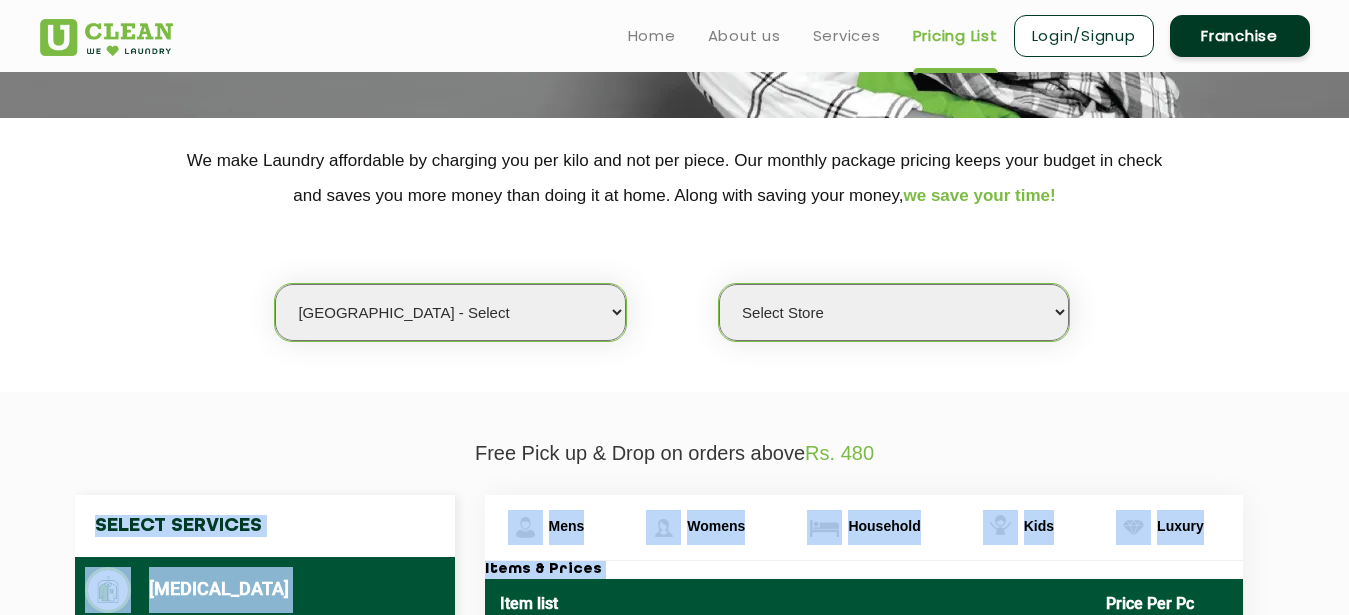 click on "[GEOGRAPHIC_DATA] - Select" at bounding box center [0, 0] 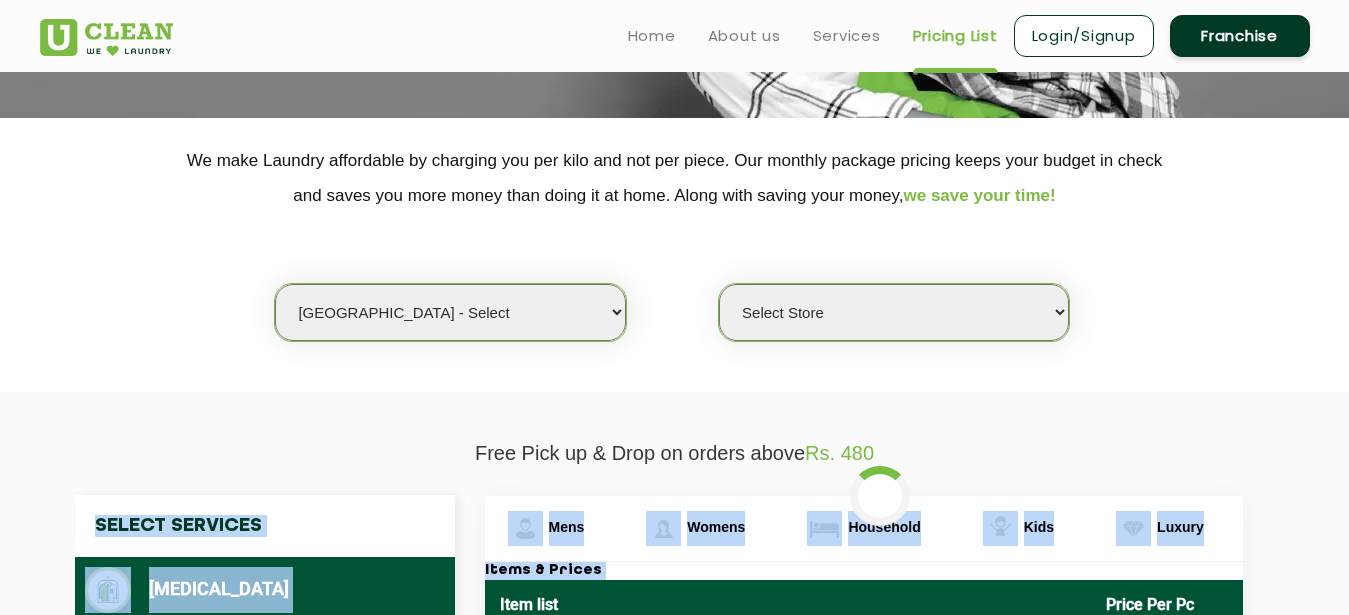 select on "0" 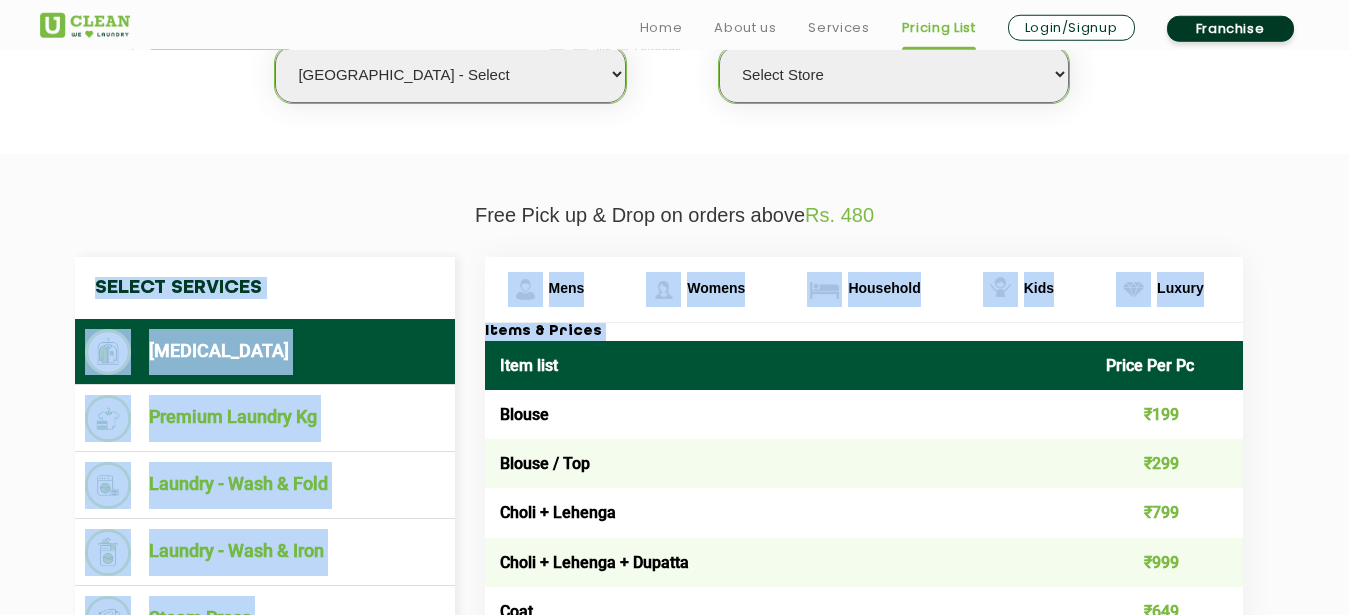 scroll, scrollTop: 752, scrollLeft: 0, axis: vertical 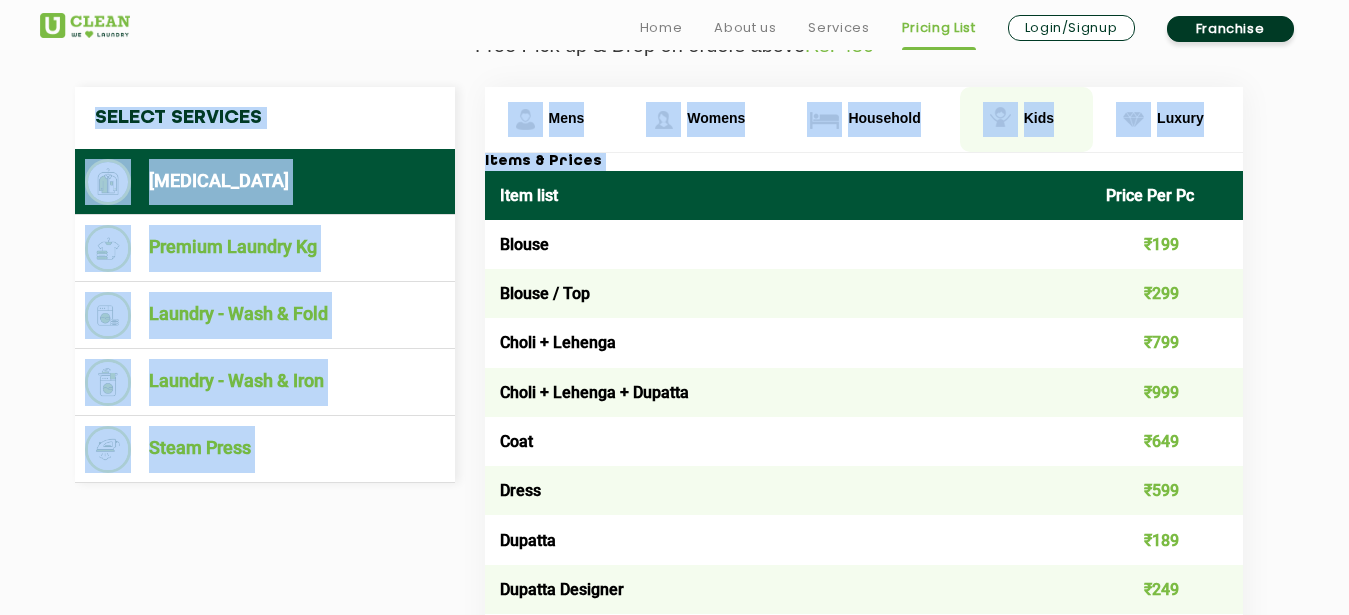 click on "Kids" at bounding box center (554, 119) 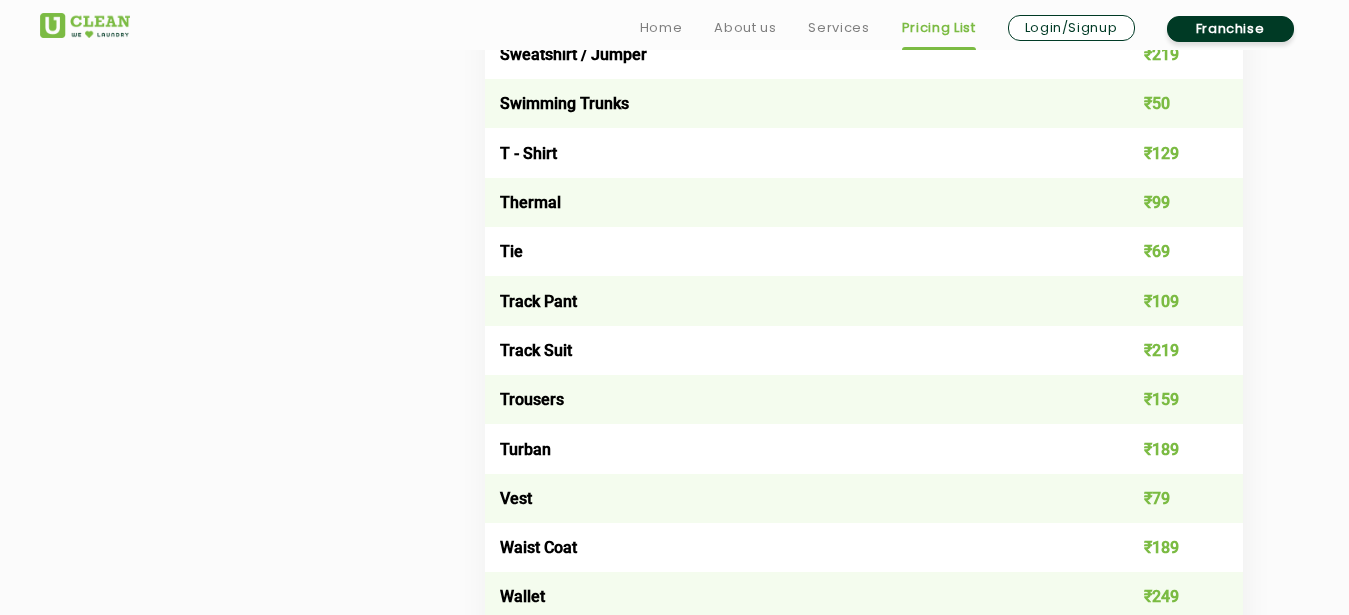 scroll, scrollTop: 4016, scrollLeft: 0, axis: vertical 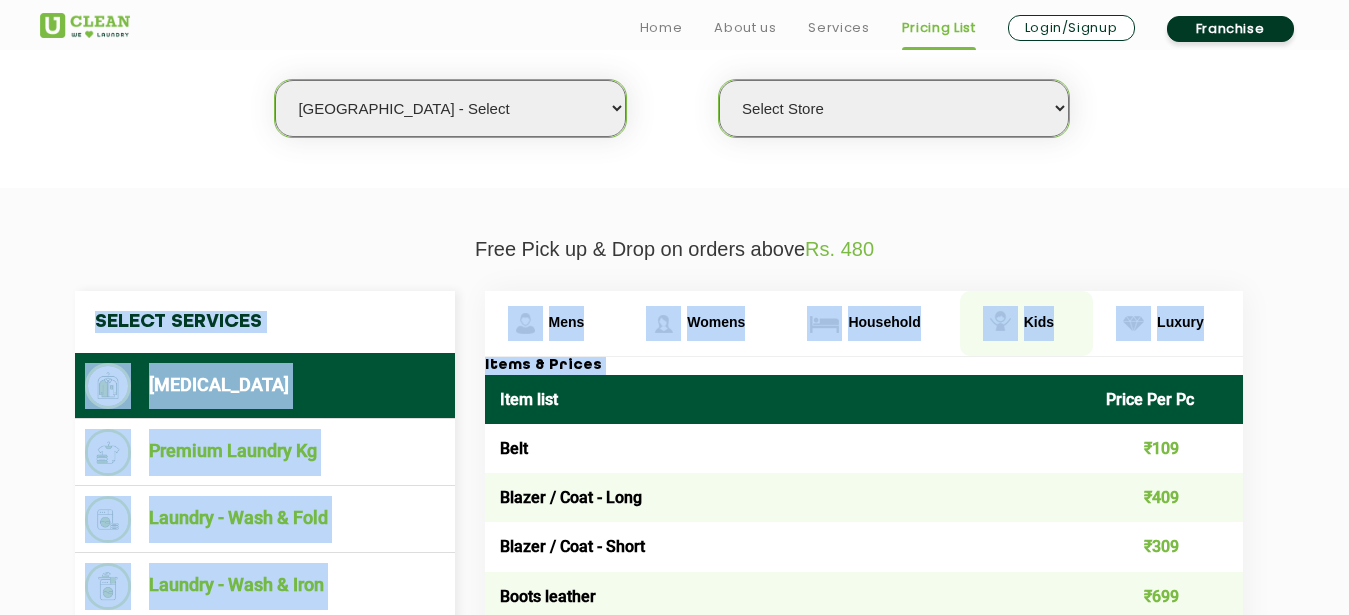 click at bounding box center [1000, 323] 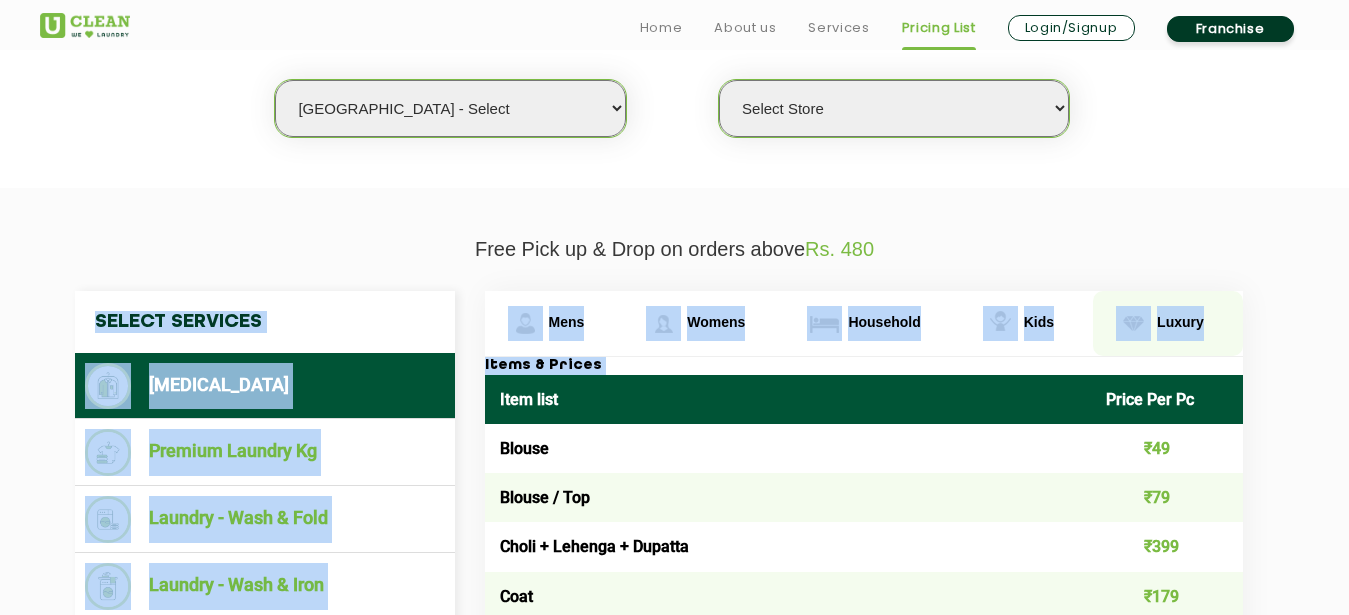 click on "Luxury" at bounding box center (567, 322) 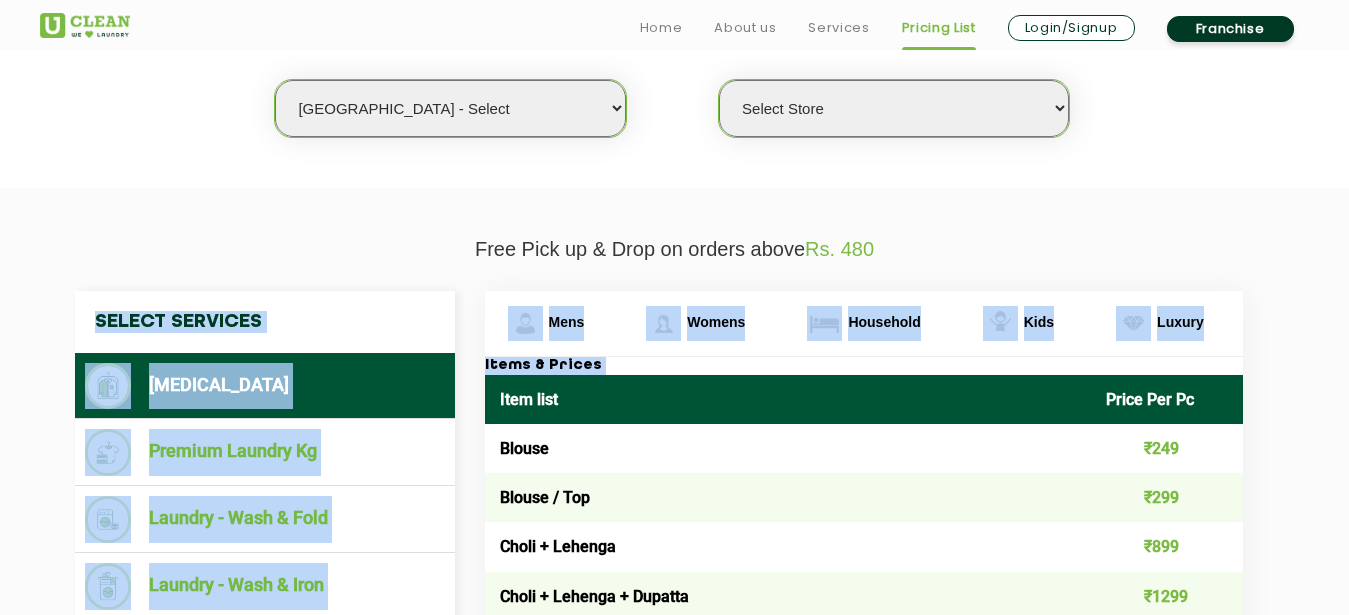 select on "37" 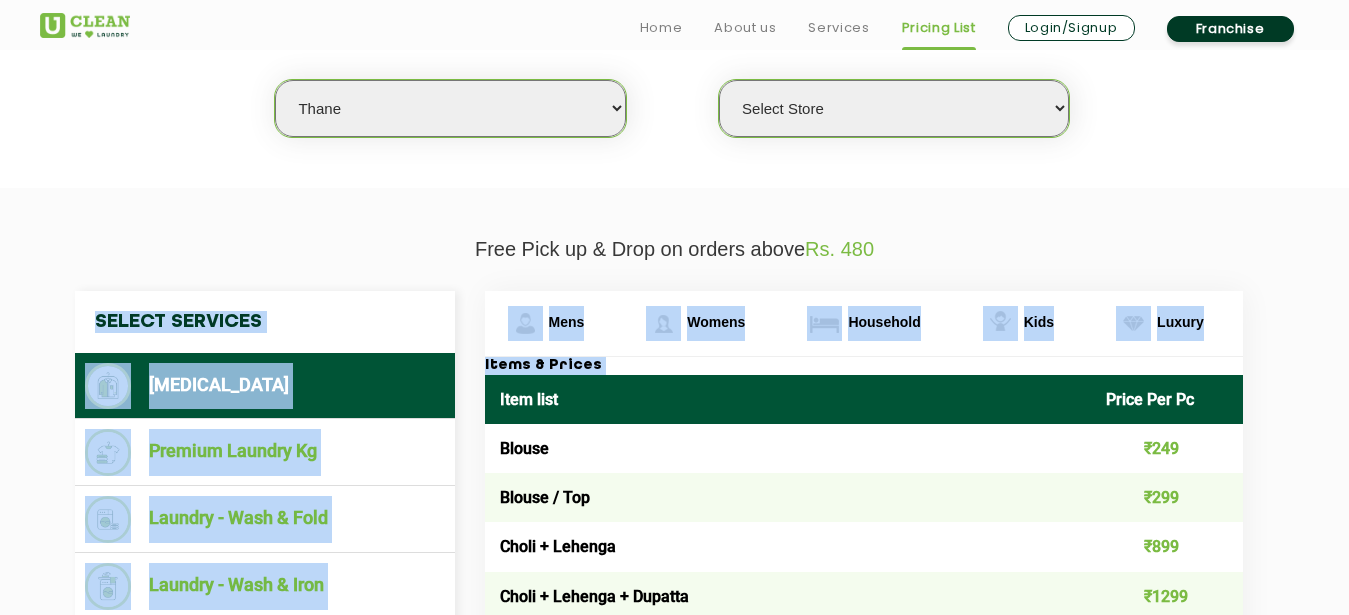 click on "Thane" at bounding box center (0, 0) 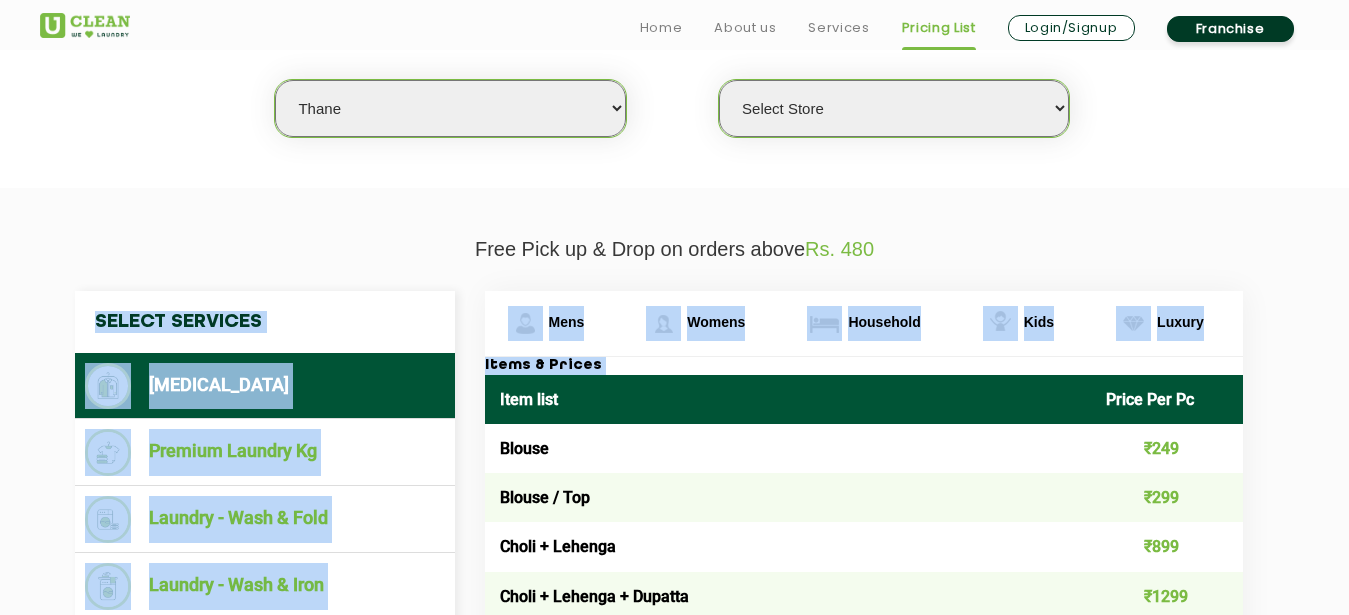 select on "0" 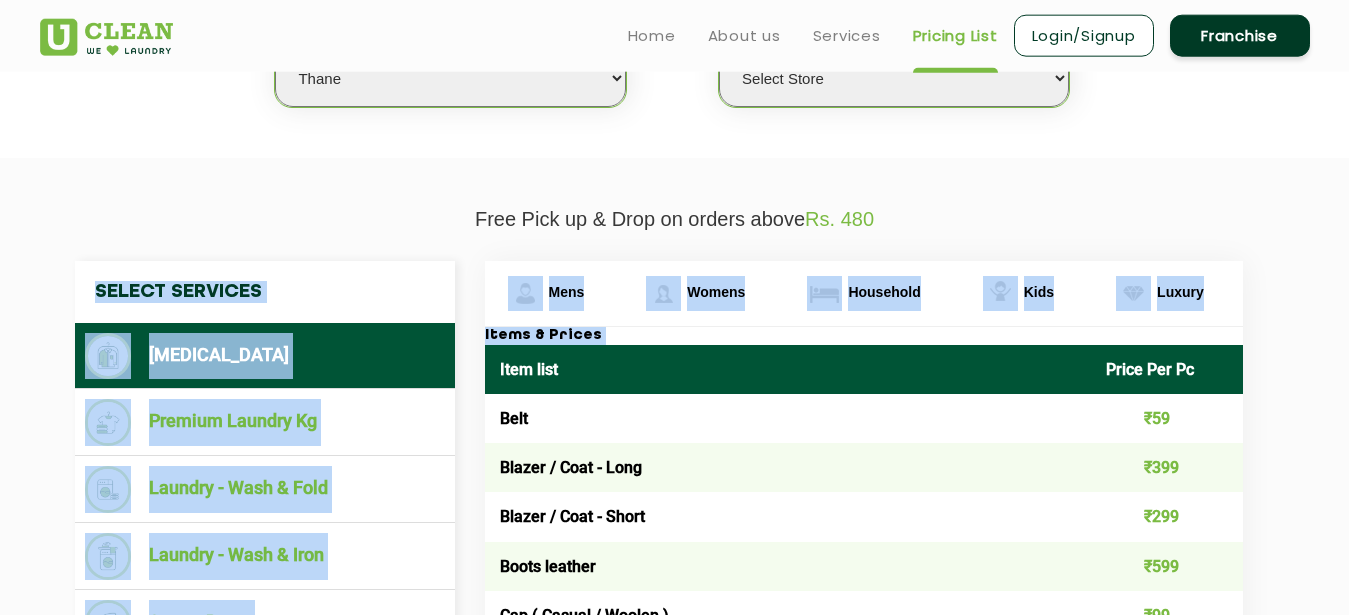 scroll, scrollTop: 0, scrollLeft: 0, axis: both 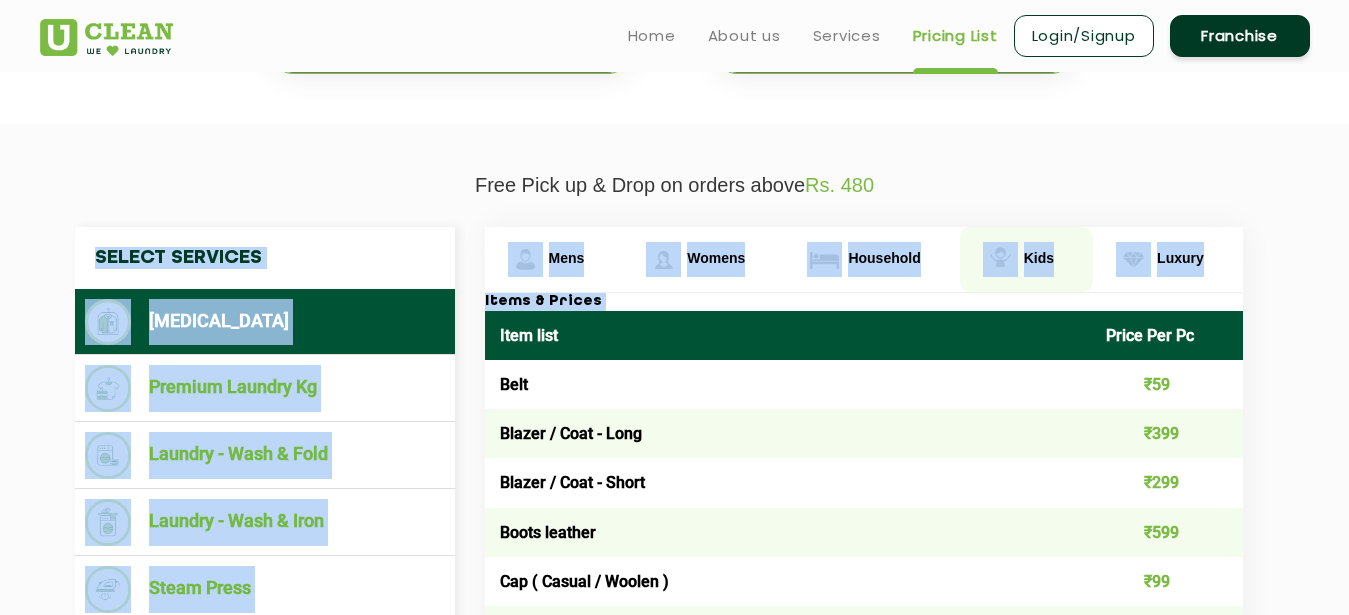 click on "Kids" at bounding box center [567, 258] 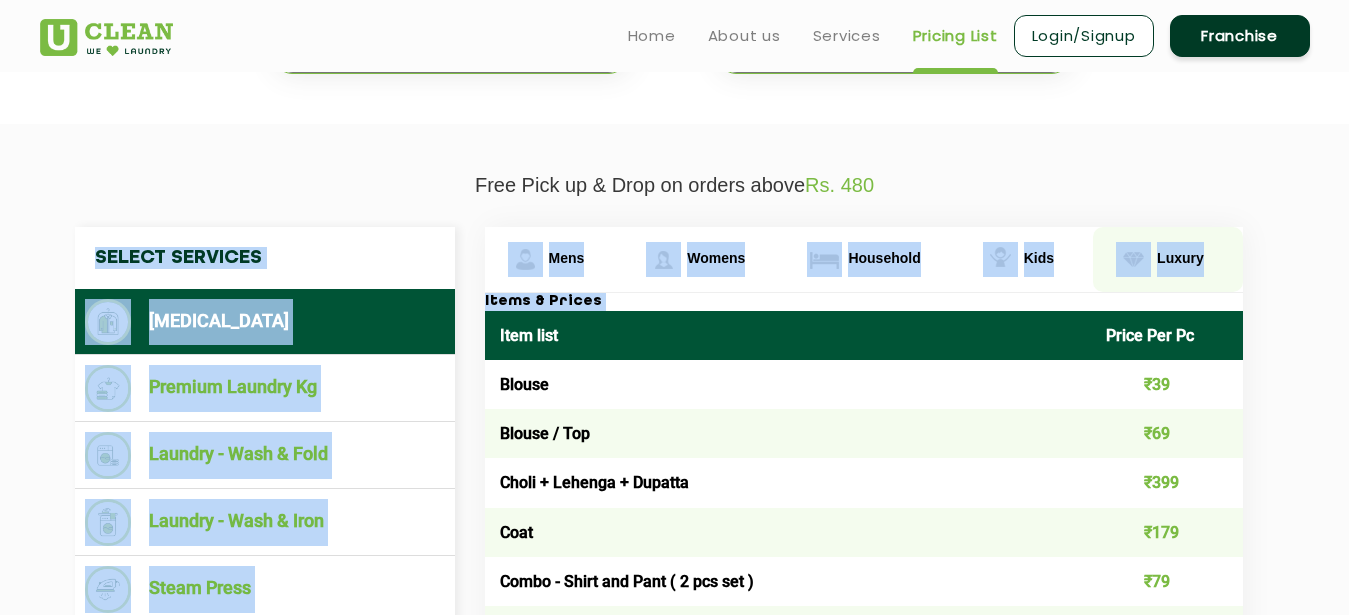 click on "Luxury" at bounding box center (554, 259) 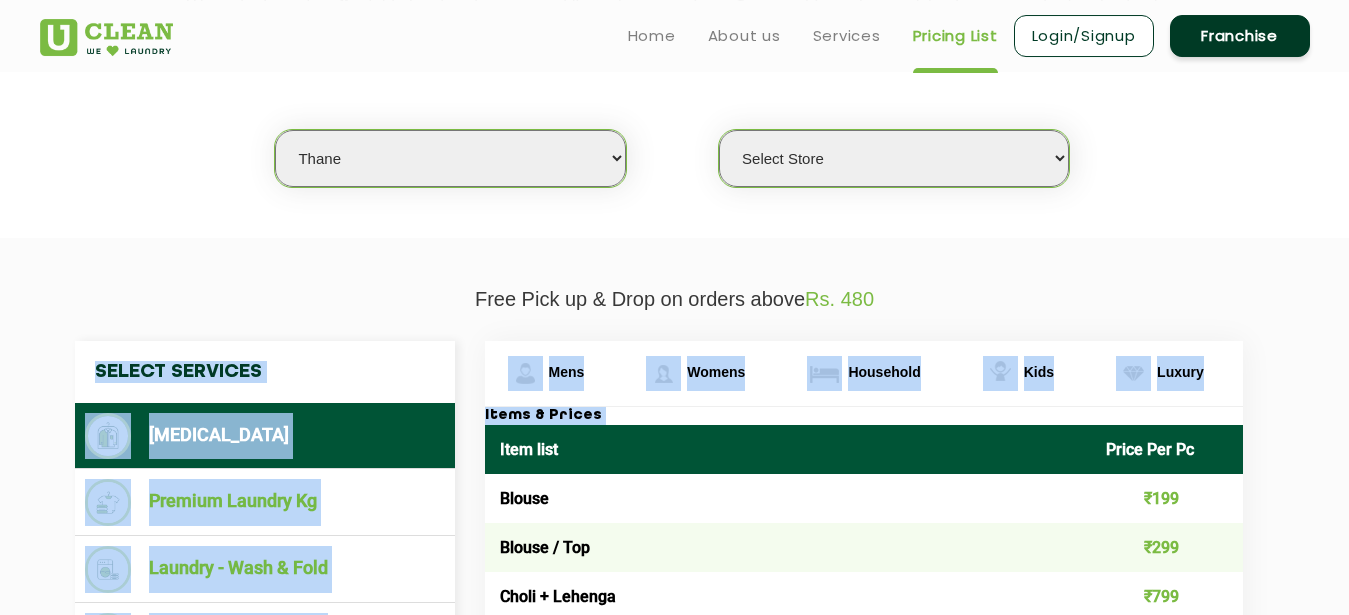 scroll, scrollTop: 408, scrollLeft: 0, axis: vertical 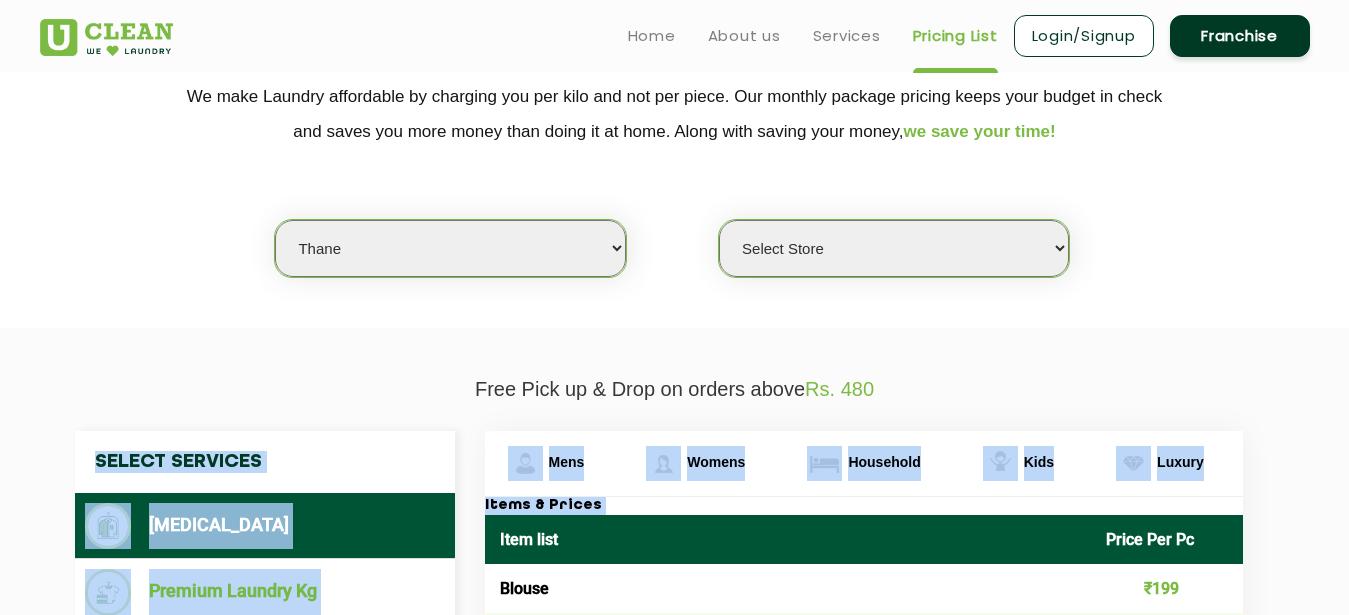 select on "50" 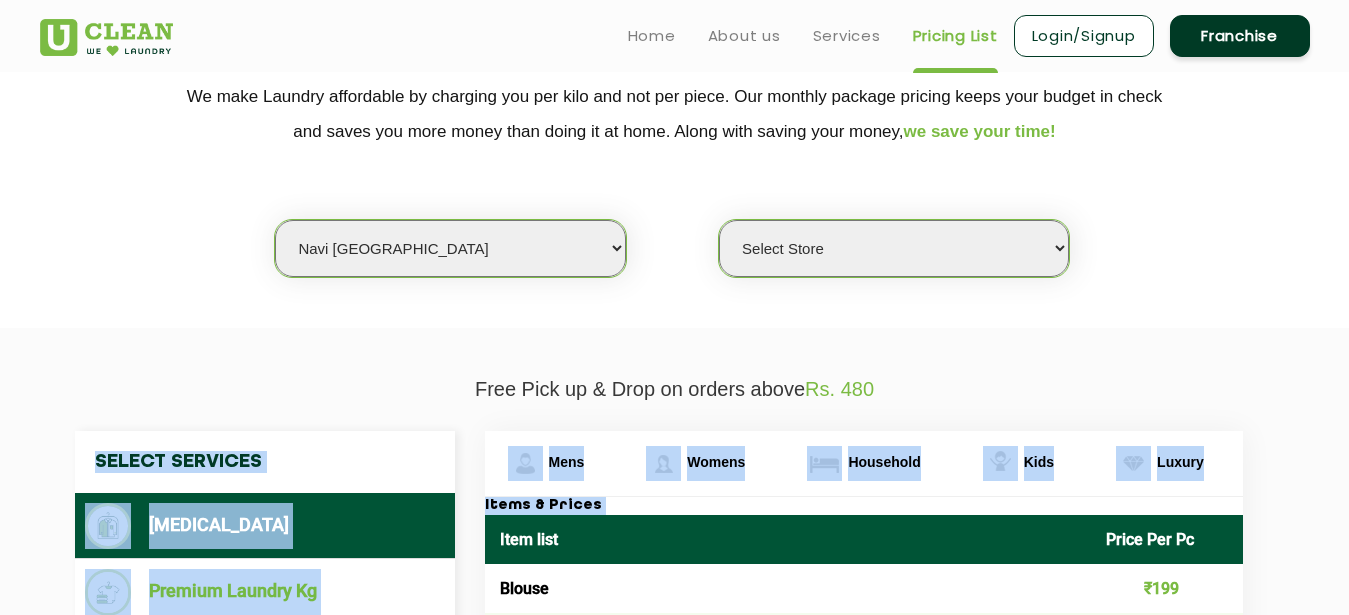 click on "Navi [GEOGRAPHIC_DATA]" at bounding box center (0, 0) 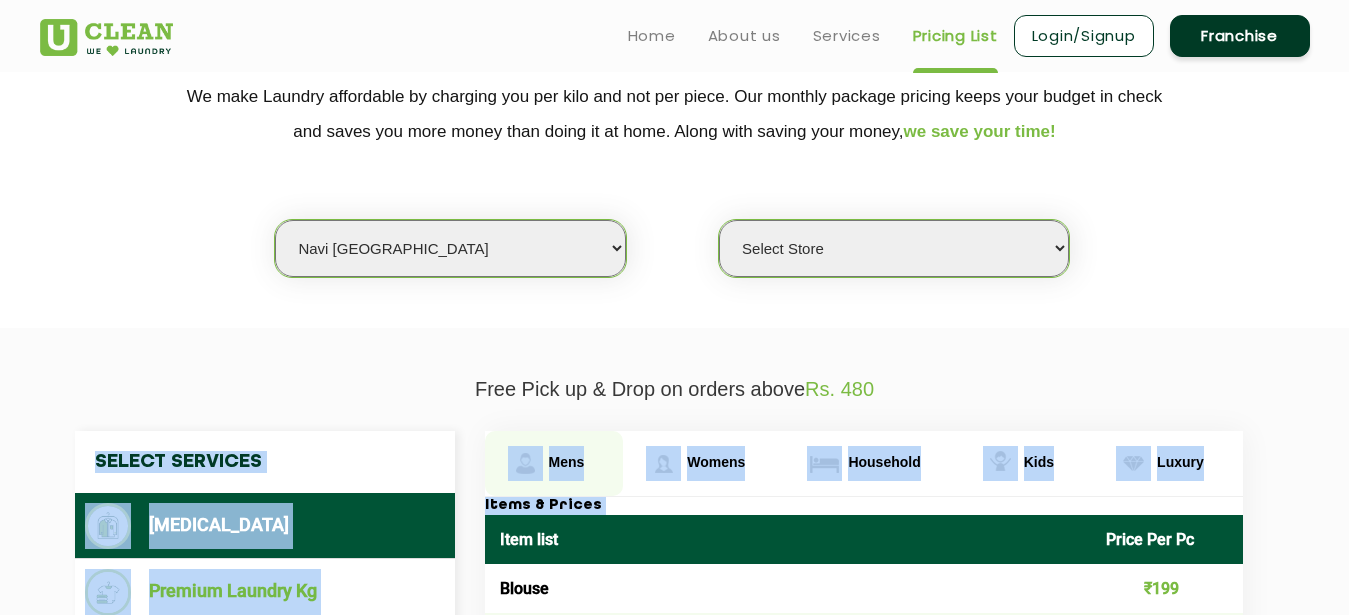 select on "0" 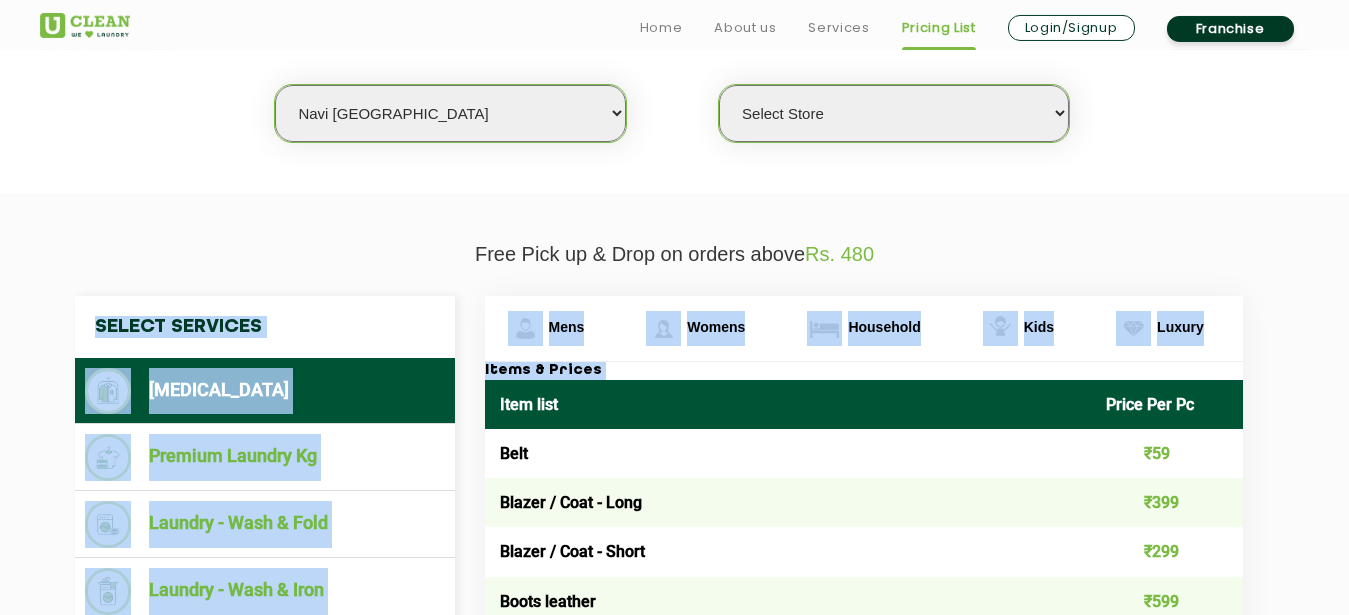 scroll, scrollTop: 612, scrollLeft: 0, axis: vertical 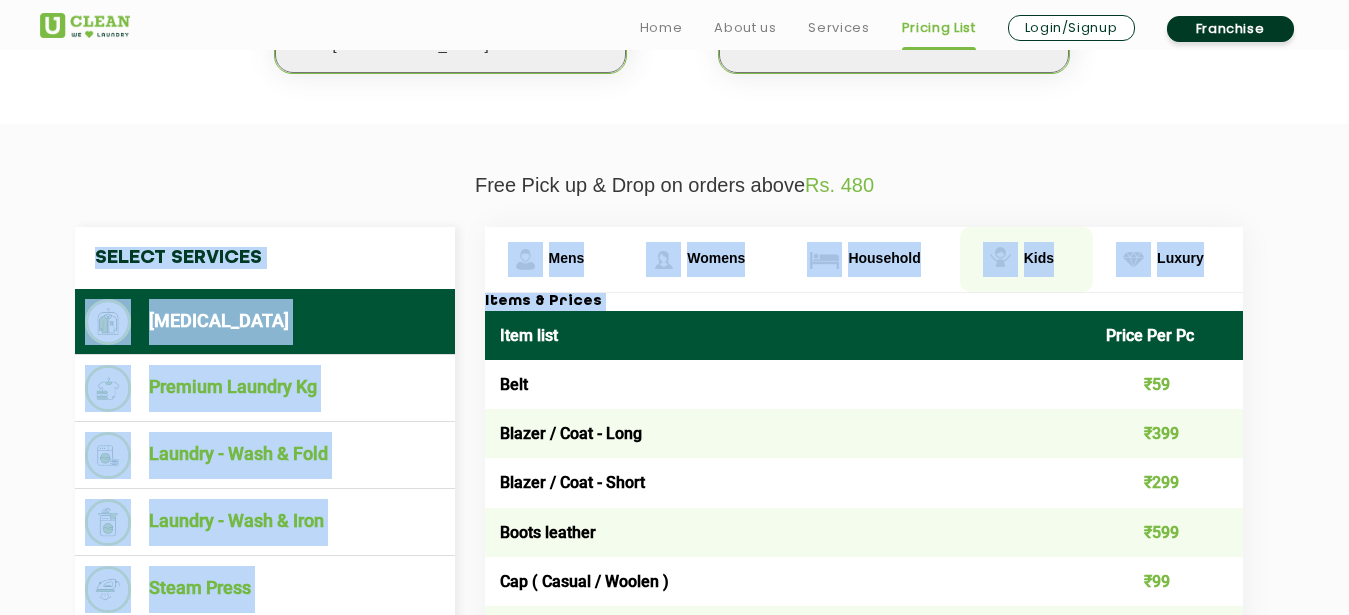click at bounding box center (525, 259) 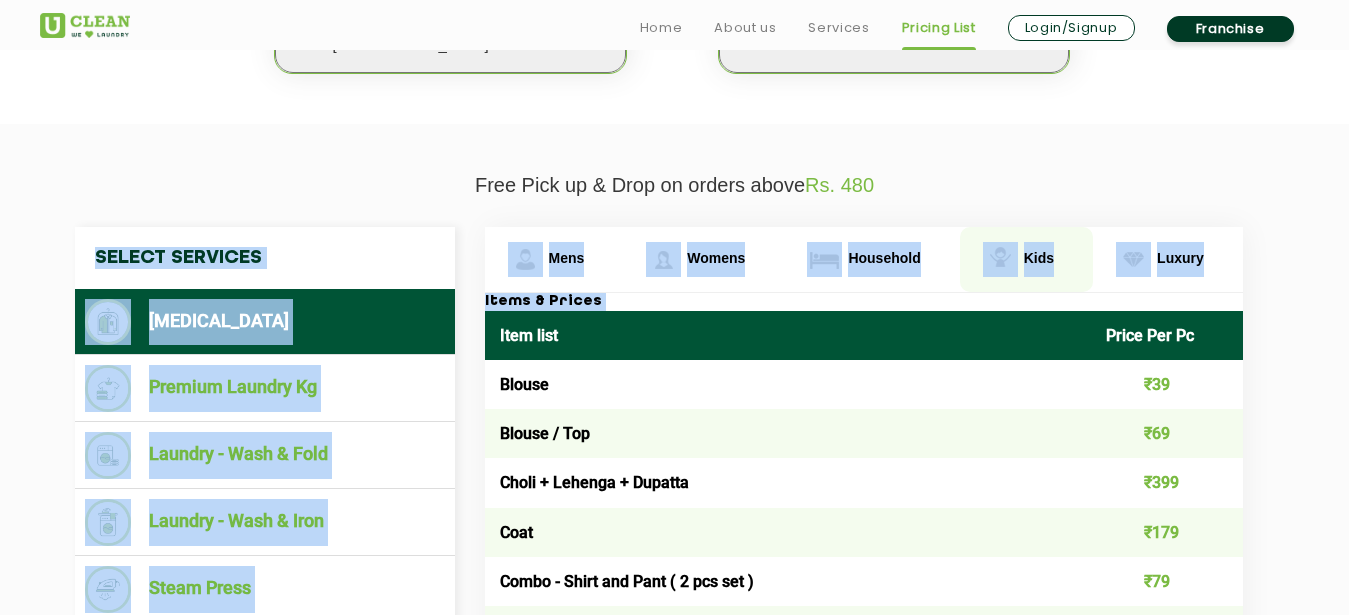 click at bounding box center [1000, 259] 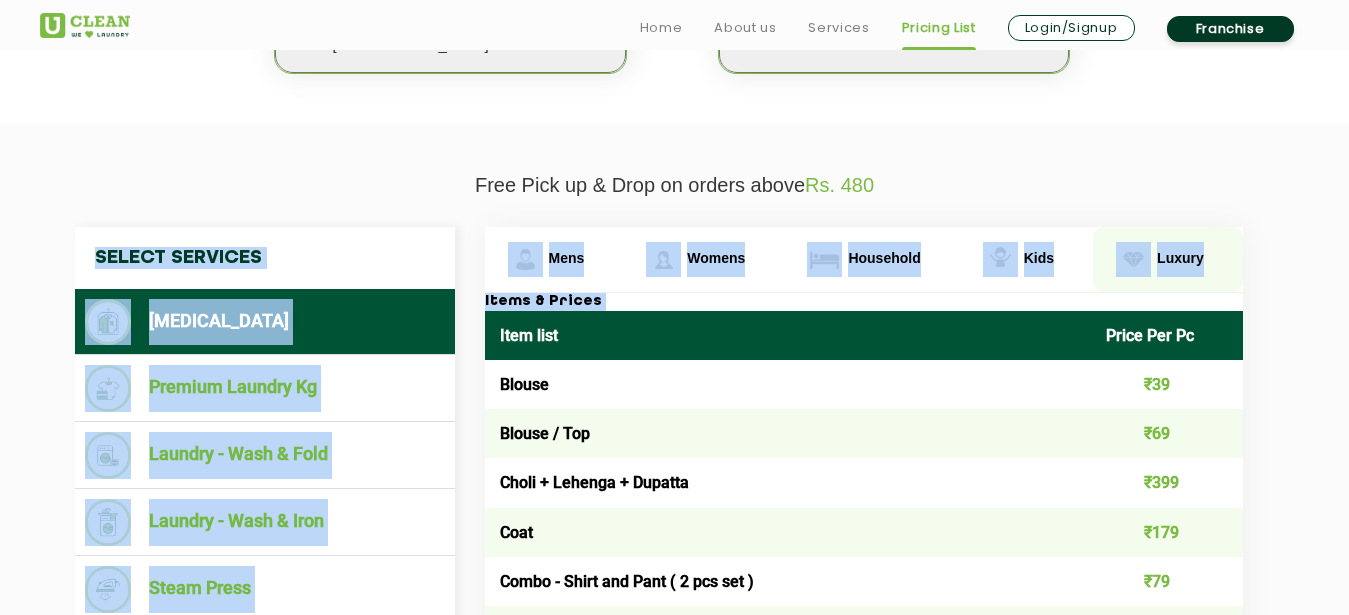 click on "Luxury" at bounding box center [554, 259] 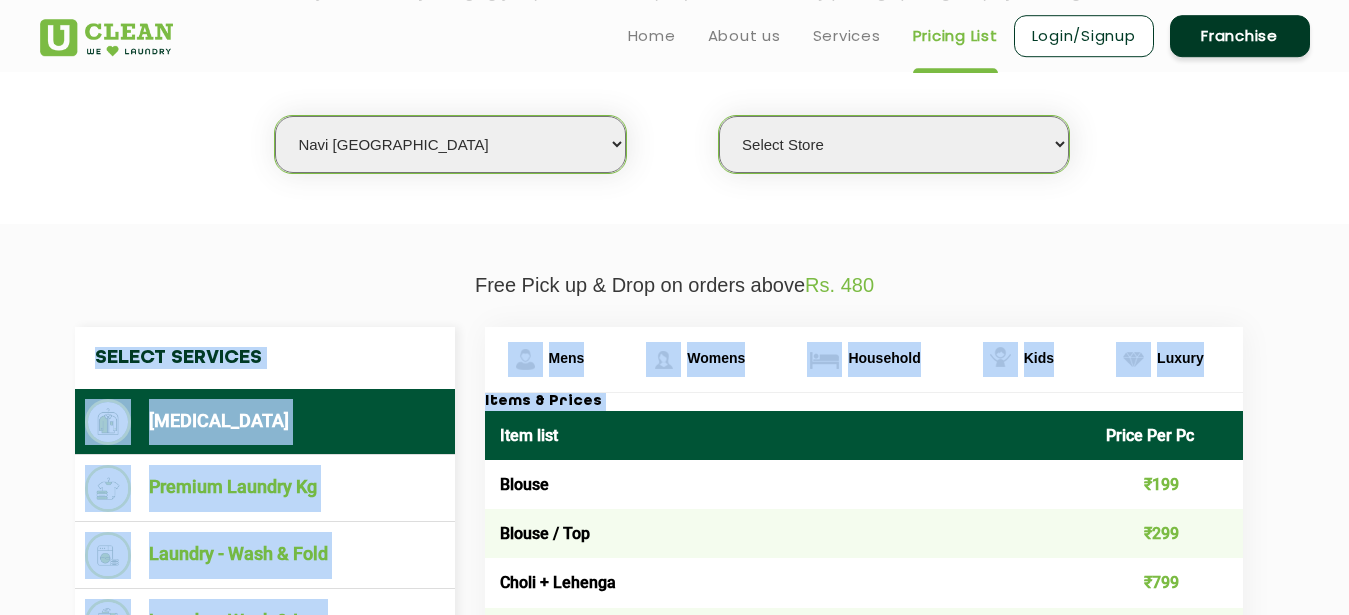 scroll, scrollTop: 510, scrollLeft: 0, axis: vertical 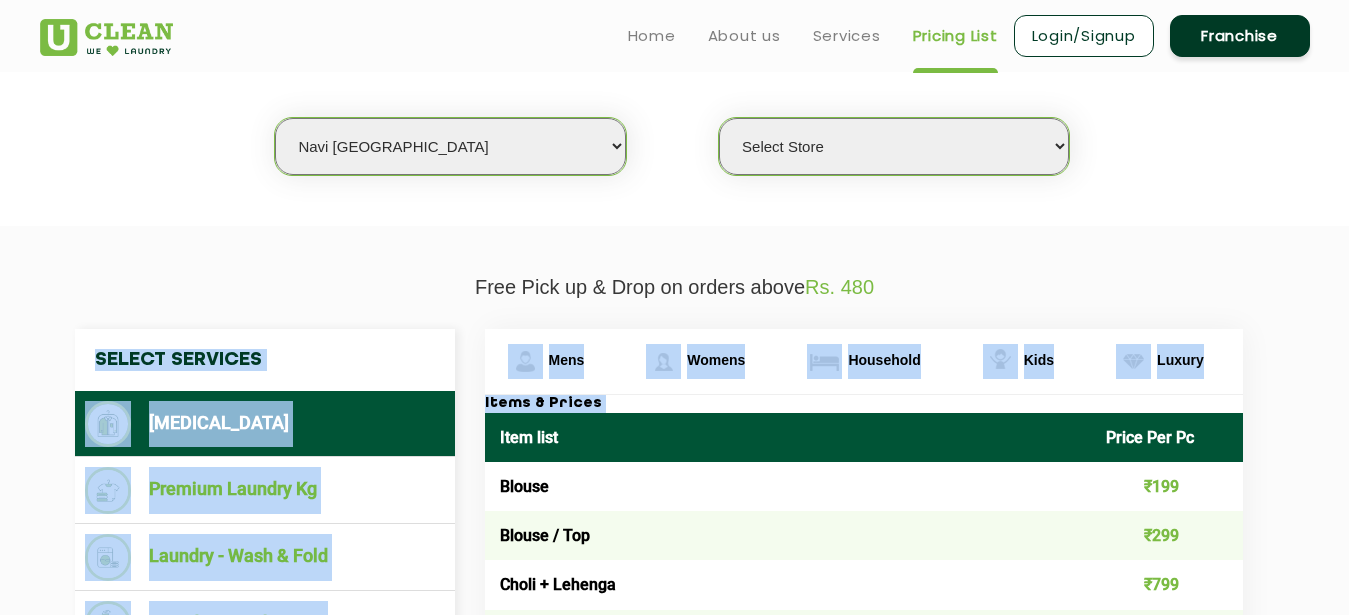 select on "6" 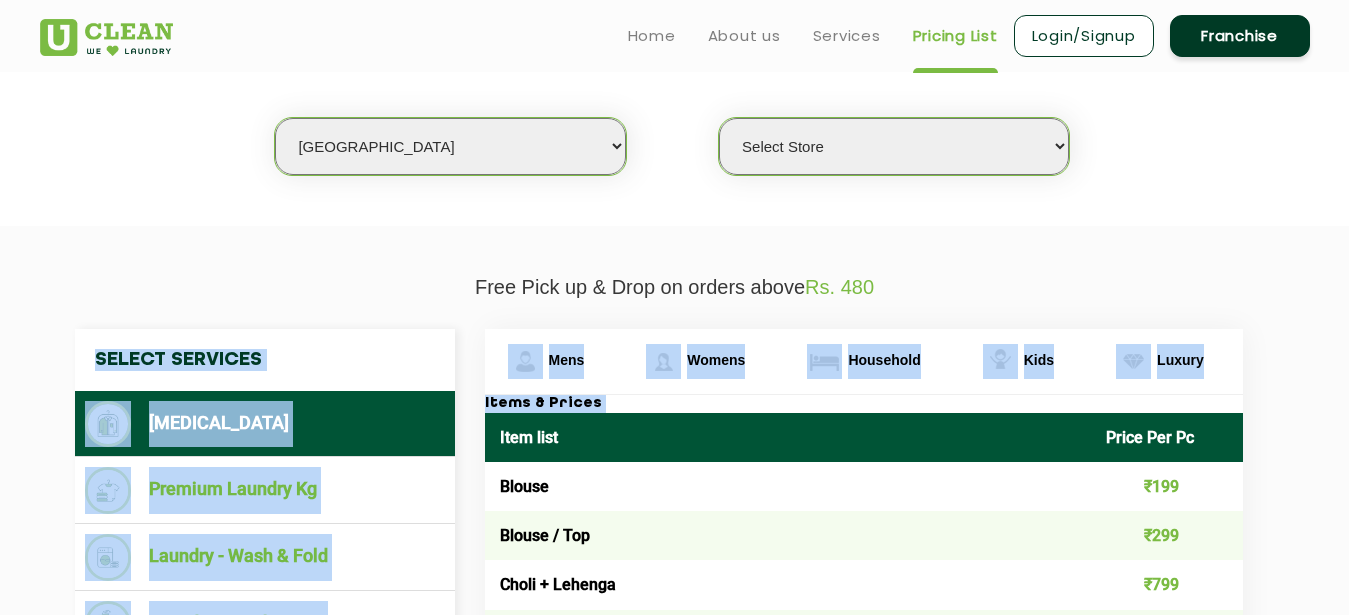 click on "[GEOGRAPHIC_DATA]" at bounding box center [0, 0] 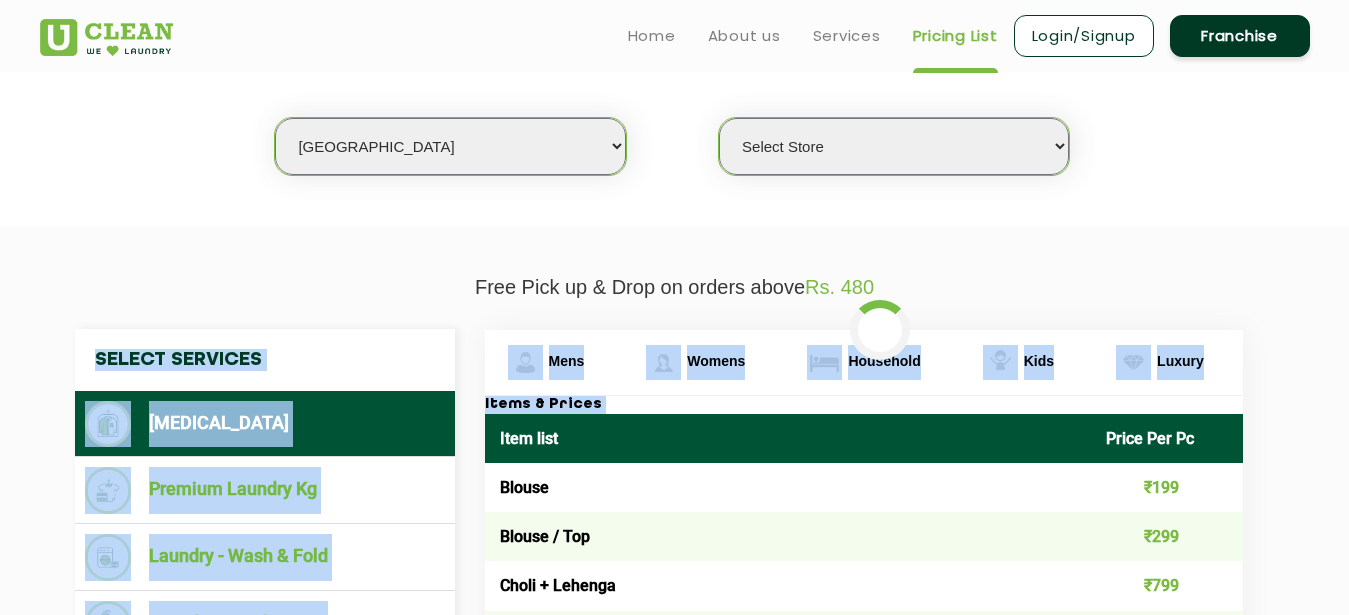 select on "0" 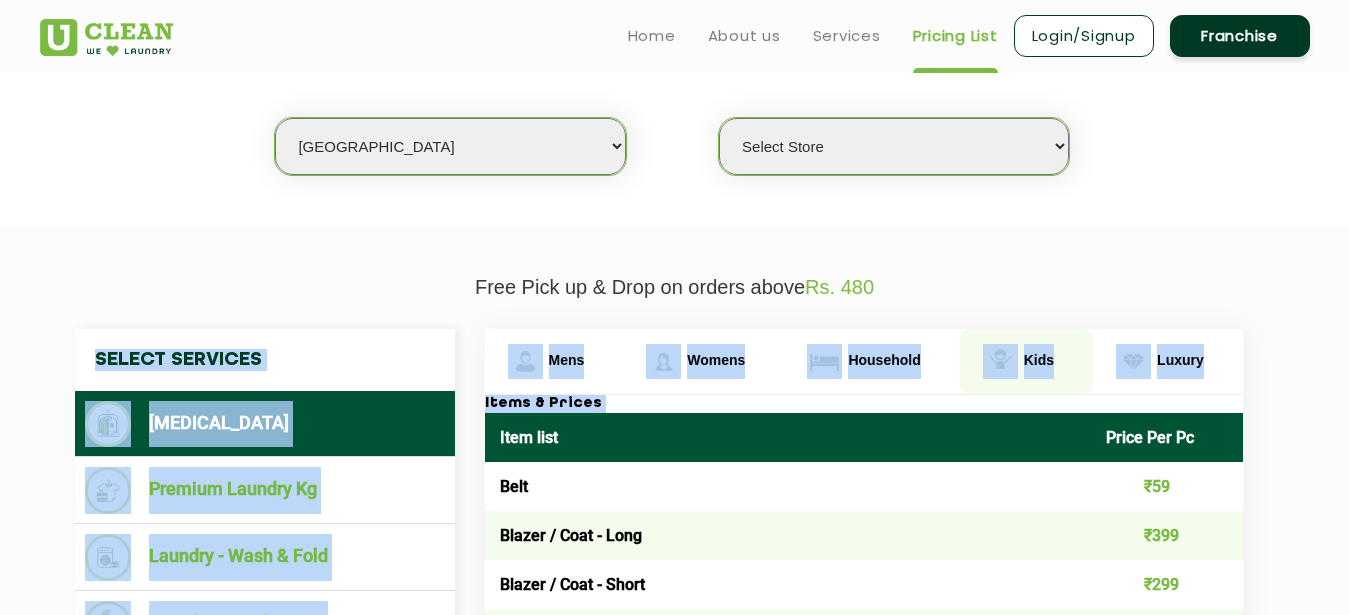 click on "Kids" at bounding box center (554, 361) 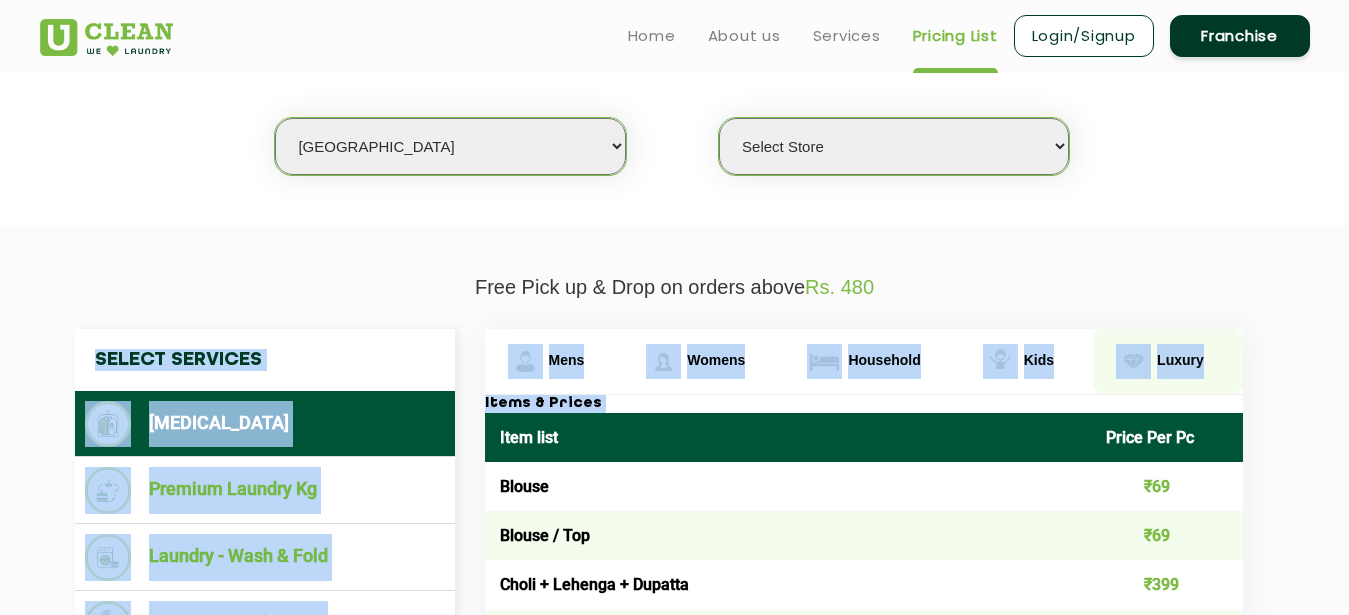 click on "Luxury" at bounding box center [554, 361] 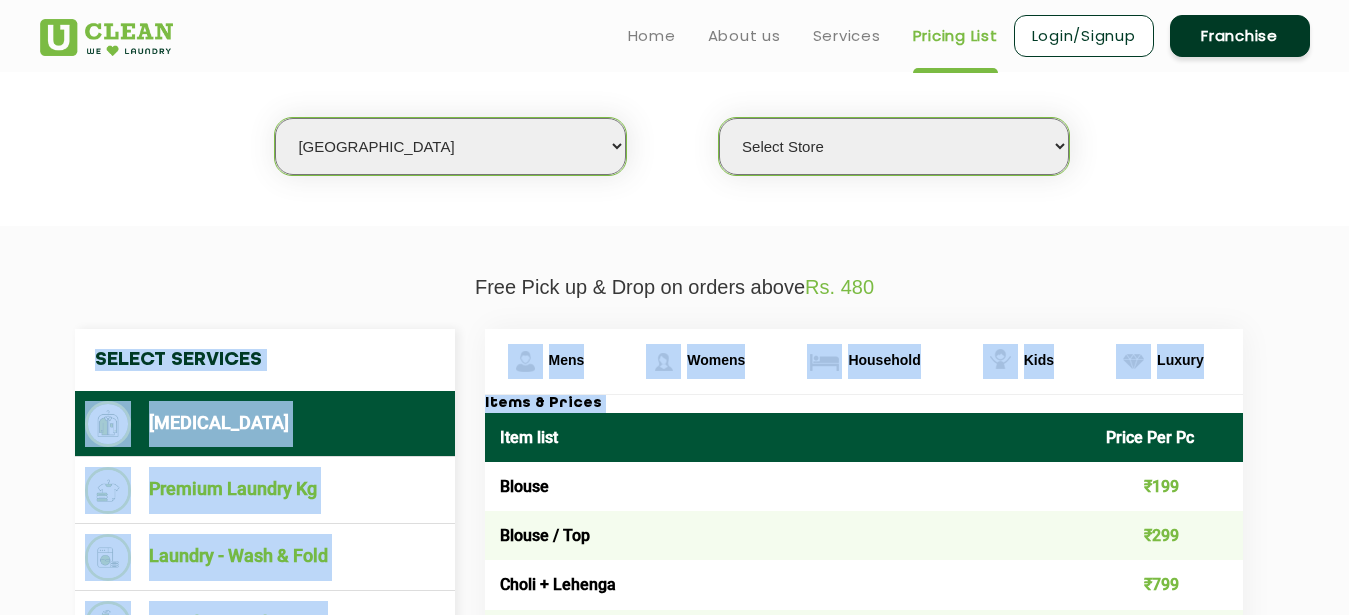 click on "Select city [GEOGRAPHIC_DATA] [GEOGRAPHIC_DATA] [GEOGRAPHIC_DATA] [GEOGRAPHIC_DATA] [GEOGRAPHIC_DATA] [GEOGRAPHIC_DATA] [GEOGRAPHIC_DATA] - [GEOGRAPHIC_DATA] Select [GEOGRAPHIC_DATA] [GEOGRAPHIC_DATA] [GEOGRAPHIC_DATA] [GEOGRAPHIC_DATA] [GEOGRAPHIC_DATA] [GEOGRAPHIC_DATA] [GEOGRAPHIC_DATA] [GEOGRAPHIC_DATA] [GEOGRAPHIC_DATA] [GEOGRAPHIC_DATA] [GEOGRAPHIC_DATA] [GEOGRAPHIC_DATA] [GEOGRAPHIC_DATA] [GEOGRAPHIC_DATA] [GEOGRAPHIC_DATA] [GEOGRAPHIC_DATA] [GEOGRAPHIC_DATA] [GEOGRAPHIC_DATA] [GEOGRAPHIC_DATA] [GEOGRAPHIC_DATA] [GEOGRAPHIC_DATA] [GEOGRAPHIC_DATA] [GEOGRAPHIC_DATA] [GEOGRAPHIC_DATA] [GEOGRAPHIC_DATA] [GEOGRAPHIC_DATA] [GEOGRAPHIC_DATA] [GEOGRAPHIC_DATA] [GEOGRAPHIC_DATA] [GEOGRAPHIC_DATA] [GEOGRAPHIC_DATA] [GEOGRAPHIC_DATA] [GEOGRAPHIC_DATA] [GEOGRAPHIC_DATA] [GEOGRAPHIC_DATA] [GEOGRAPHIC_DATA] [GEOGRAPHIC_DATA] [GEOGRAPHIC_DATA] [GEOGRAPHIC_DATA] [GEOGRAPHIC_DATA] [GEOGRAPHIC_DATA] [GEOGRAPHIC_DATA] [GEOGRAPHIC_DATA] [GEOGRAPHIC_DATA] [GEOGRAPHIC_DATA] [GEOGRAPHIC_DATA] [GEOGRAPHIC_DATA] [GEOGRAPHIC_DATA] [GEOGRAPHIC_DATA] [GEOGRAPHIC_DATA] [GEOGRAPHIC_DATA] [GEOGRAPHIC_DATA] [GEOGRAPHIC_DATA] [GEOGRAPHIC_DATA] [GEOGRAPHIC_DATA] [GEOGRAPHIC_DATA] [GEOGRAPHIC_DATA] [GEOGRAPHIC_DATA] [GEOGRAPHIC_DATA] [GEOGRAPHIC_DATA] [GEOGRAPHIC_DATA] [GEOGRAPHIC_DATA] [GEOGRAPHIC_DATA] [GEOGRAPHIC_DATA] [GEOGRAPHIC_DATA] [GEOGRAPHIC_DATA] [GEOGRAPHIC_DATA] [GEOGRAPHIC_DATA] [GEOGRAPHIC_DATA] [GEOGRAPHIC_DATA] [GEOGRAPHIC_DATA] [GEOGRAPHIC_DATA] [GEOGRAPHIC_DATA] [GEOGRAPHIC_DATA] [GEOGRAPHIC_DATA] [GEOGRAPHIC_DATA] [GEOGRAPHIC_DATA] [GEOGRAPHIC_DATA] - Select [GEOGRAPHIC_DATA] [GEOGRAPHIC_DATA] [GEOGRAPHIC_DATA] [GEOGRAPHIC_DATA] [GEOGRAPHIC_DATA] [GEOGRAPHIC_DATA] [GEOGRAPHIC_DATA] [GEOGRAPHIC_DATA] [GEOGRAPHIC_DATA] [GEOGRAPHIC_DATA] [GEOGRAPHIC_DATA] [GEOGRAPHIC_DATA] [GEOGRAPHIC_DATA] [GEOGRAPHIC_DATA] [GEOGRAPHIC_DATA] [GEOGRAPHIC_DATA] [GEOGRAPHIC_DATA] [GEOGRAPHIC_DATA] [GEOGRAPHIC_DATA] [GEOGRAPHIC_DATA] [GEOGRAPHIC_DATA] [GEOGRAPHIC_DATA] [GEOGRAPHIC_DATA] [GEOGRAPHIC_DATA] [GEOGRAPHIC_DATA] [GEOGRAPHIC_DATA] [GEOGRAPHIC_DATA] [GEOGRAPHIC_DATA] [GEOGRAPHIC_DATA] [GEOGRAPHIC_DATA] [GEOGRAPHIC_DATA] [GEOGRAPHIC_DATA]" at bounding box center (450, 146) 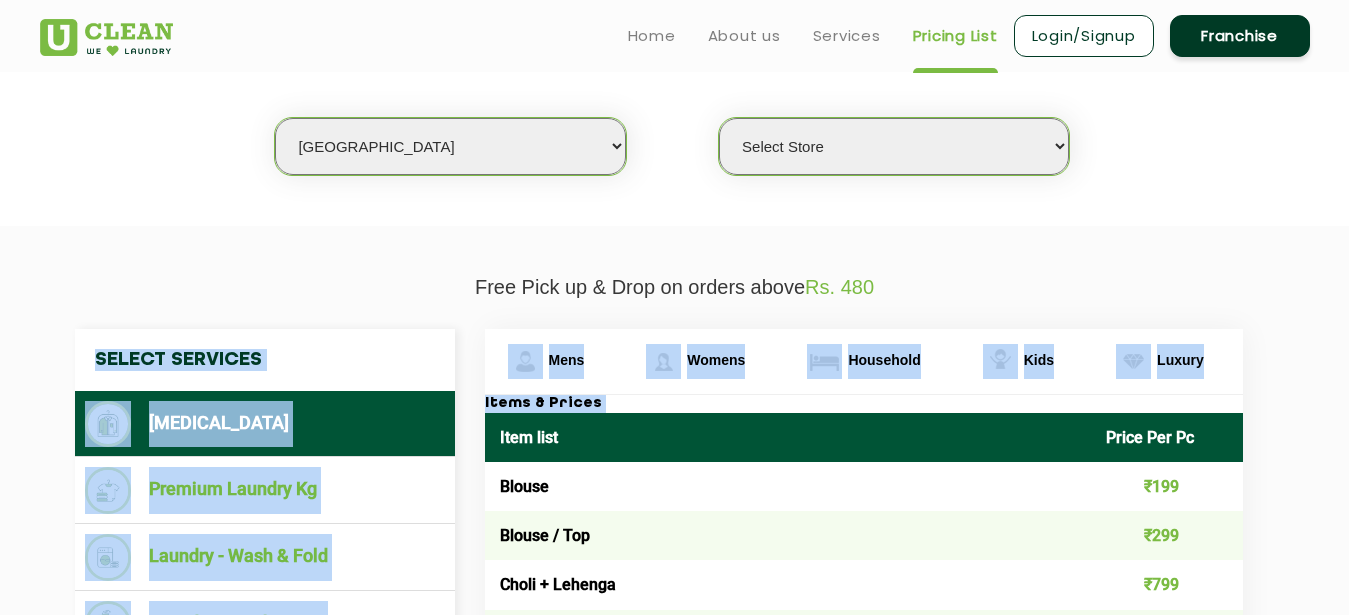 select on "11" 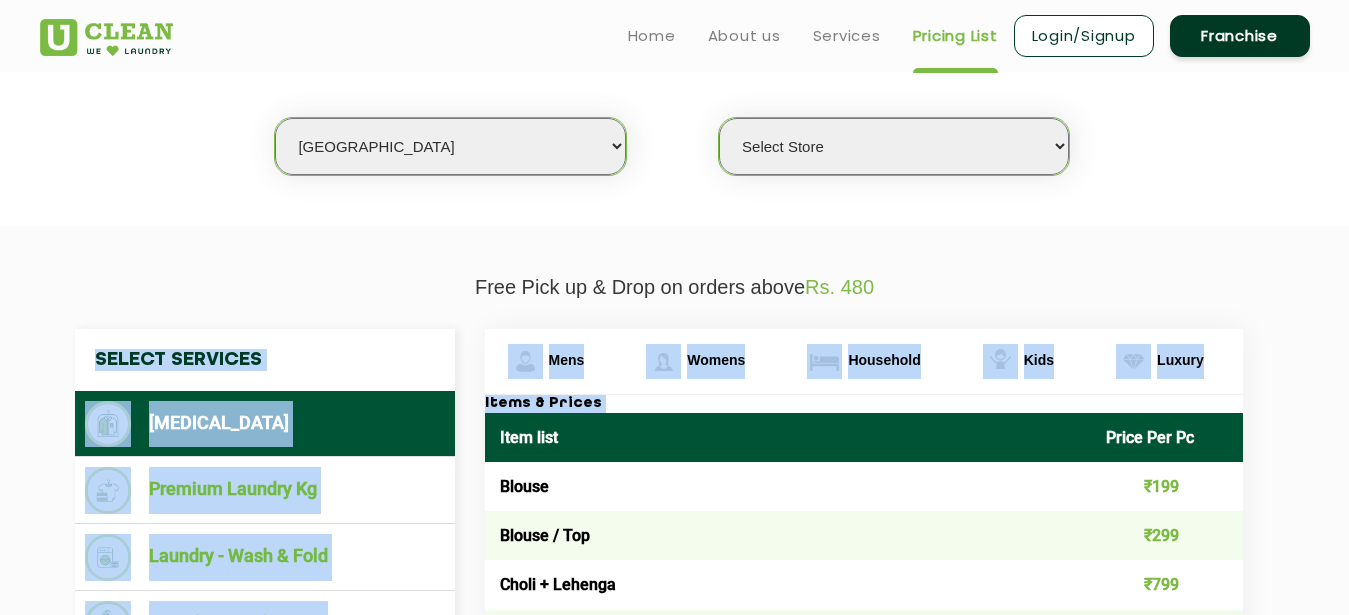 select on "0" 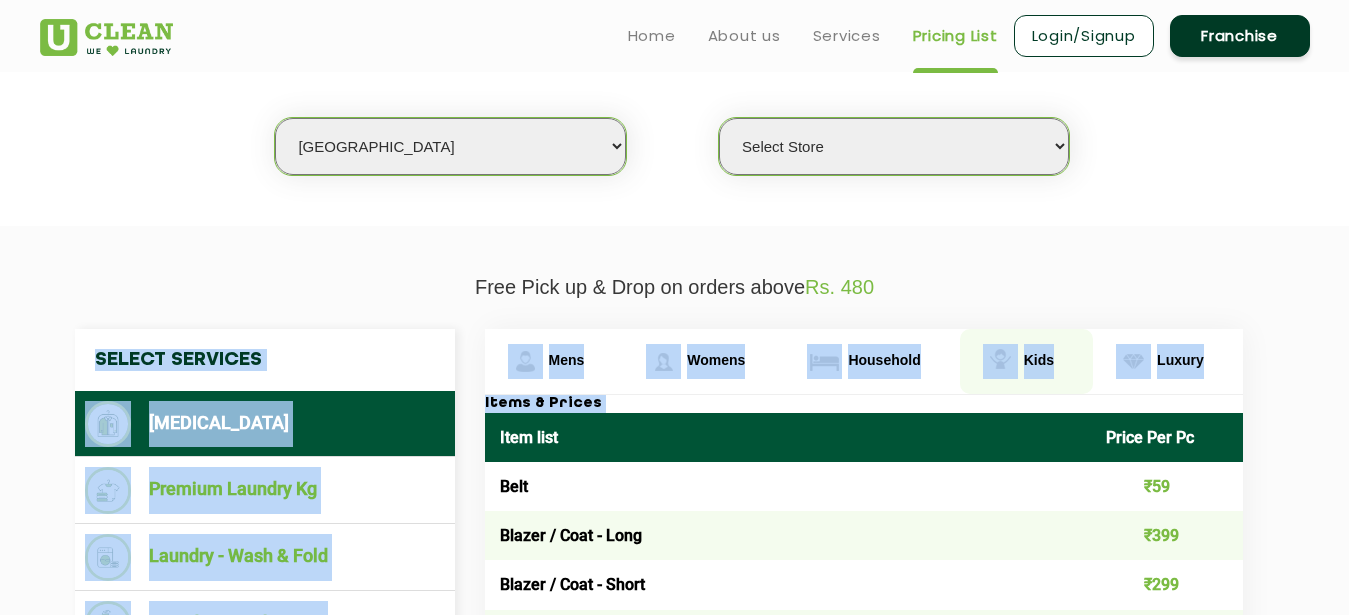 click on "Kids" at bounding box center [567, 360] 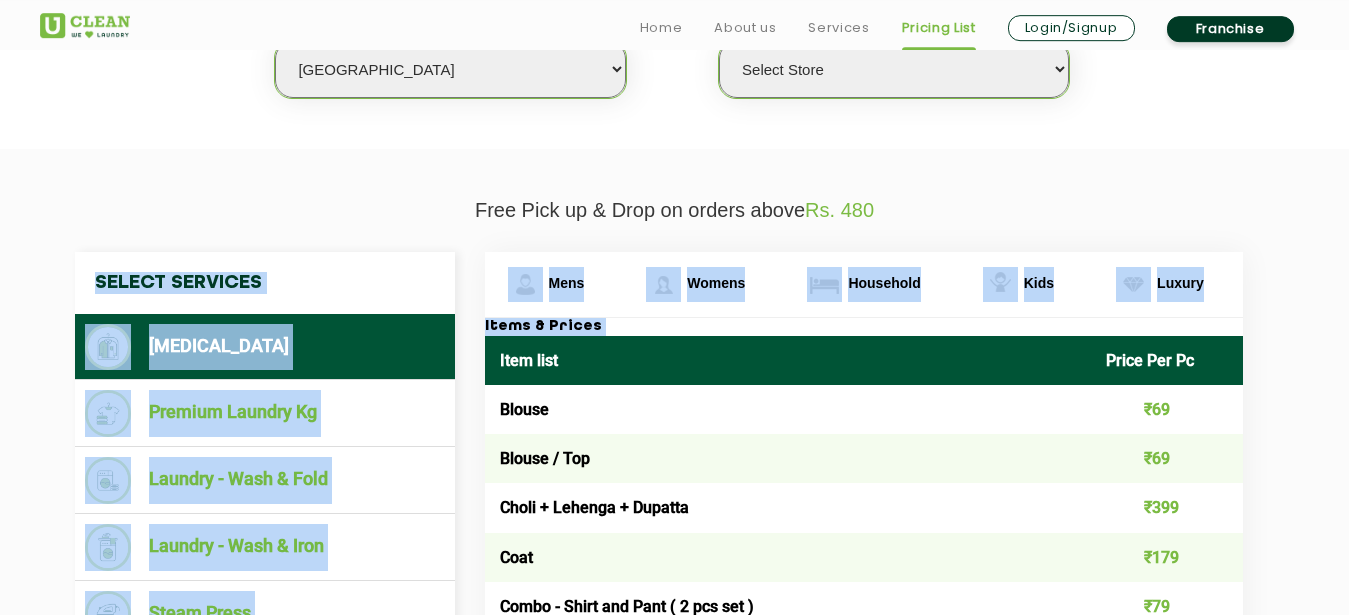 scroll, scrollTop: 612, scrollLeft: 0, axis: vertical 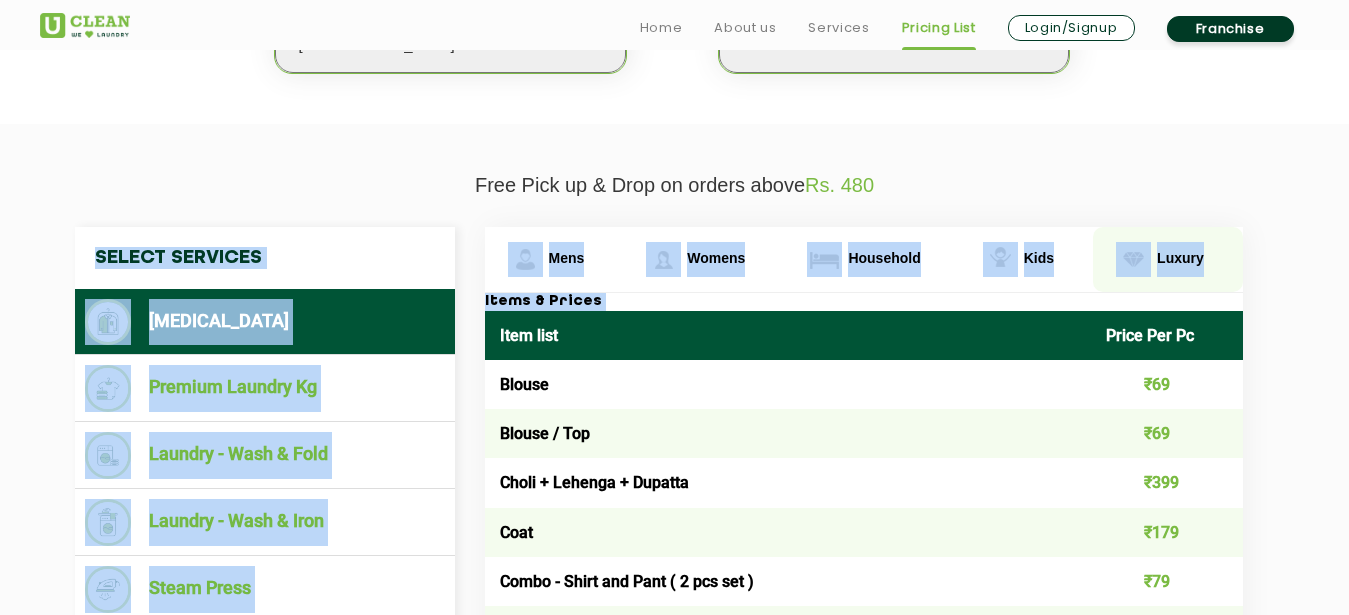 click on "Luxury" at bounding box center (554, 259) 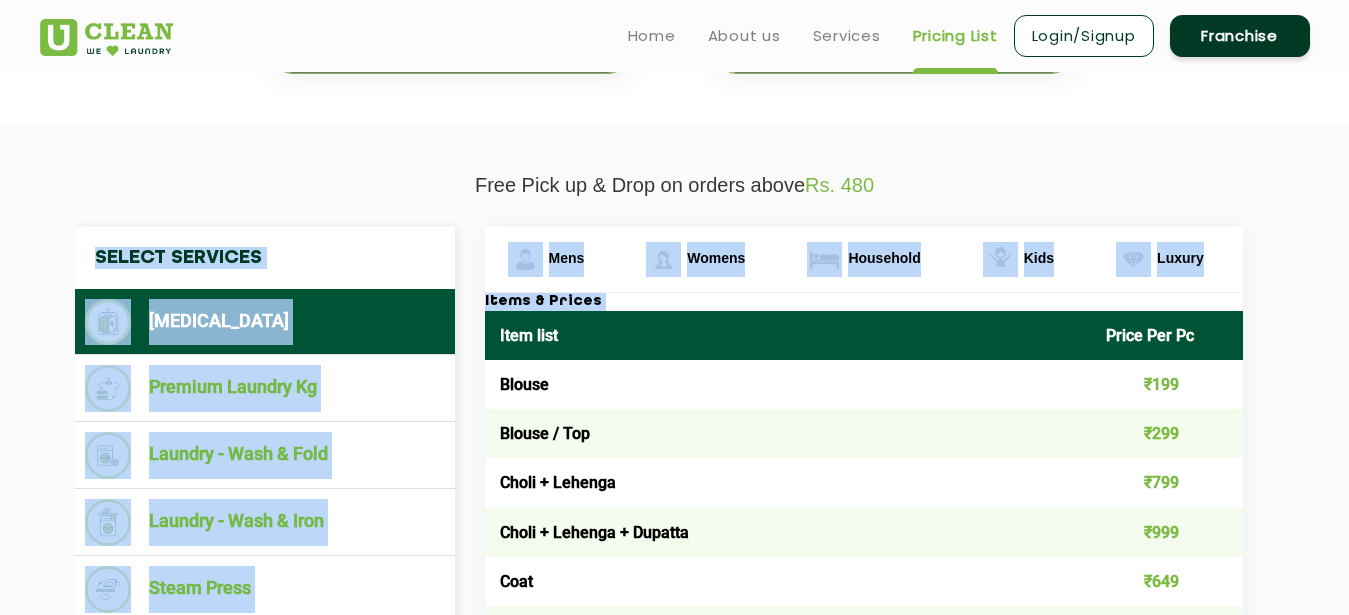 scroll, scrollTop: 408, scrollLeft: 0, axis: vertical 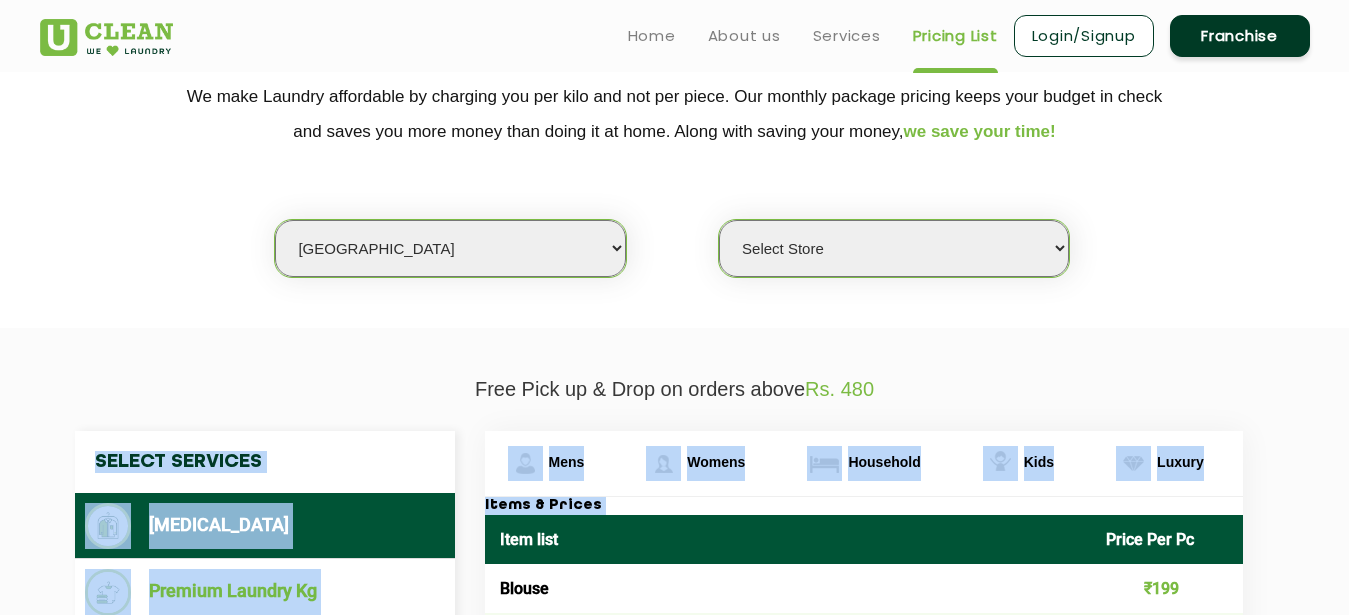 select on "1" 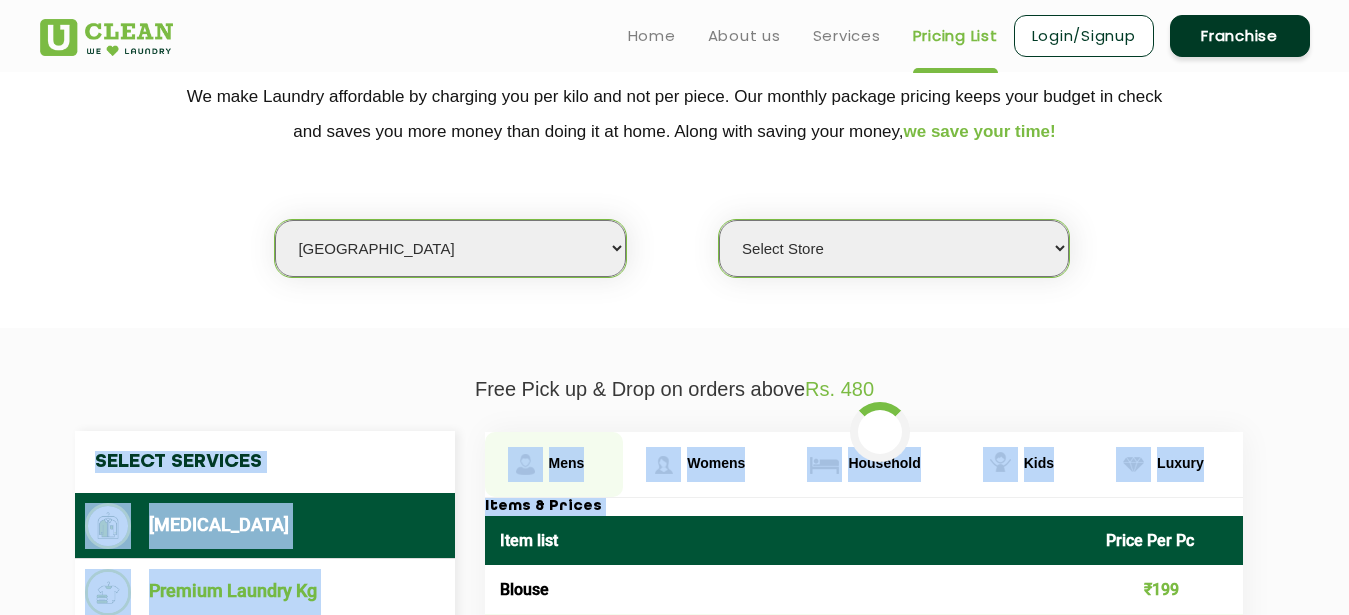 select on "0" 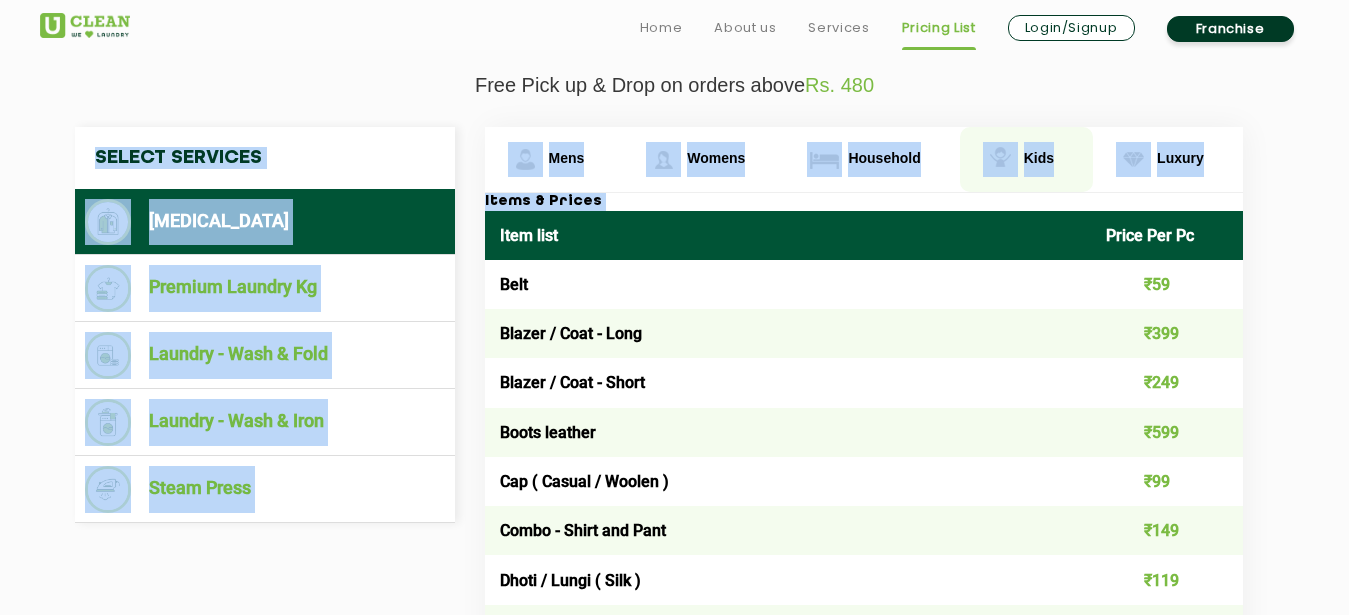 scroll, scrollTop: 714, scrollLeft: 0, axis: vertical 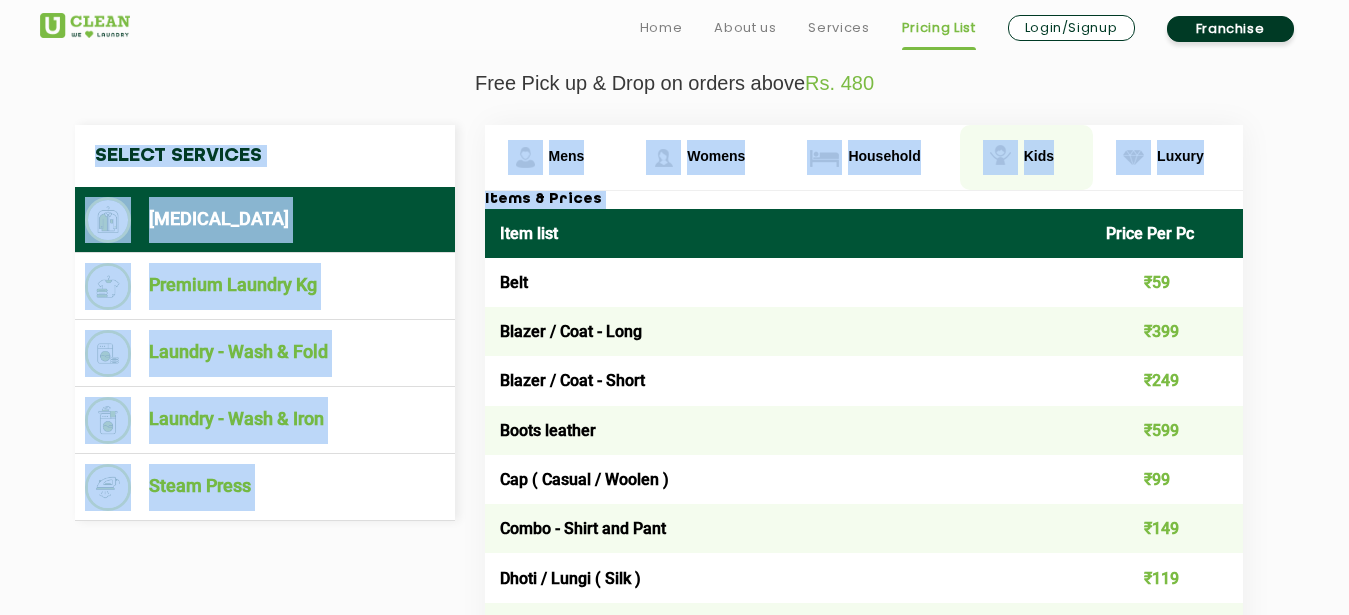 click on "Kids" at bounding box center [567, 156] 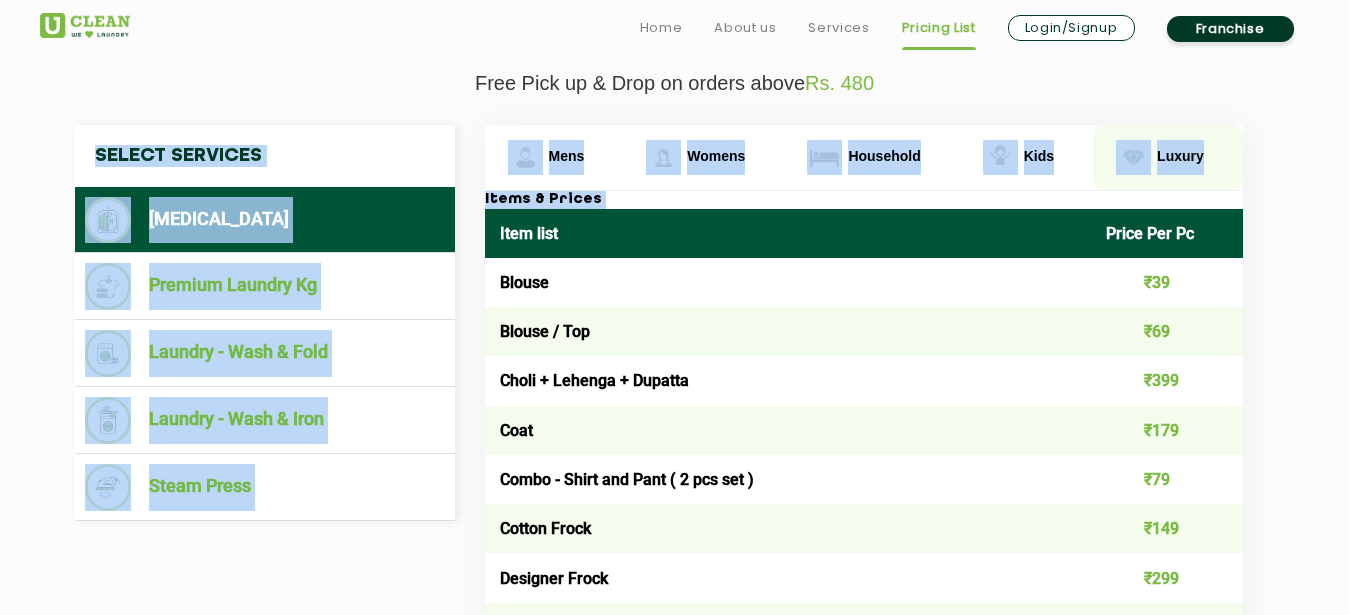 click at bounding box center [525, 157] 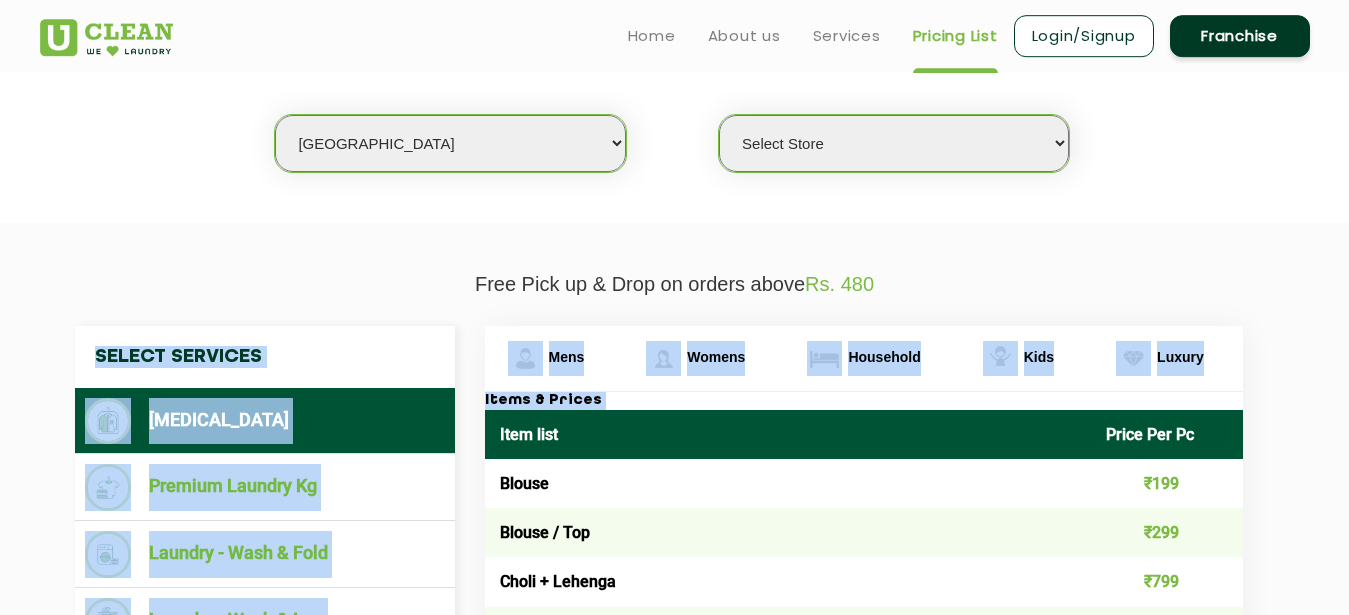 scroll, scrollTop: 510, scrollLeft: 0, axis: vertical 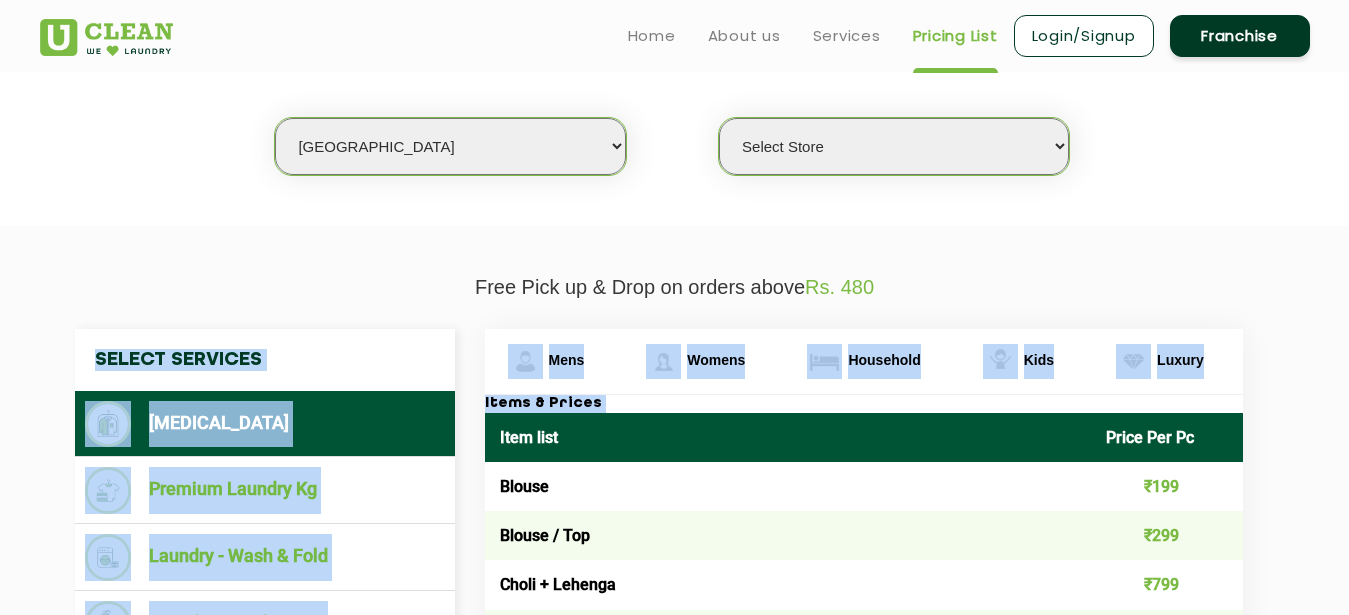 select on "50" 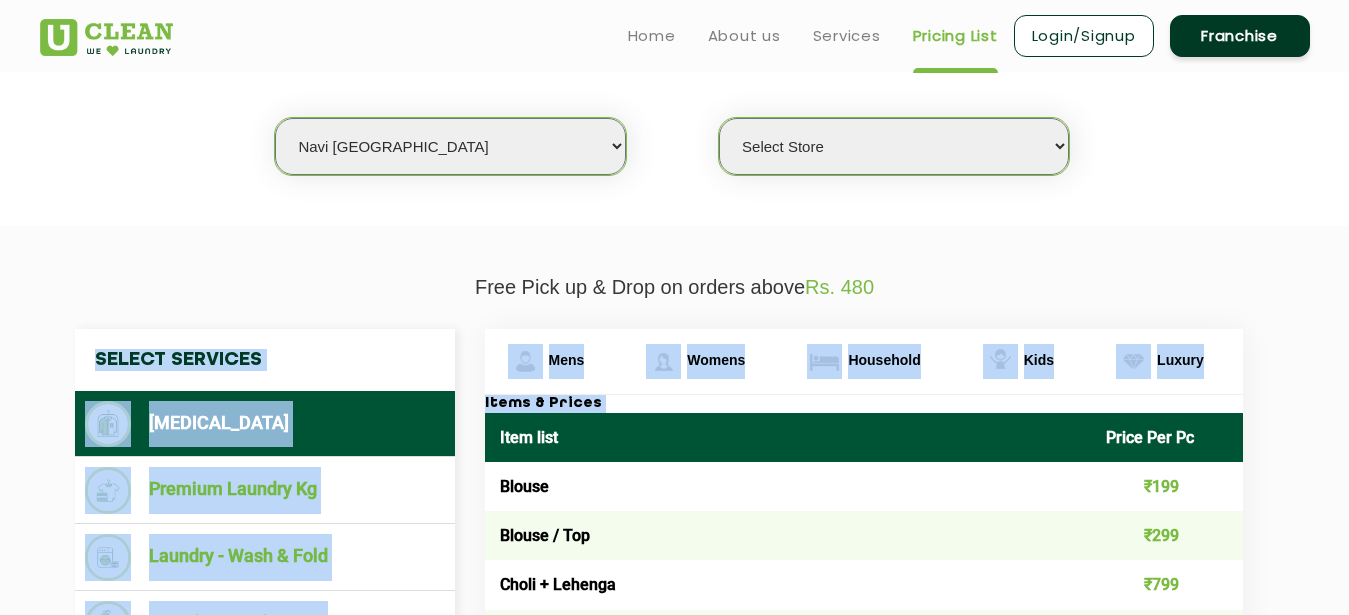 click on "Navi [GEOGRAPHIC_DATA]" at bounding box center (0, 0) 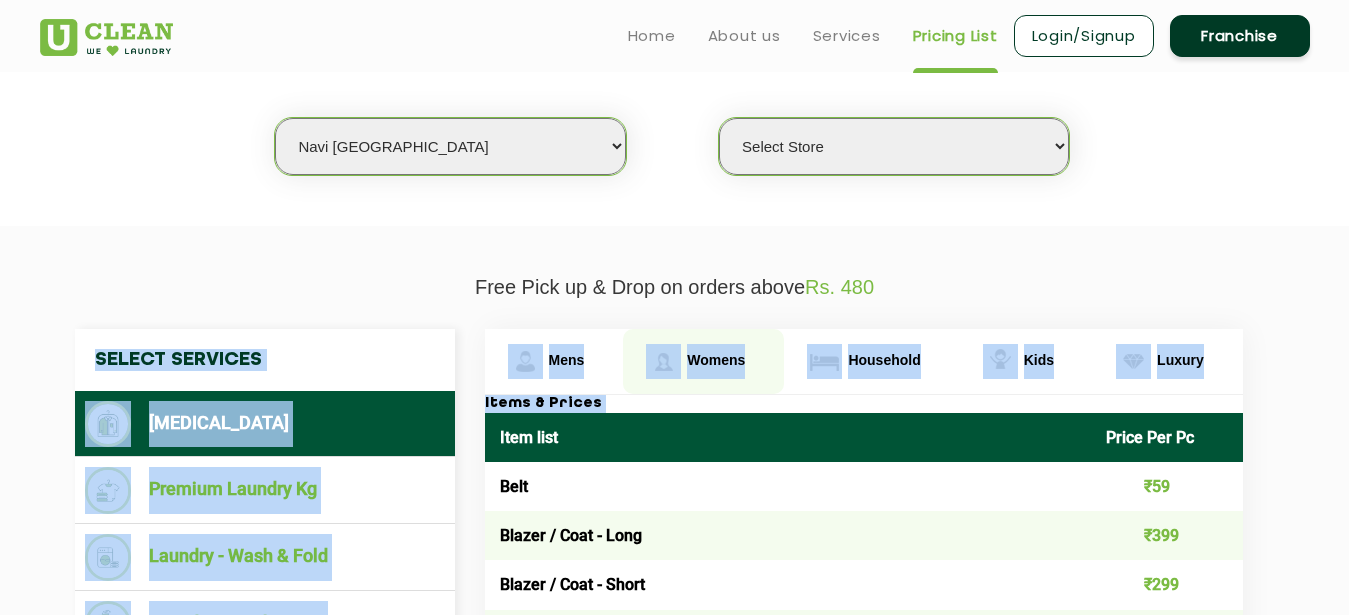 click on "Womens" at bounding box center [567, 360] 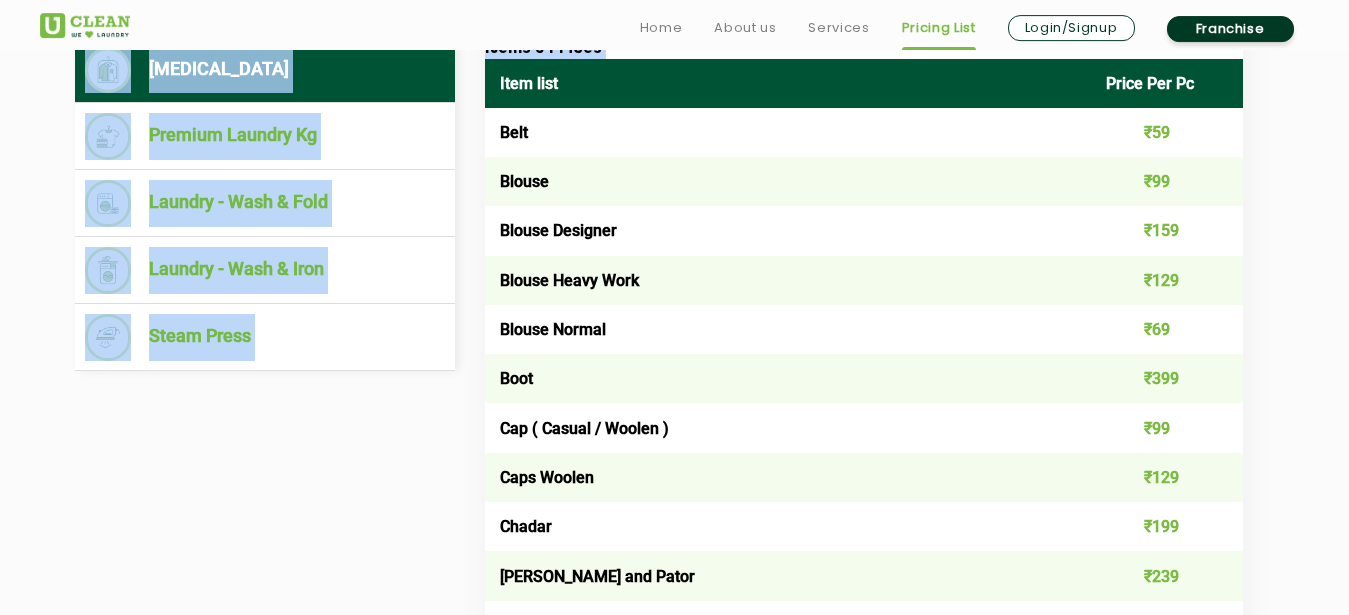 scroll, scrollTop: 918, scrollLeft: 0, axis: vertical 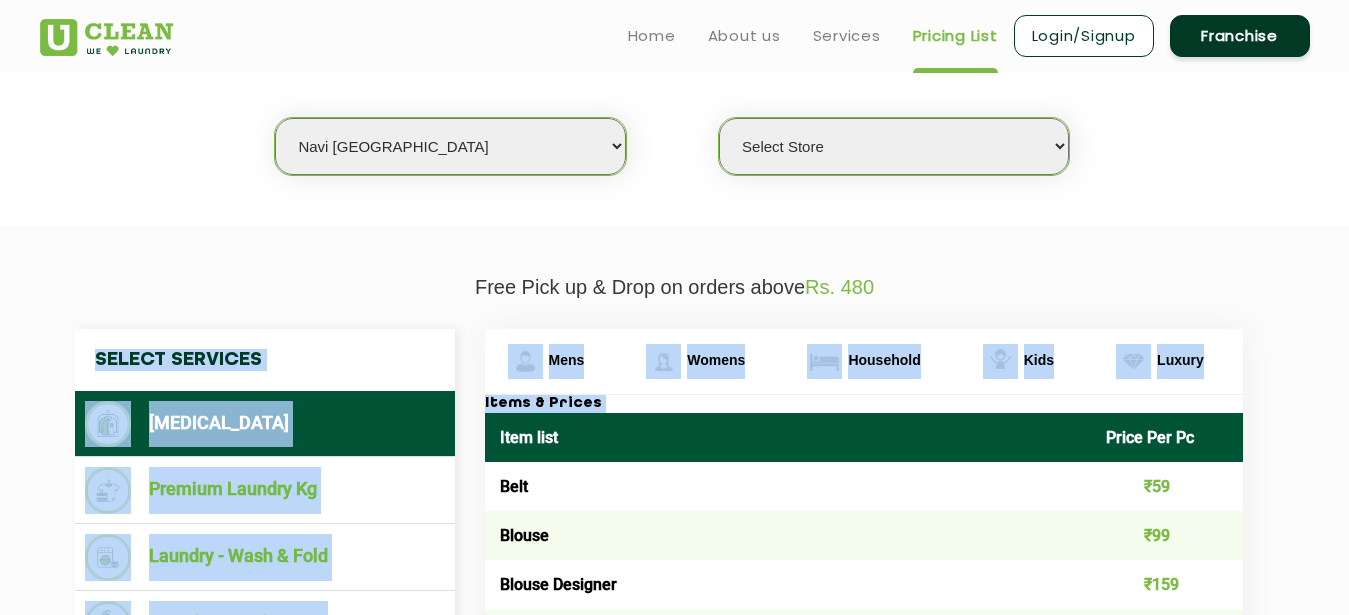 select on "16" 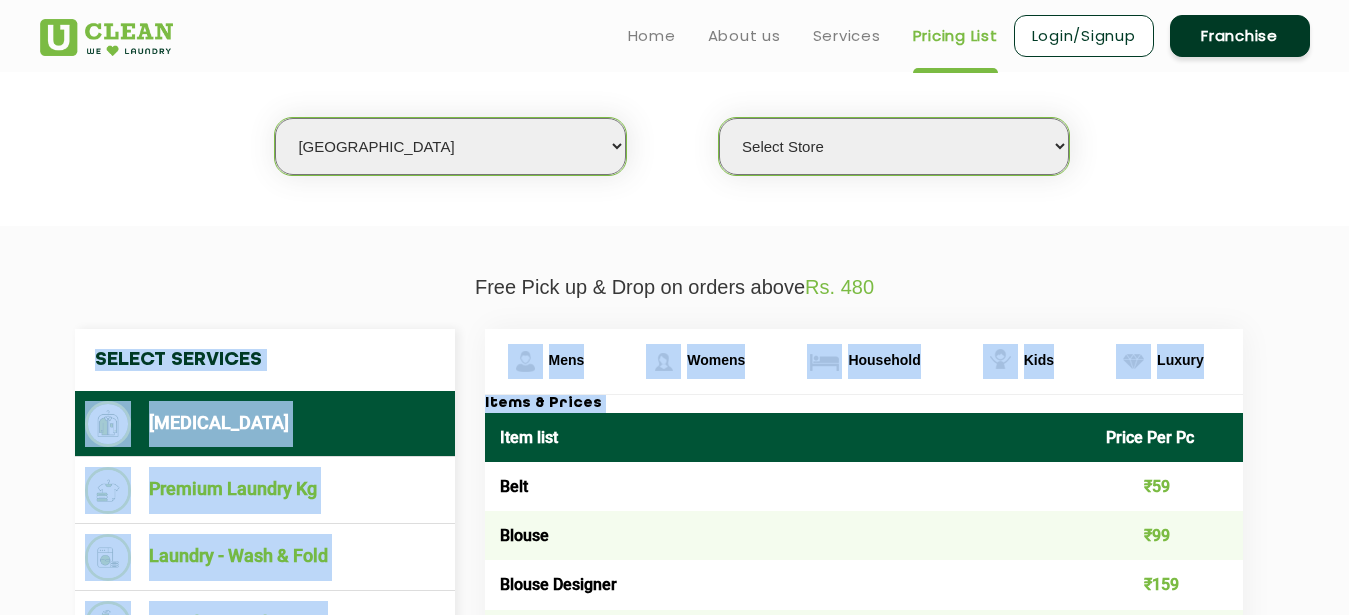 click on "[GEOGRAPHIC_DATA]" at bounding box center (0, 0) 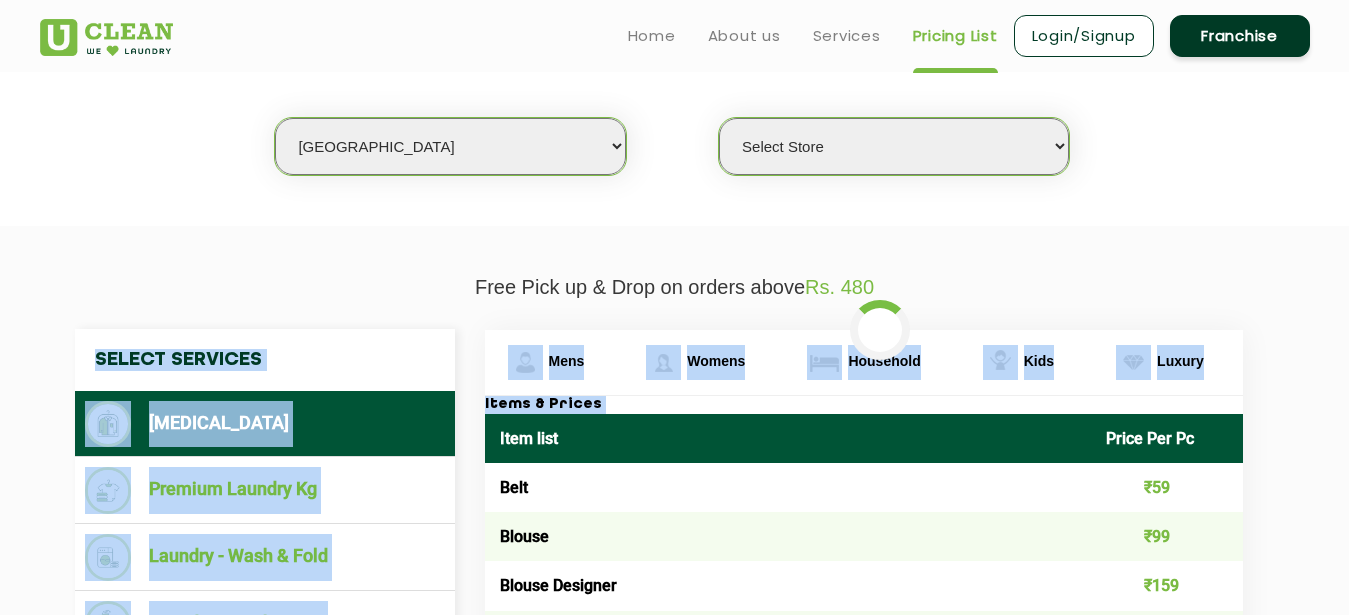 select on "0" 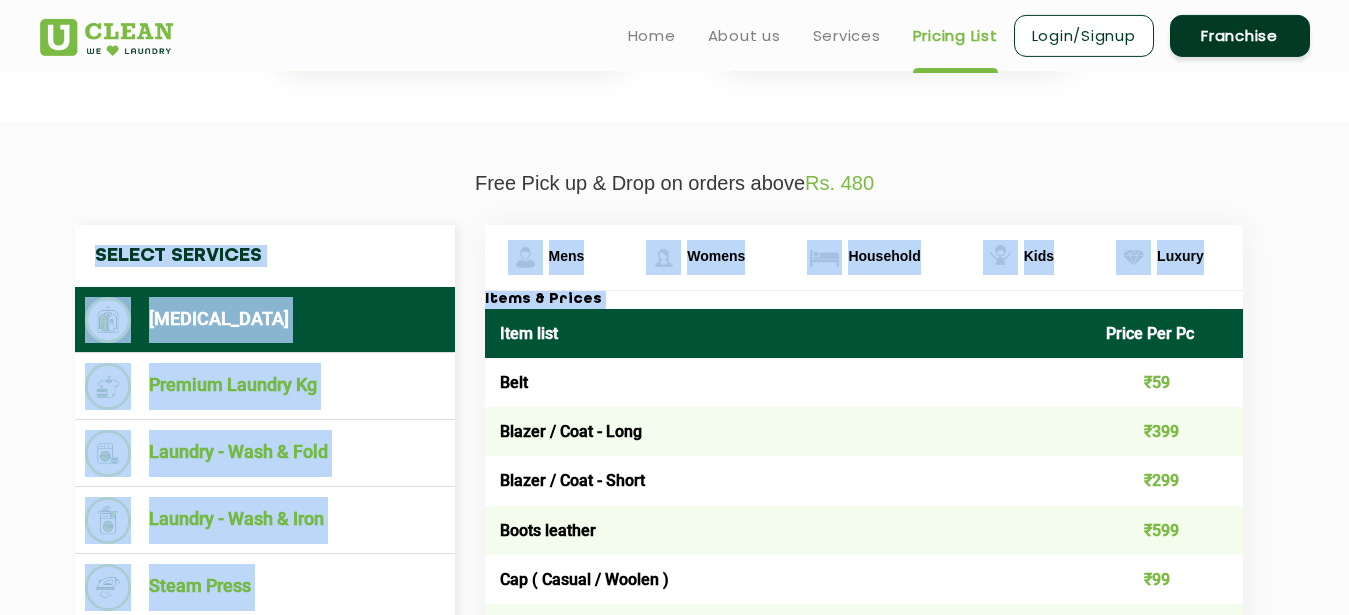 scroll, scrollTop: 612, scrollLeft: 0, axis: vertical 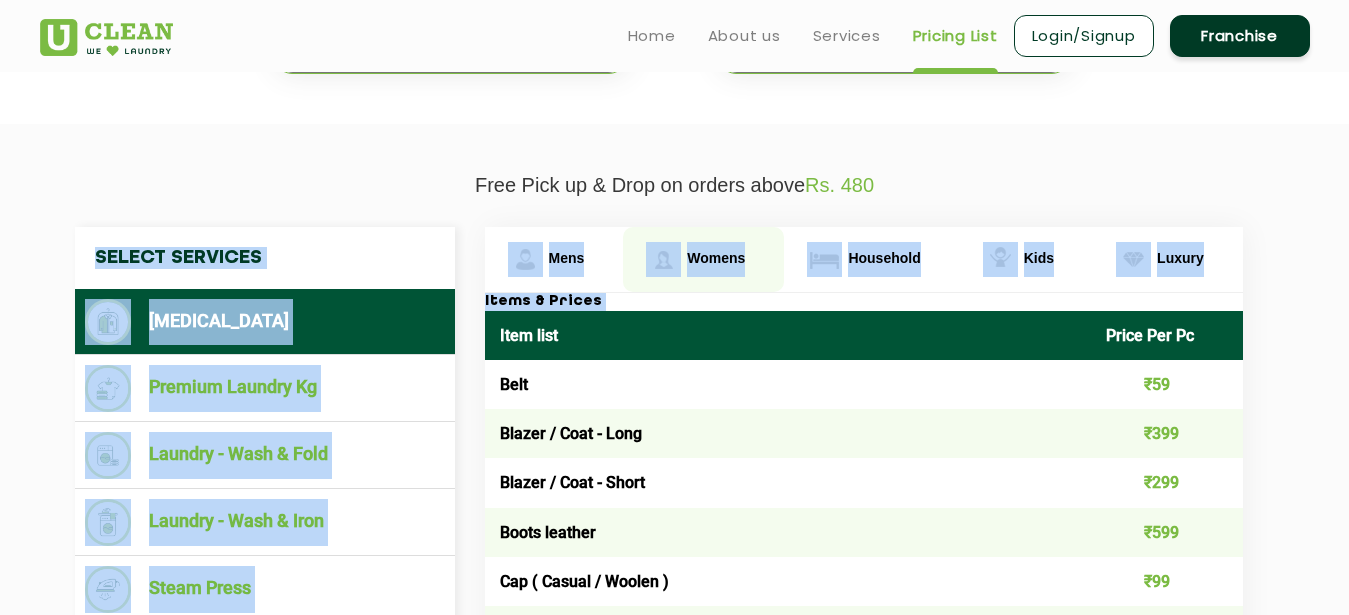 click on "Womens" at bounding box center [554, 259] 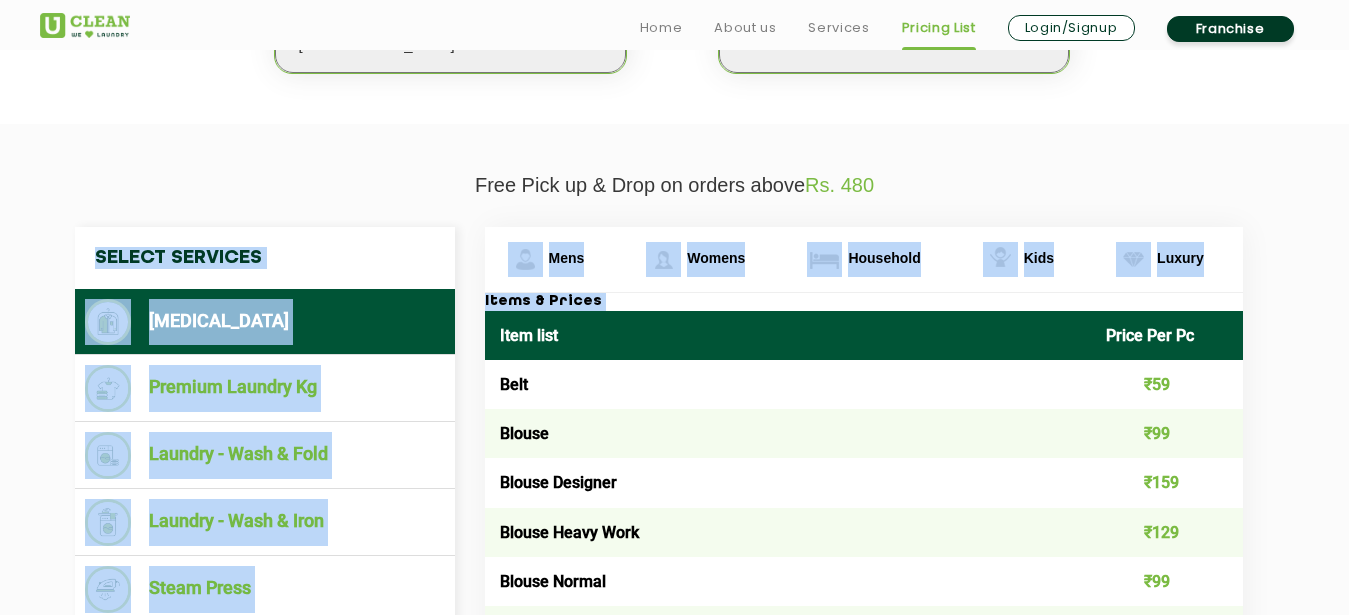 scroll, scrollTop: 714, scrollLeft: 0, axis: vertical 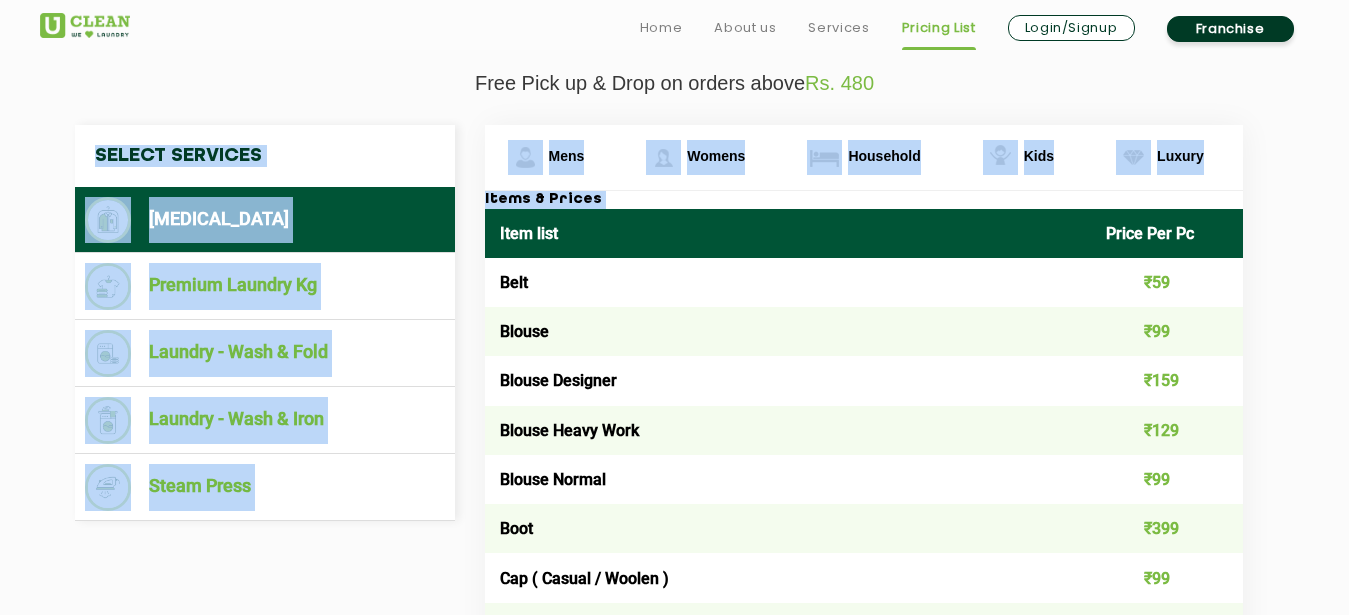 click on "Blouse Heavy Work" at bounding box center [788, 430] 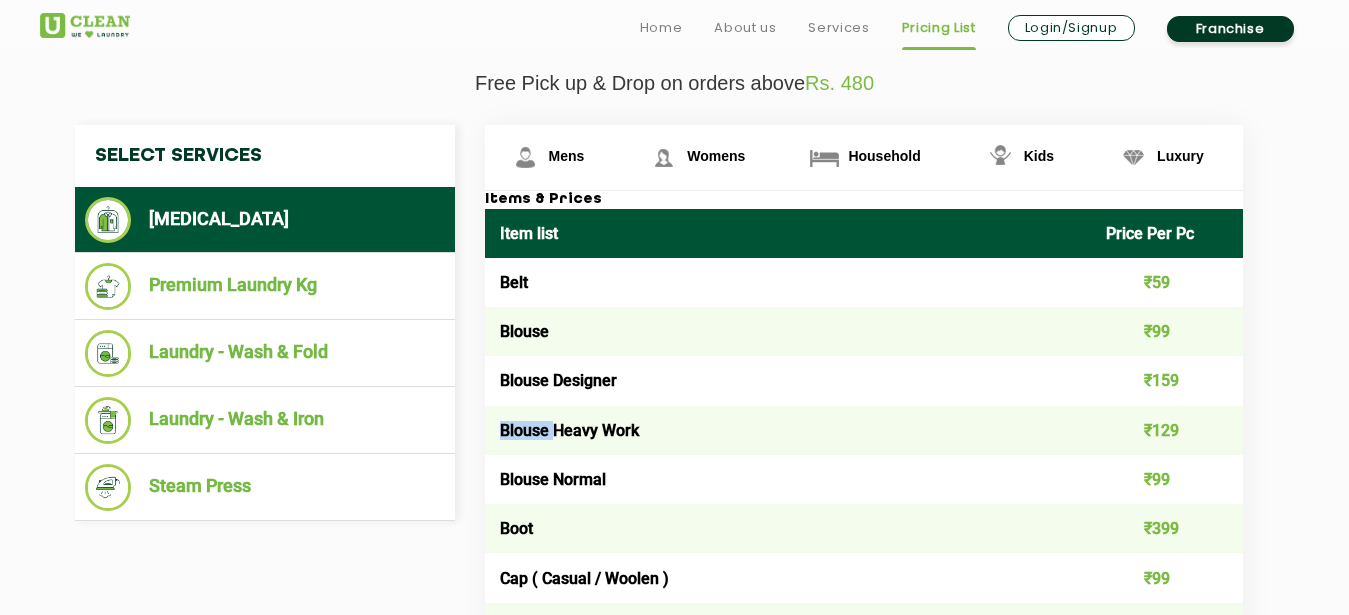 click on "Blouse Heavy Work" at bounding box center [788, 430] 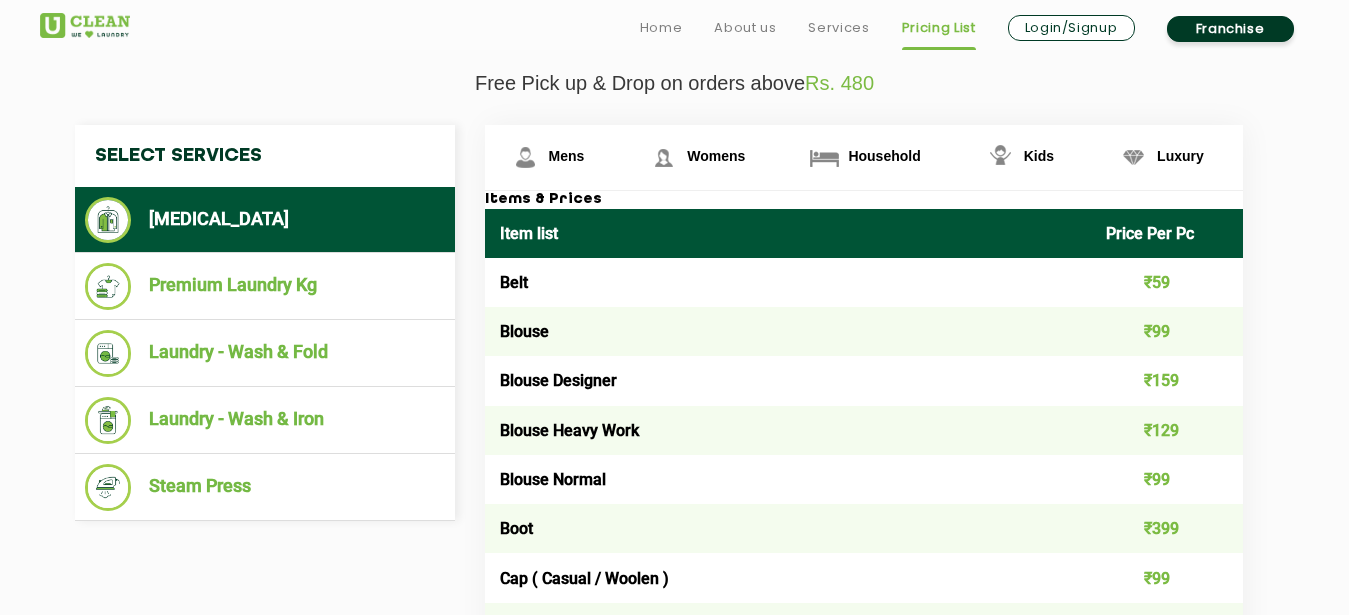 click on "Blouse Normal" at bounding box center [788, 479] 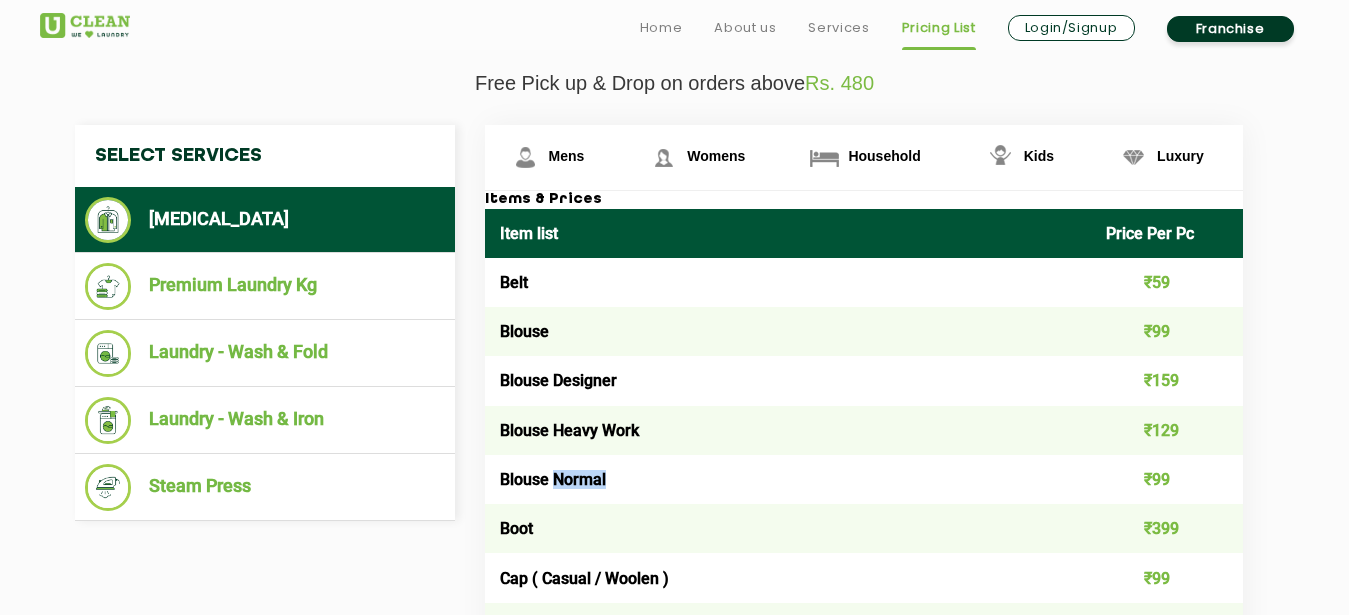 click on "Blouse Normal" at bounding box center [788, 479] 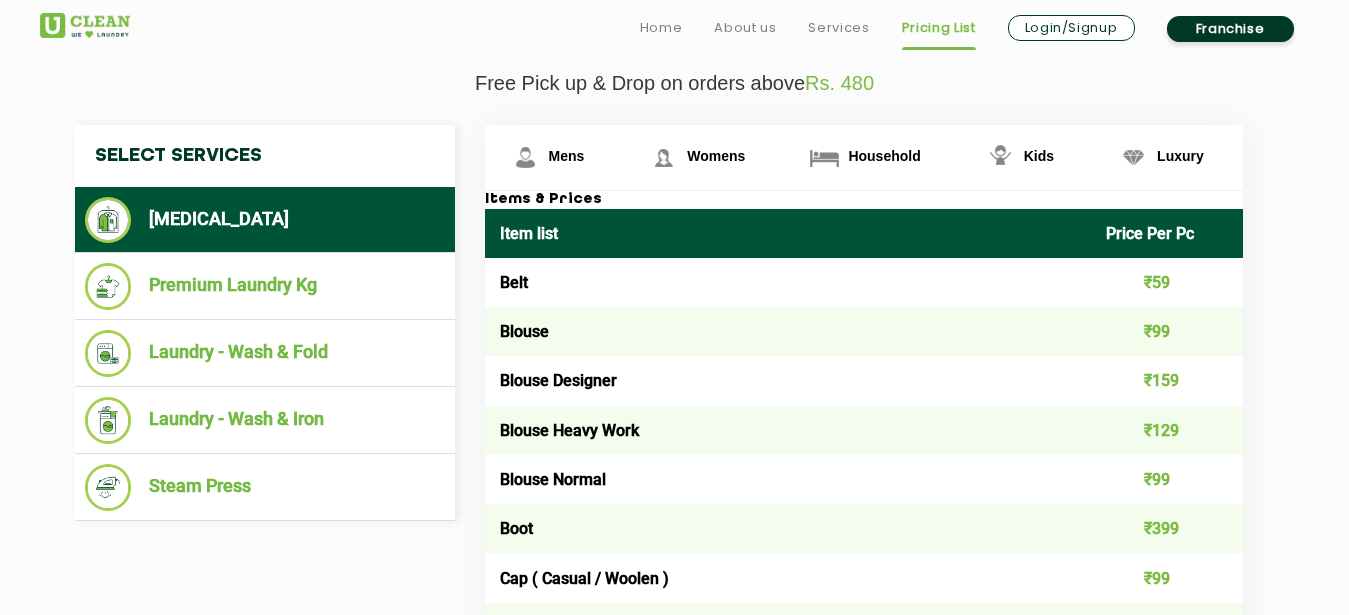 click on "Blouse Normal" at bounding box center (788, 479) 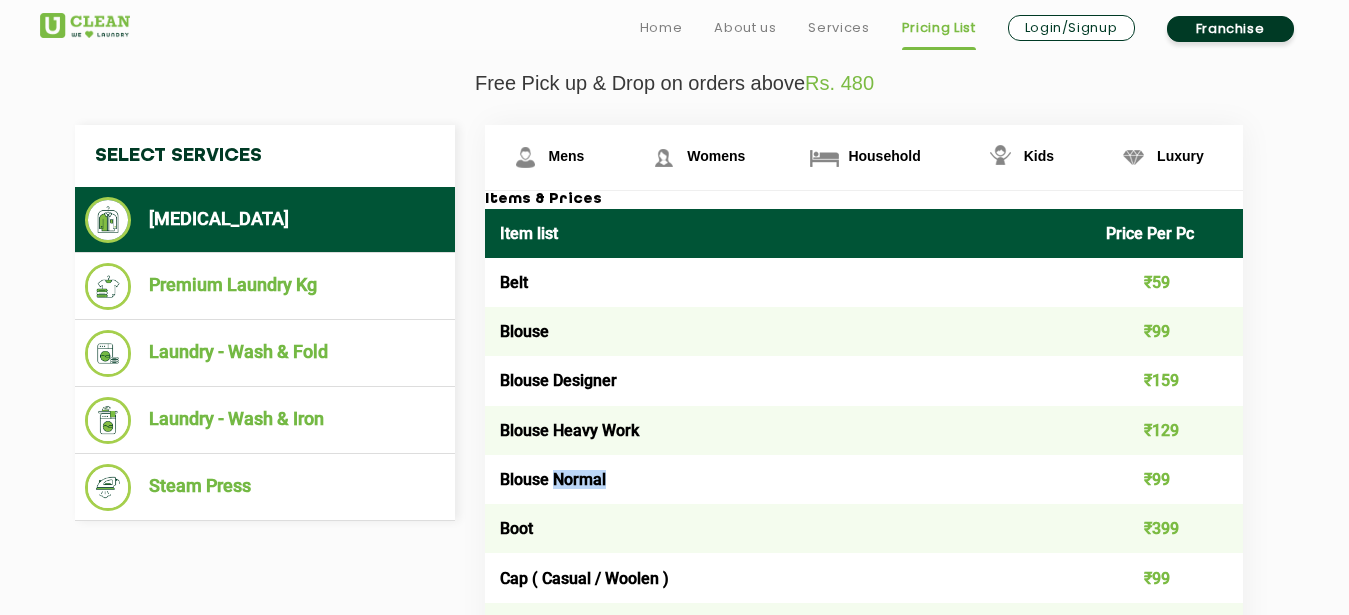 click on "Blouse Normal" at bounding box center [788, 479] 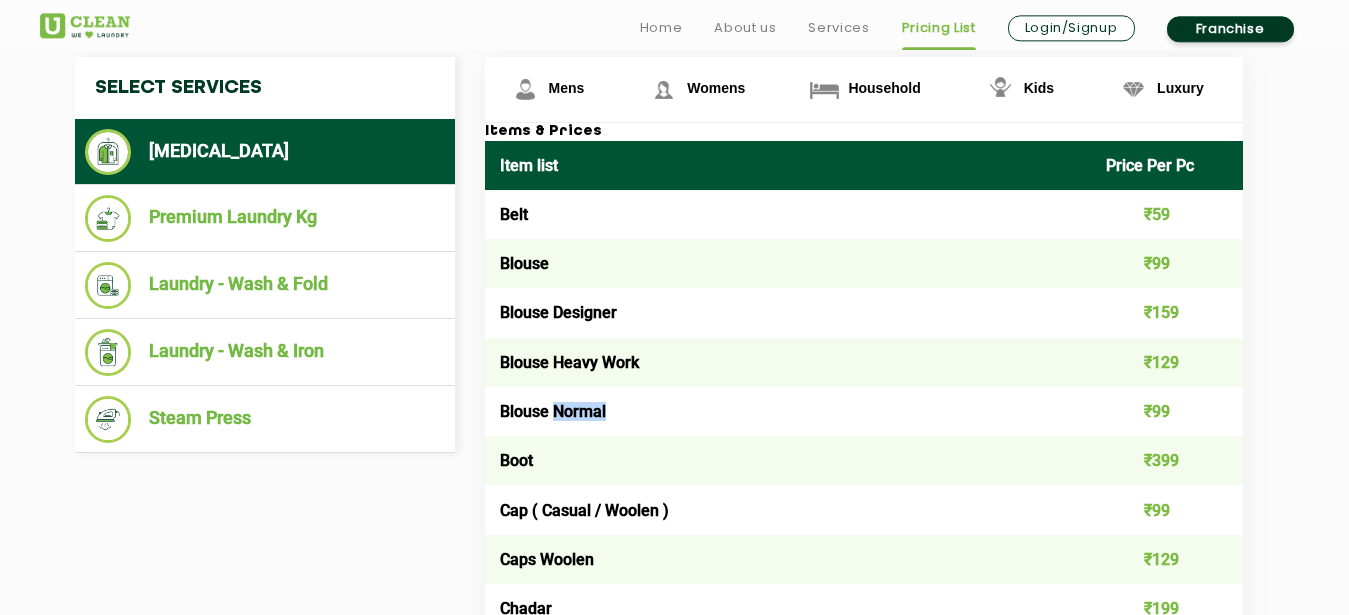 scroll, scrollTop: 816, scrollLeft: 0, axis: vertical 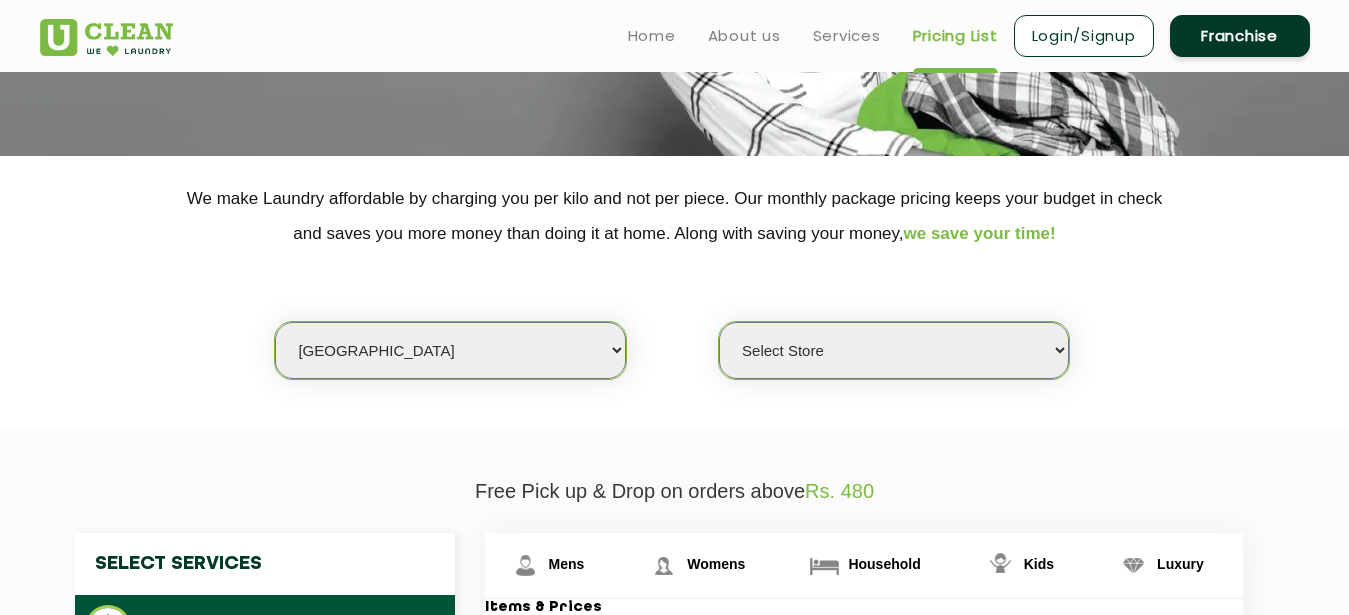 select on "149" 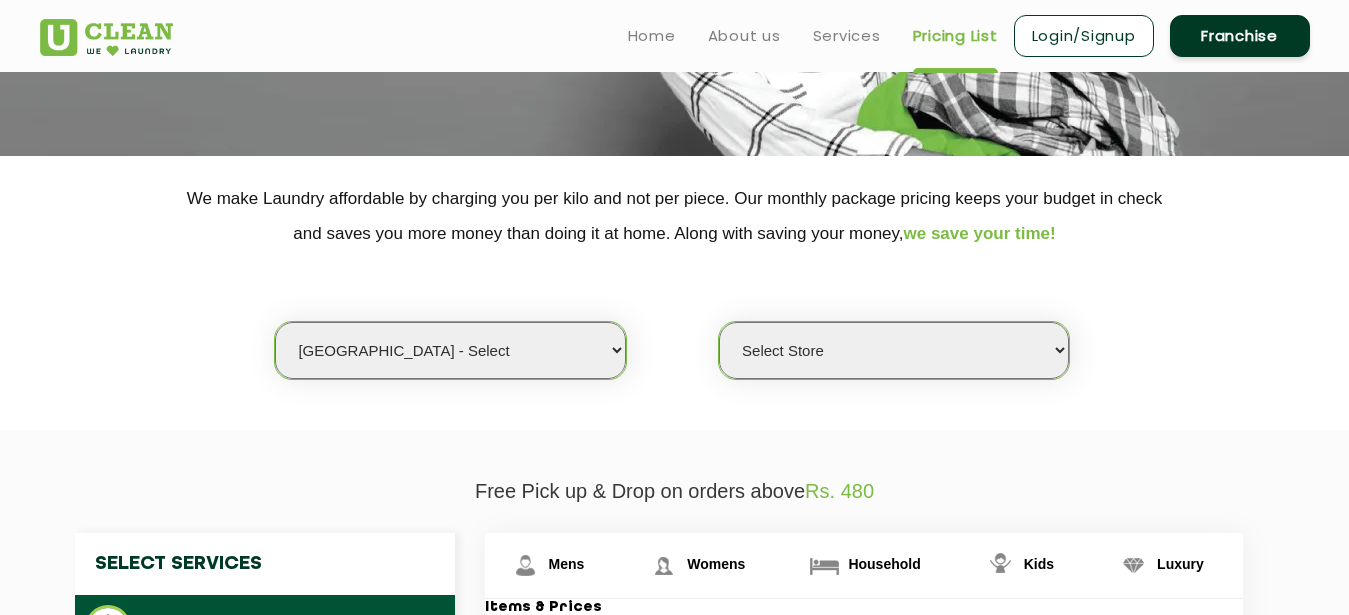 click on "[GEOGRAPHIC_DATA] - Select" at bounding box center (0, 0) 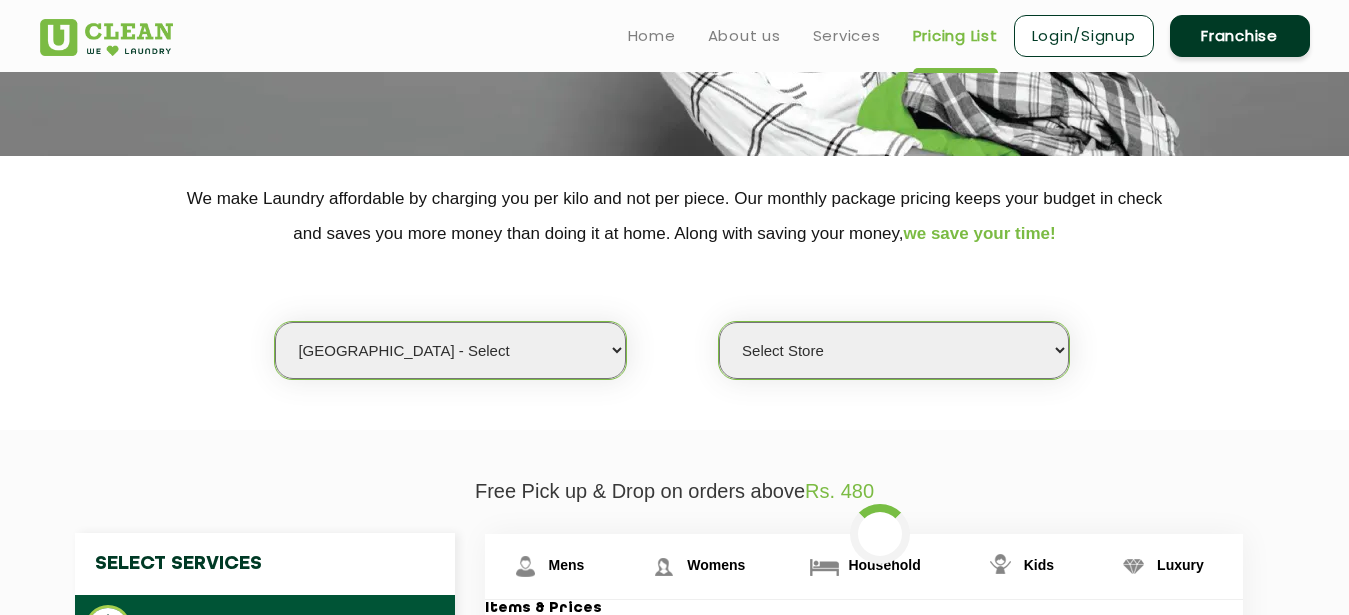 select on "0" 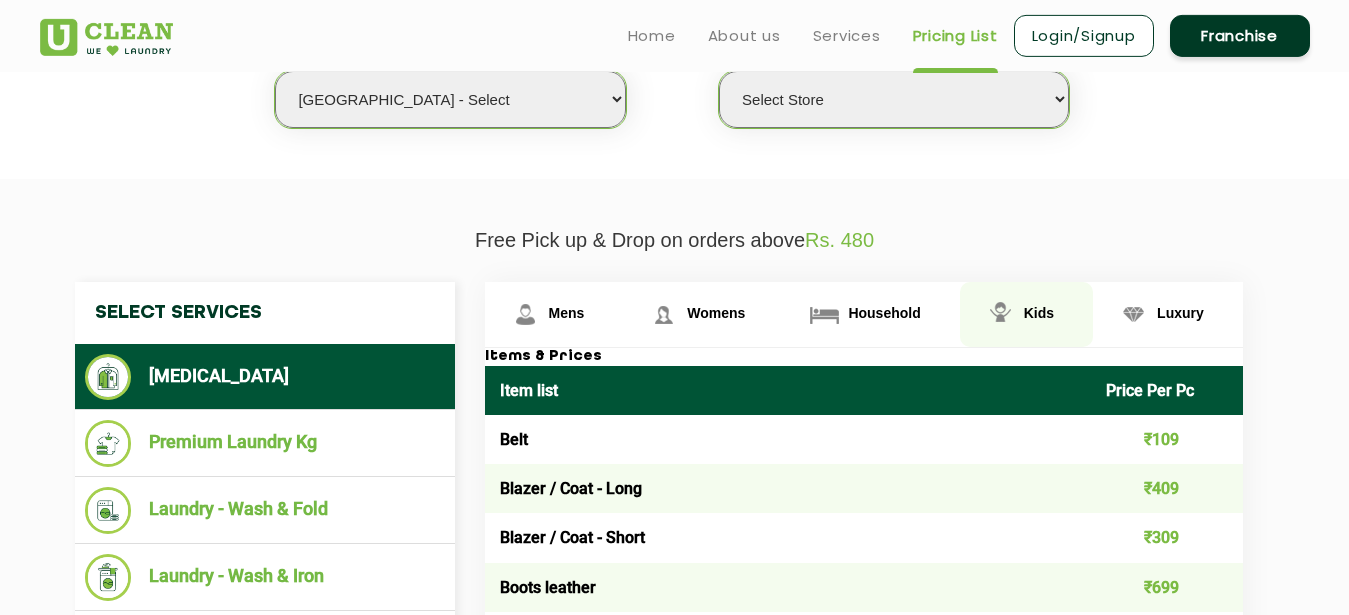 scroll, scrollTop: 510, scrollLeft: 0, axis: vertical 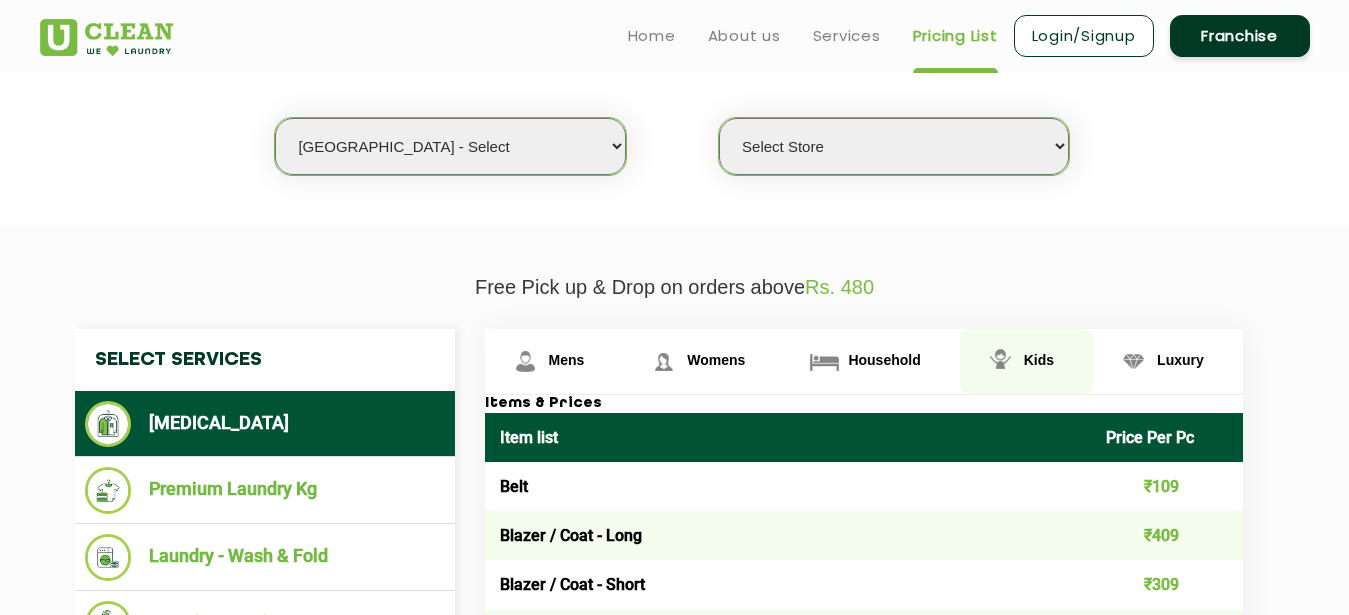 click at bounding box center (525, 361) 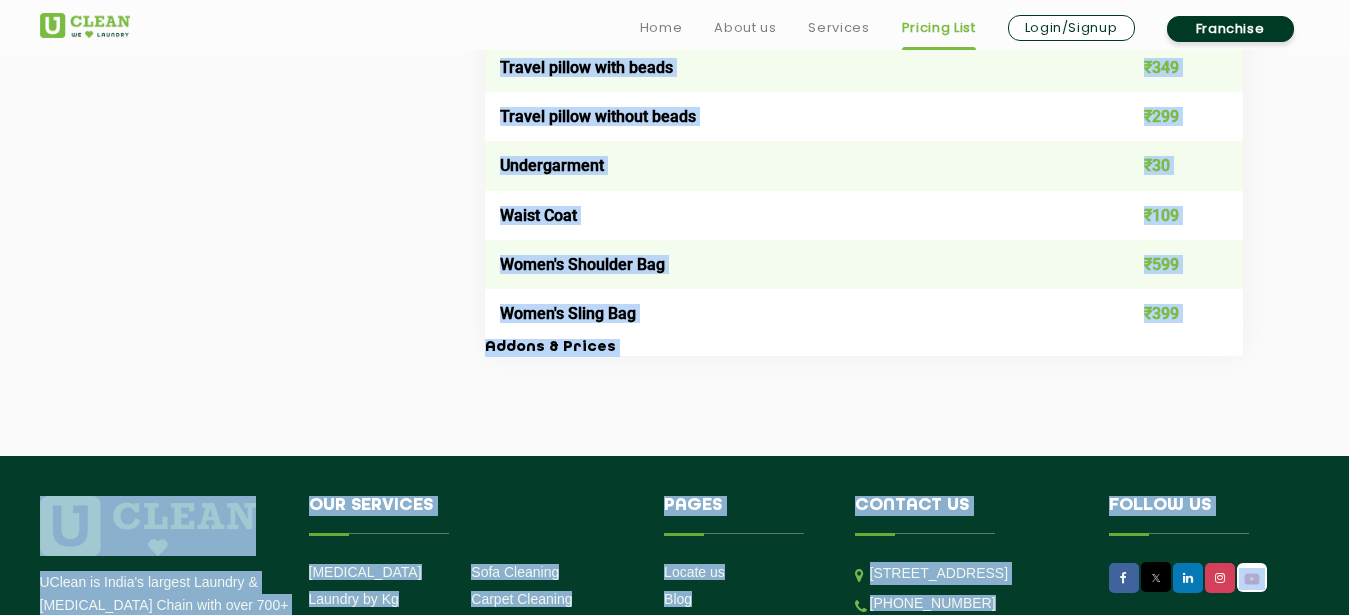 scroll, scrollTop: 2413, scrollLeft: 0, axis: vertical 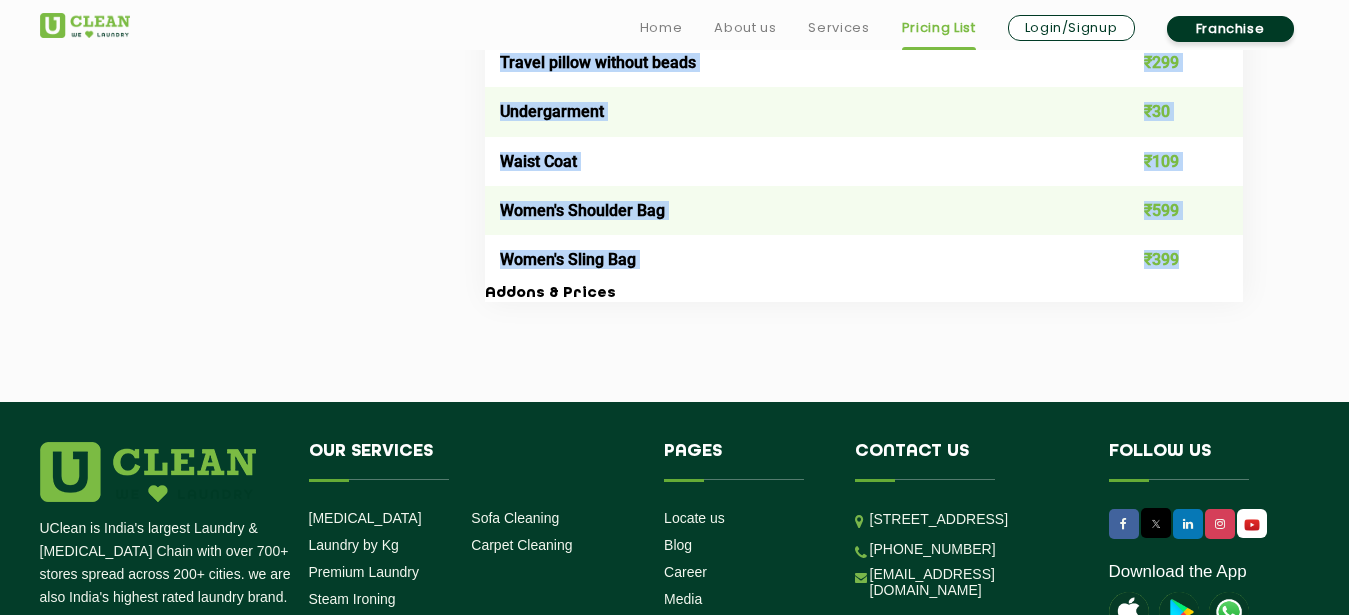 drag, startPoint x: 500, startPoint y: 437, endPoint x: 1180, endPoint y: 273, distance: 699.49695 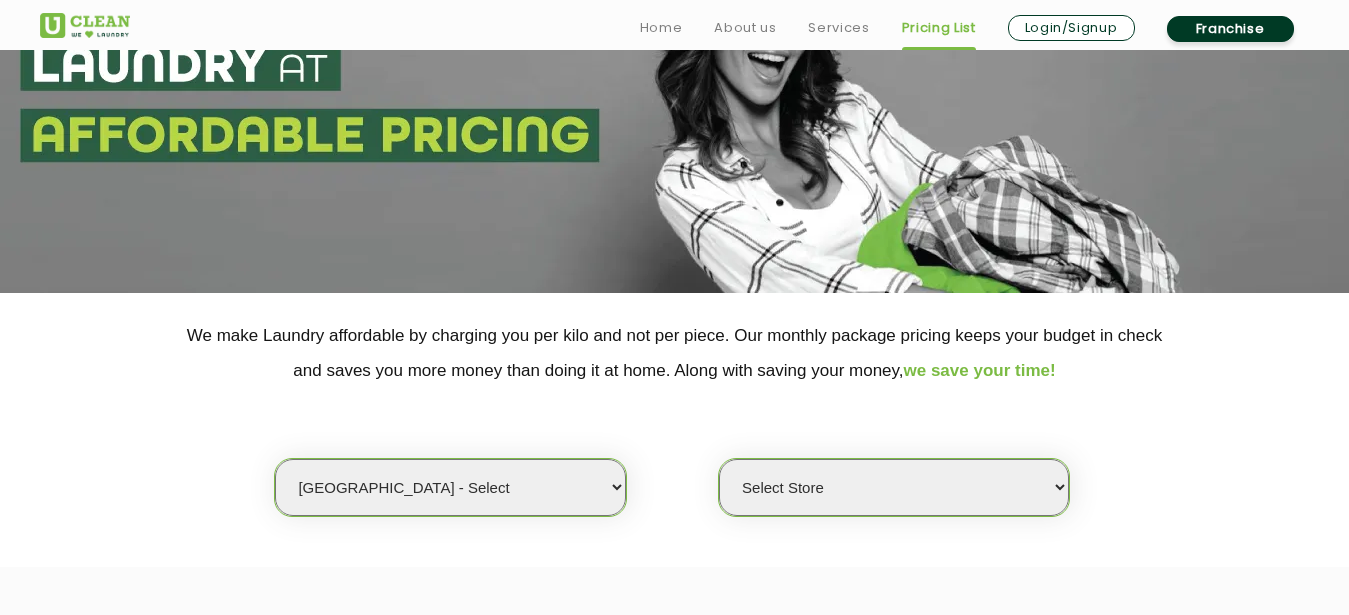 scroll, scrollTop: 475, scrollLeft: 0, axis: vertical 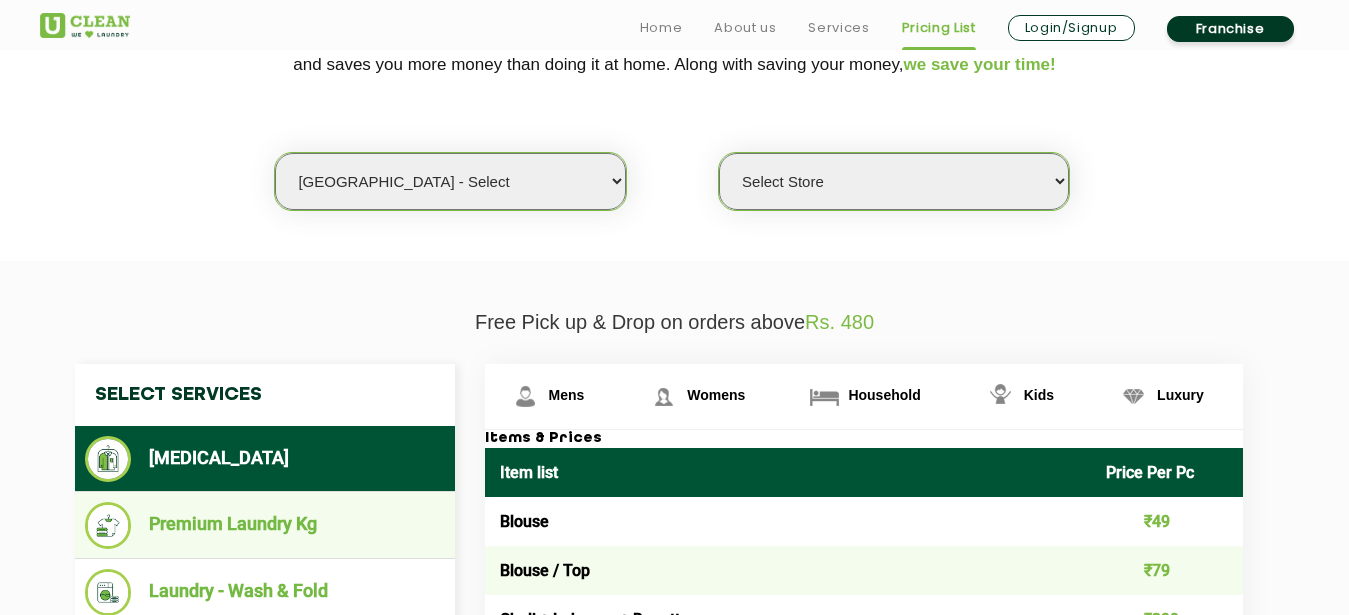 click on "Premium Laundry Kg" at bounding box center (265, 525) 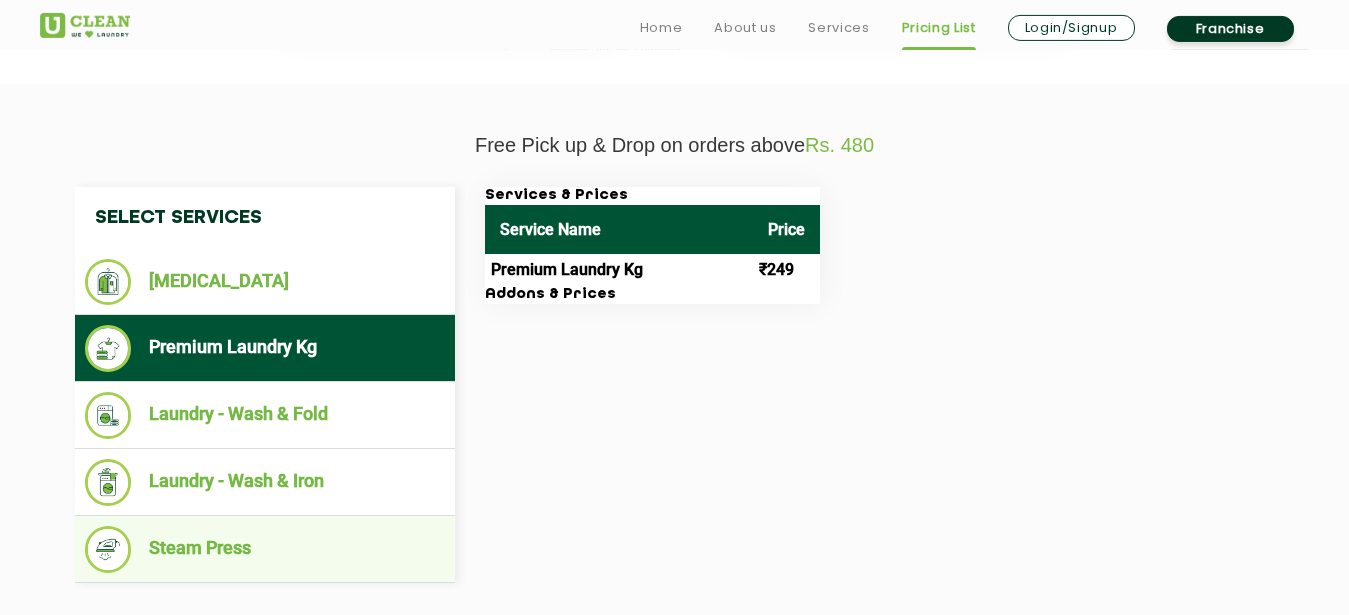 scroll, scrollTop: 679, scrollLeft: 0, axis: vertical 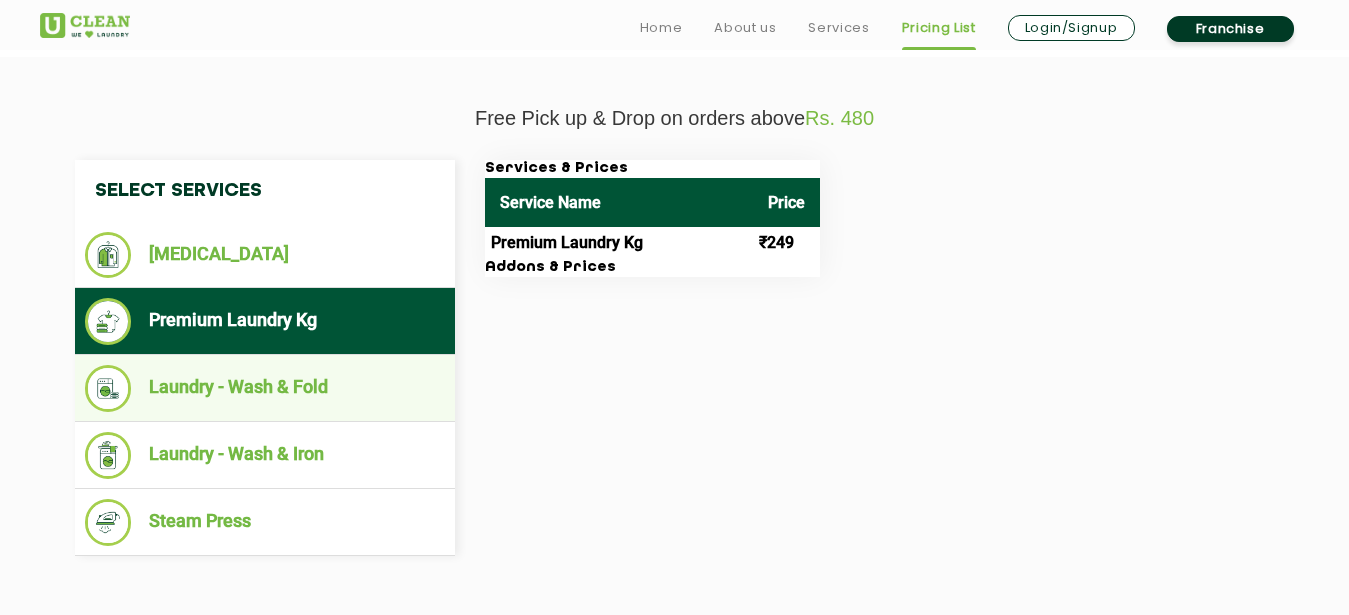 click on "Laundry - Wash & Fold" at bounding box center (265, 388) 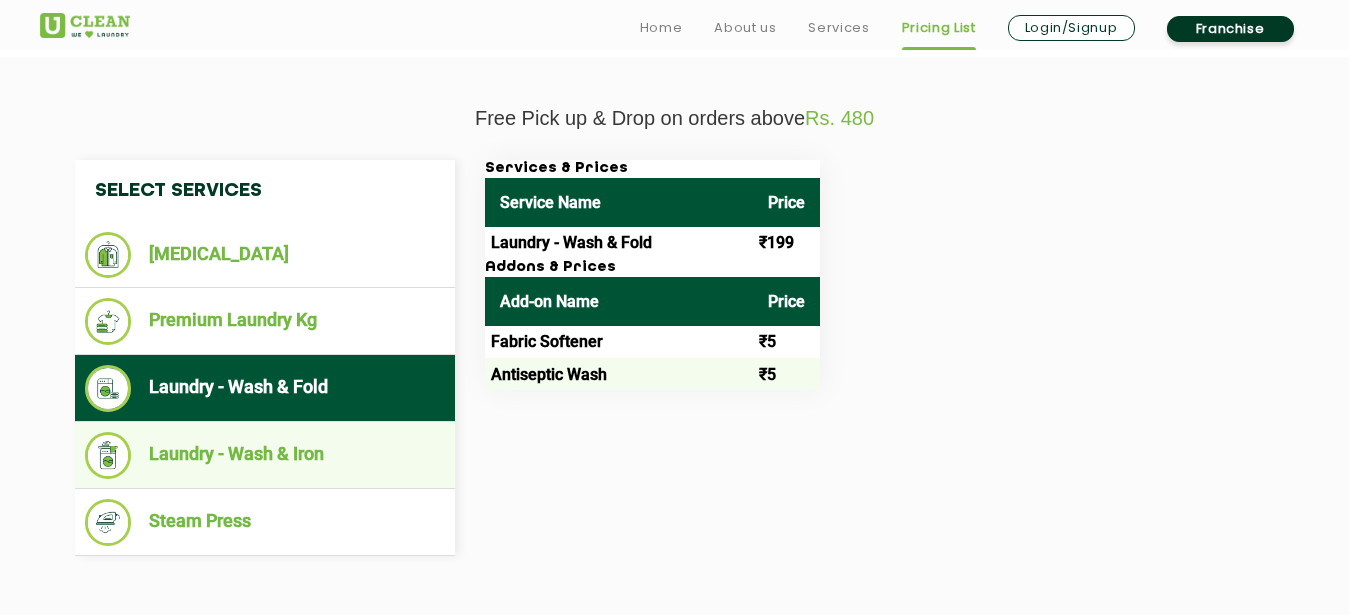 click on "Laundry - Wash & Iron" at bounding box center (265, 455) 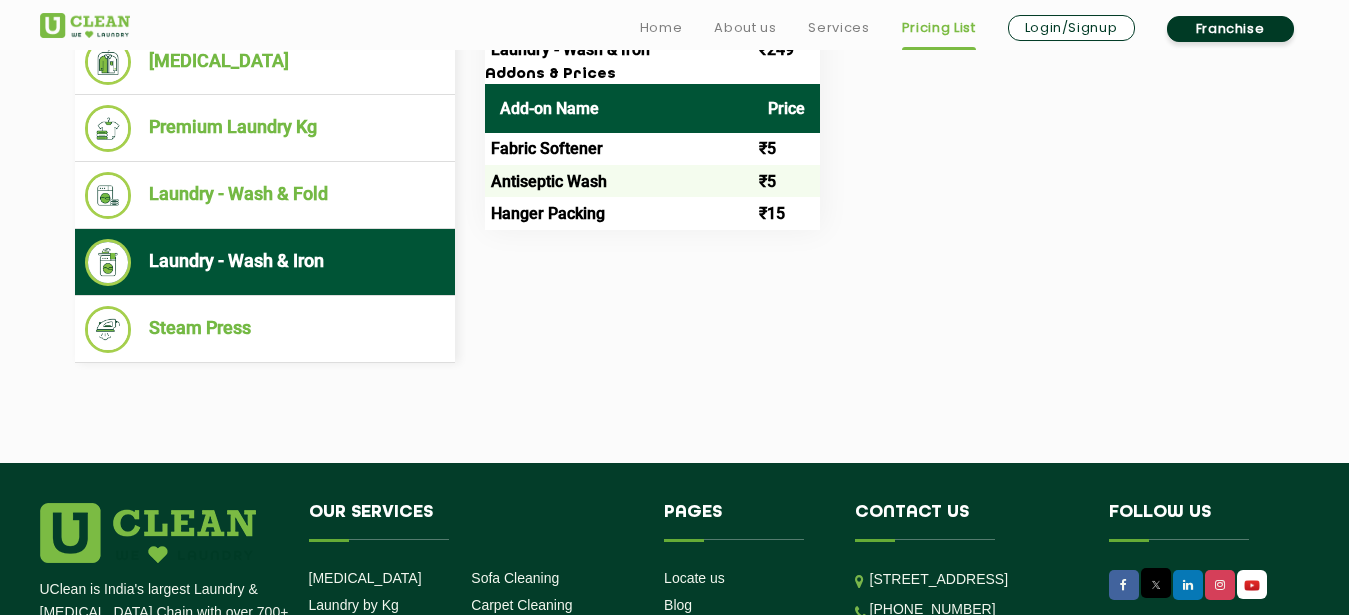 scroll, scrollTop: 883, scrollLeft: 0, axis: vertical 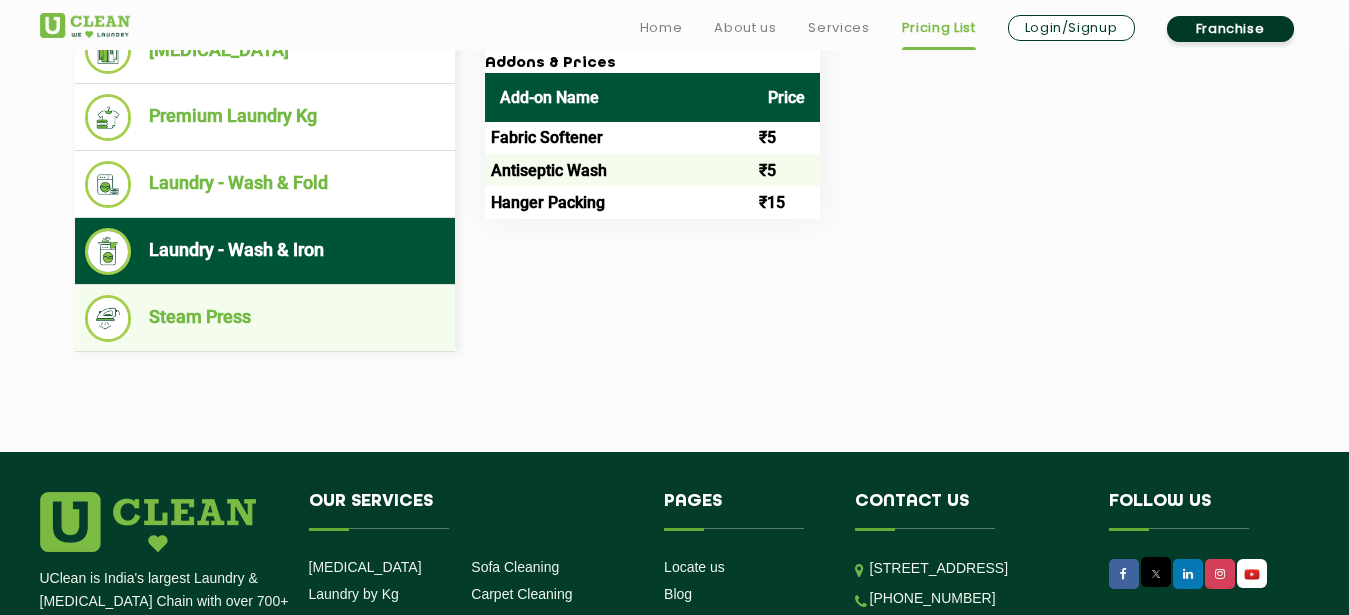 click on "Steam Press" at bounding box center [265, 318] 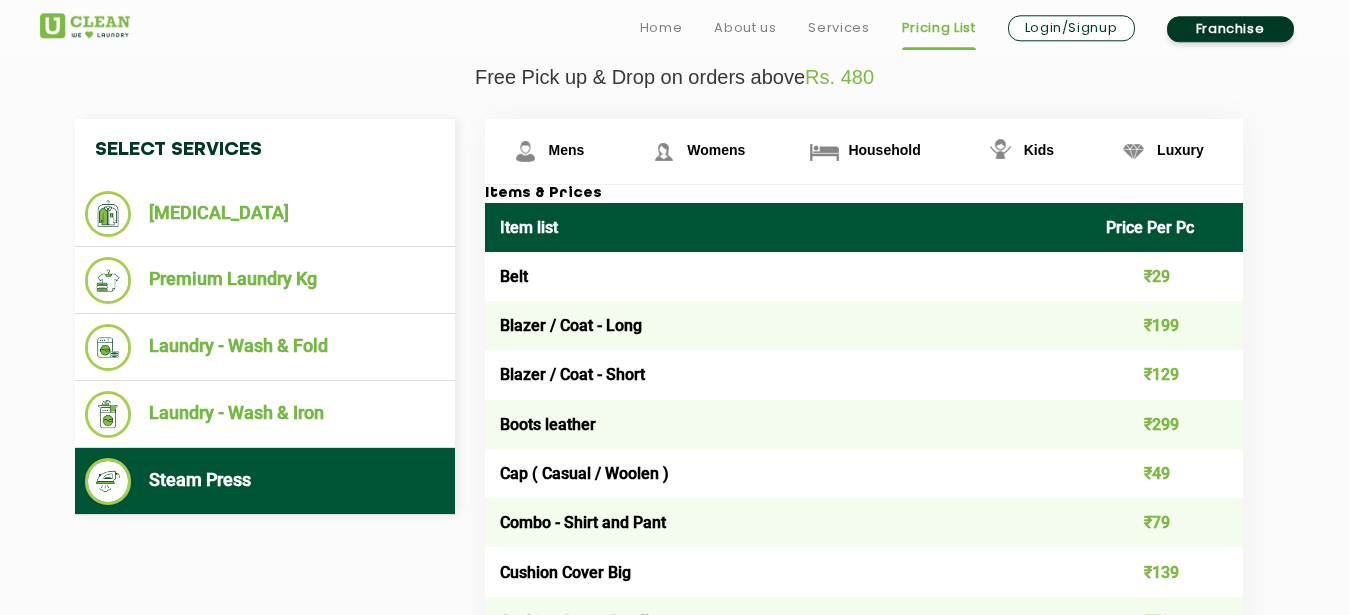 scroll, scrollTop: 679, scrollLeft: 0, axis: vertical 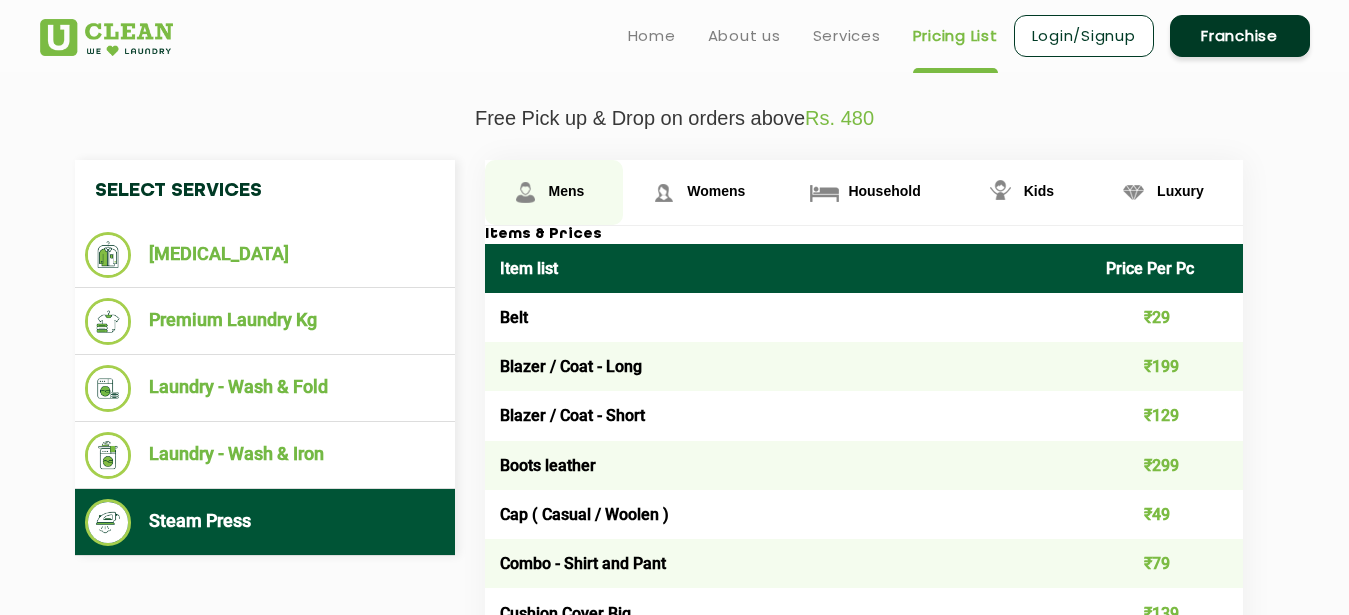 click at bounding box center (525, 192) 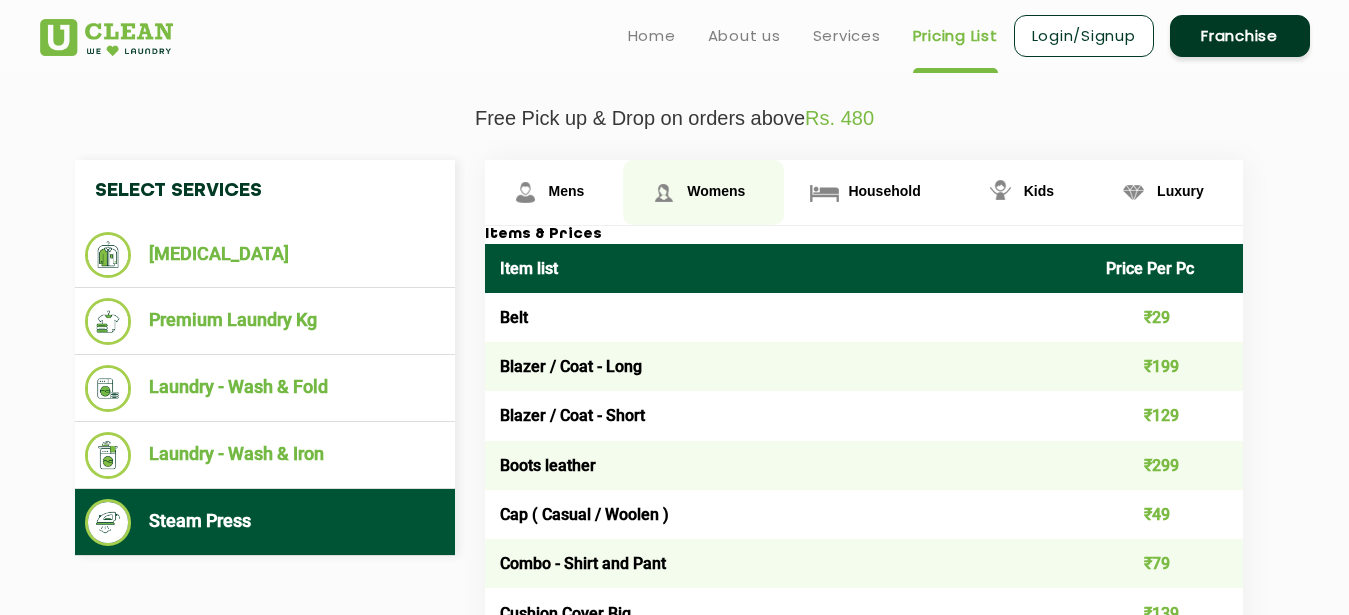 click on "Womens" at bounding box center (554, 192) 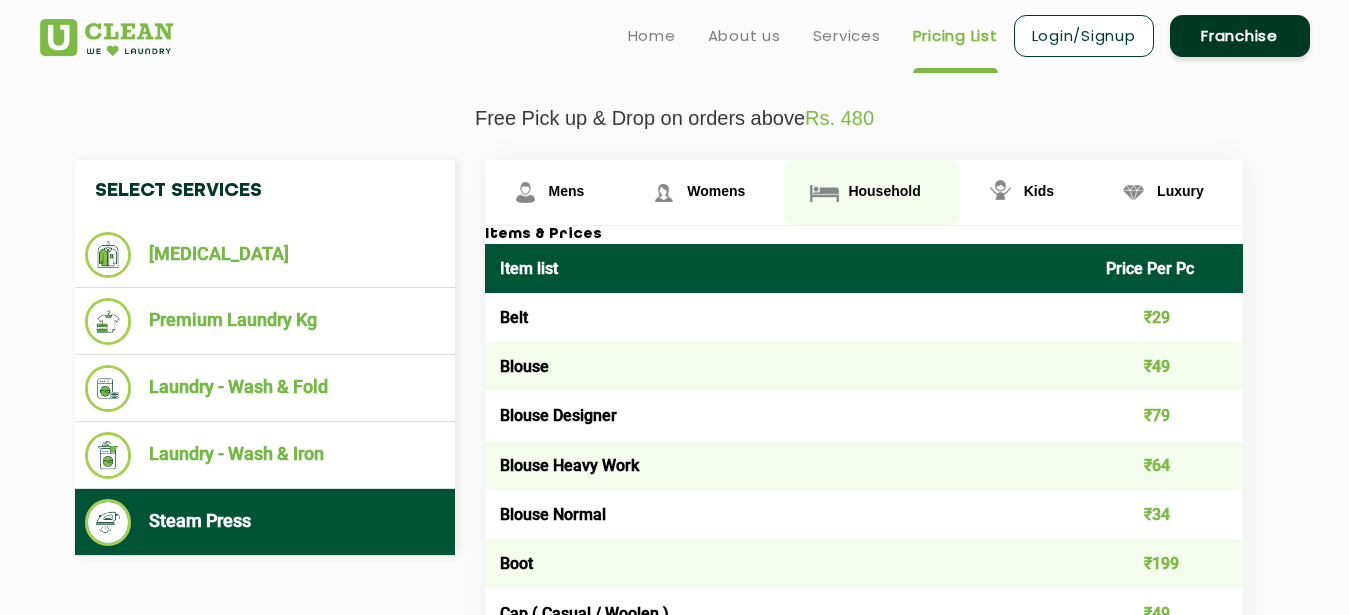 click at bounding box center [525, 192] 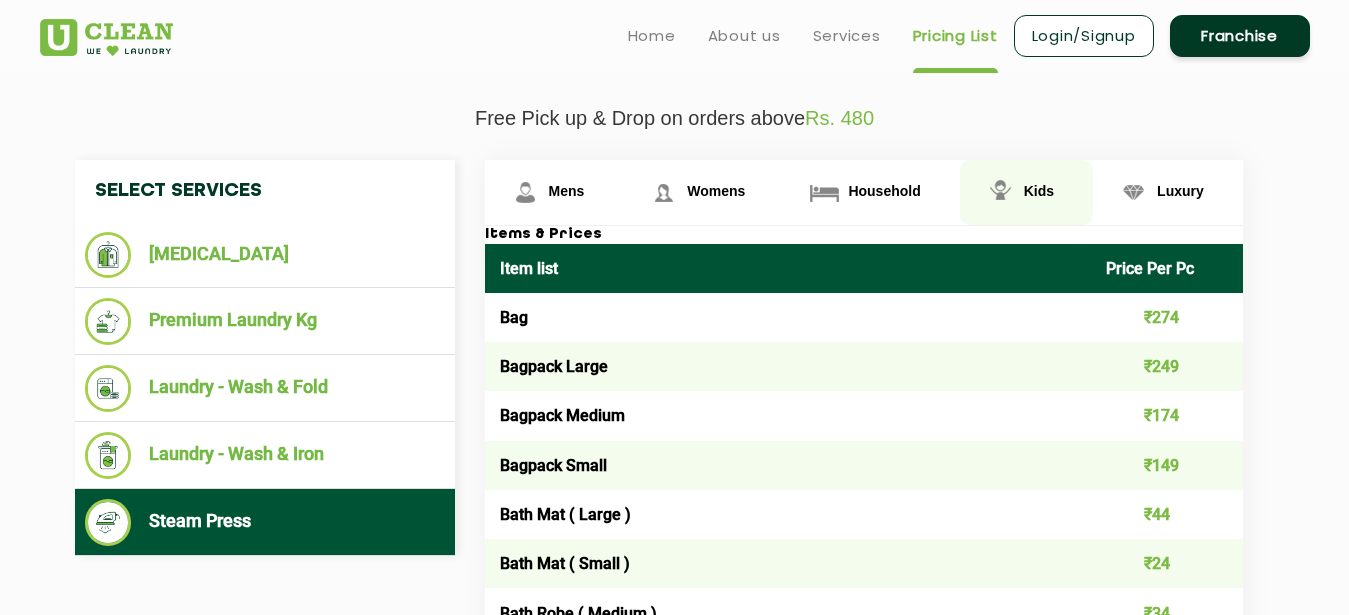 click on "Kids" at bounding box center [567, 191] 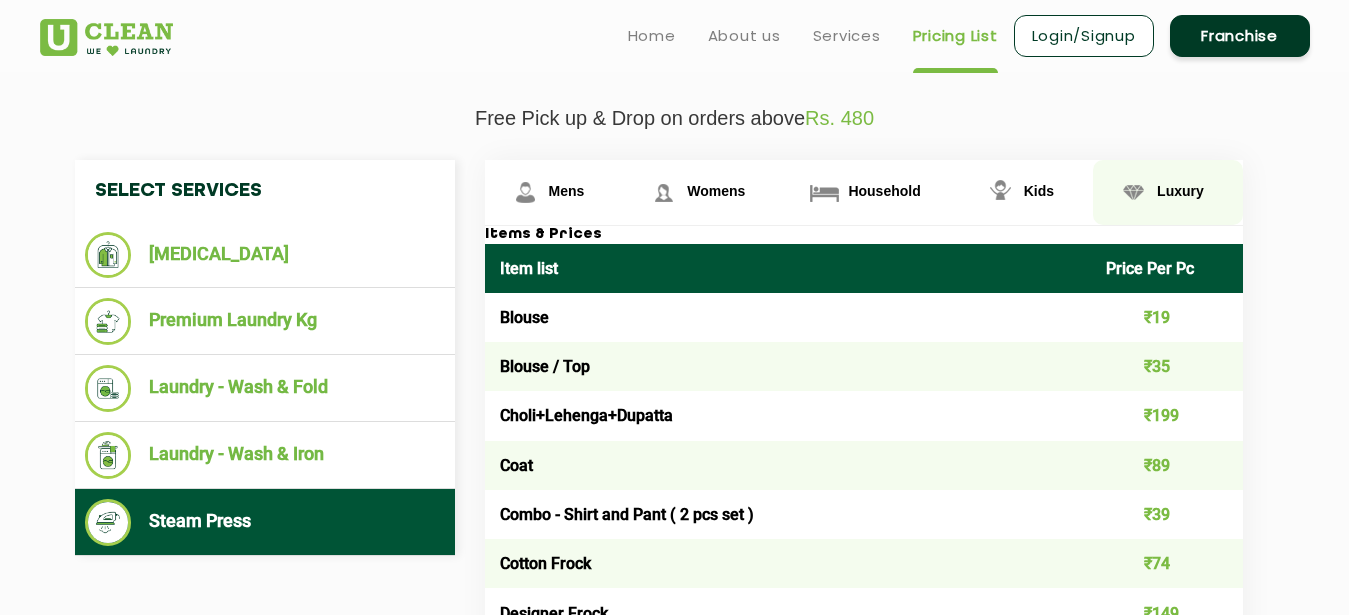 click at bounding box center (525, 192) 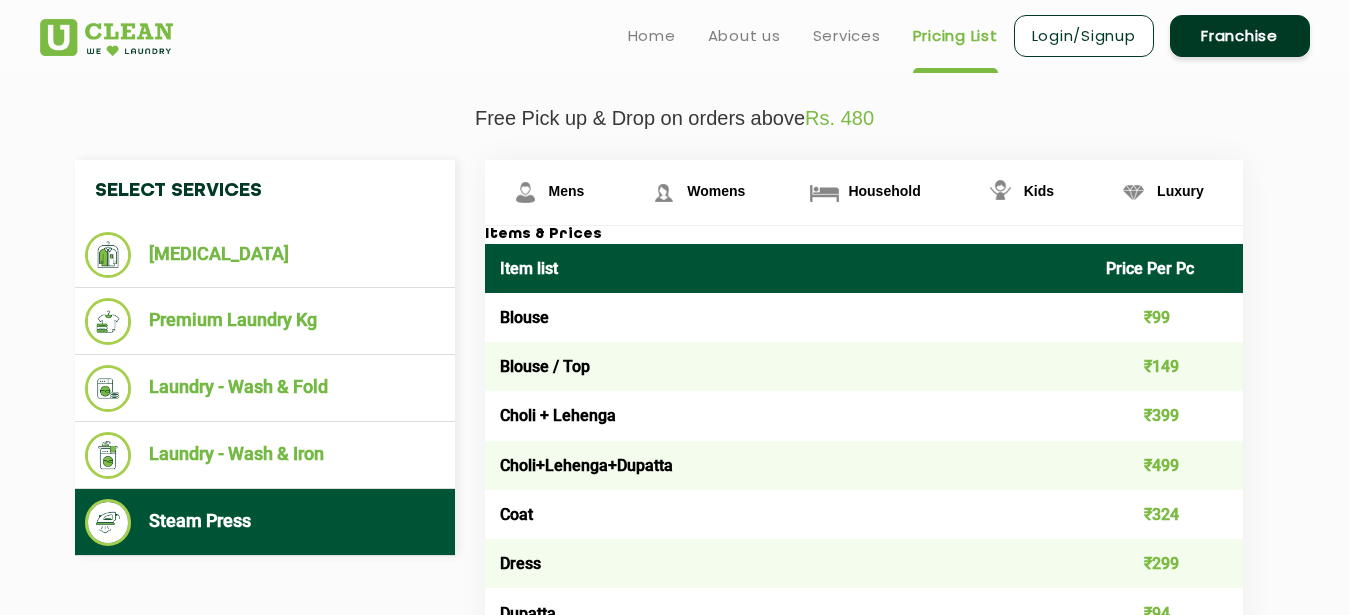 scroll, scrollTop: 271, scrollLeft: 0, axis: vertical 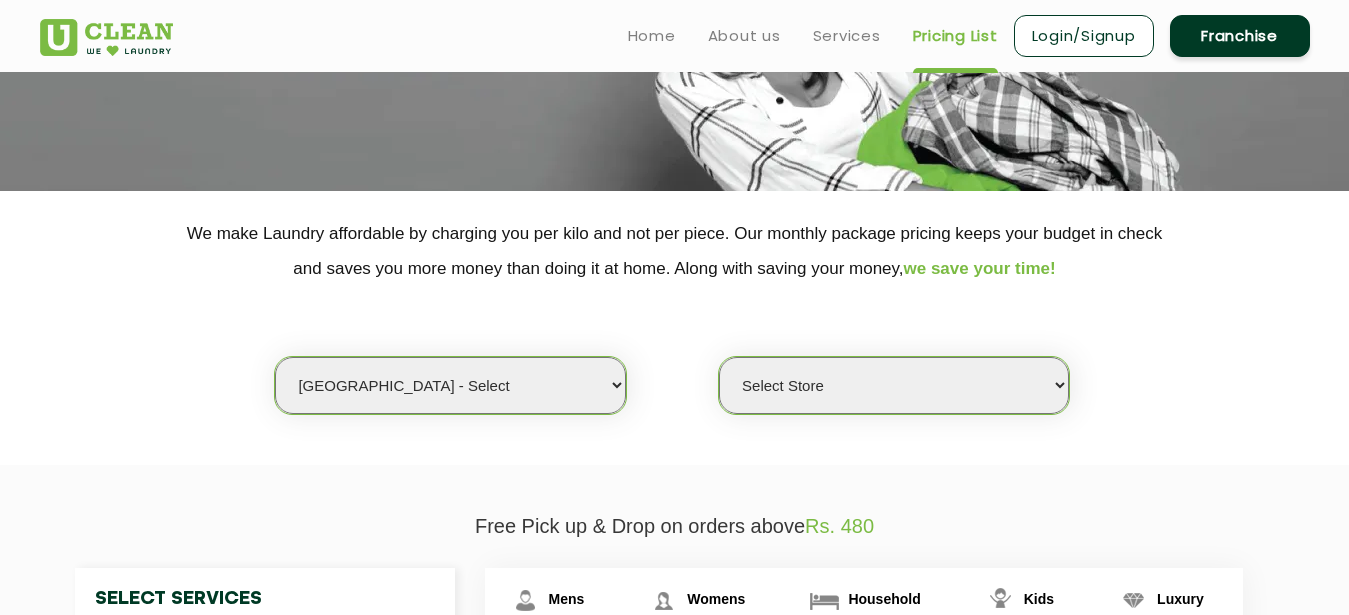 select on "16" 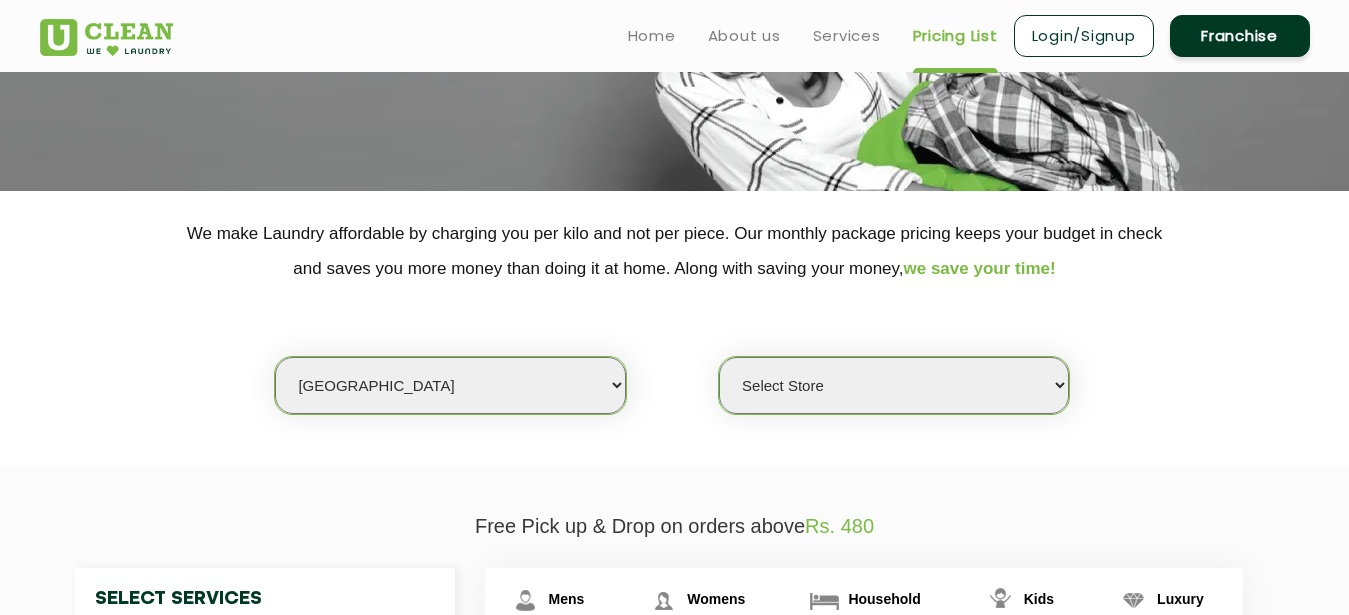 click on "[GEOGRAPHIC_DATA]" at bounding box center (0, 0) 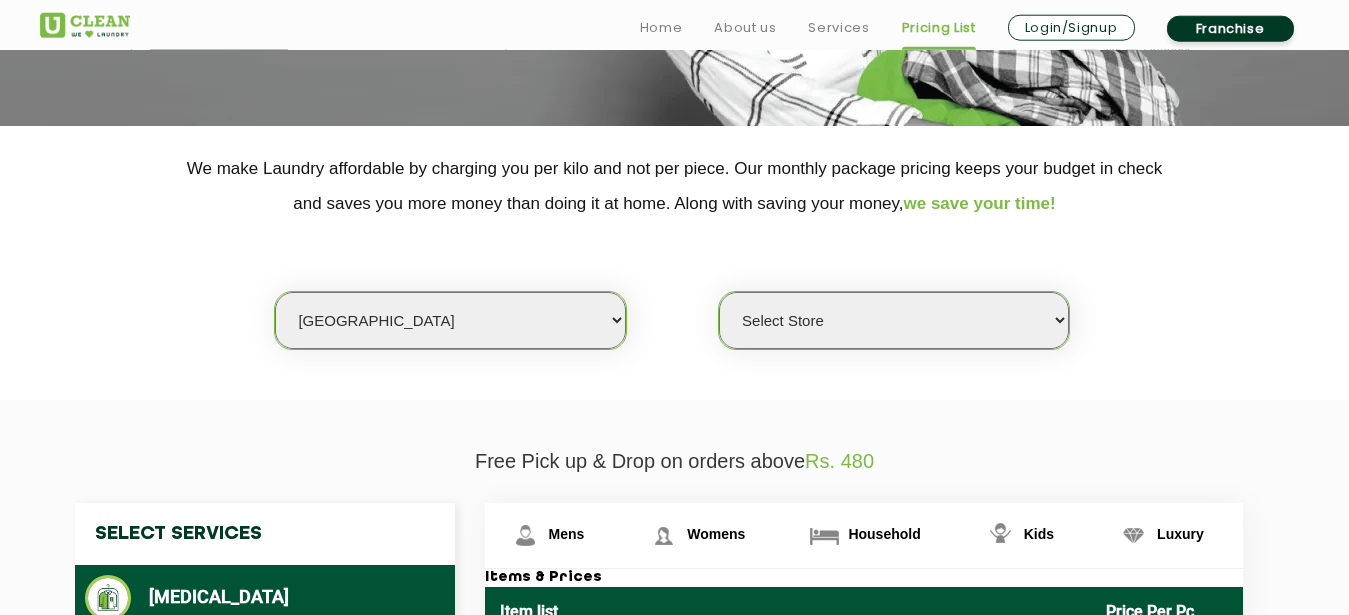 scroll, scrollTop: 373, scrollLeft: 0, axis: vertical 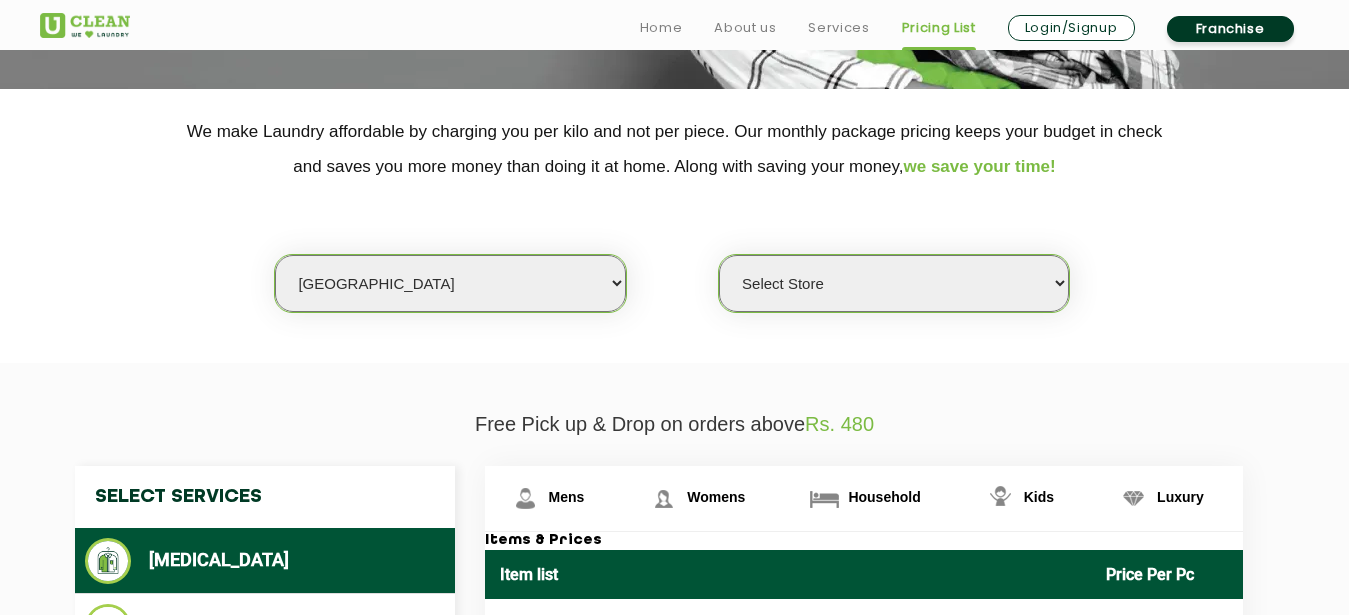 click on "Select Store UClean Powai UClean Deonar UClean LBS Marg UClean Chembur UClean Worli [GEOGRAPHIC_DATA] [GEOGRAPHIC_DATA]" at bounding box center (894, 283) 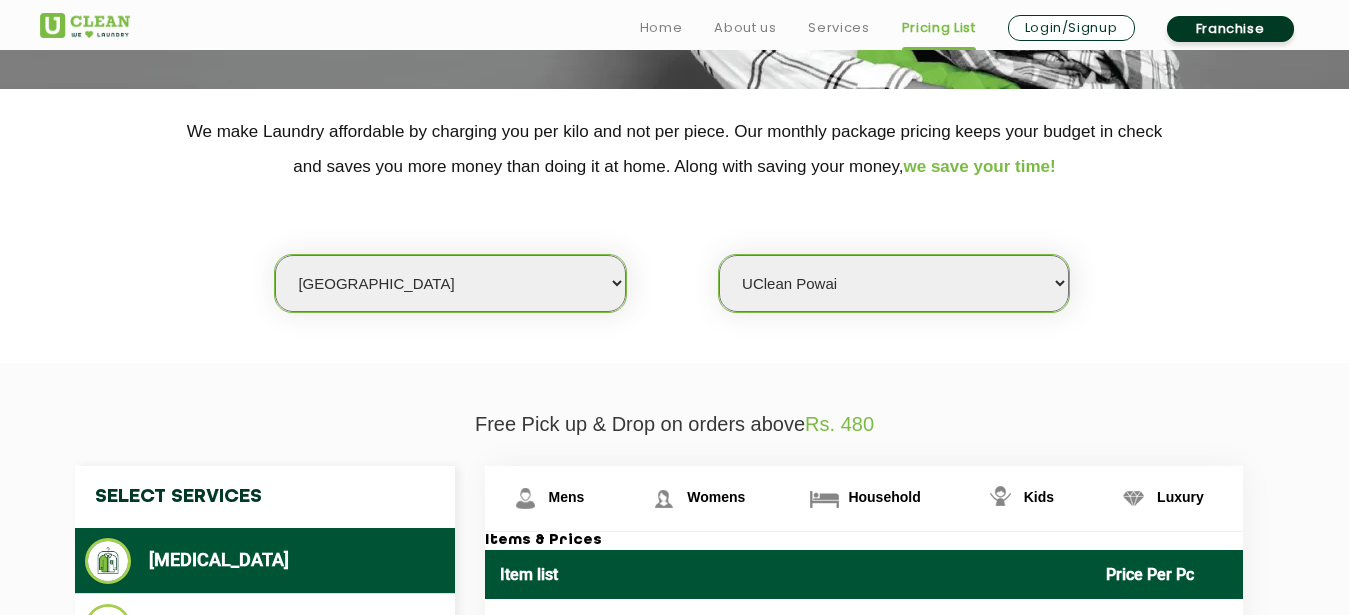 click on "UClean Powai" at bounding box center [0, 0] 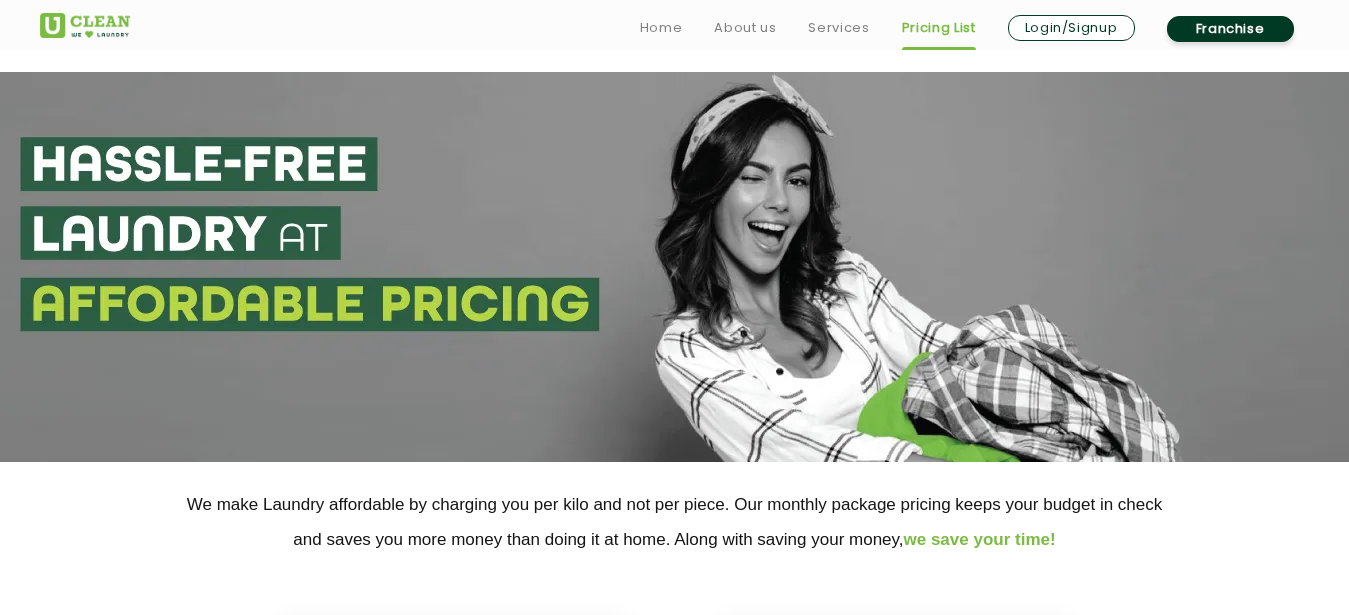 scroll, scrollTop: 408, scrollLeft: 0, axis: vertical 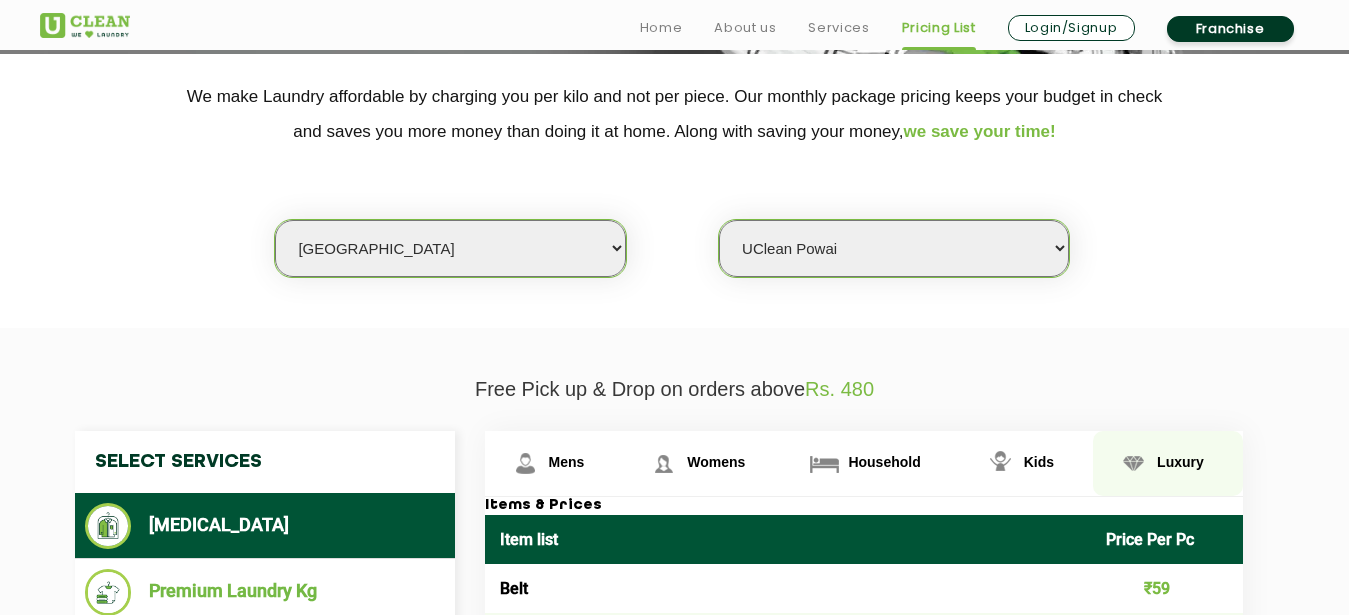 click on "Luxury" at bounding box center [567, 462] 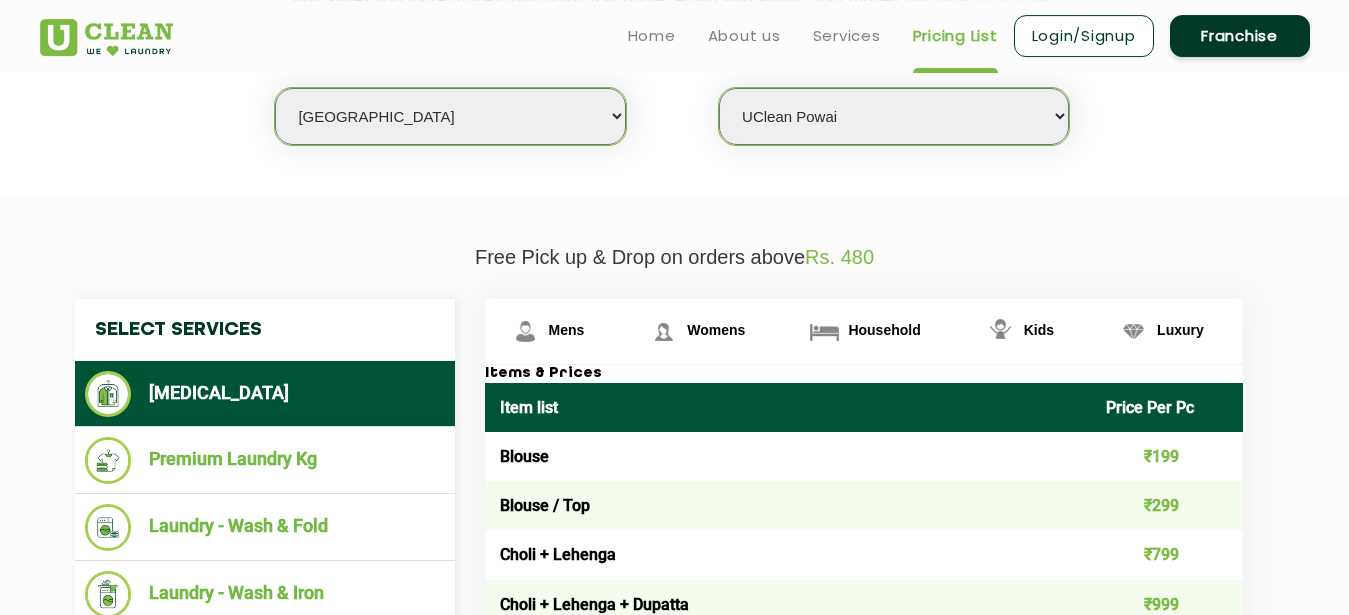 scroll, scrollTop: 510, scrollLeft: 0, axis: vertical 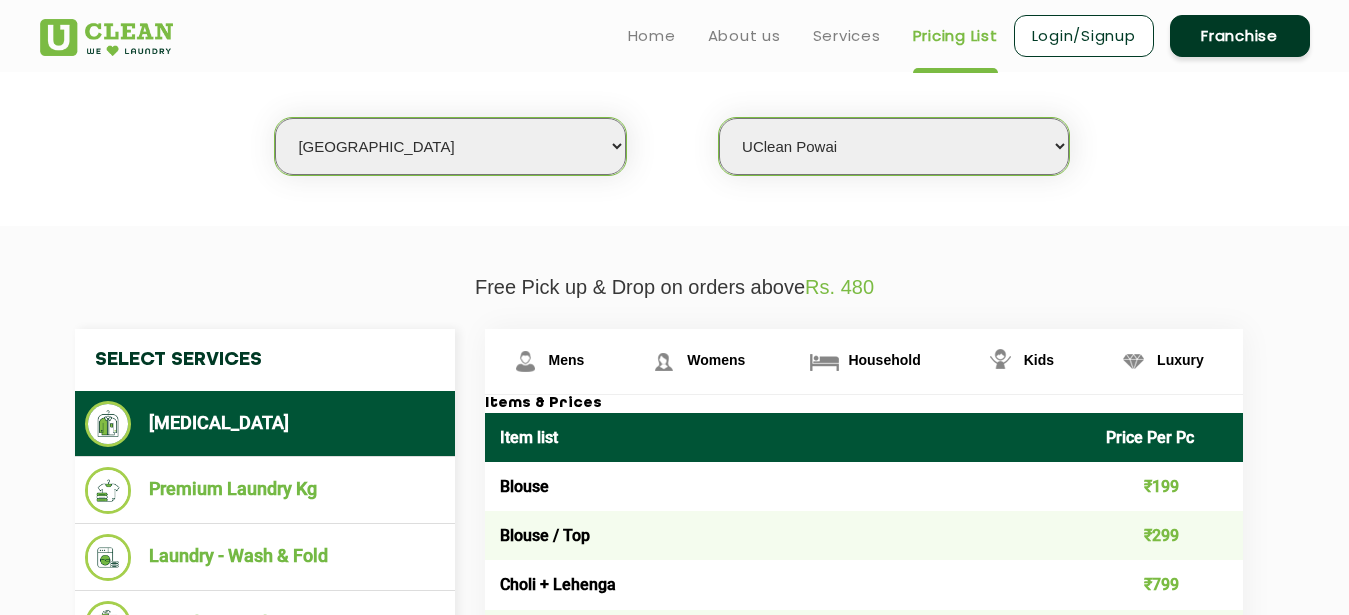 select on "473" 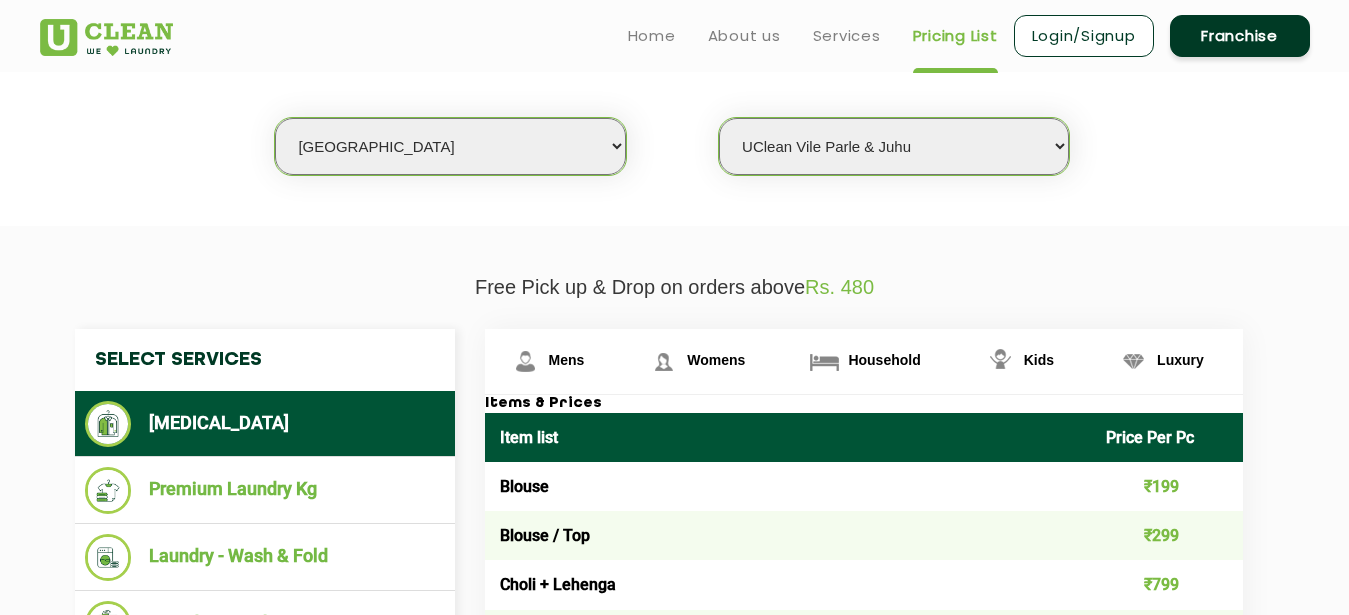click on "UClean Vile Parle & Juhu" at bounding box center [0, 0] 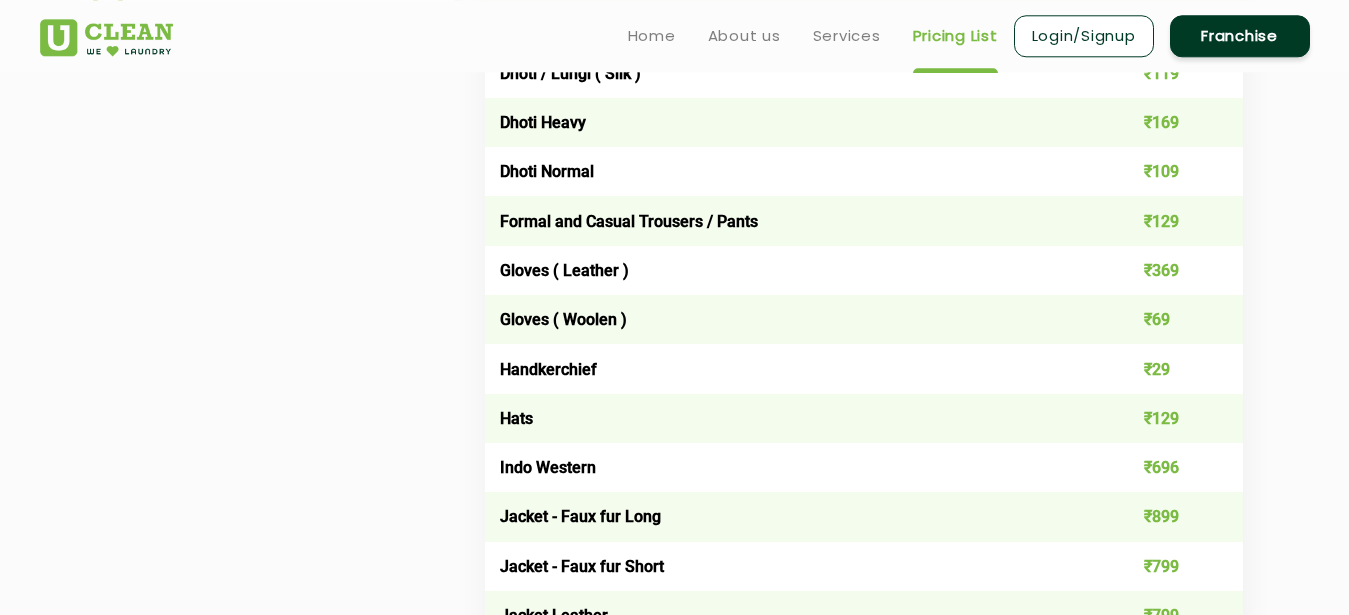 scroll, scrollTop: 1122, scrollLeft: 0, axis: vertical 